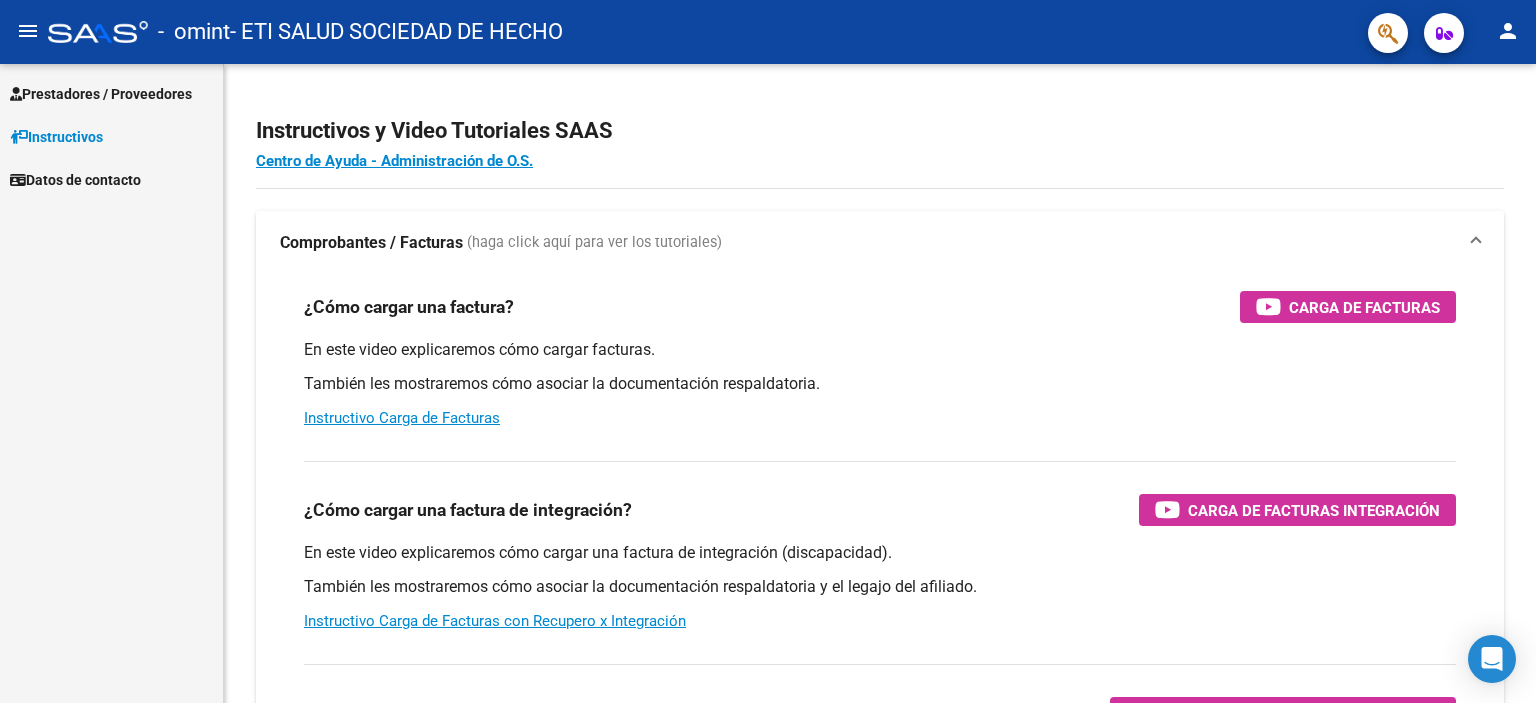 scroll, scrollTop: 0, scrollLeft: 0, axis: both 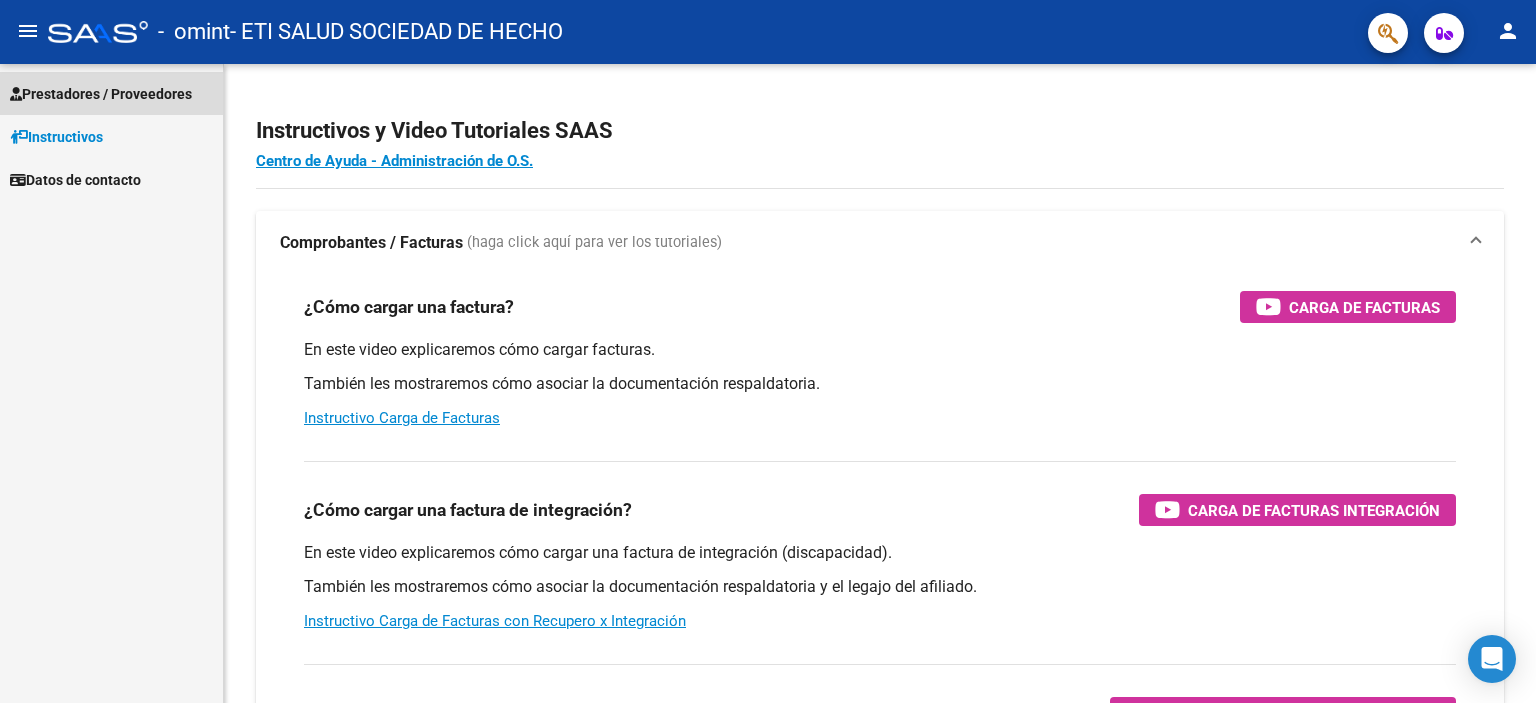 click on "Prestadores / Proveedores" at bounding box center [111, 93] 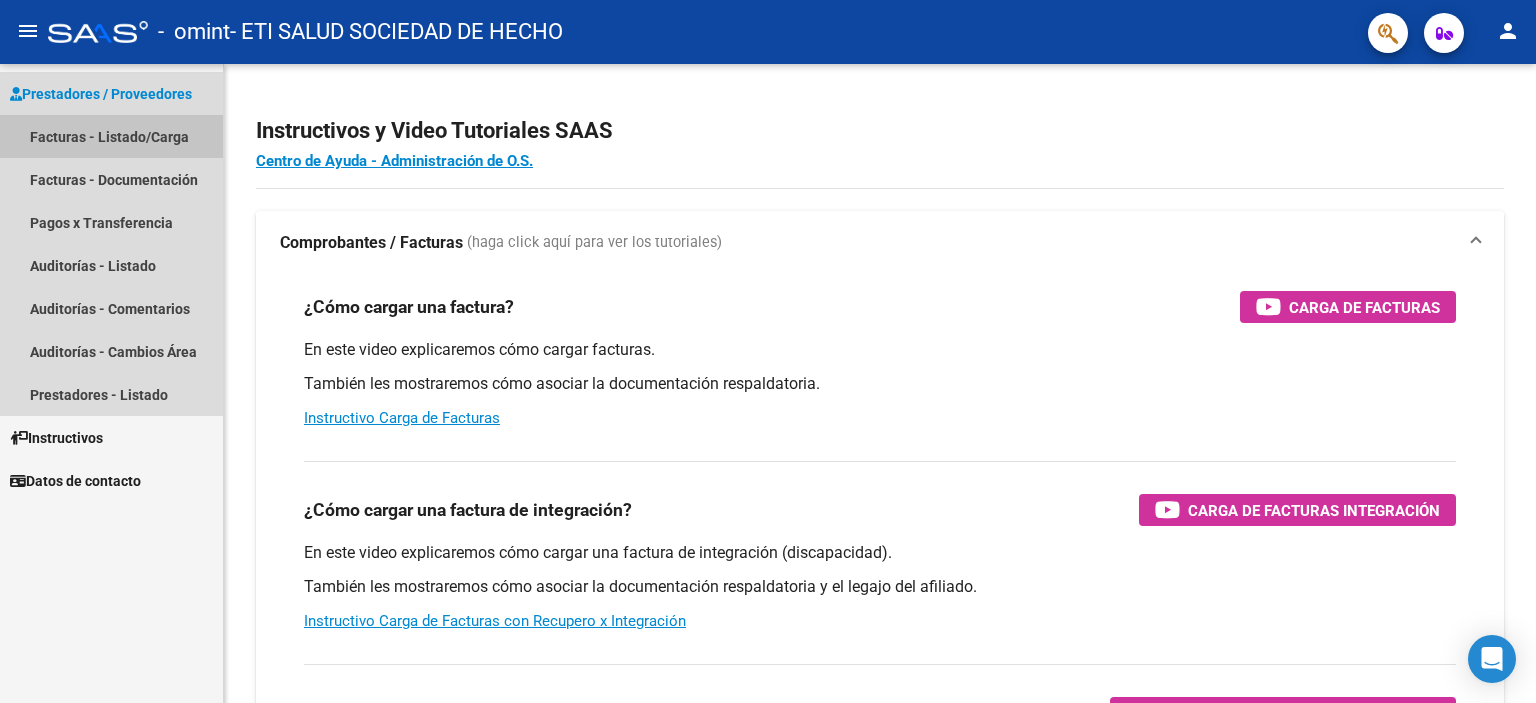 click on "Facturas - Listado/Carga" at bounding box center [111, 136] 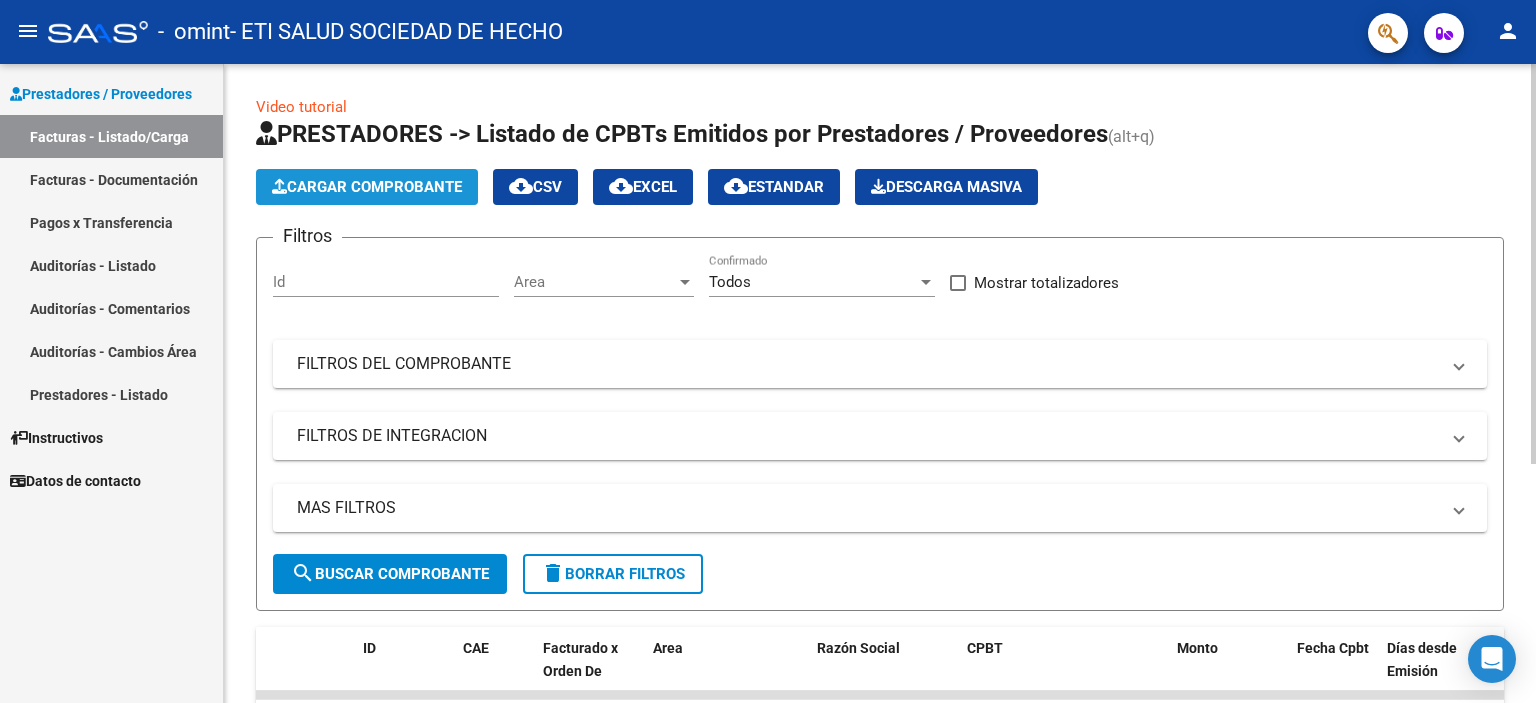 click on "Cargar Comprobante" 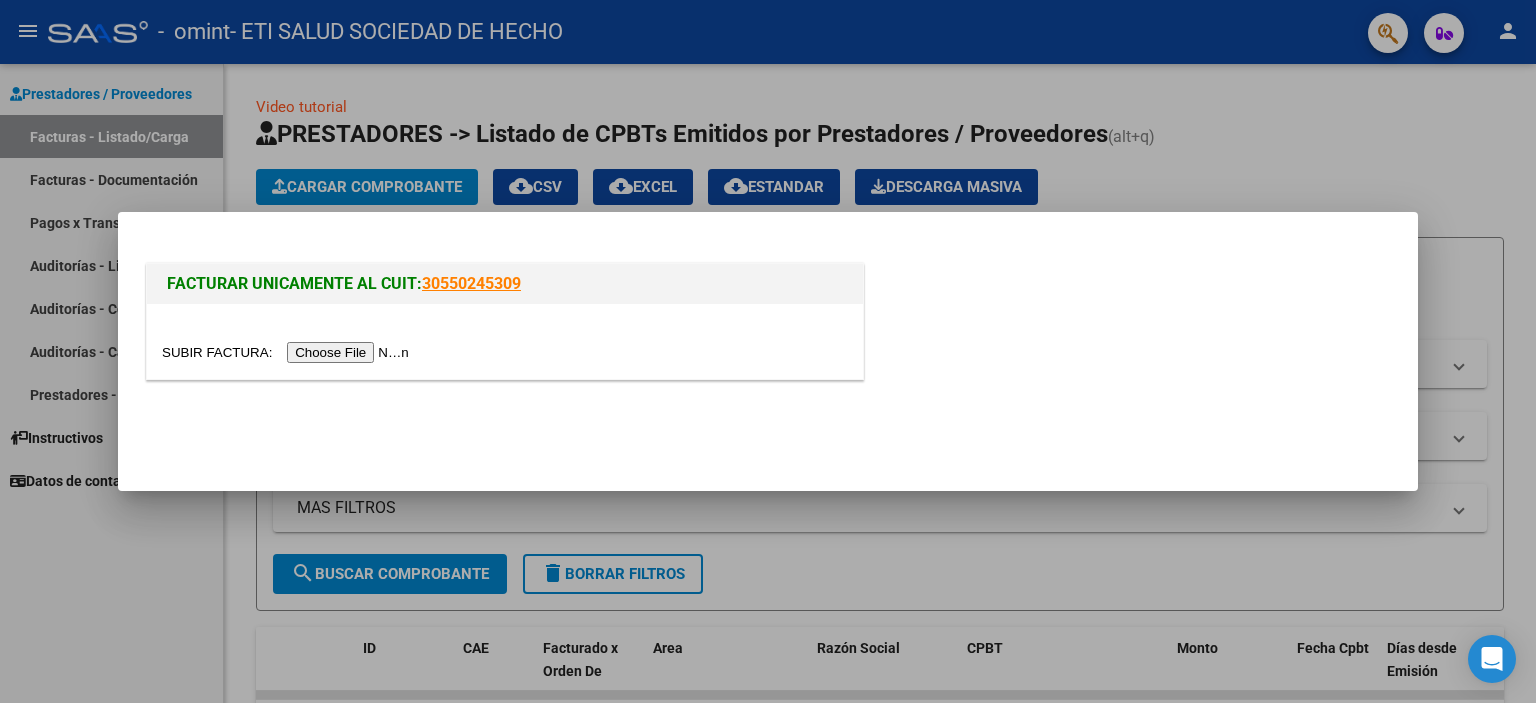 click at bounding box center (288, 352) 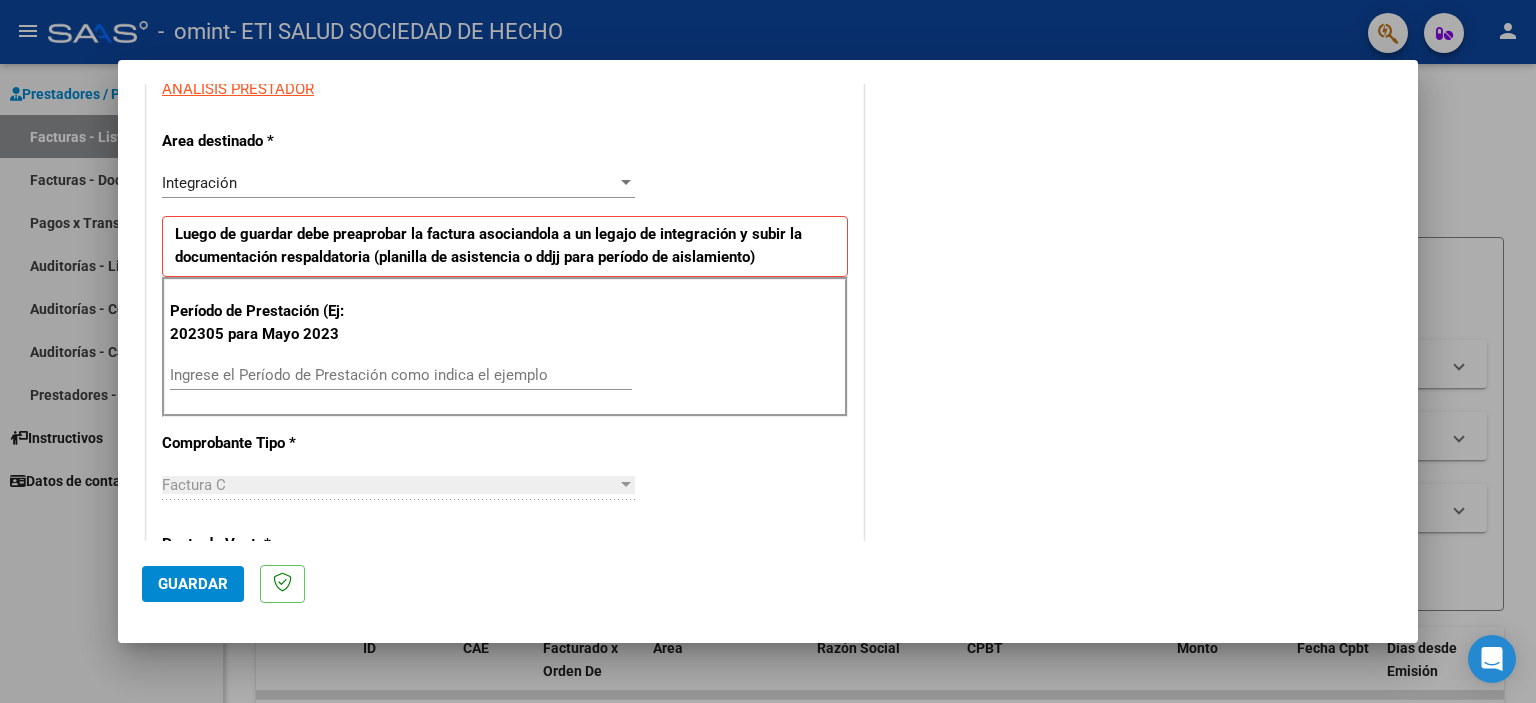 scroll, scrollTop: 400, scrollLeft: 0, axis: vertical 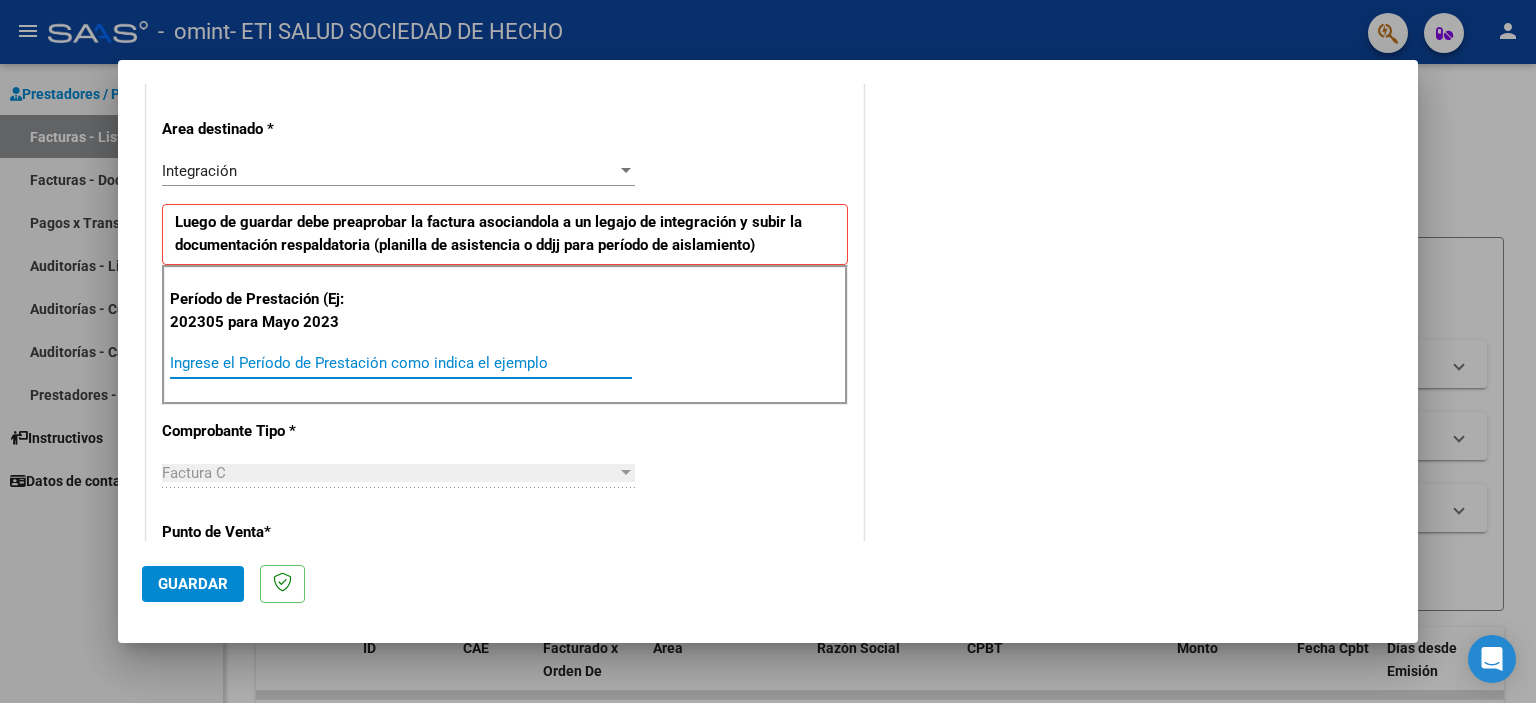 click on "Ingrese el Período de Prestación como indica el ejemplo" at bounding box center (401, 363) 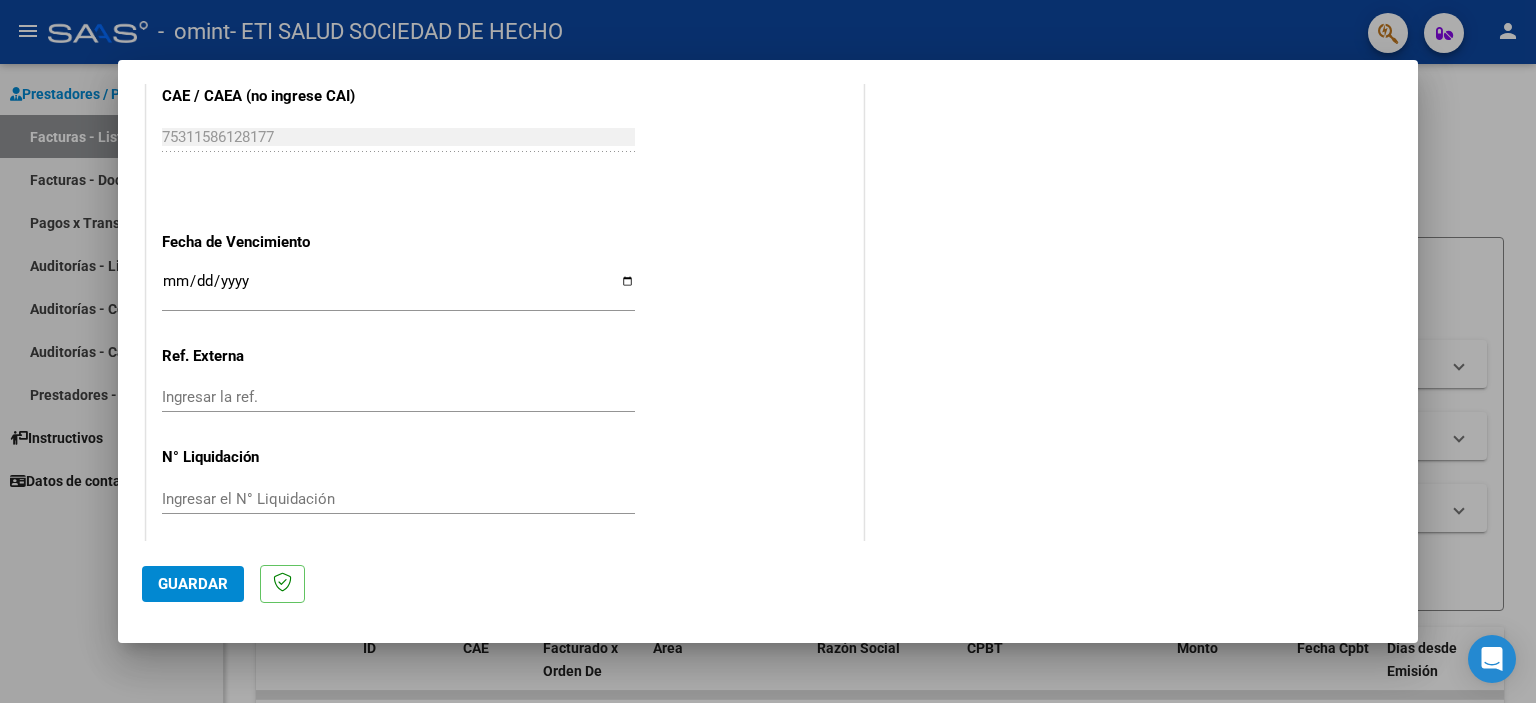 scroll, scrollTop: 1263, scrollLeft: 0, axis: vertical 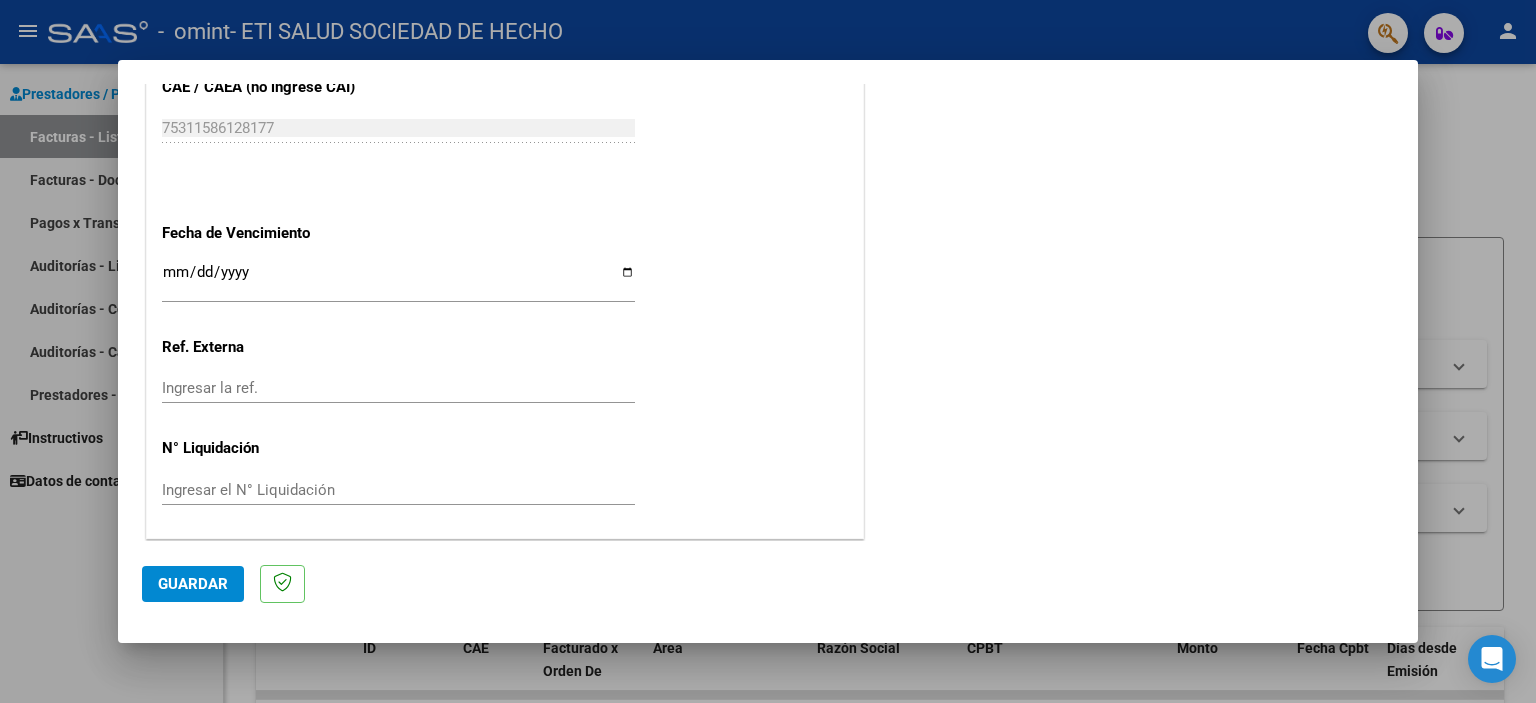 type on "202507" 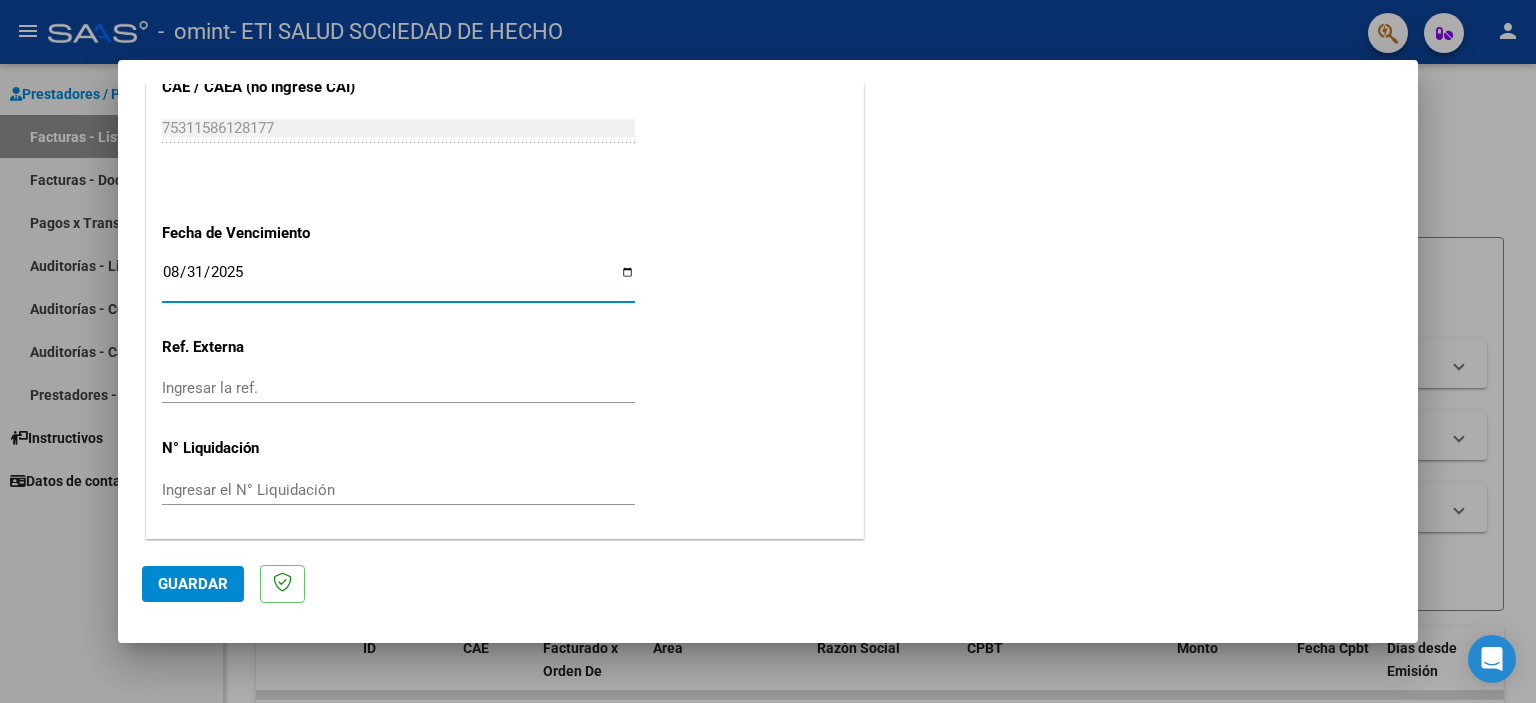 type on "2025-08-31" 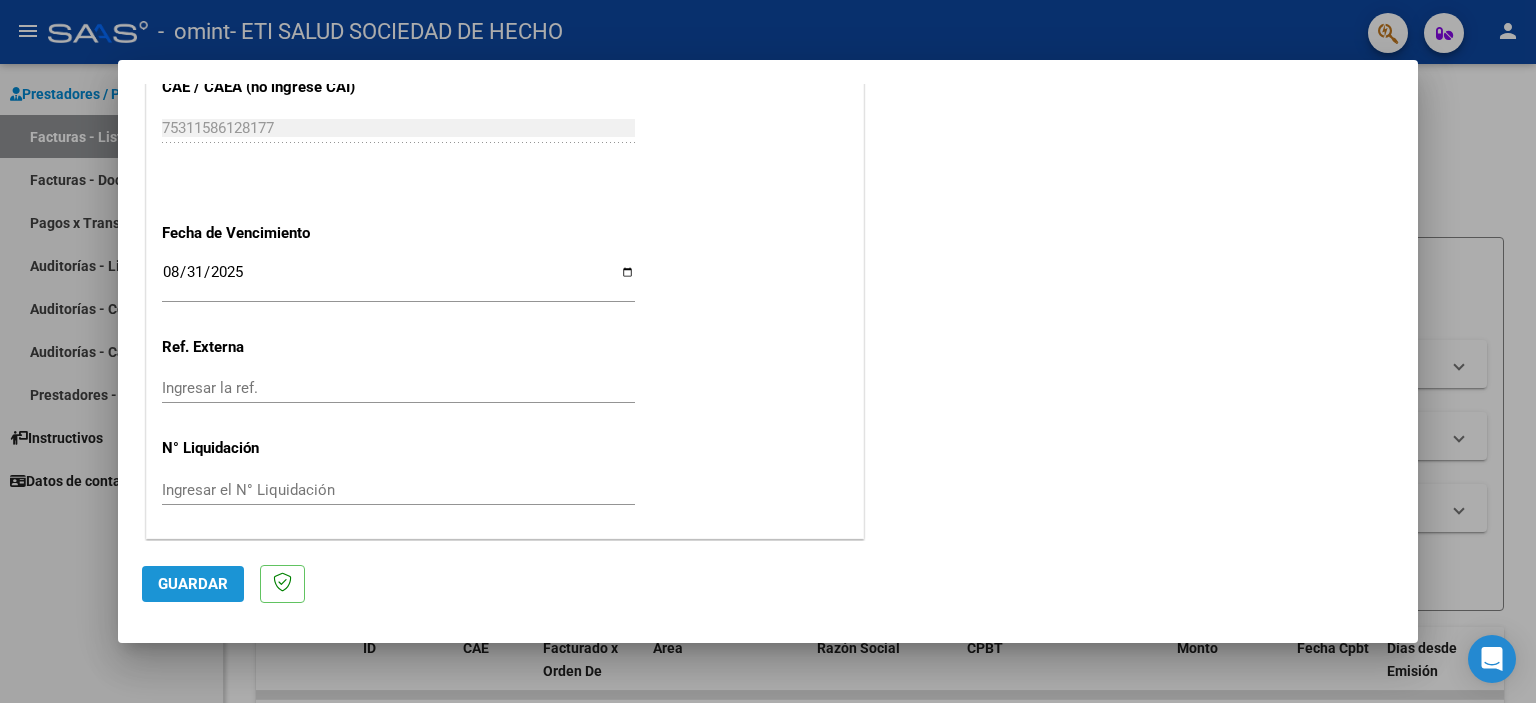 click on "Guardar" 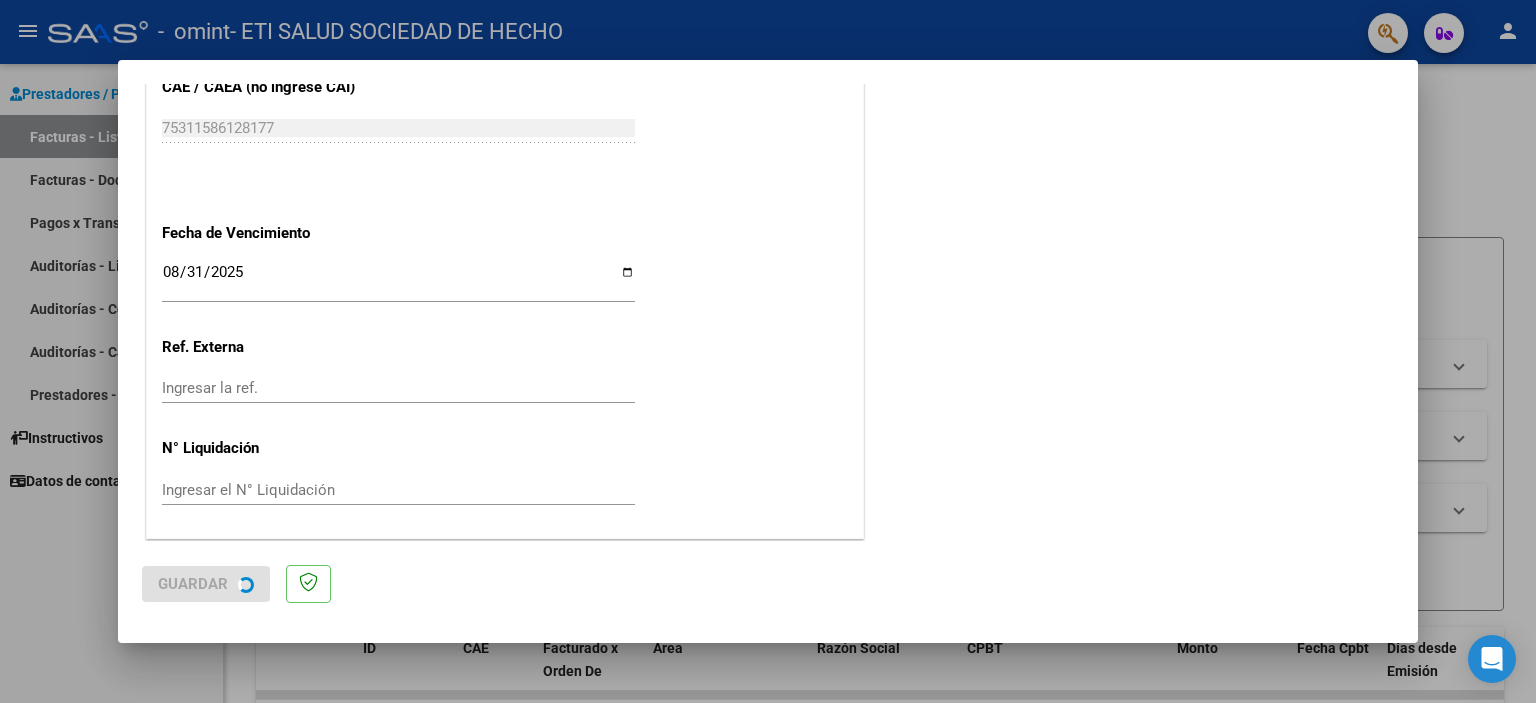 scroll, scrollTop: 0, scrollLeft: 0, axis: both 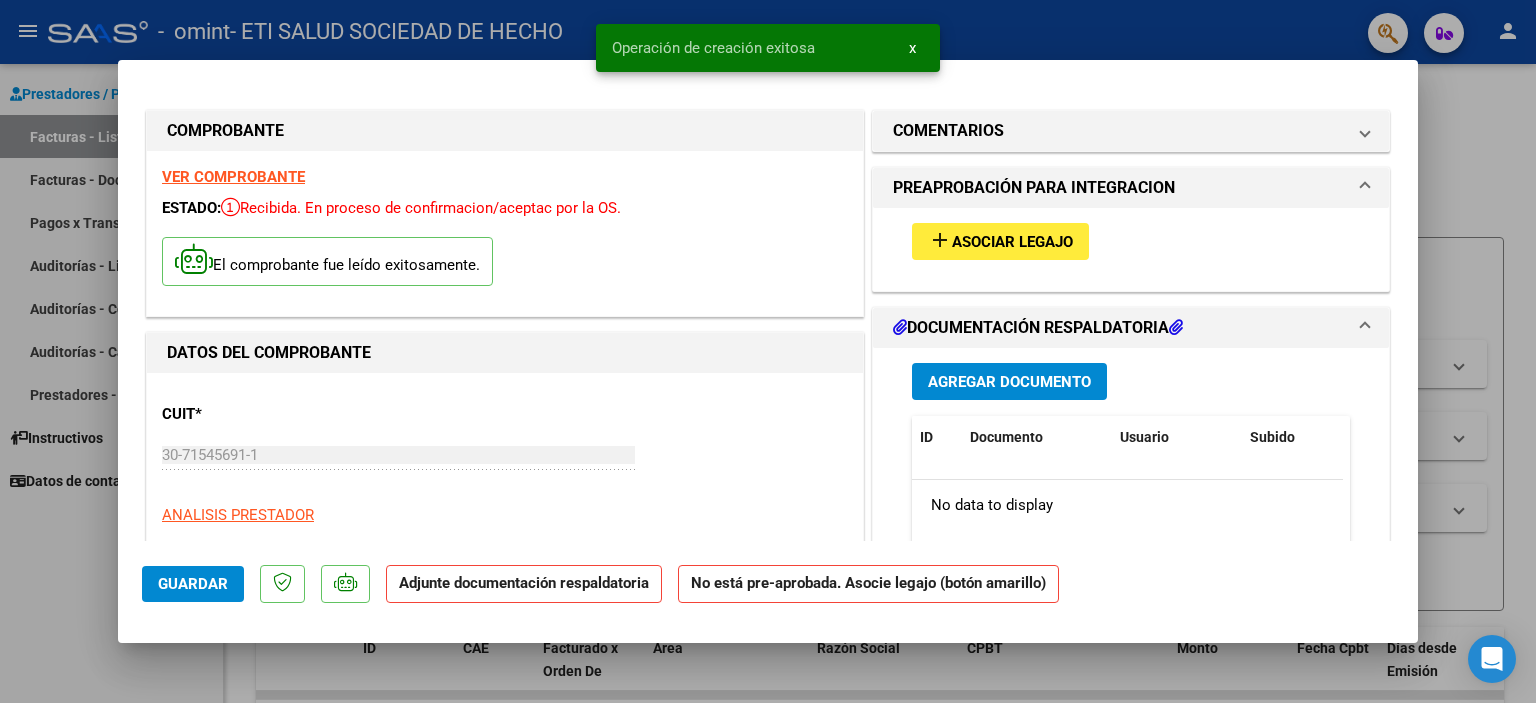 click on "Asociar Legajo" at bounding box center [1012, 242] 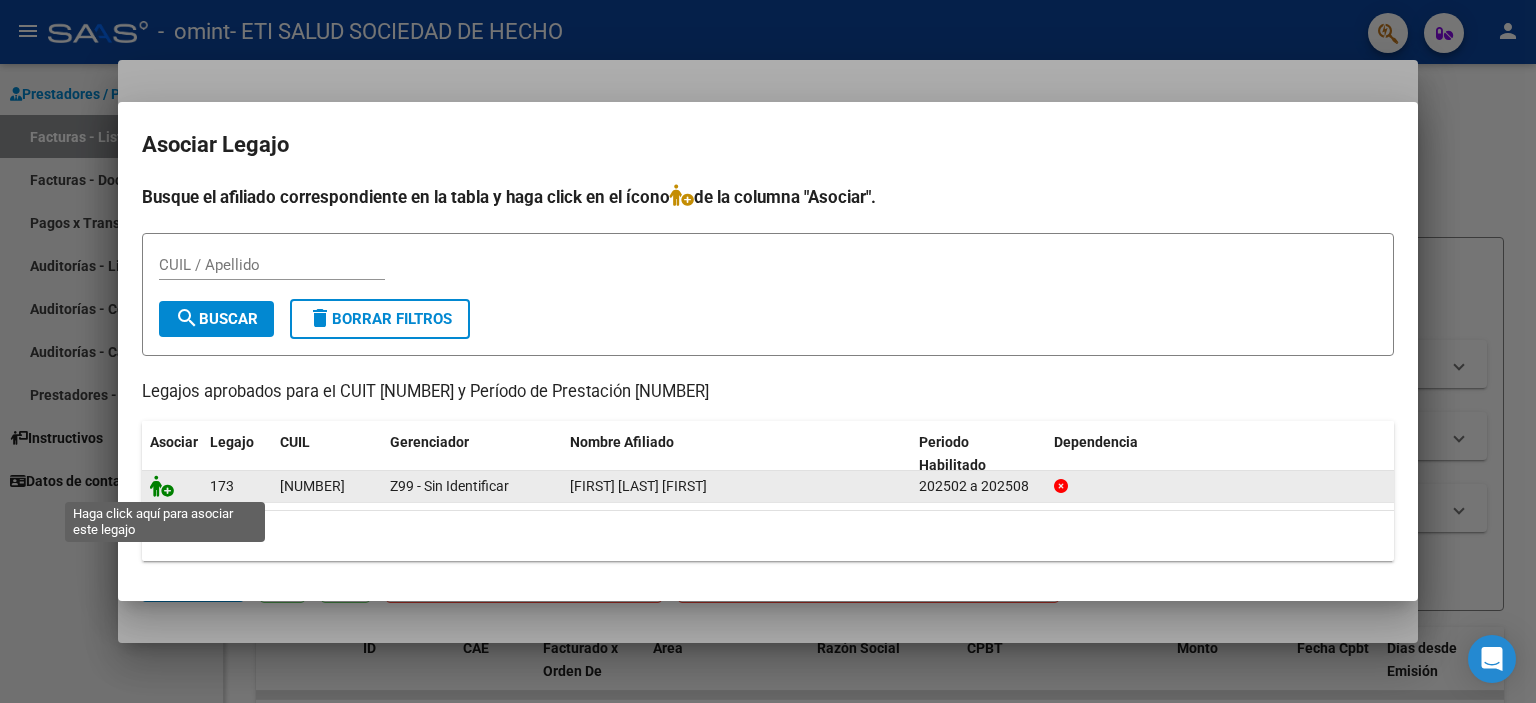 click 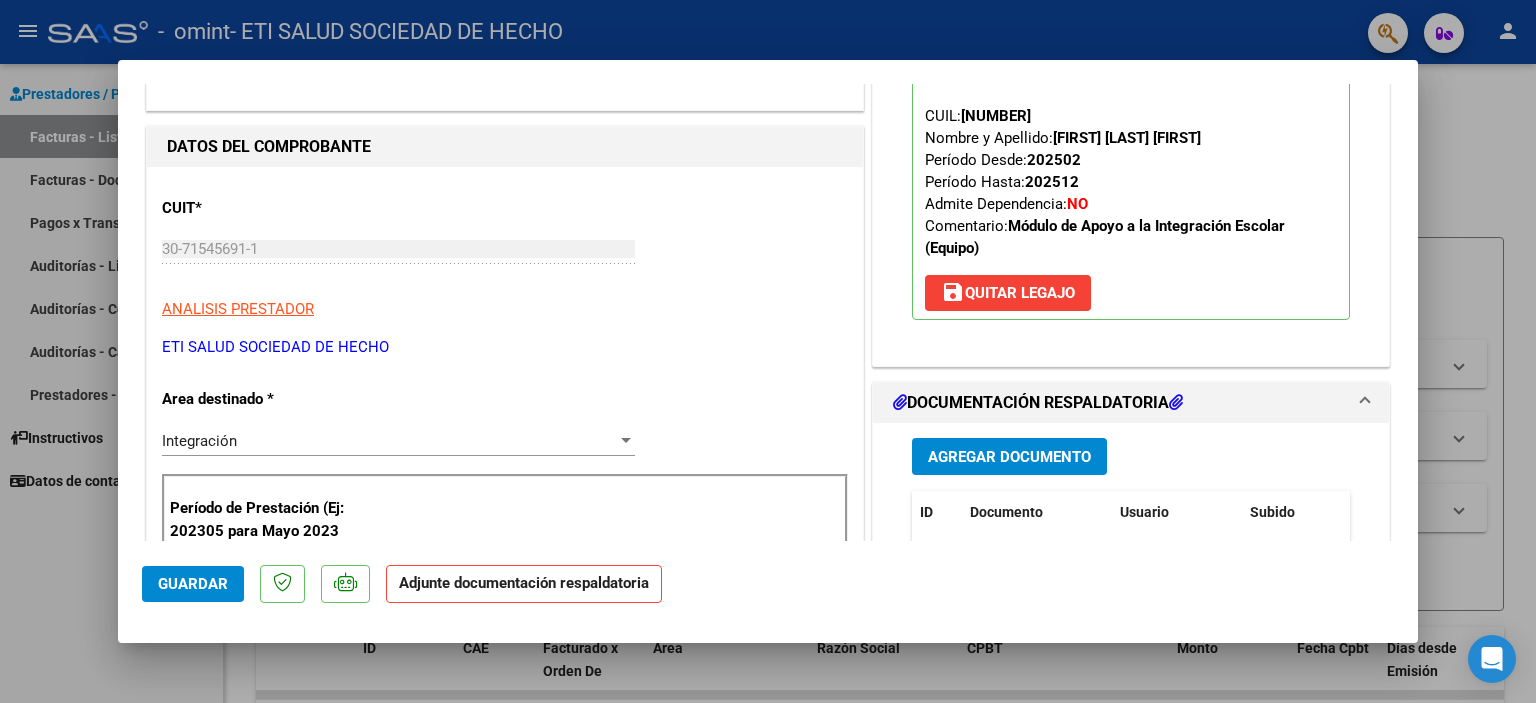 scroll, scrollTop: 400, scrollLeft: 0, axis: vertical 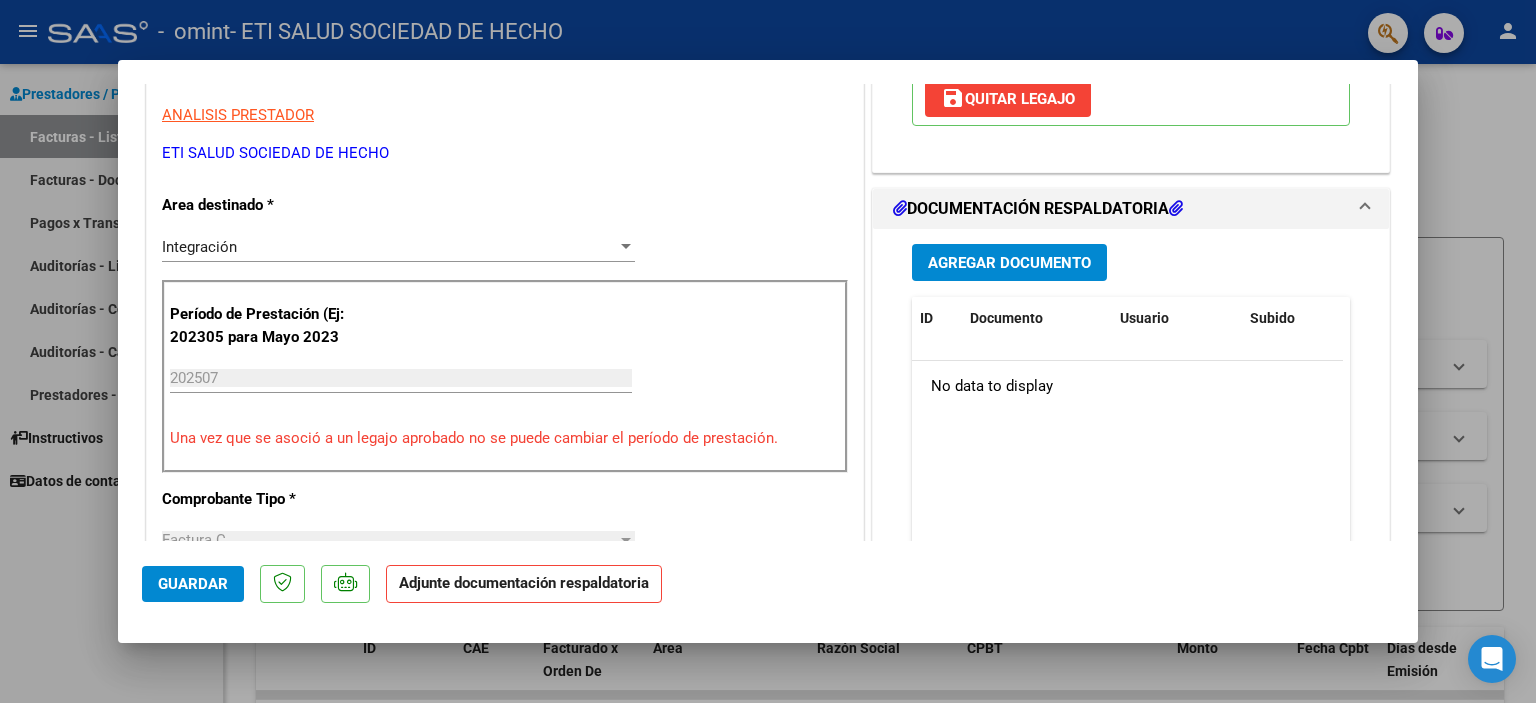 click on "Agregar Documento" at bounding box center [1009, 263] 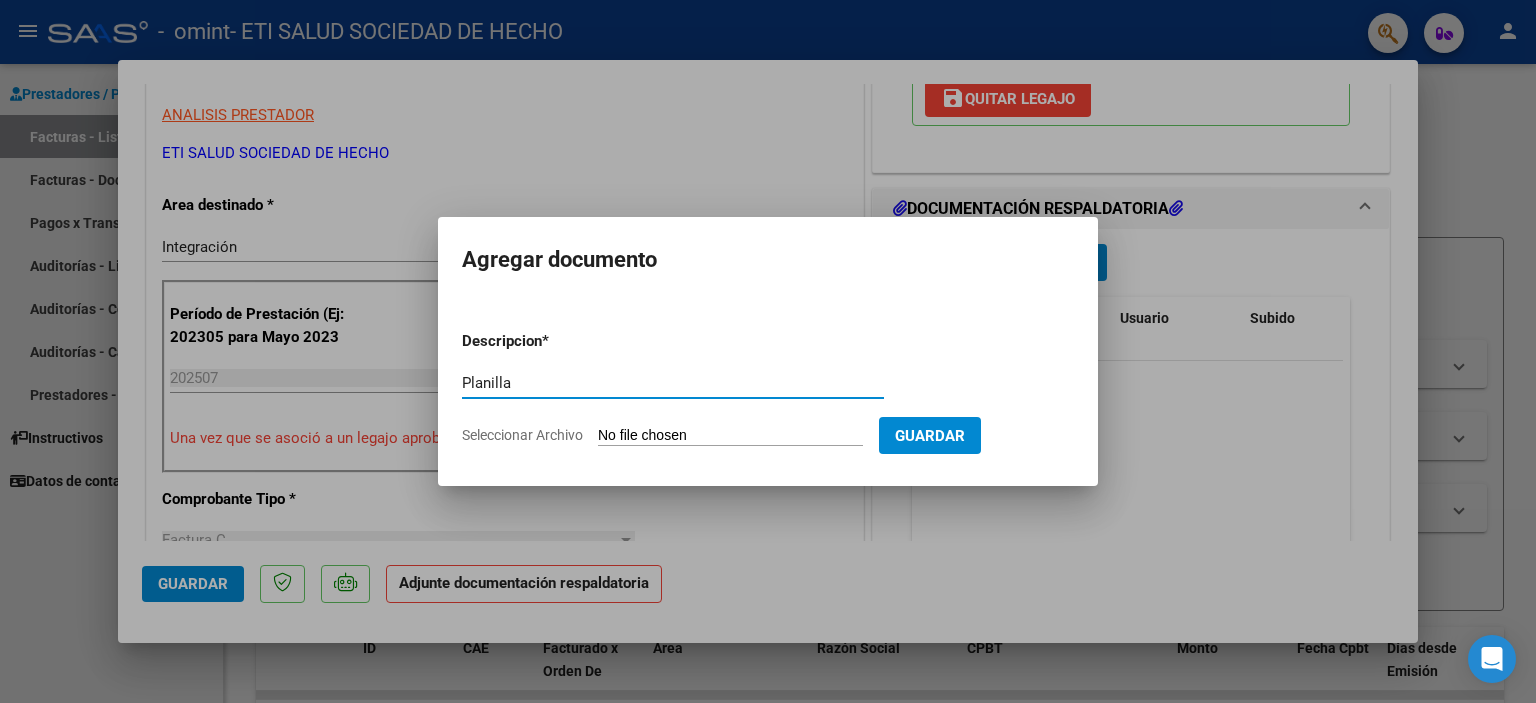 type on "Planilla" 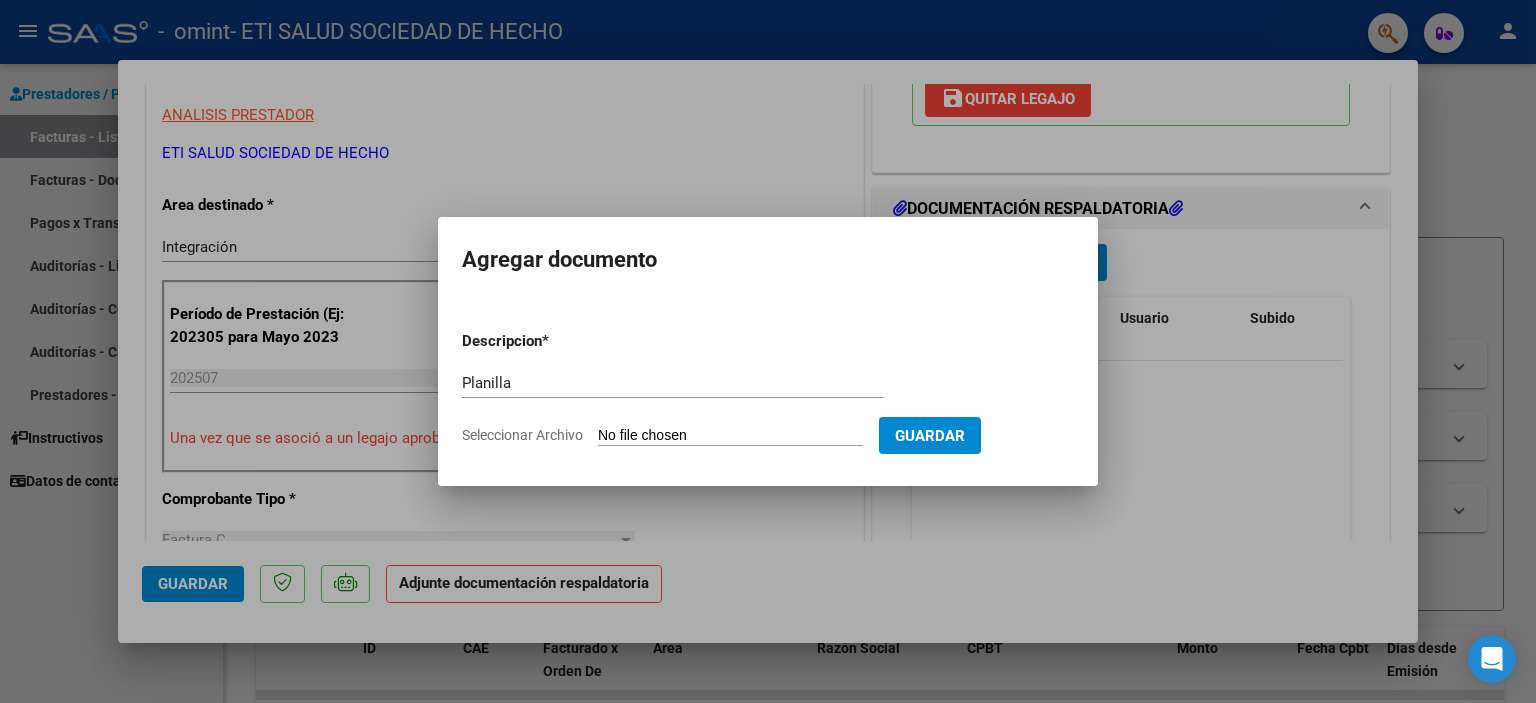 click on "Seleccionar Archivo" at bounding box center [730, 436] 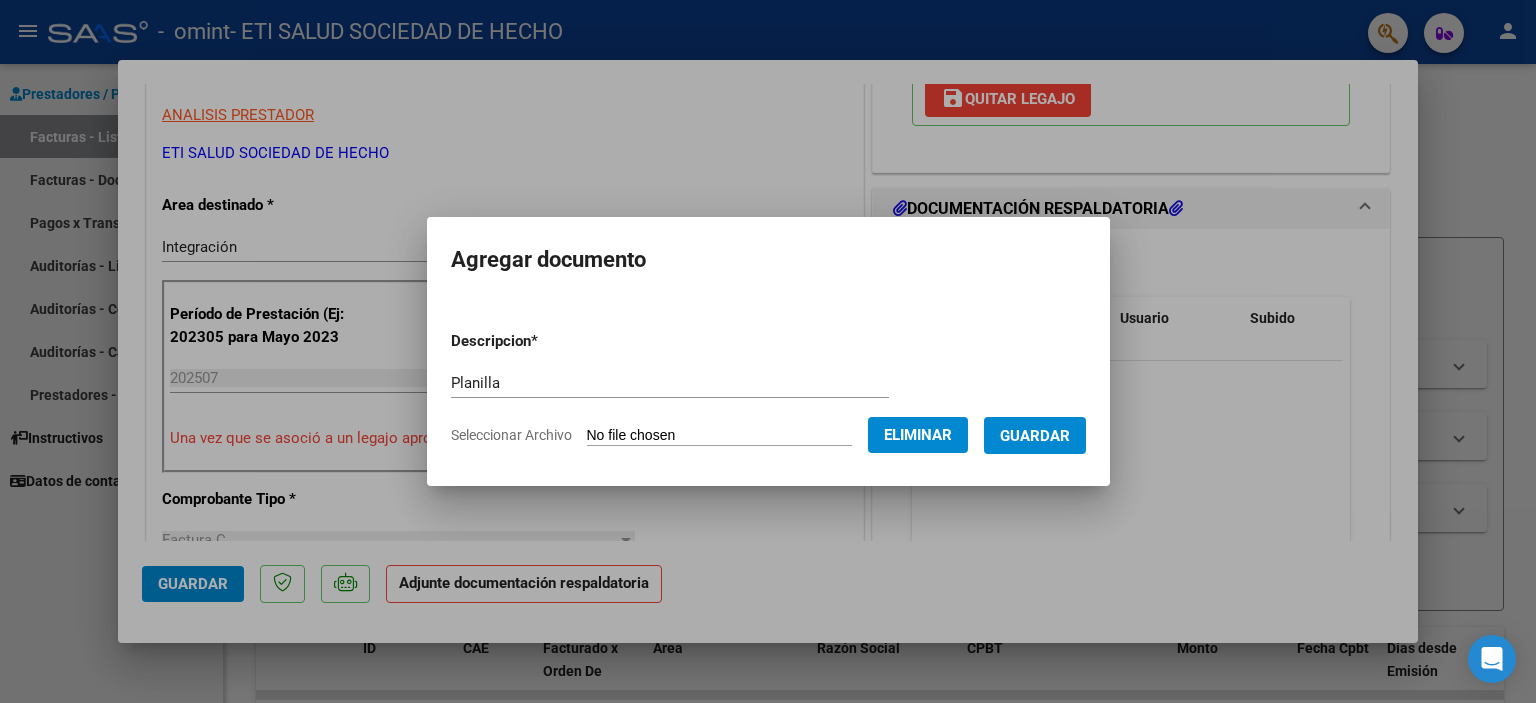 click on "Guardar" at bounding box center [1035, 436] 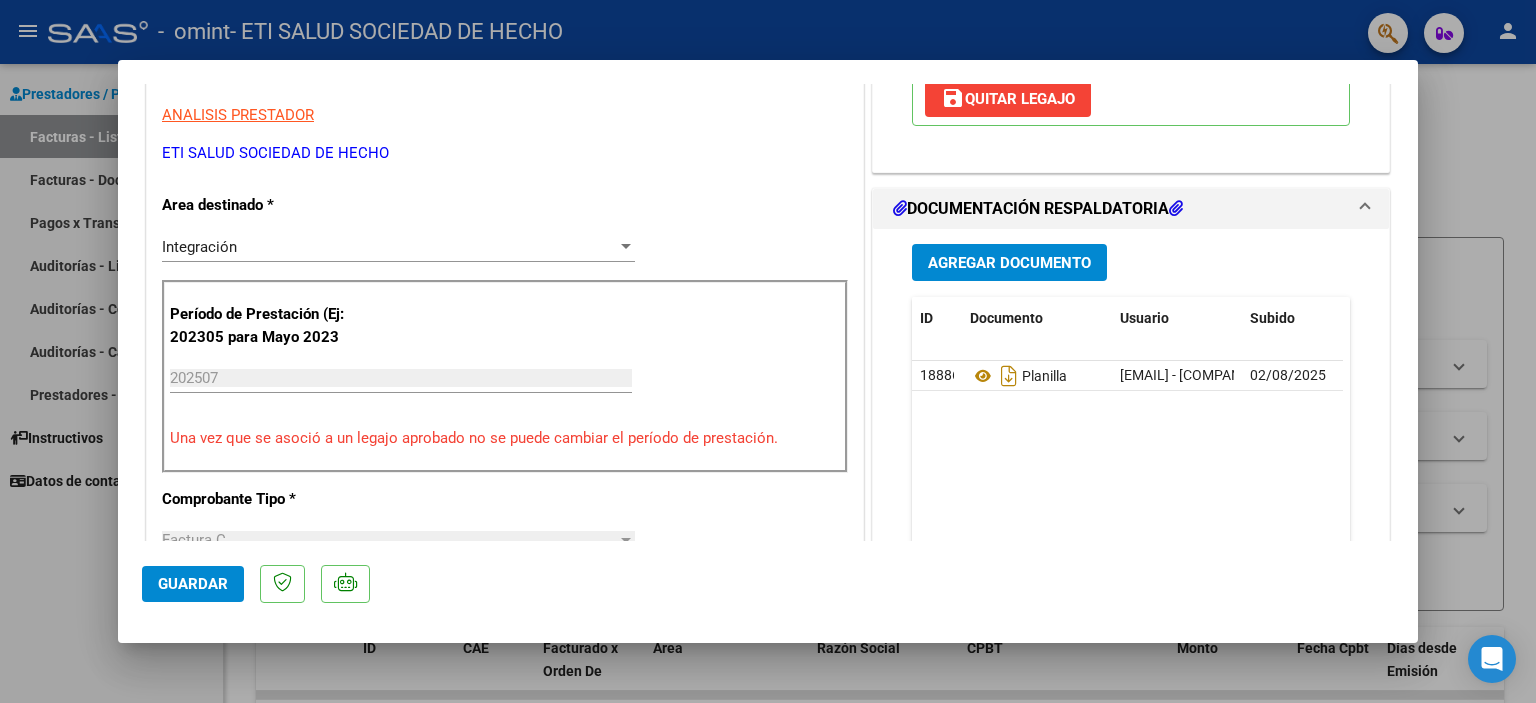 click at bounding box center (768, 351) 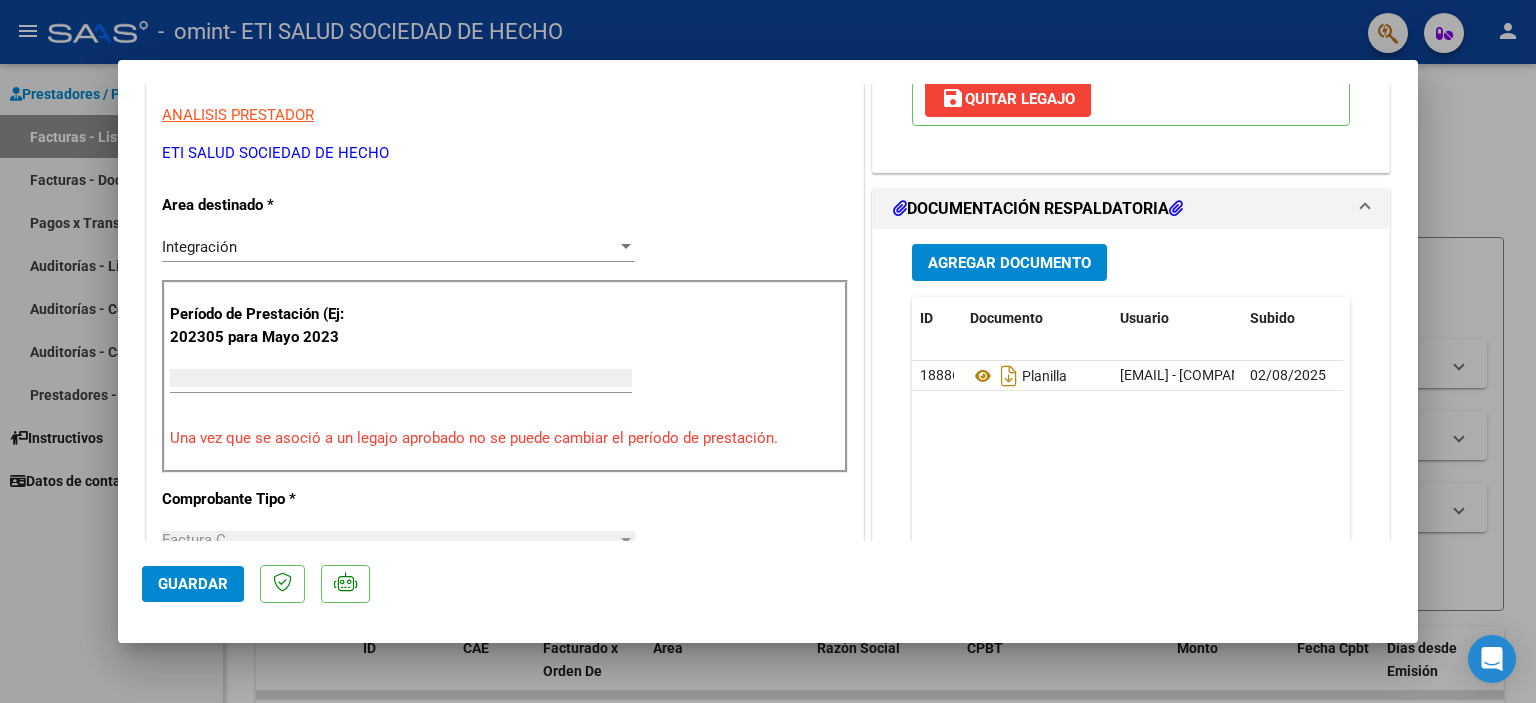 scroll, scrollTop: 339, scrollLeft: 0, axis: vertical 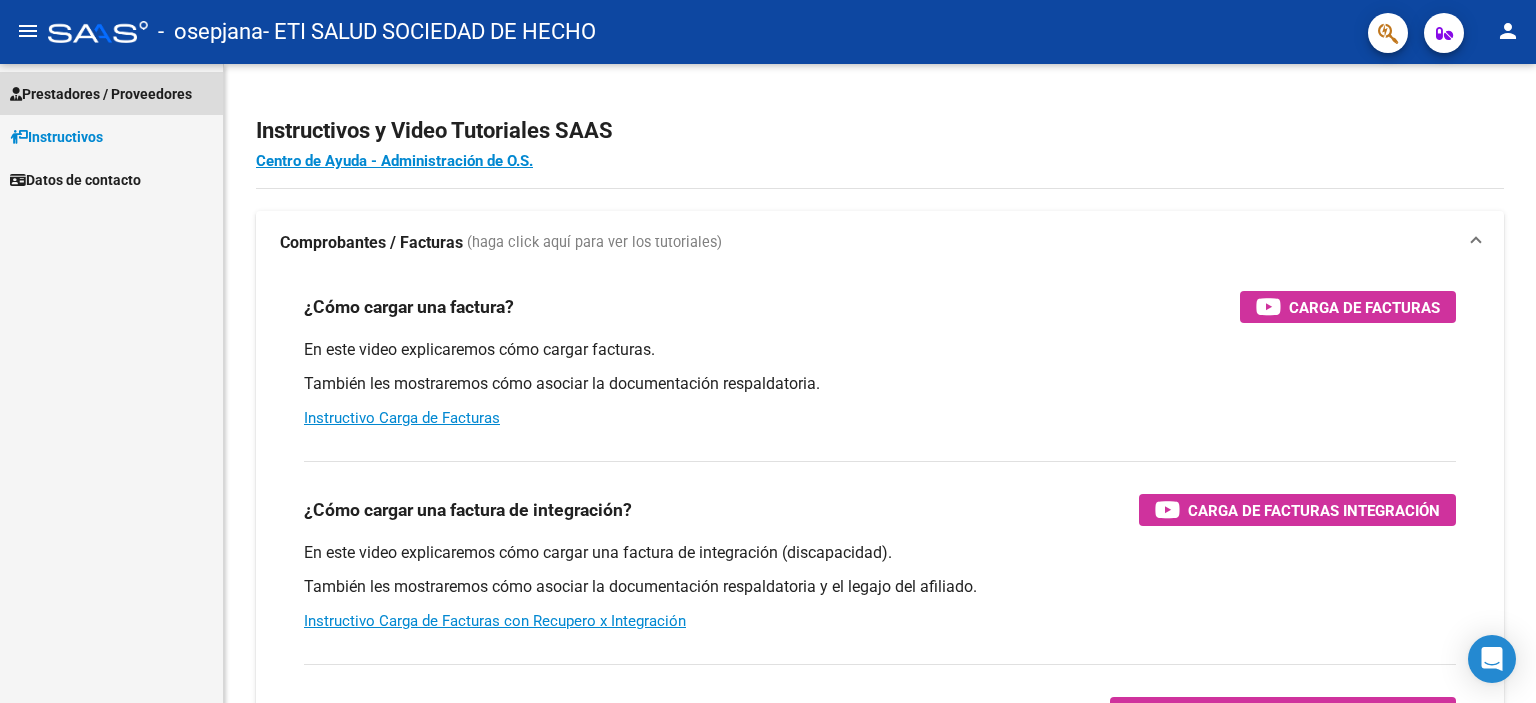 click on "Prestadores / Proveedores" at bounding box center [101, 94] 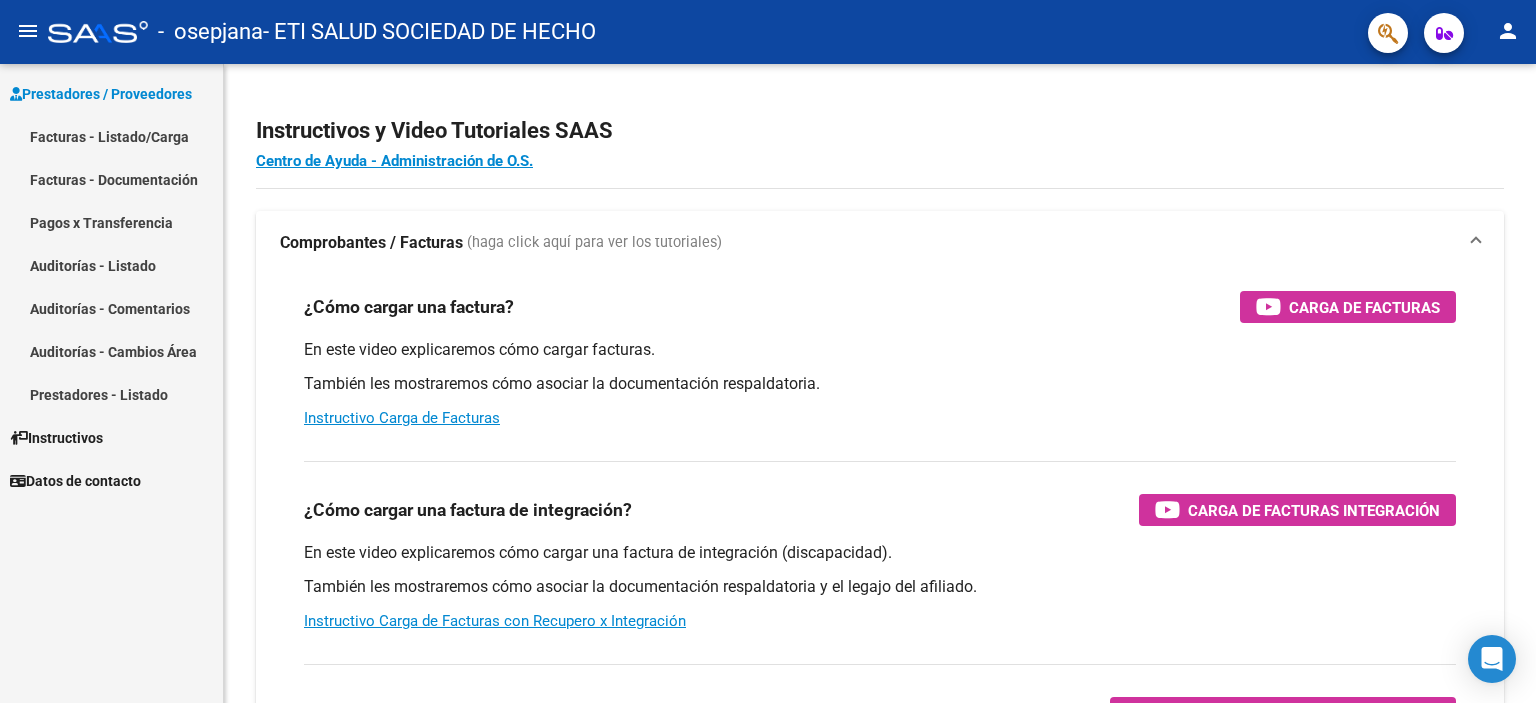 click on "Facturas - Listado/Carga" at bounding box center (111, 136) 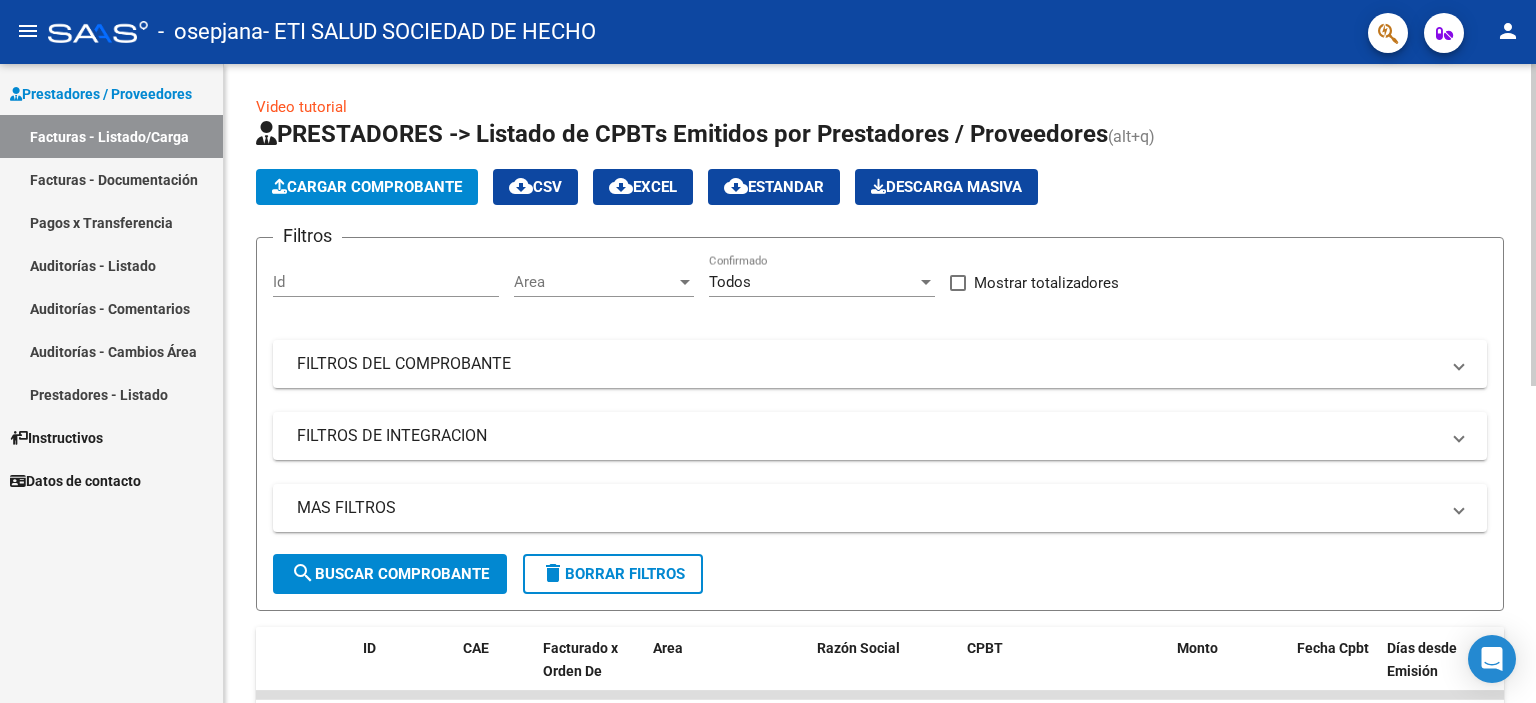 click on "Cargar Comprobante" 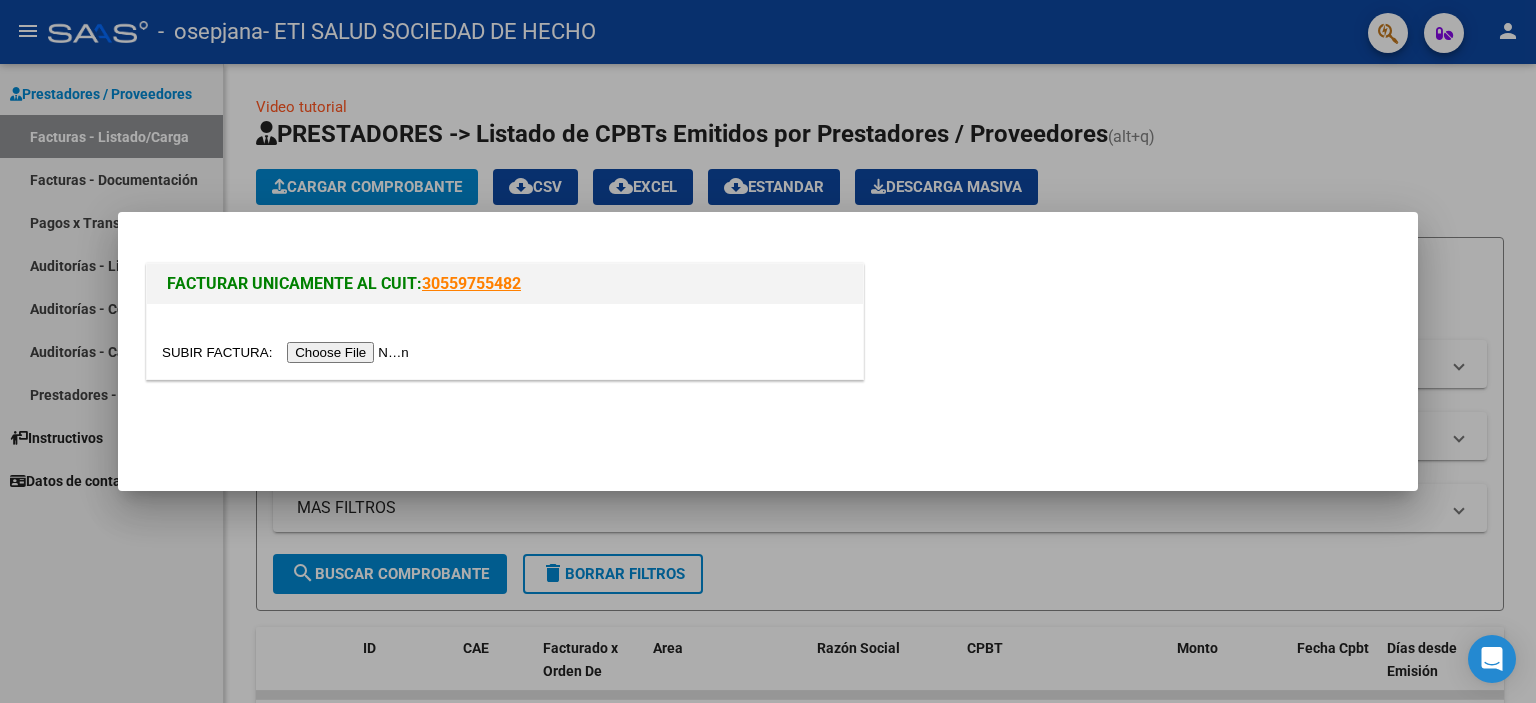 click at bounding box center (288, 352) 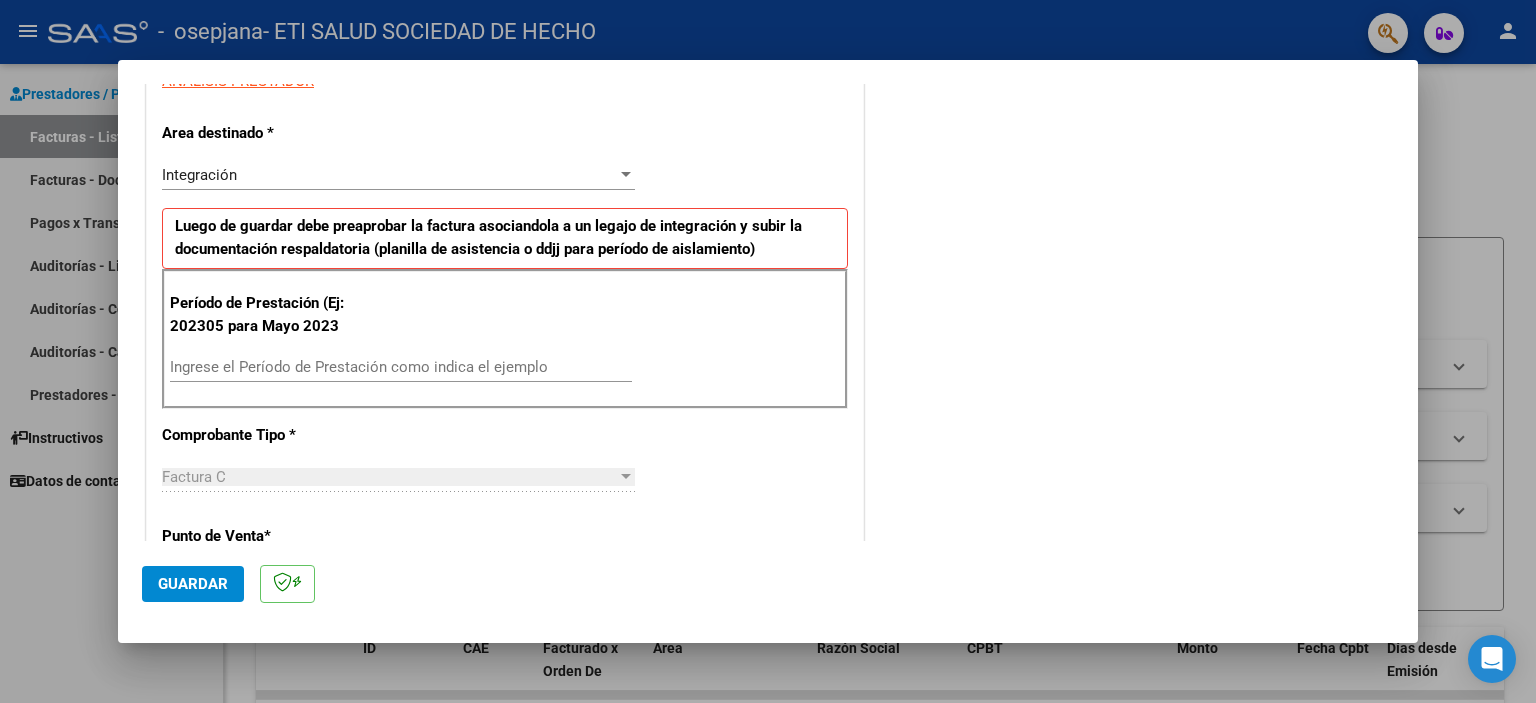 scroll, scrollTop: 400, scrollLeft: 0, axis: vertical 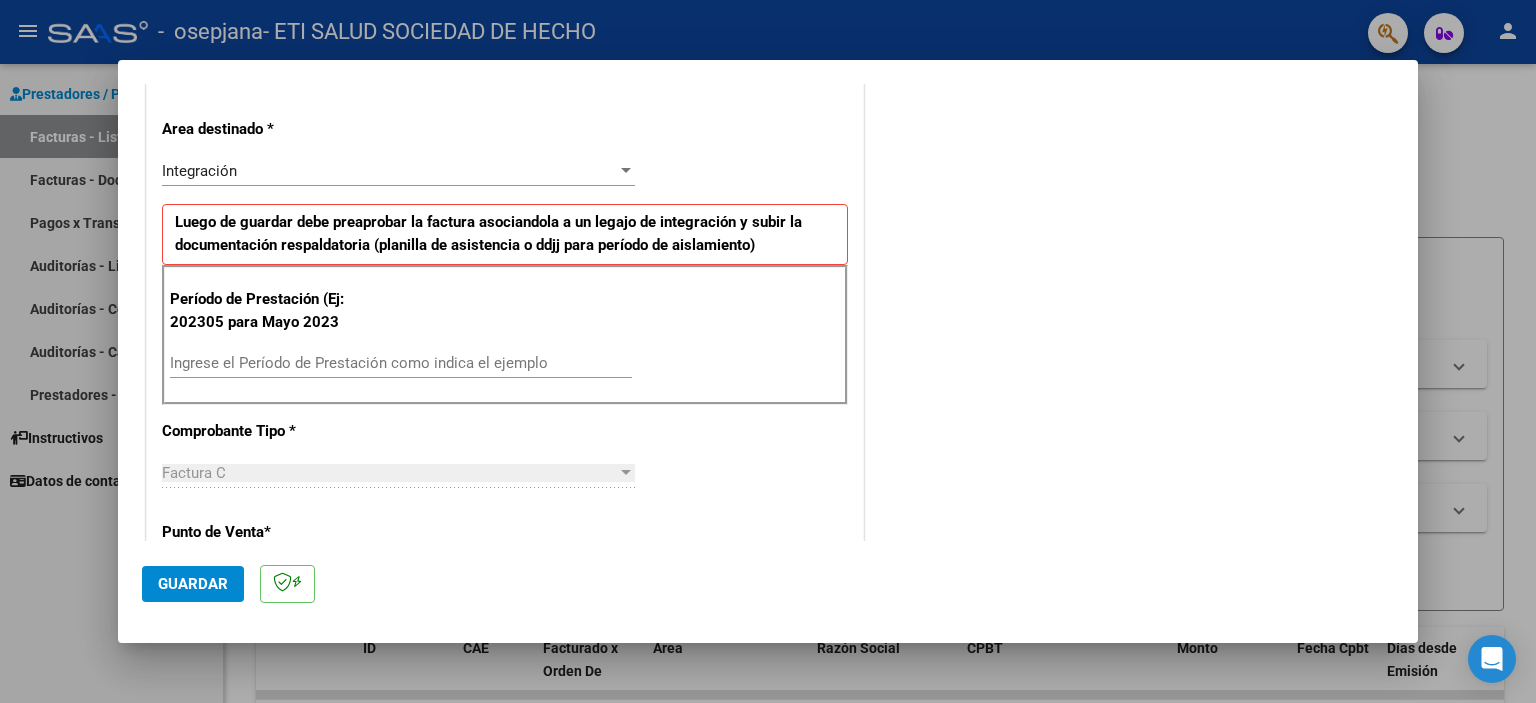click on "Ingrese el Período de Prestación como indica el ejemplo" at bounding box center [401, 363] 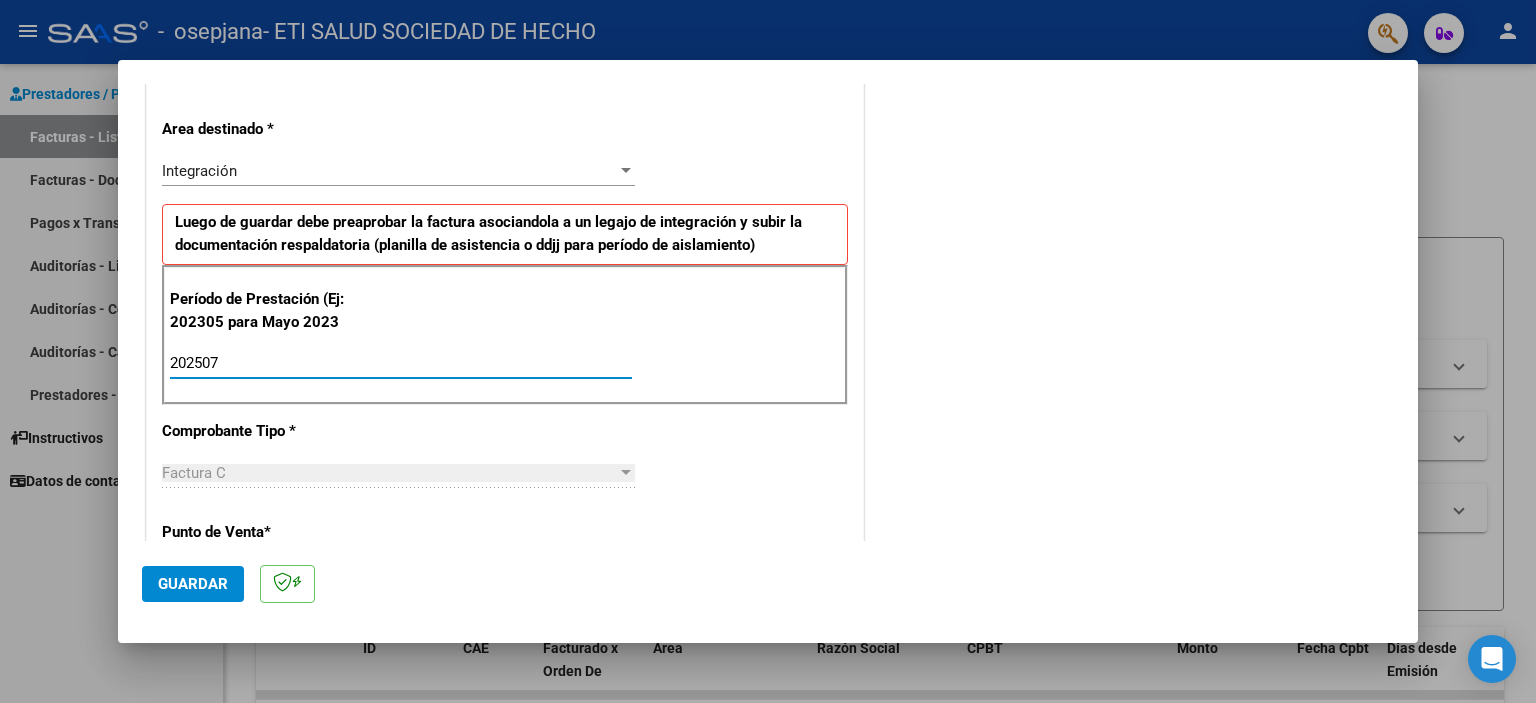 type on "202507" 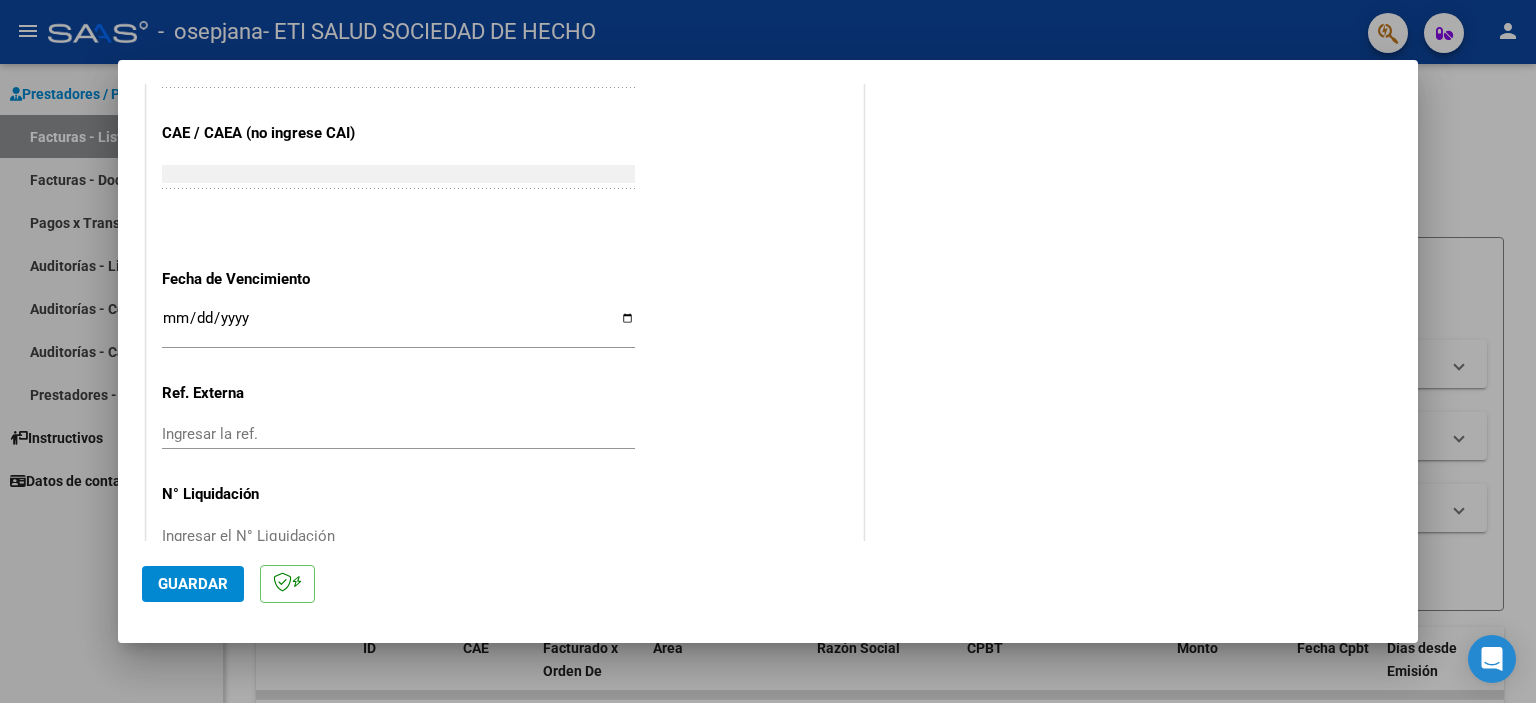 scroll, scrollTop: 1263, scrollLeft: 0, axis: vertical 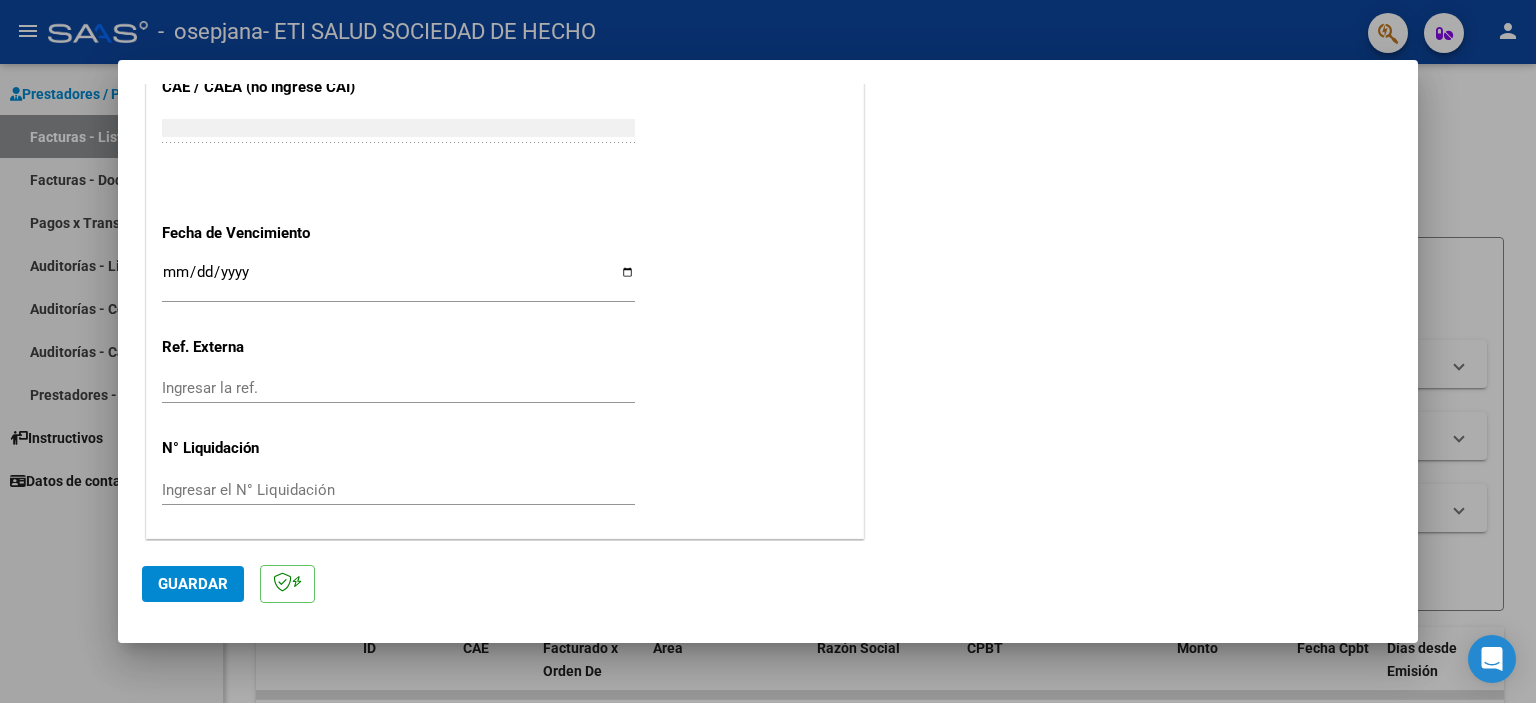 click on "Ingresar la fecha" at bounding box center [398, 280] 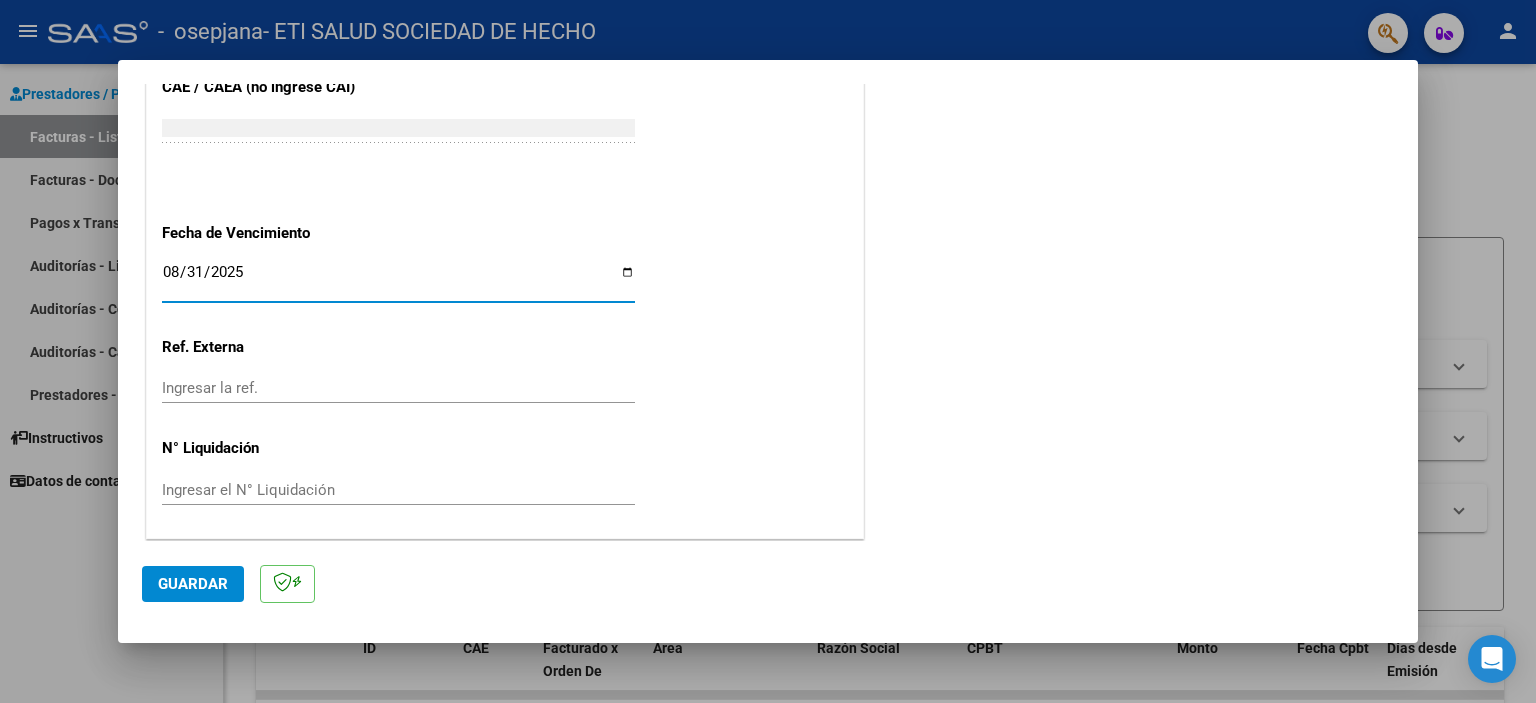 type on "2025-08-31" 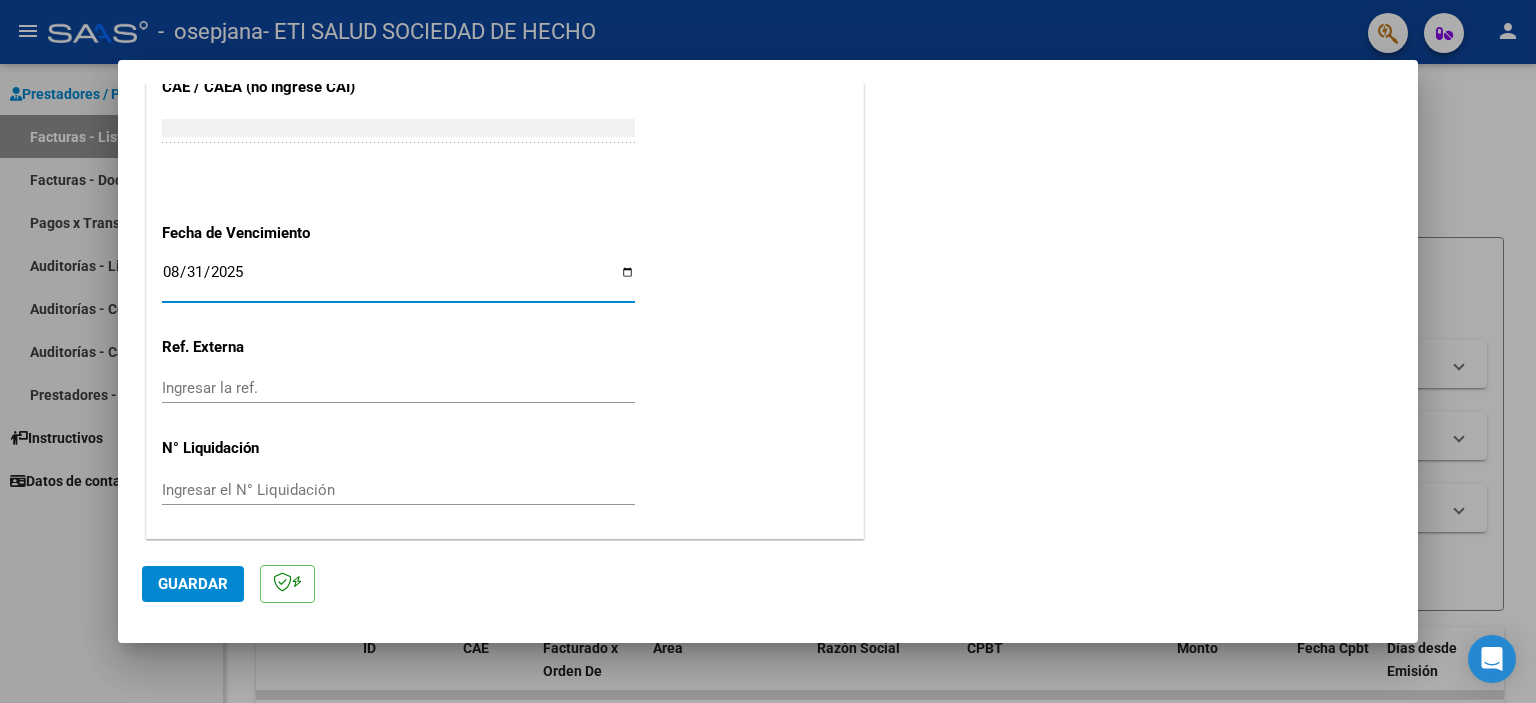 click on "Guardar" 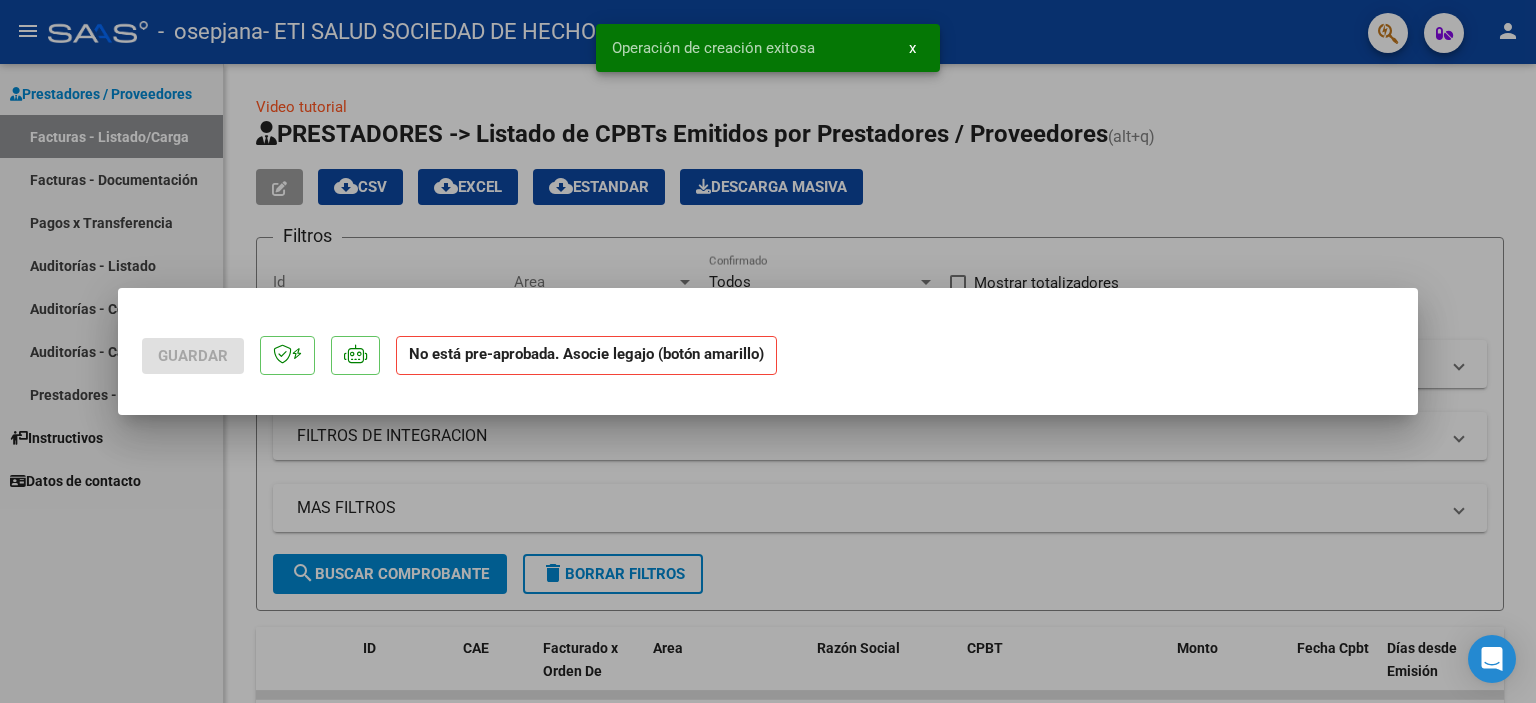 scroll, scrollTop: 0, scrollLeft: 0, axis: both 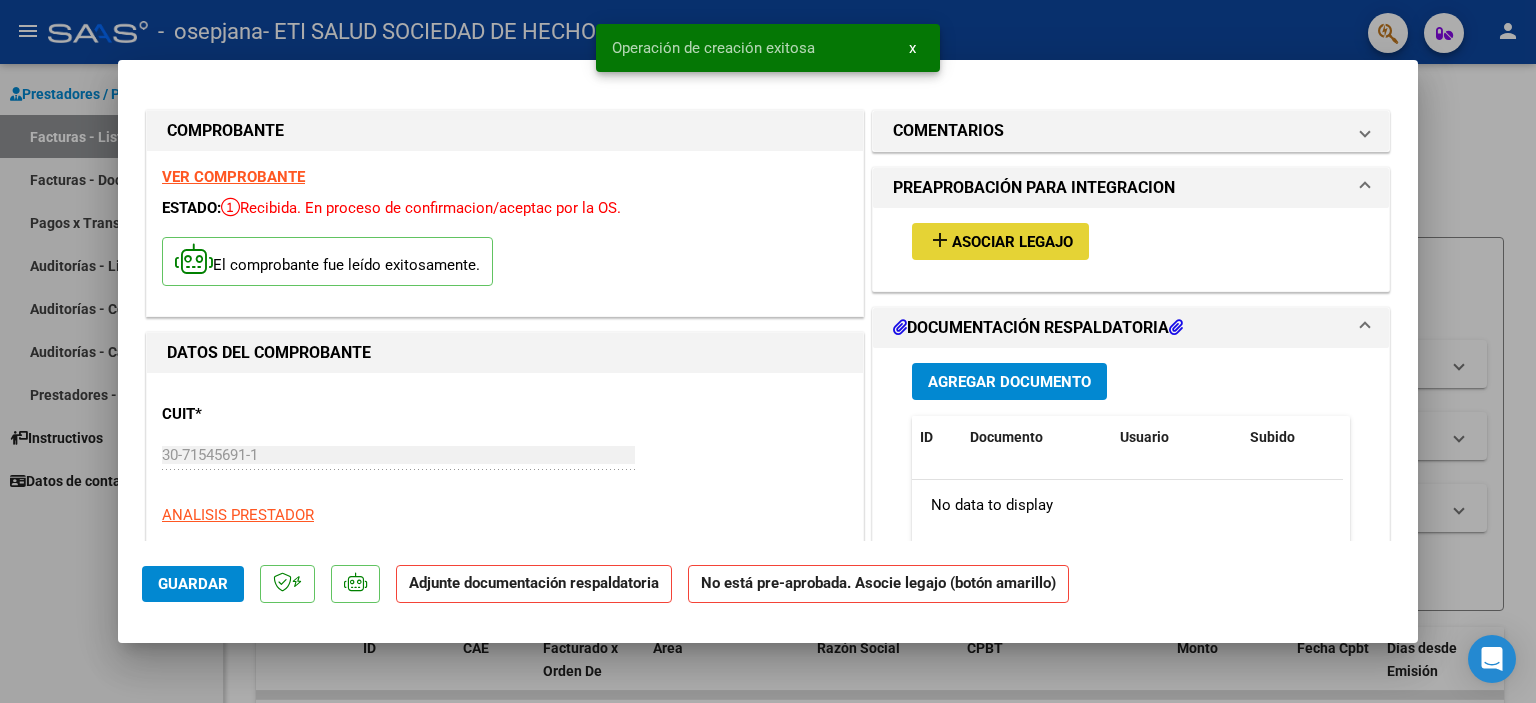 click on "Asociar Legajo" at bounding box center [1012, 242] 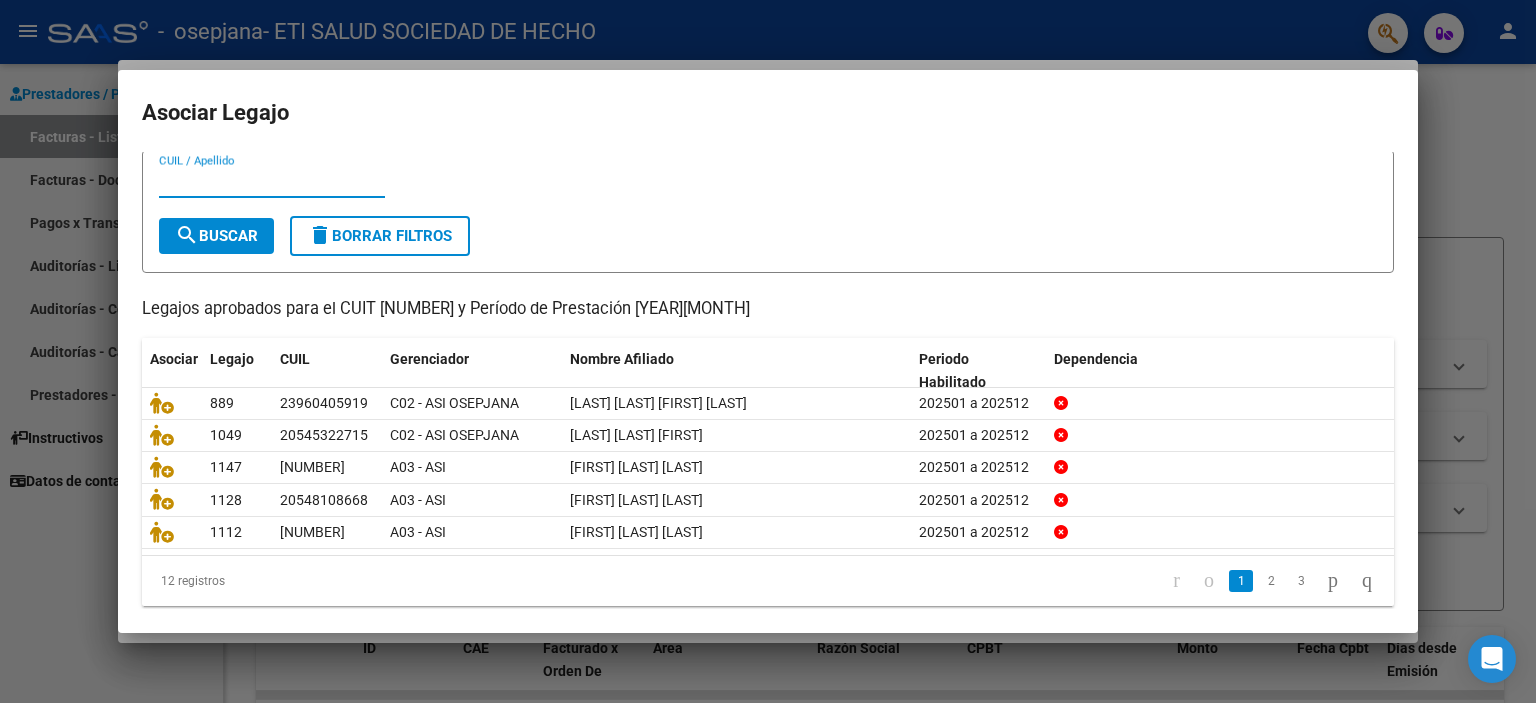 scroll, scrollTop: 62, scrollLeft: 0, axis: vertical 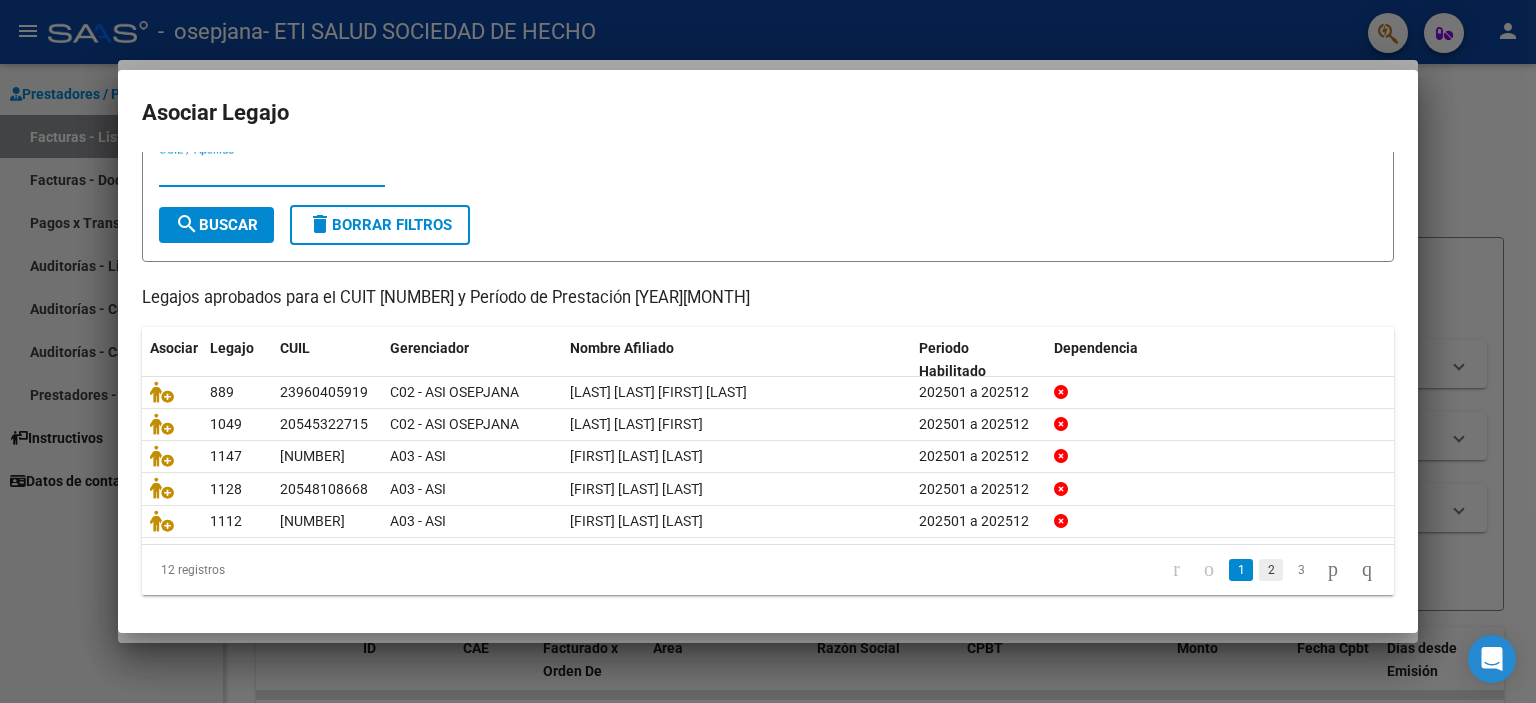 click on "2" 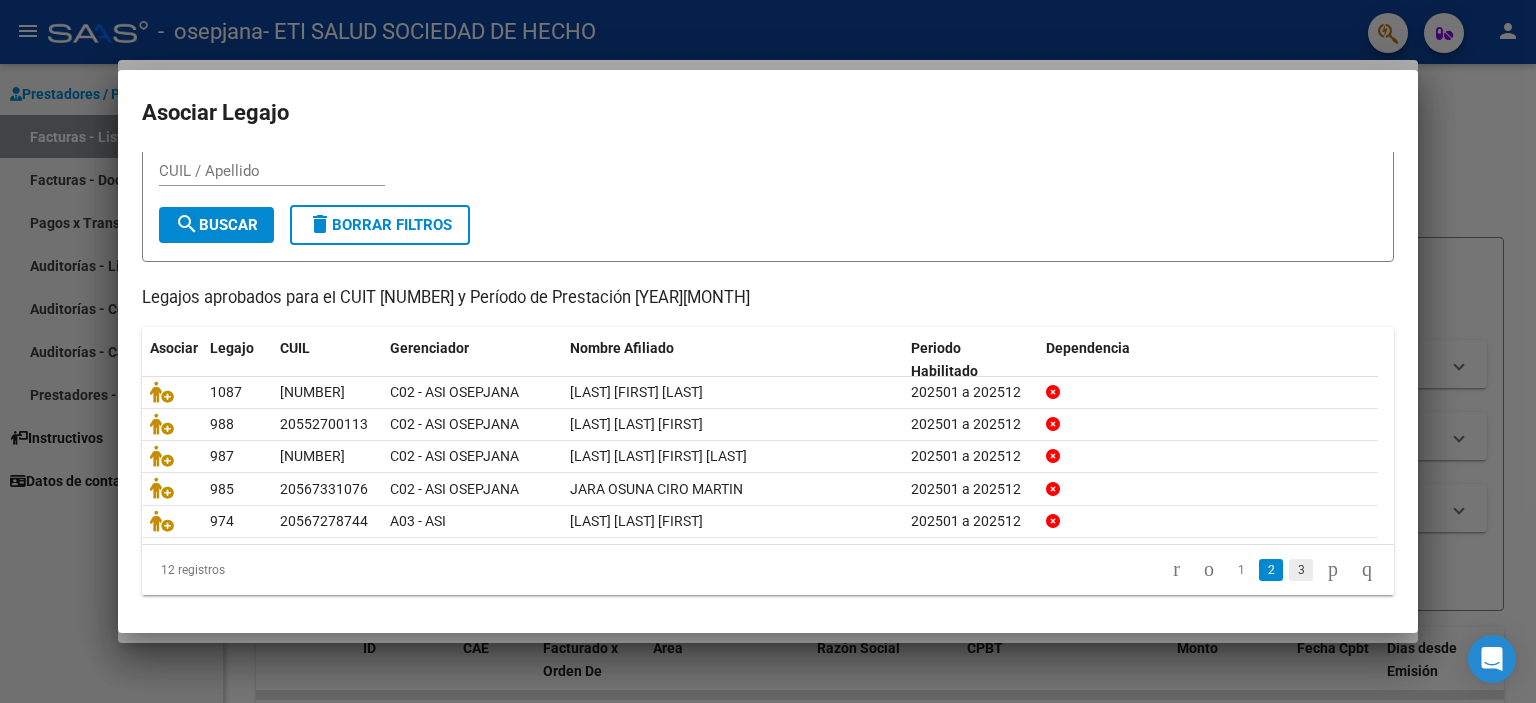click on "3" 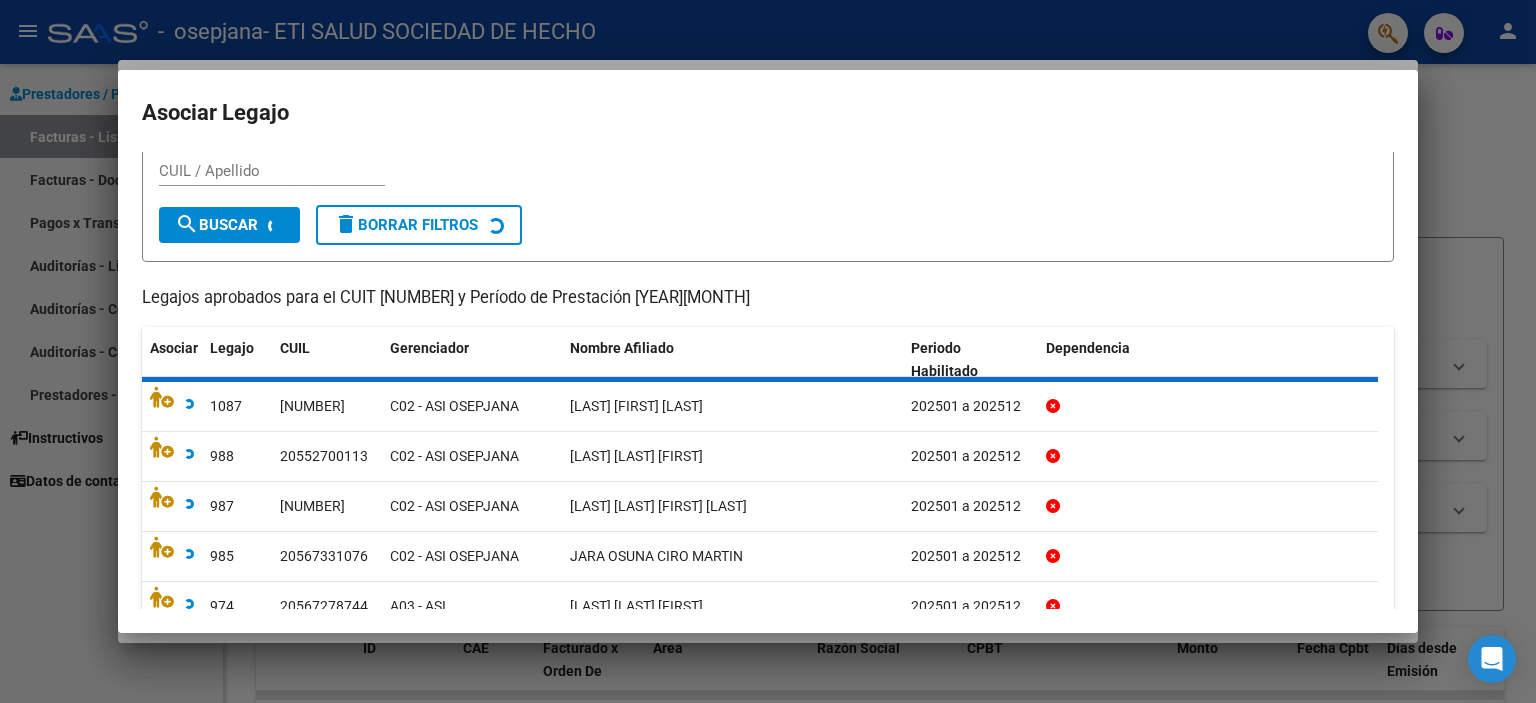 scroll, scrollTop: 0, scrollLeft: 0, axis: both 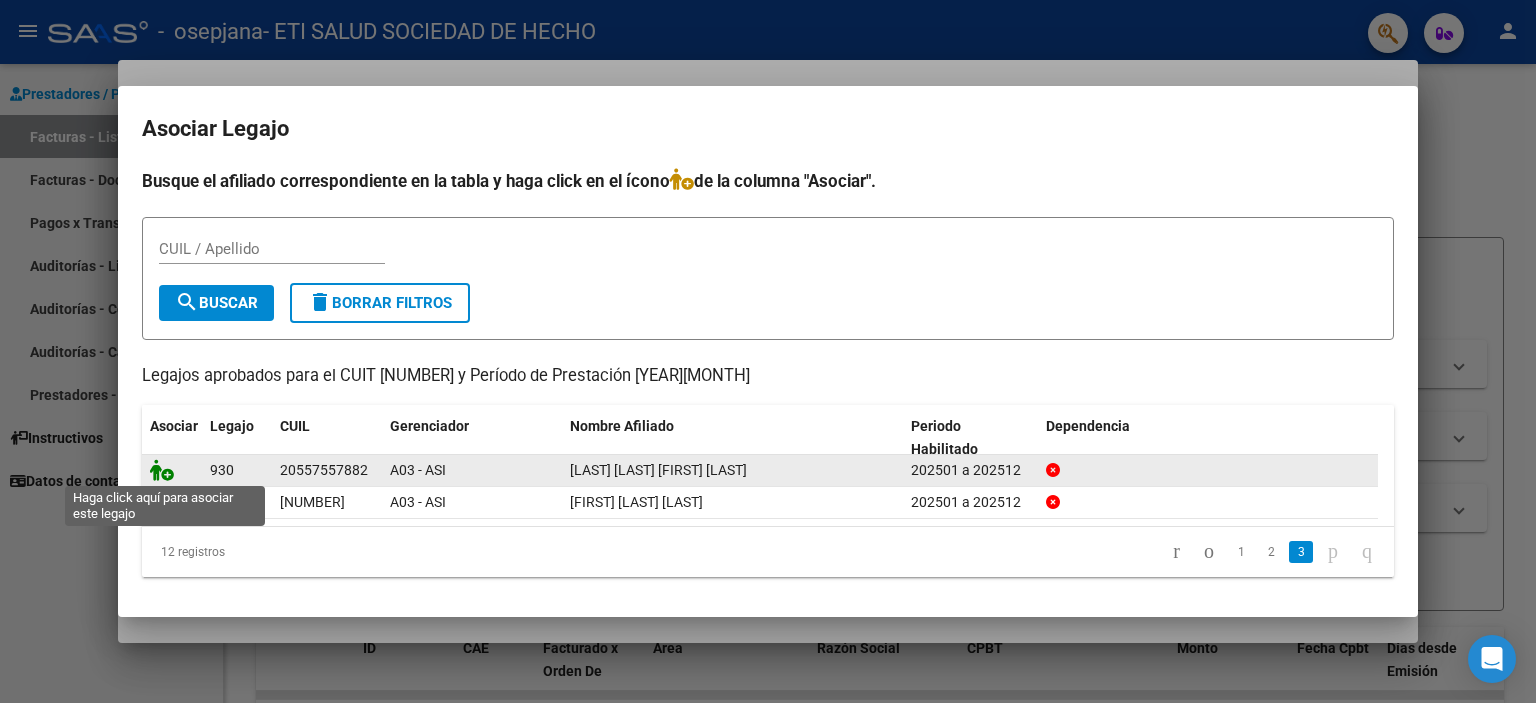 click 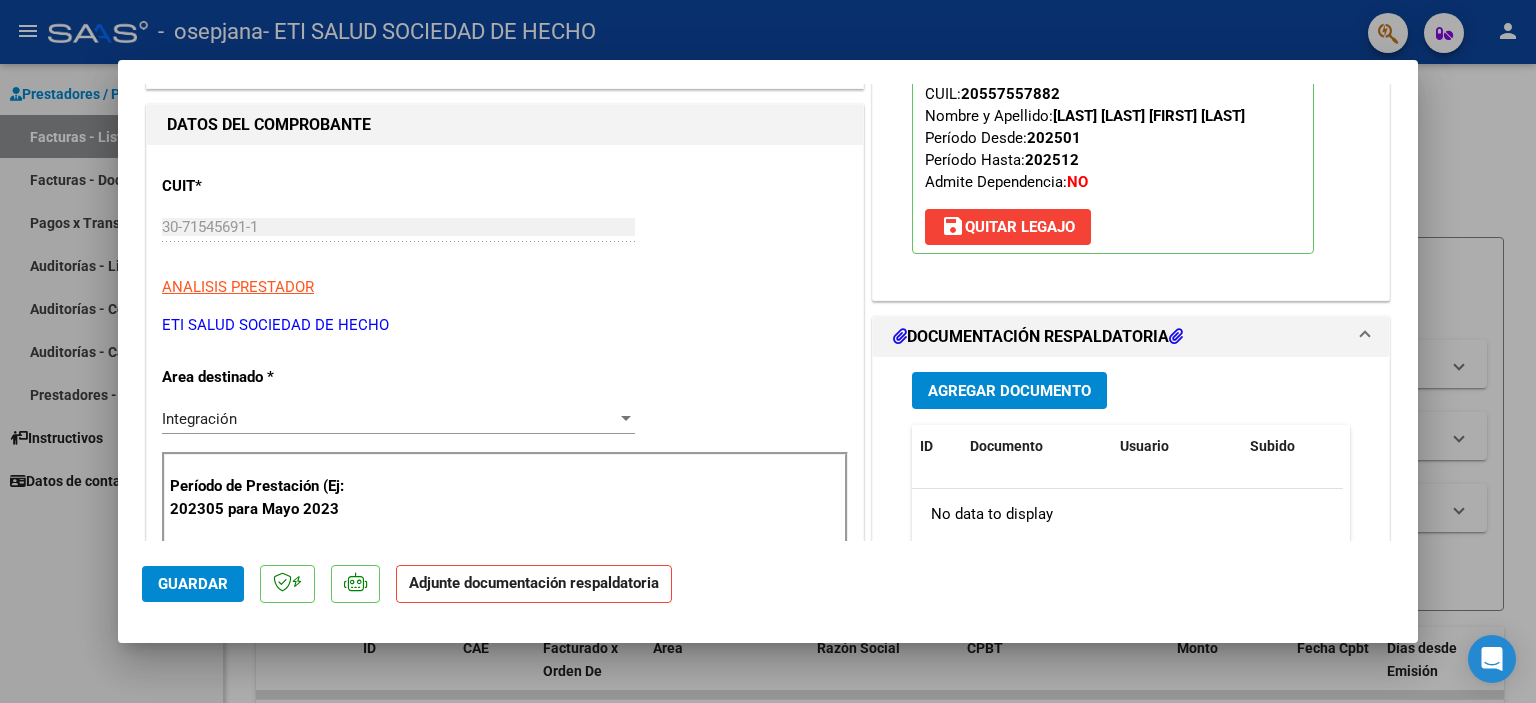 scroll, scrollTop: 400, scrollLeft: 0, axis: vertical 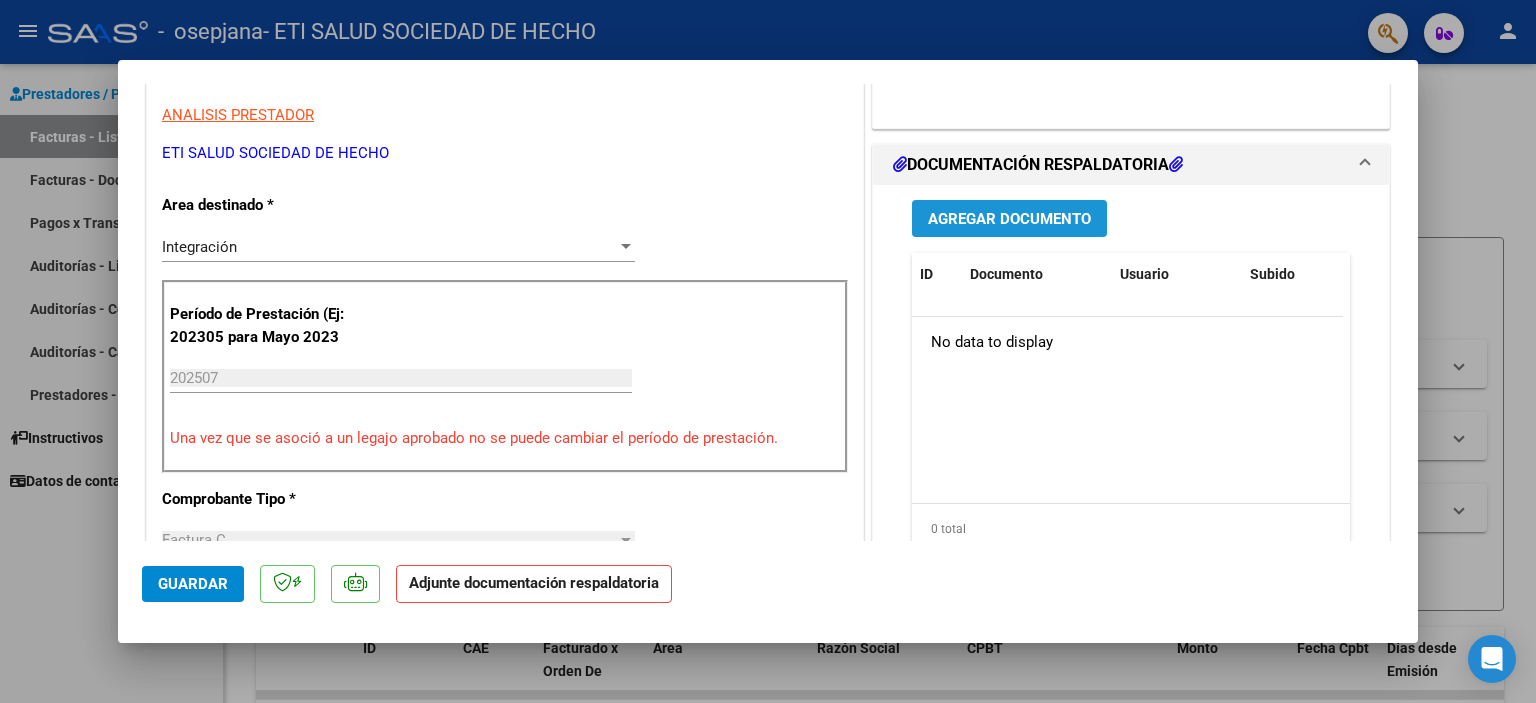 click on "Agregar Documento" at bounding box center (1009, 219) 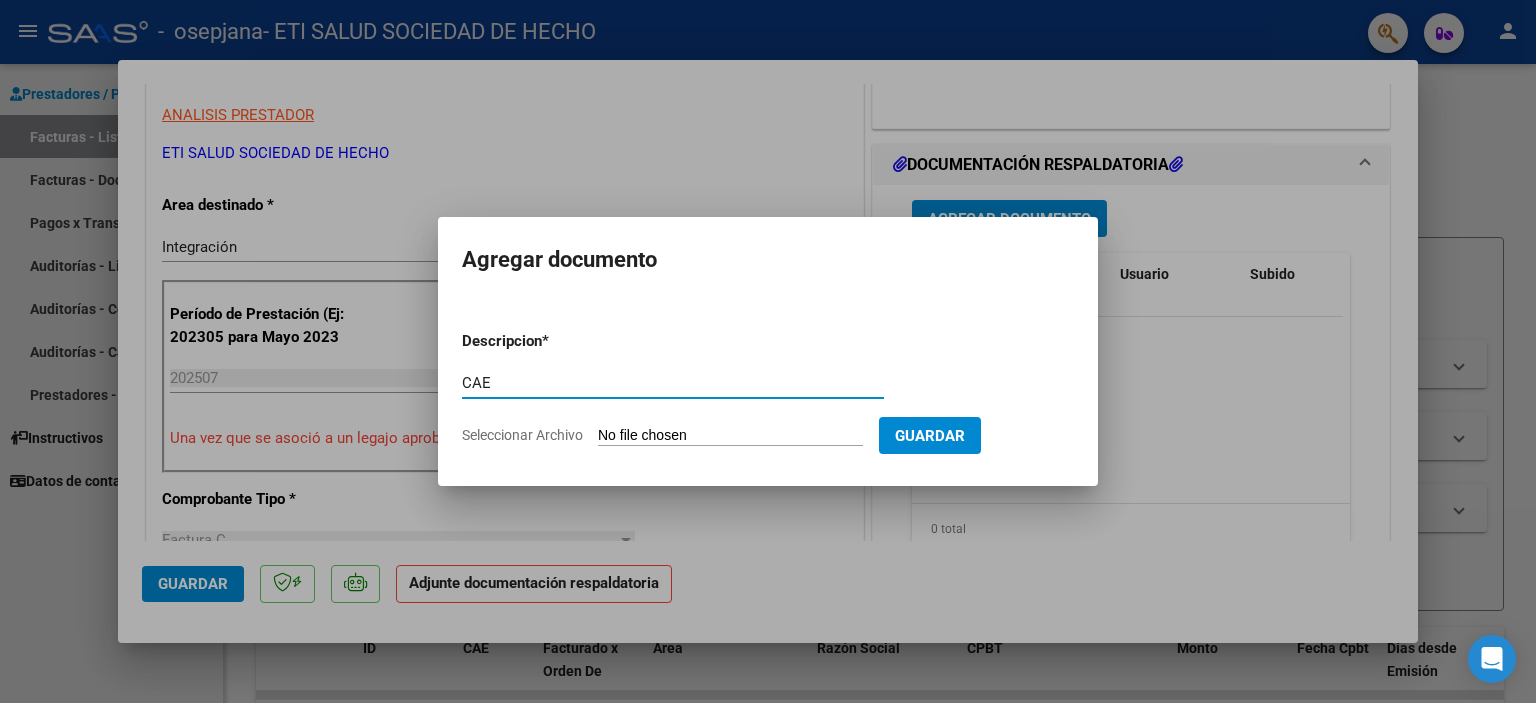 type on "CAE" 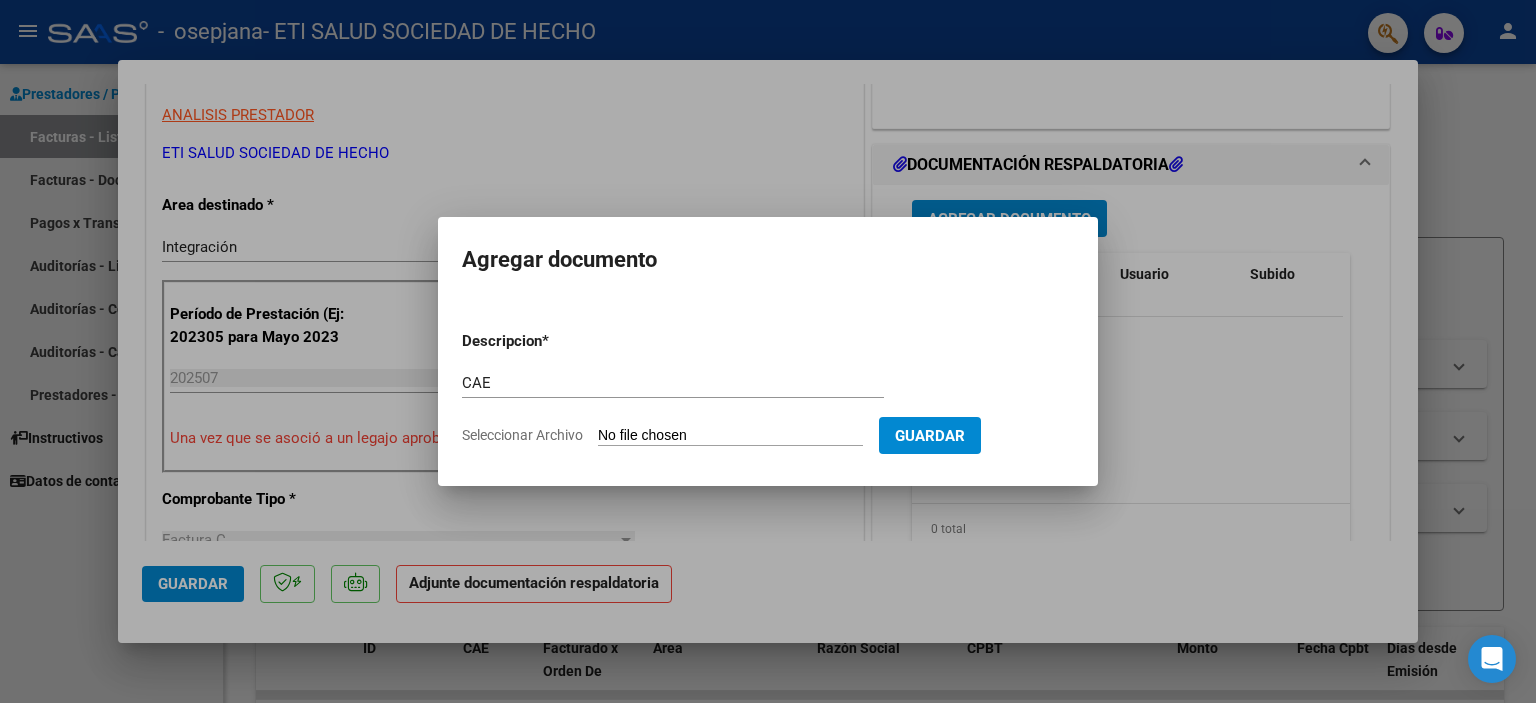 click on "Seleccionar Archivo" at bounding box center (730, 436) 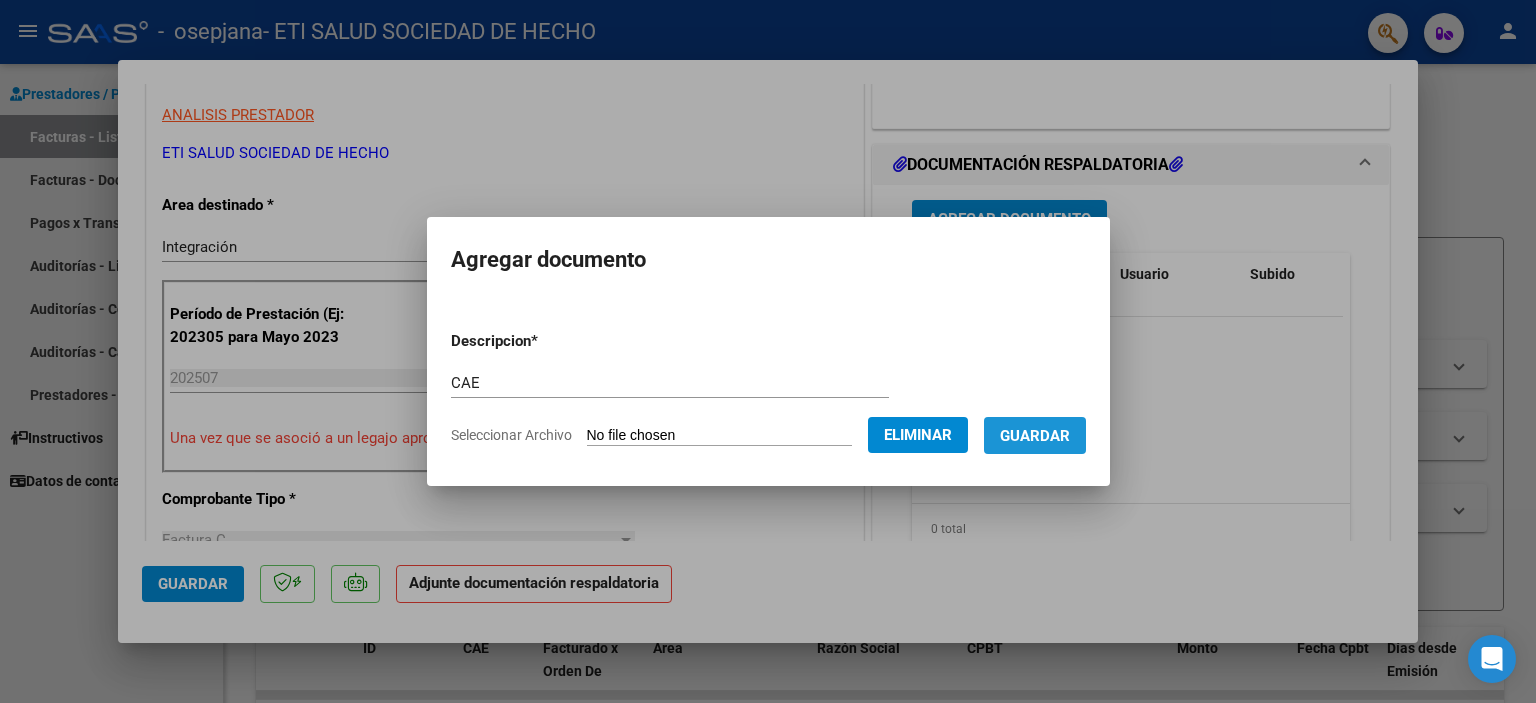 click on "Guardar" at bounding box center (1035, 436) 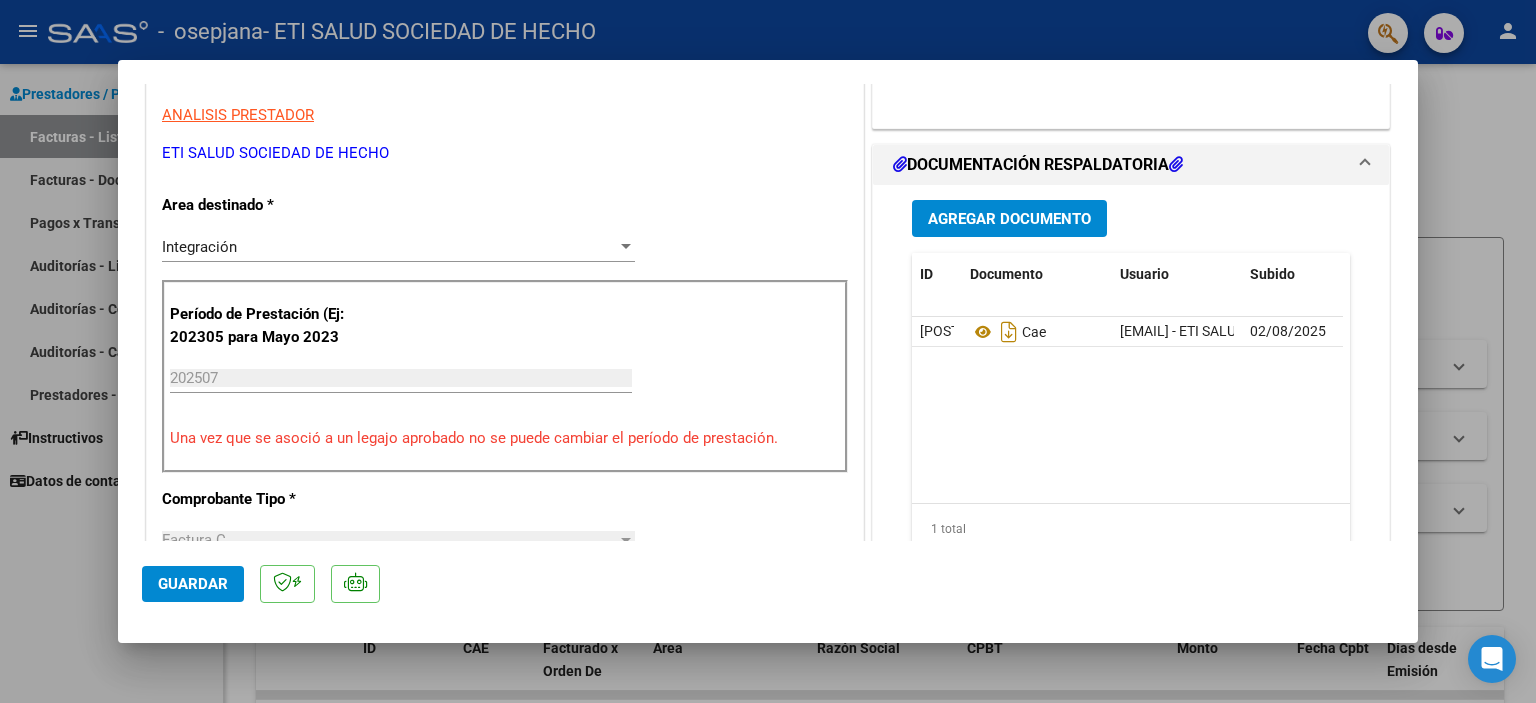 click at bounding box center [768, 351] 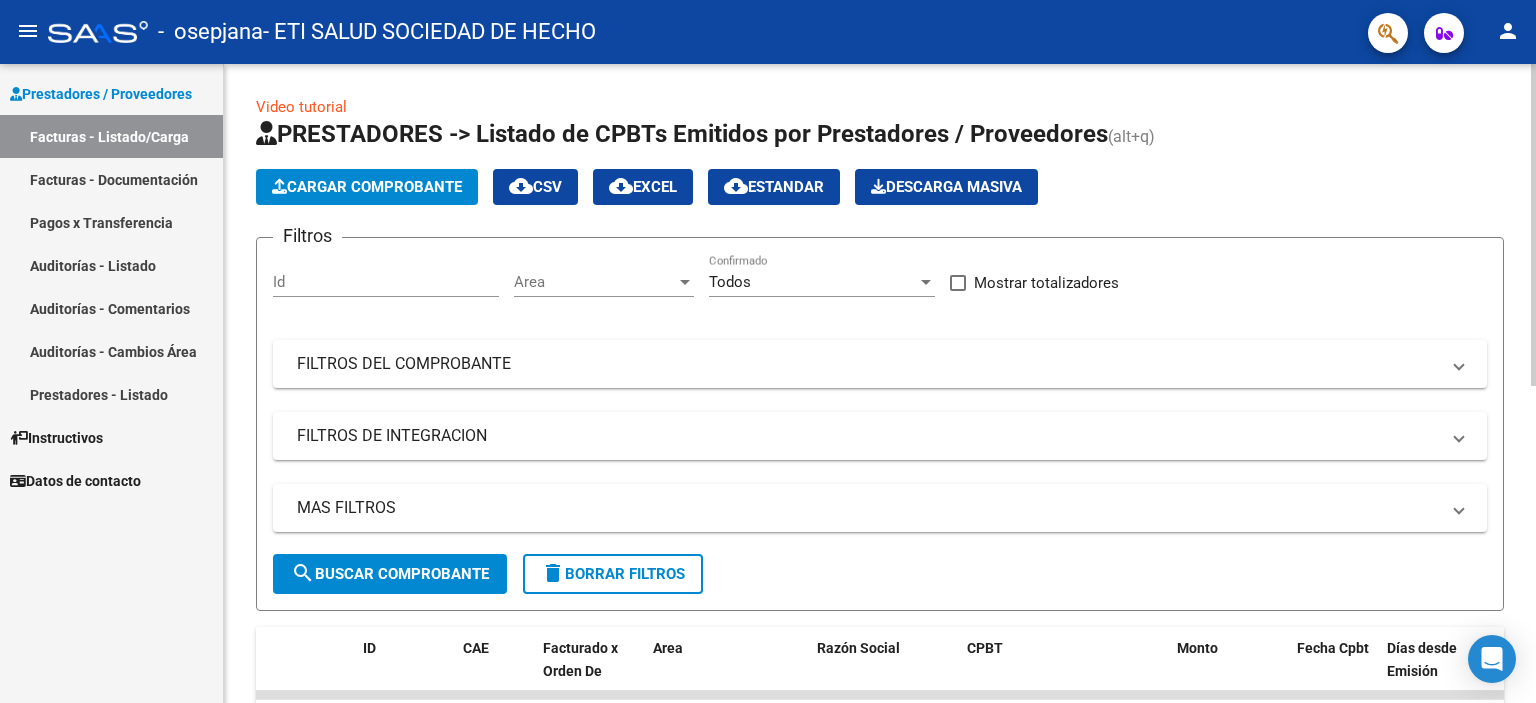 click on "Cargar Comprobante" 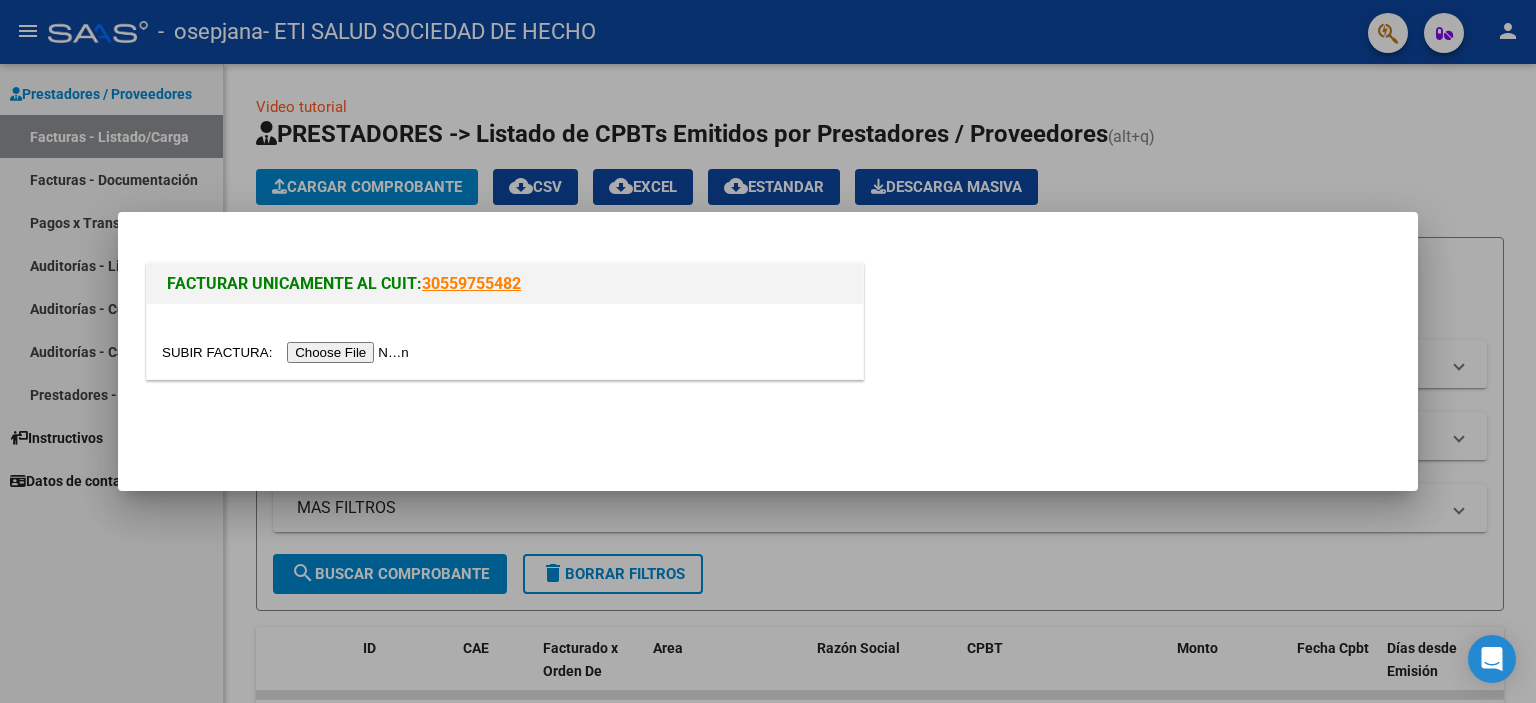 click at bounding box center (288, 352) 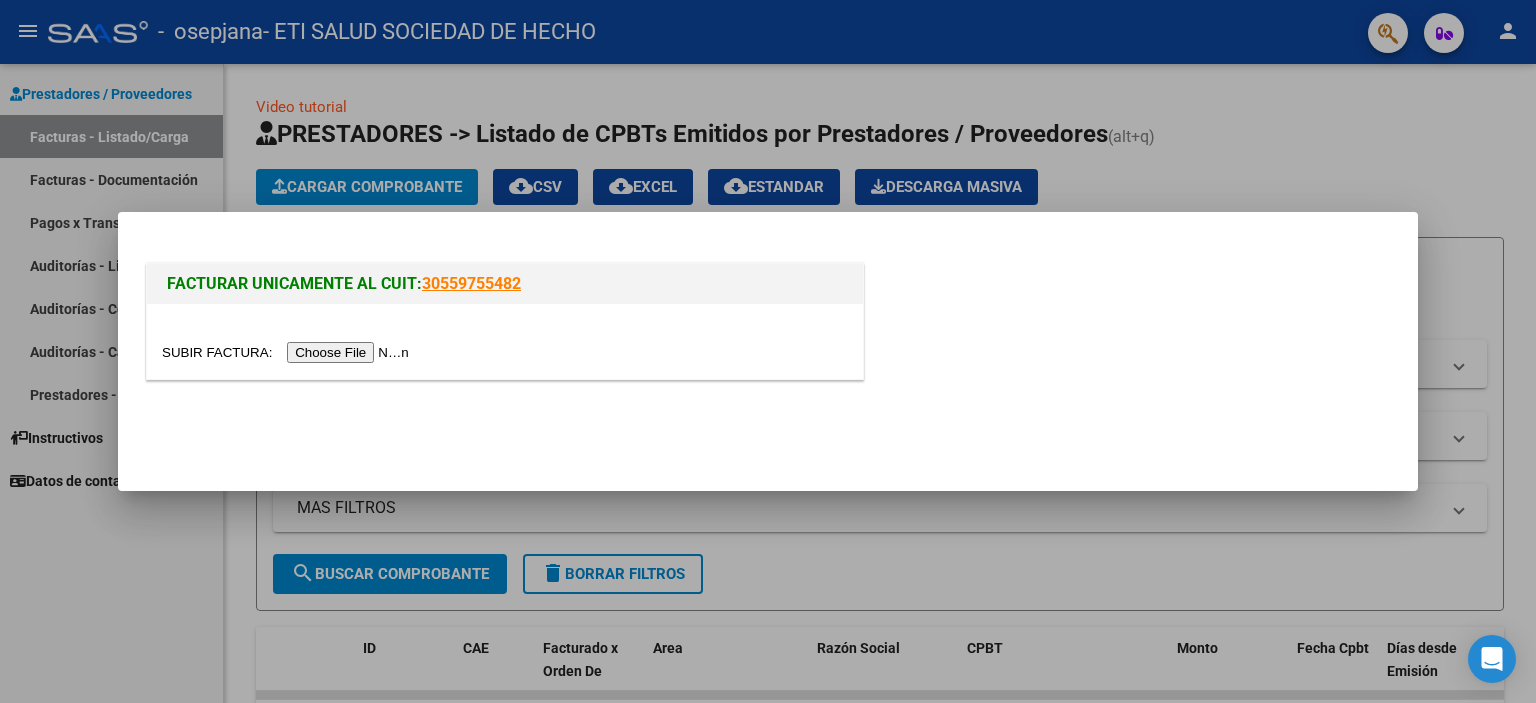 click at bounding box center (288, 352) 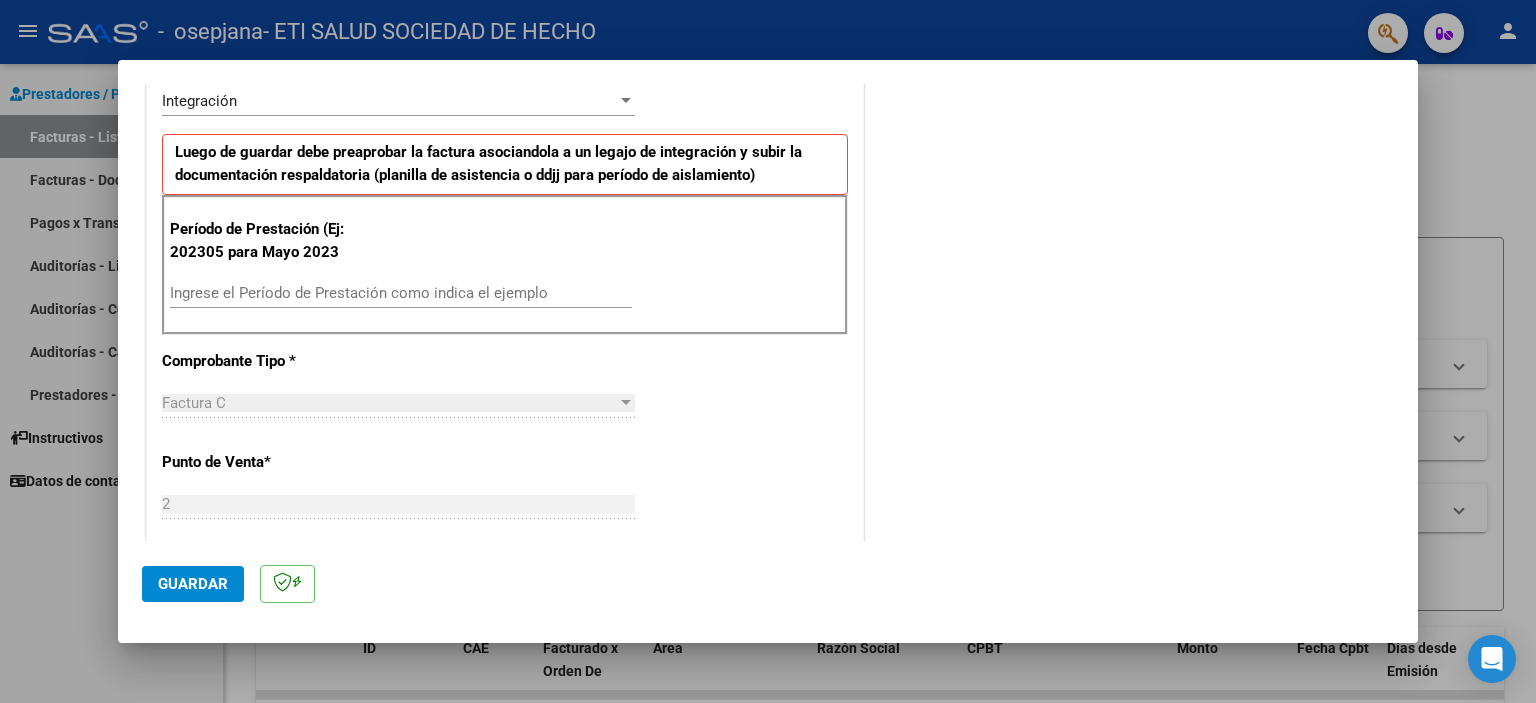scroll, scrollTop: 500, scrollLeft: 0, axis: vertical 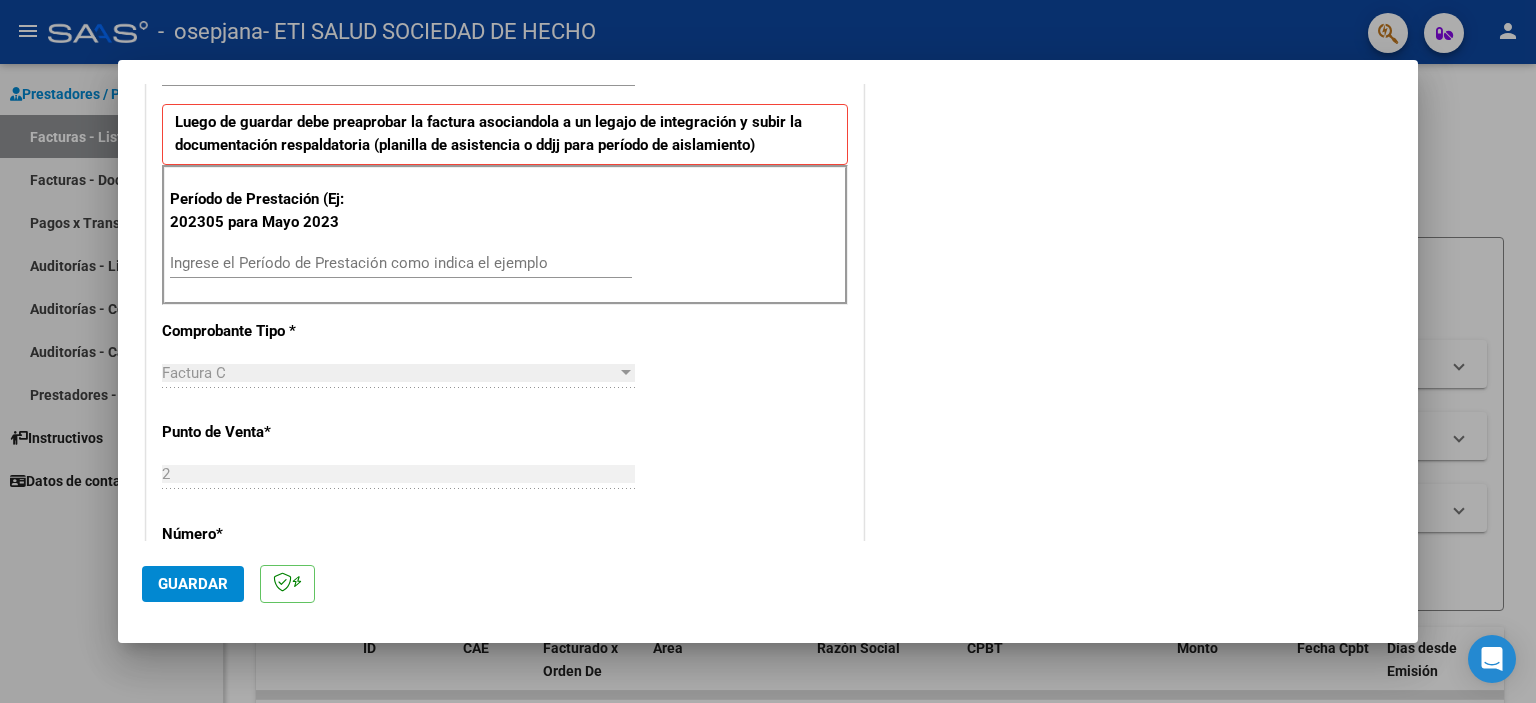click on "Ingrese el Período de Prestación como indica el ejemplo" at bounding box center [401, 263] 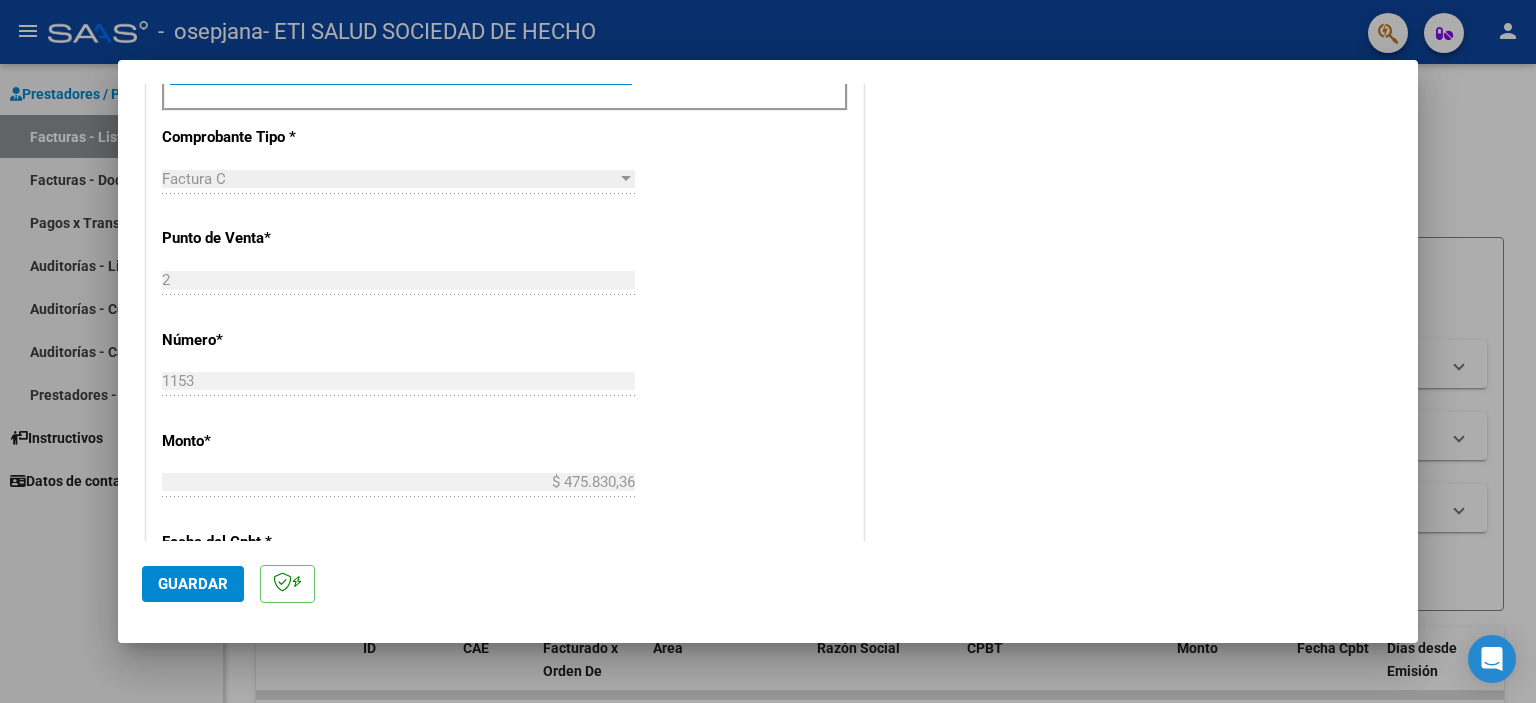 scroll, scrollTop: 1100, scrollLeft: 0, axis: vertical 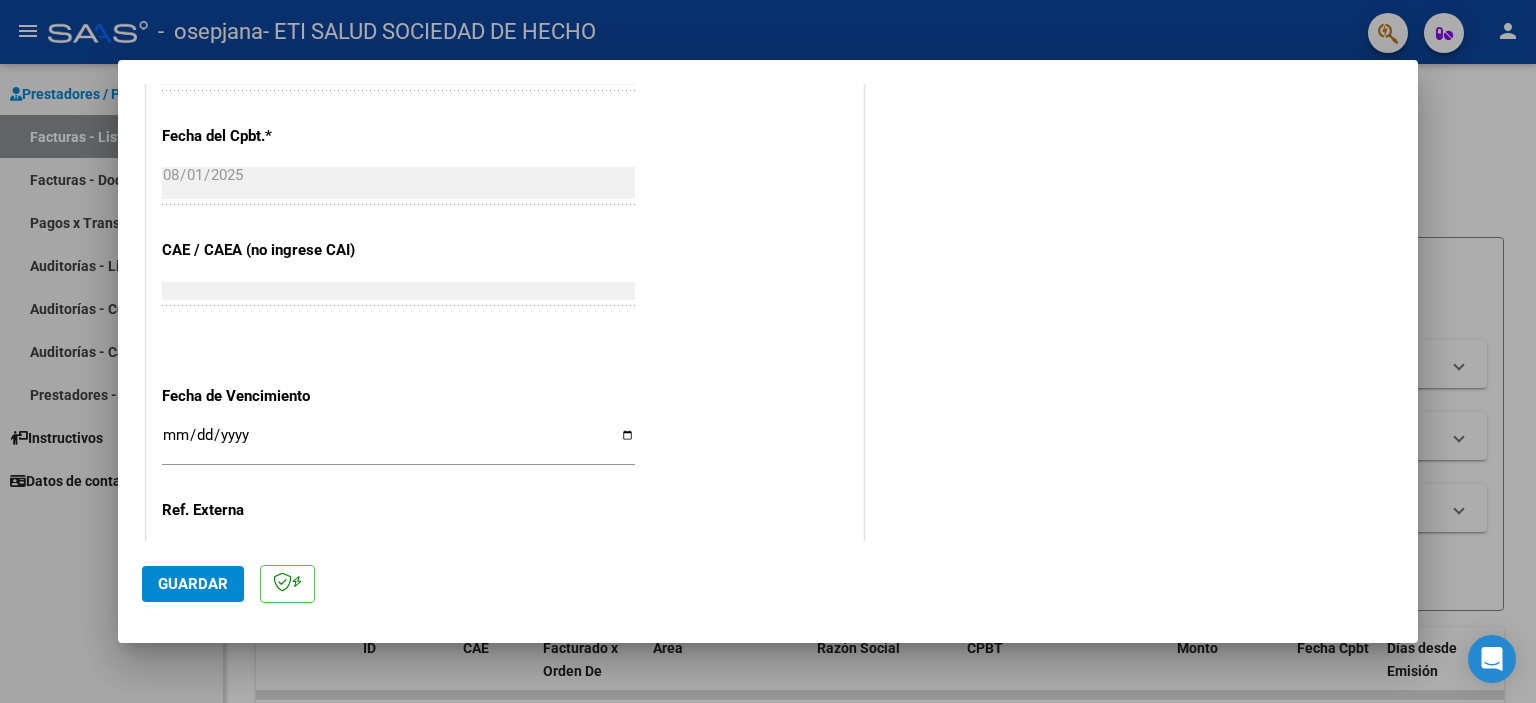 type on "202507" 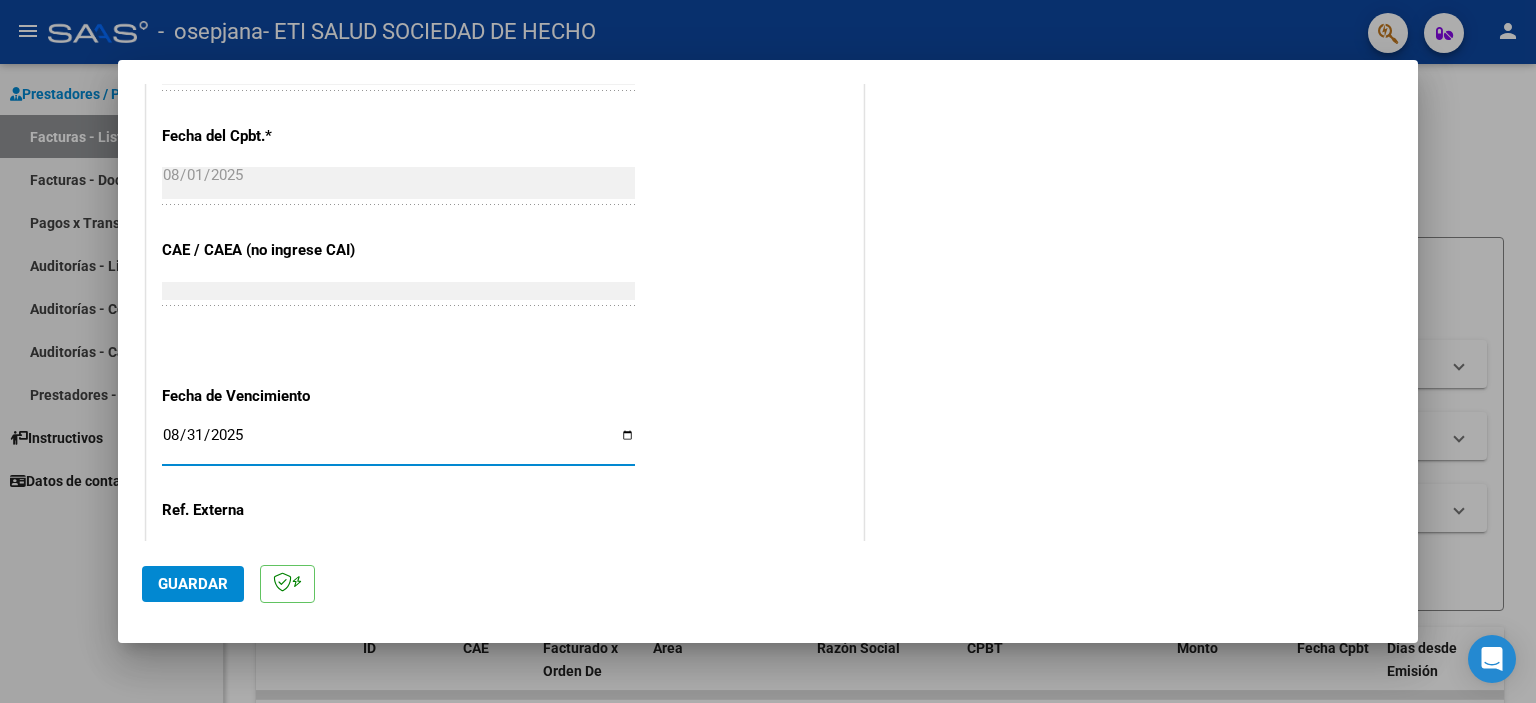 type on "2025-08-31" 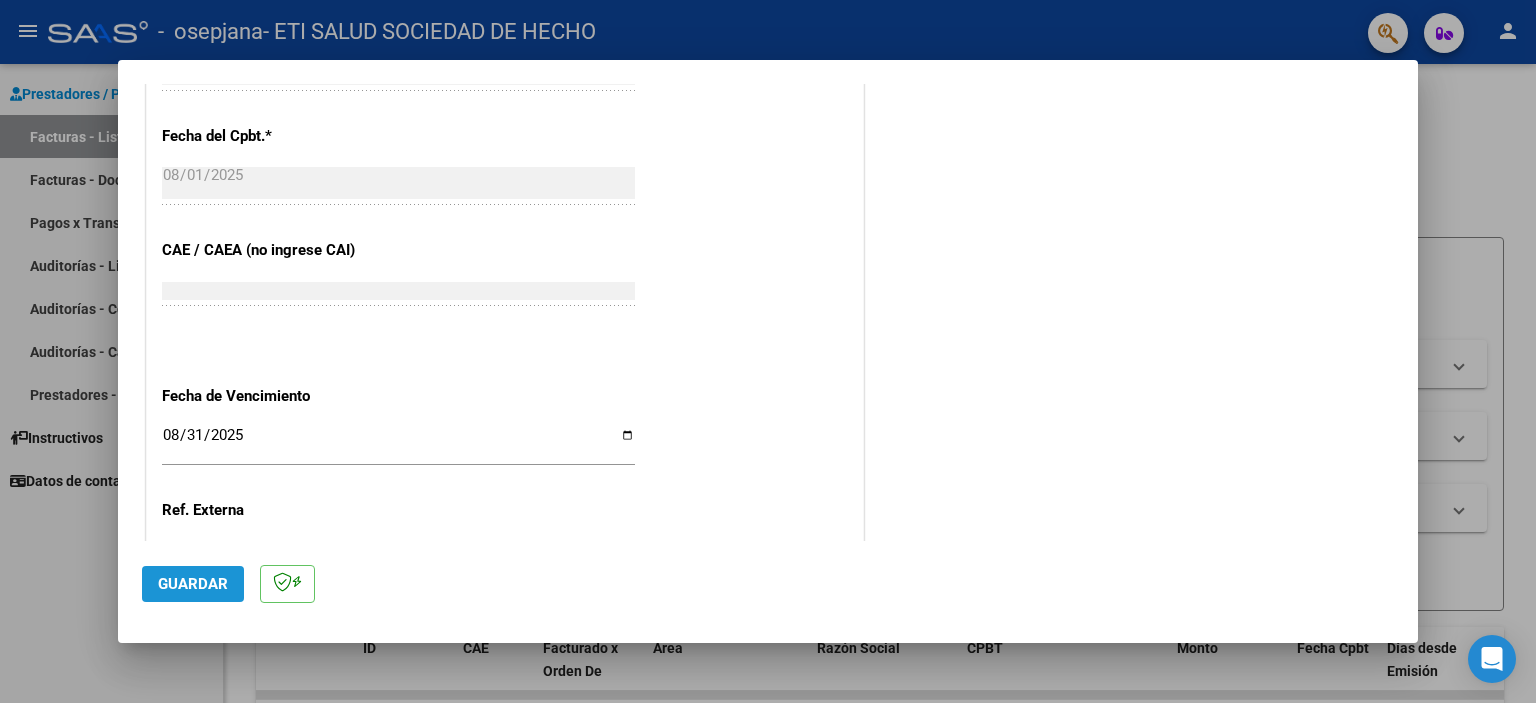 click on "Guardar" 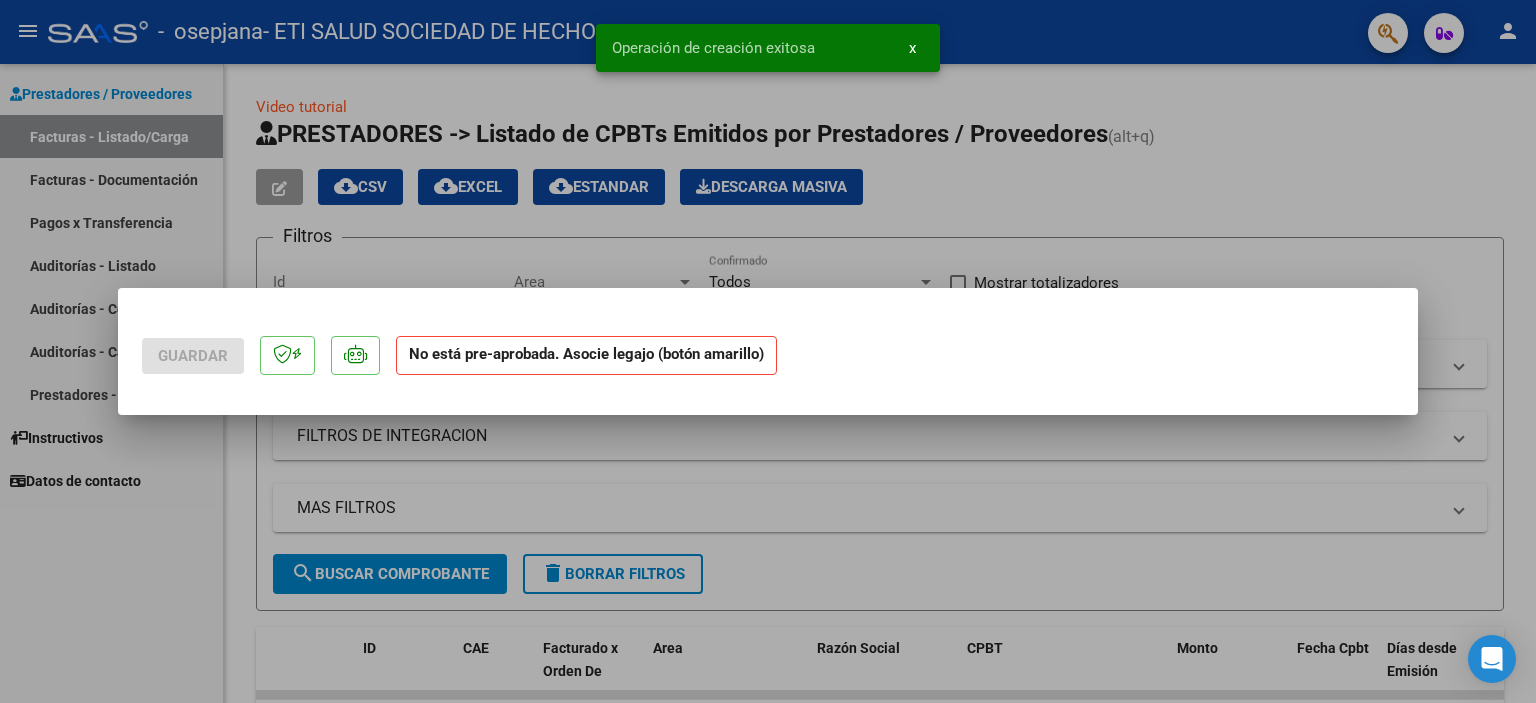 scroll, scrollTop: 0, scrollLeft: 0, axis: both 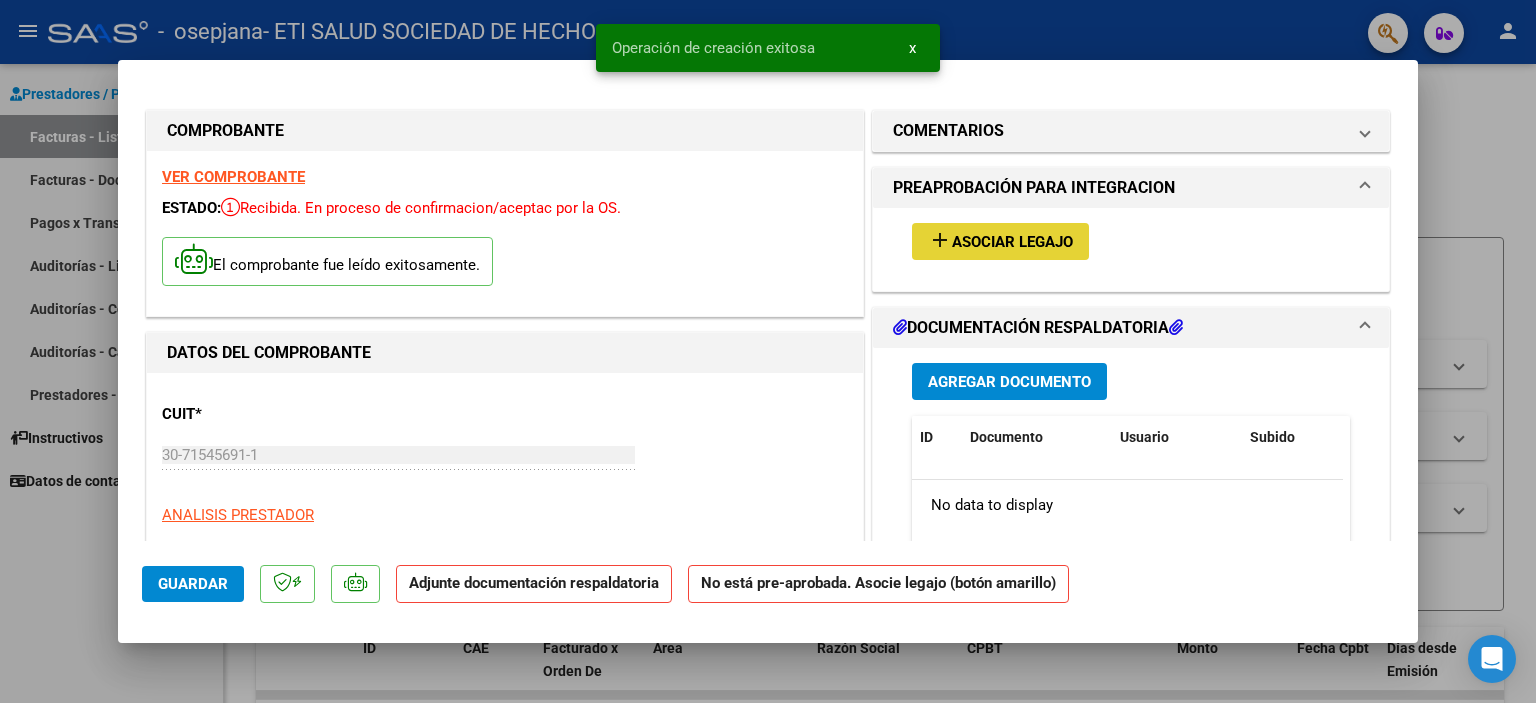 click on "Asociar Legajo" at bounding box center [1012, 242] 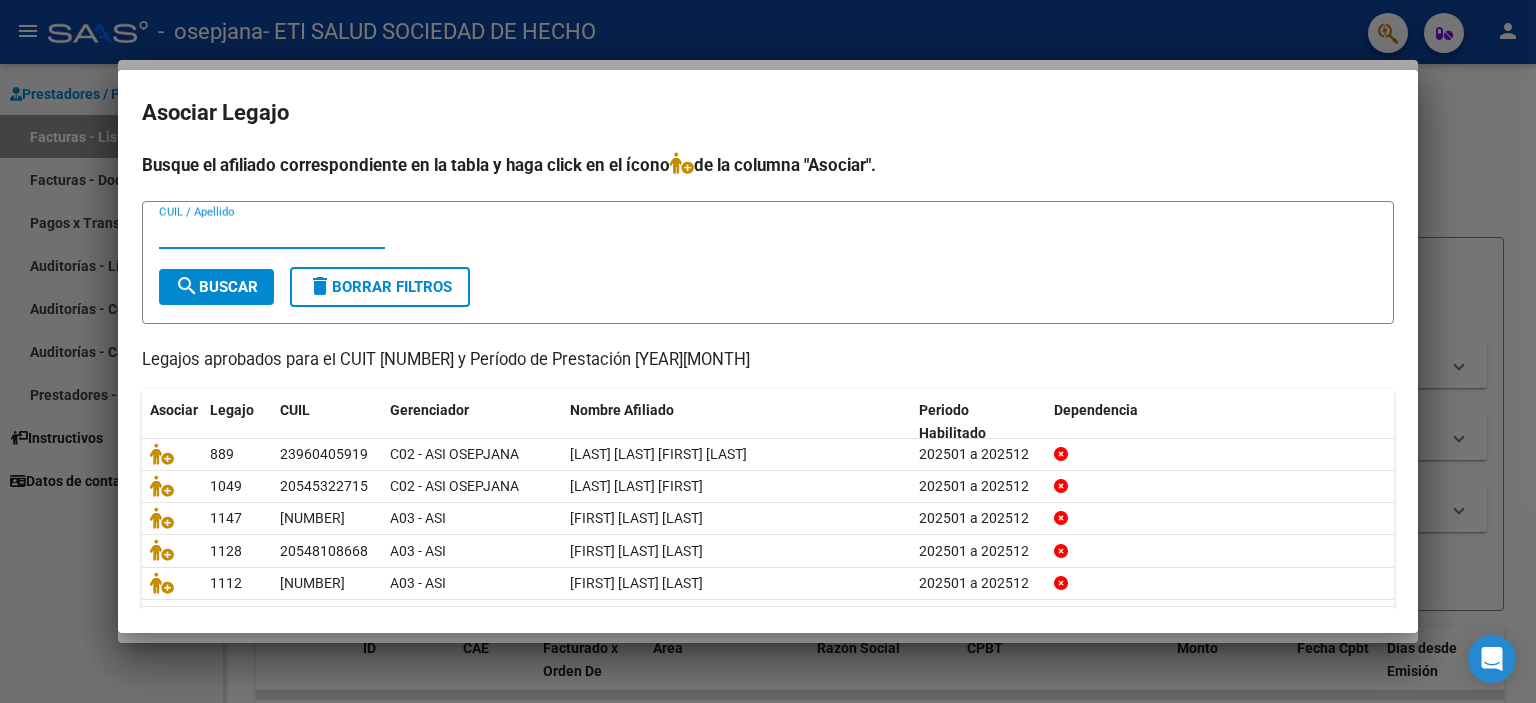 scroll, scrollTop: 62, scrollLeft: 0, axis: vertical 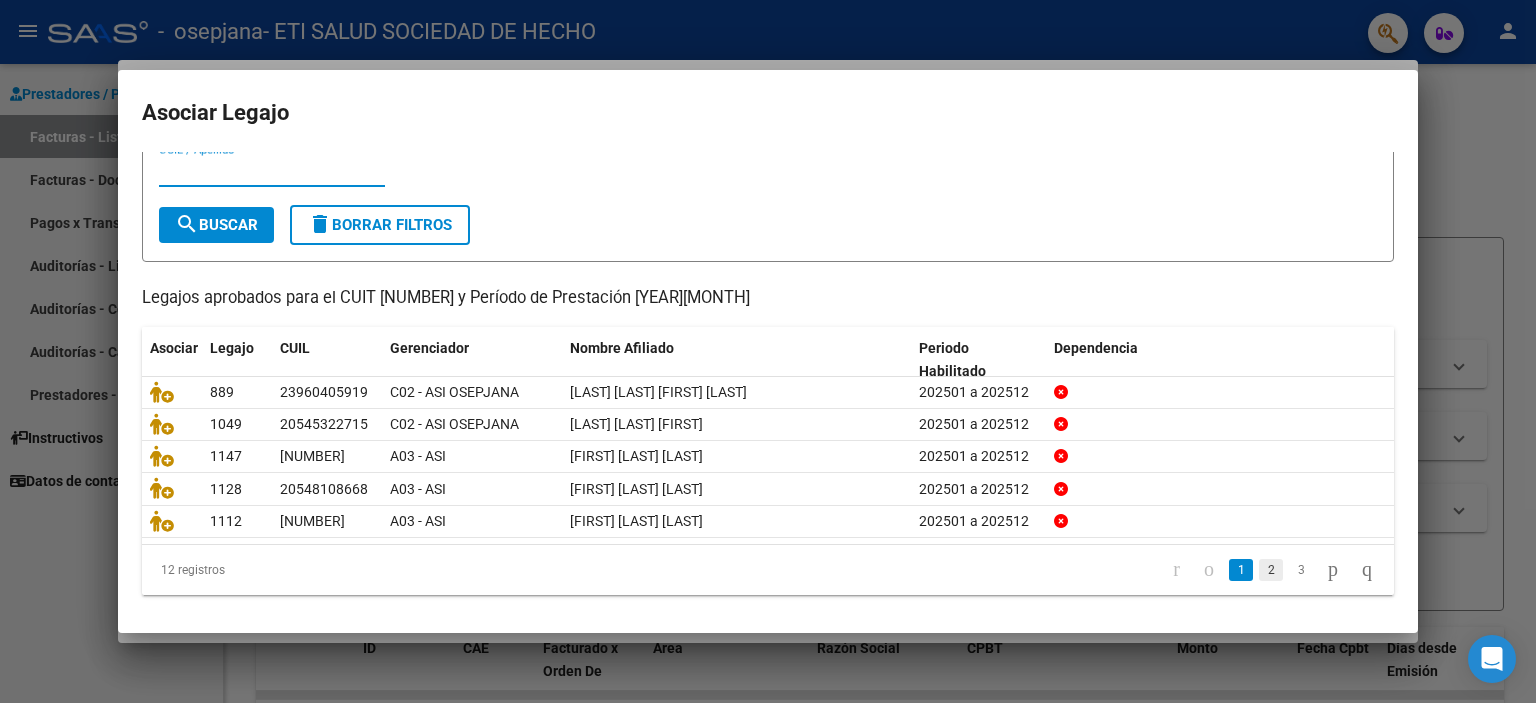 click on "2" 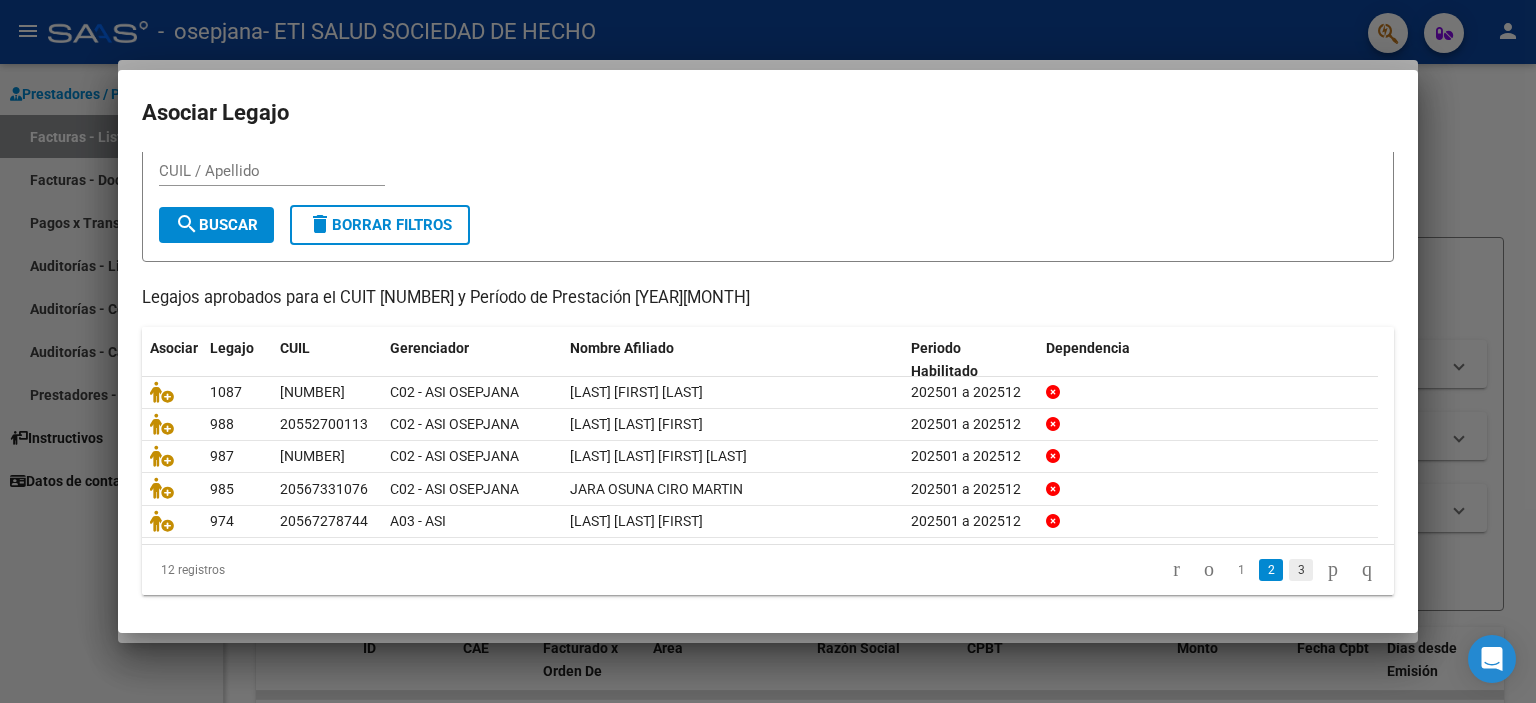 click on "3" 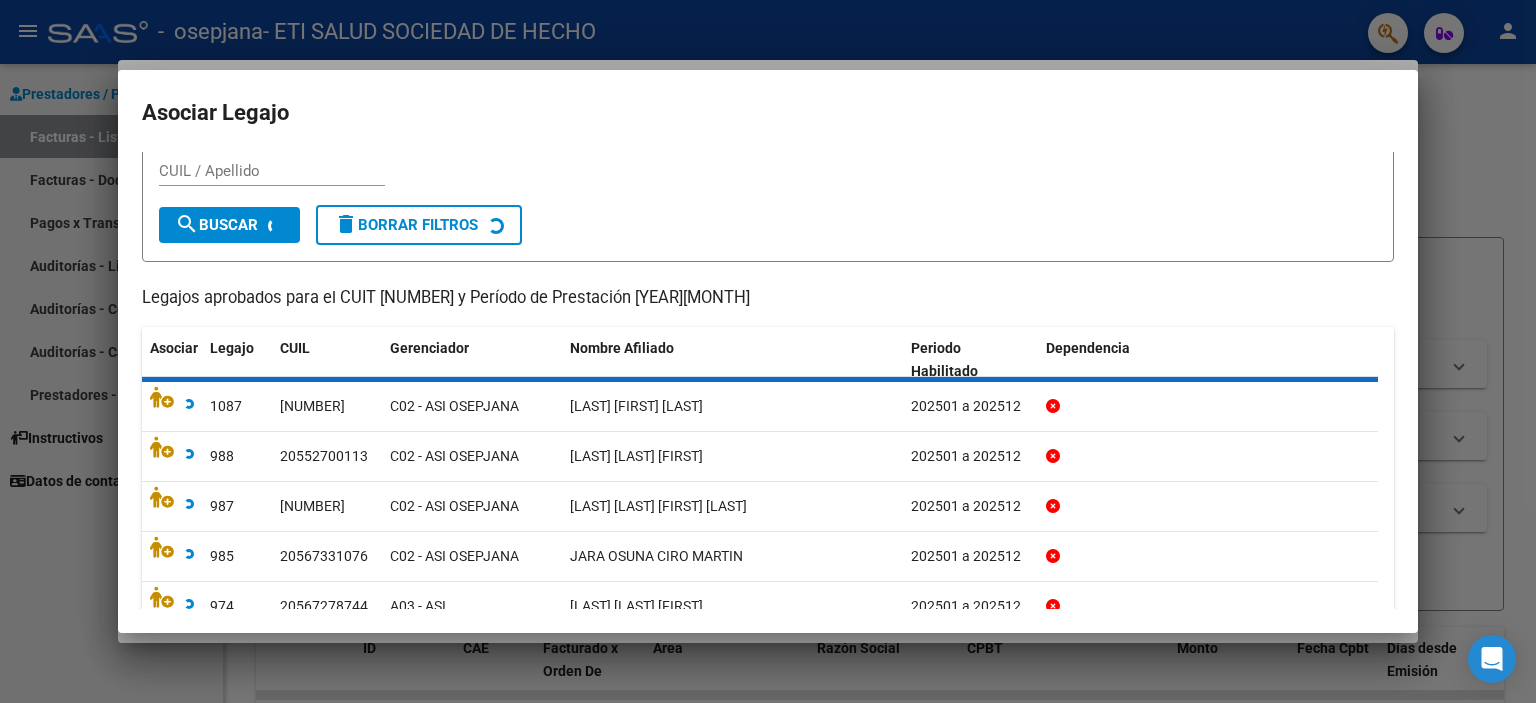 scroll, scrollTop: 0, scrollLeft: 0, axis: both 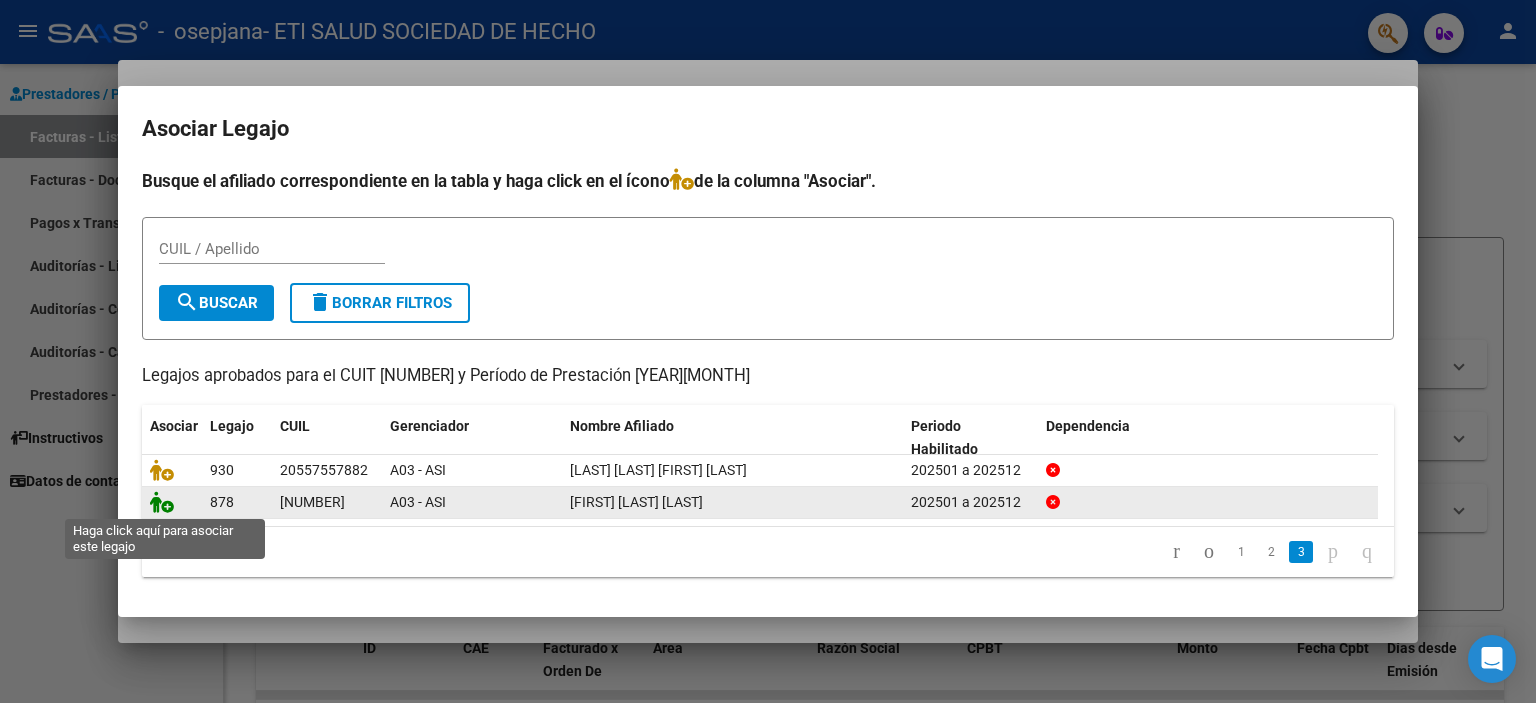 click 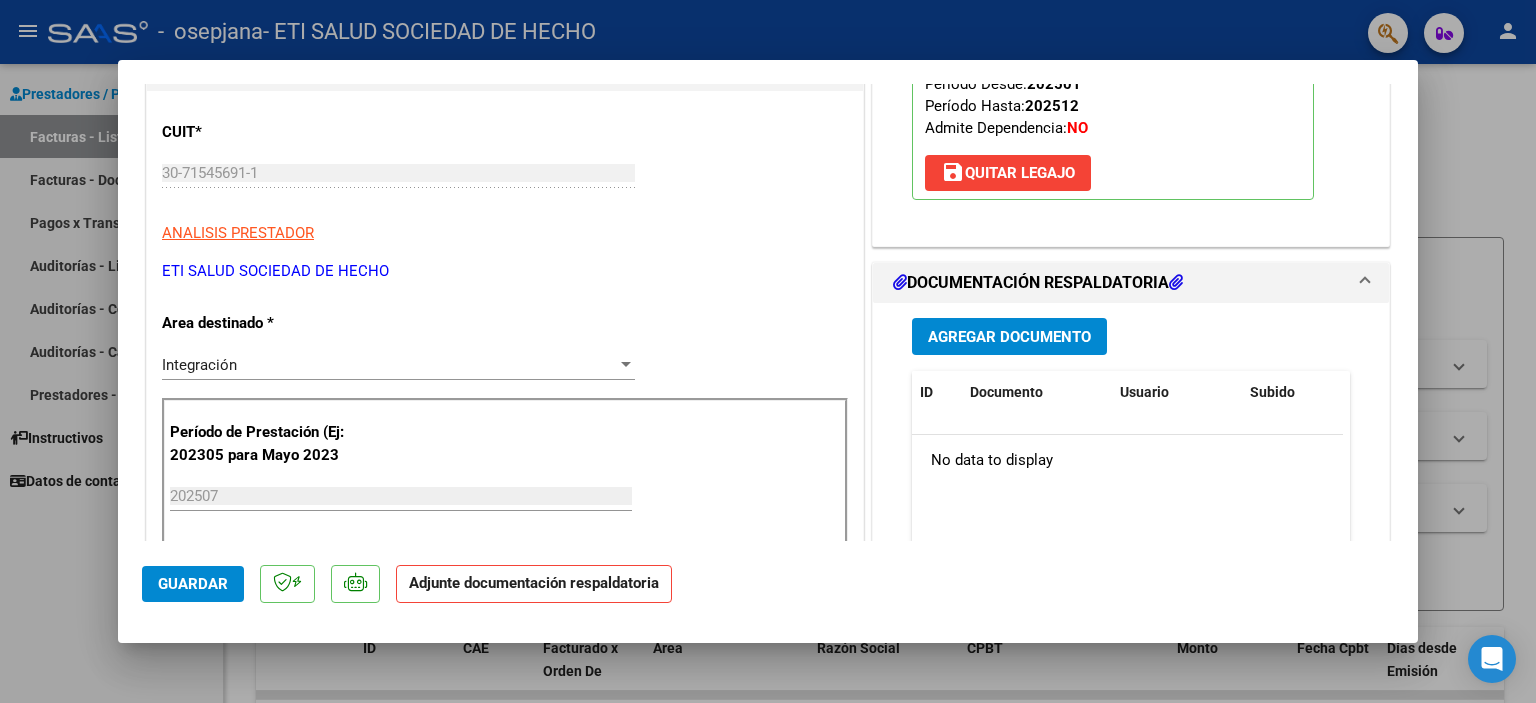 scroll, scrollTop: 300, scrollLeft: 0, axis: vertical 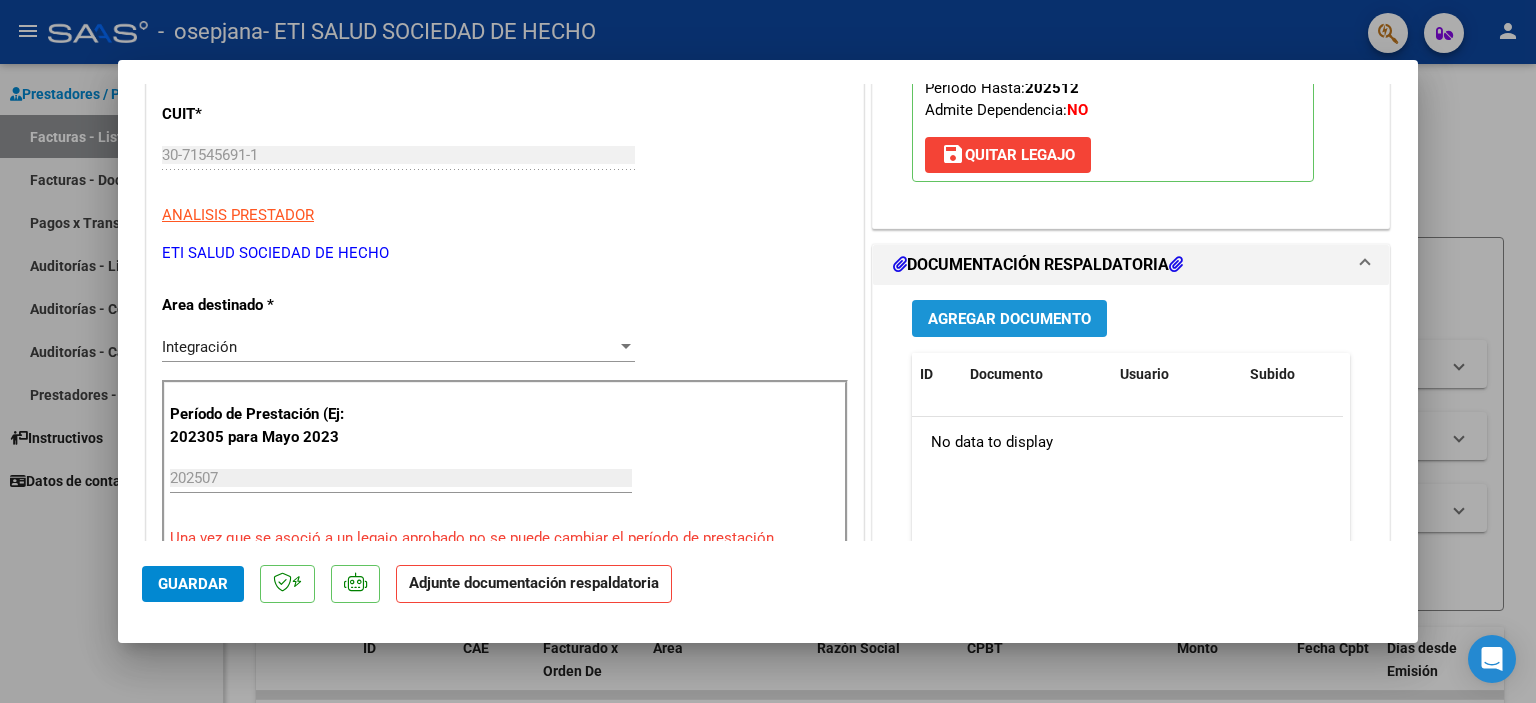 click on "Agregar Documento" at bounding box center [1009, 319] 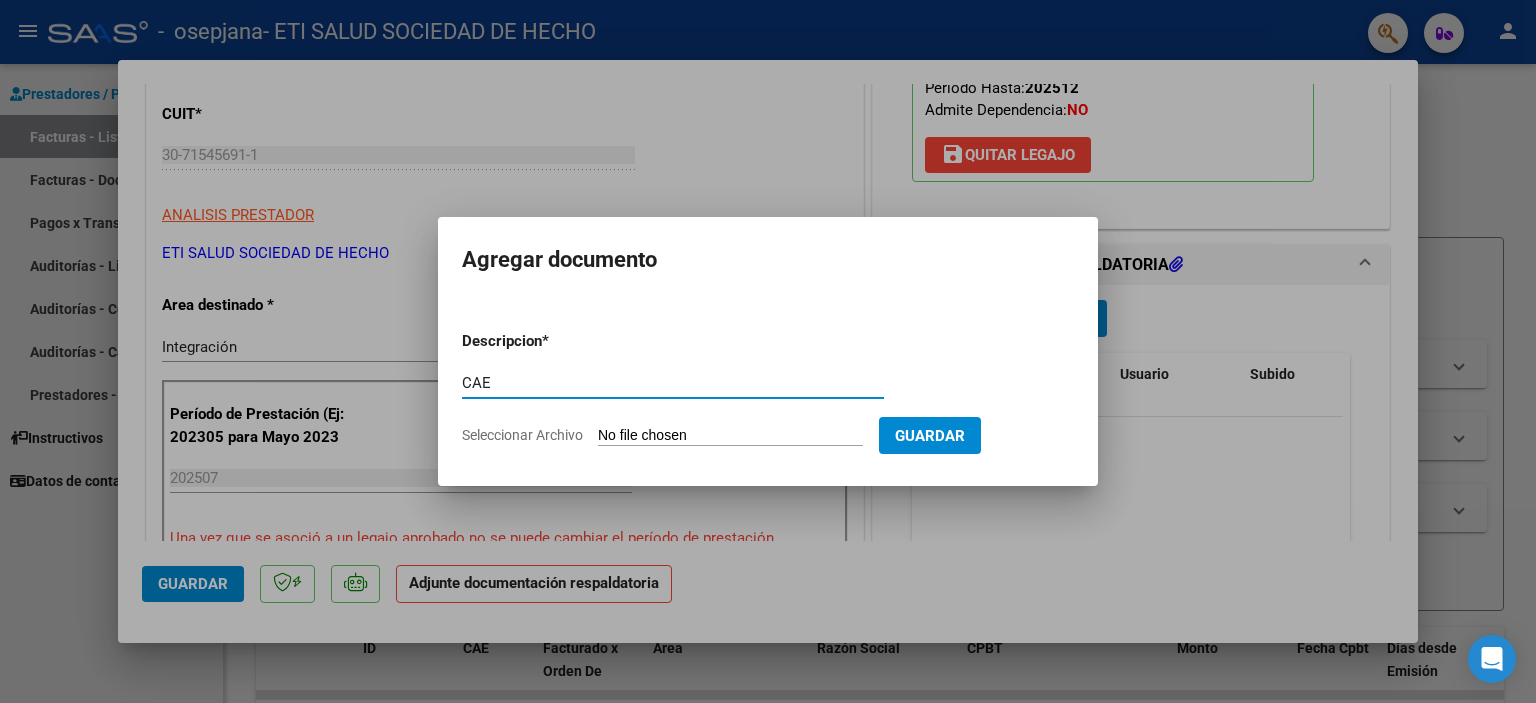 type on "CAE" 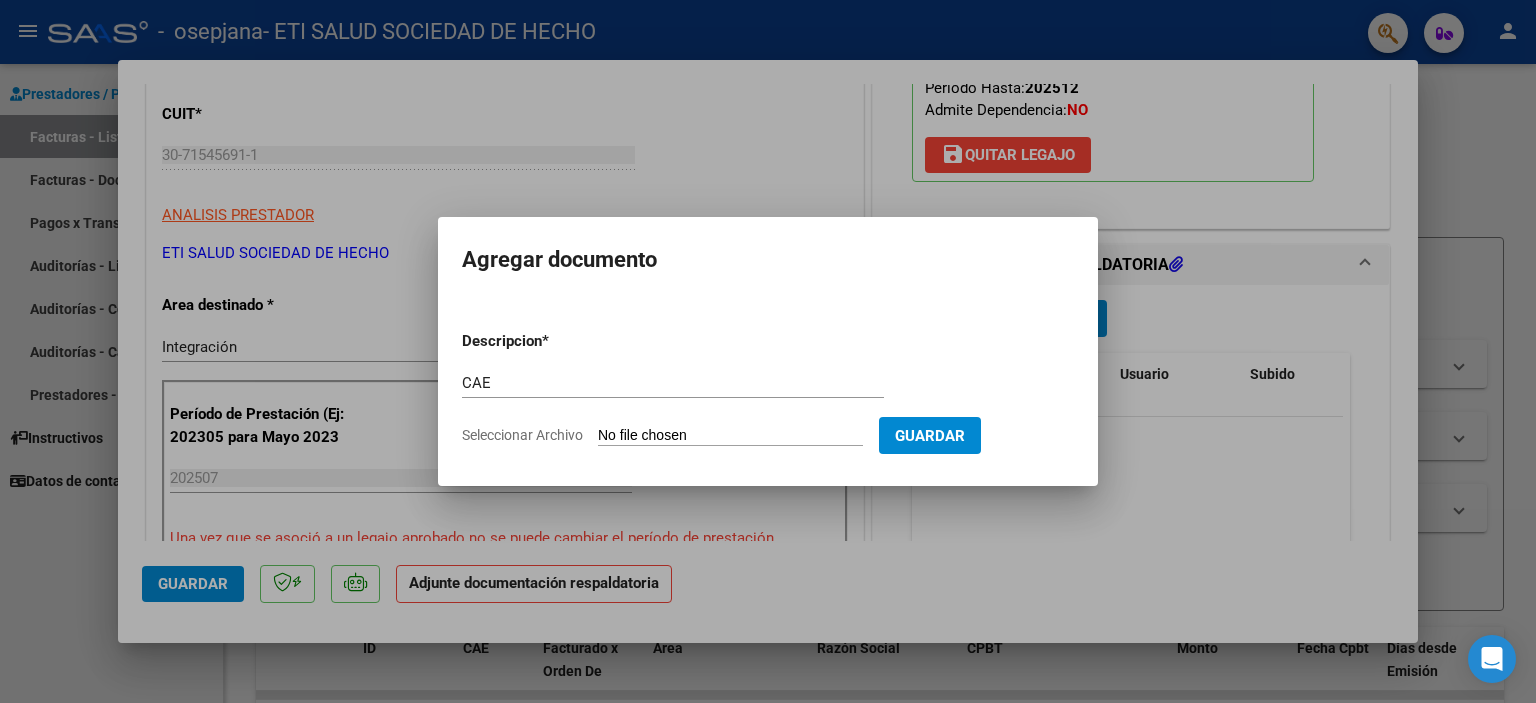 click on "Seleccionar Archivo" at bounding box center [730, 436] 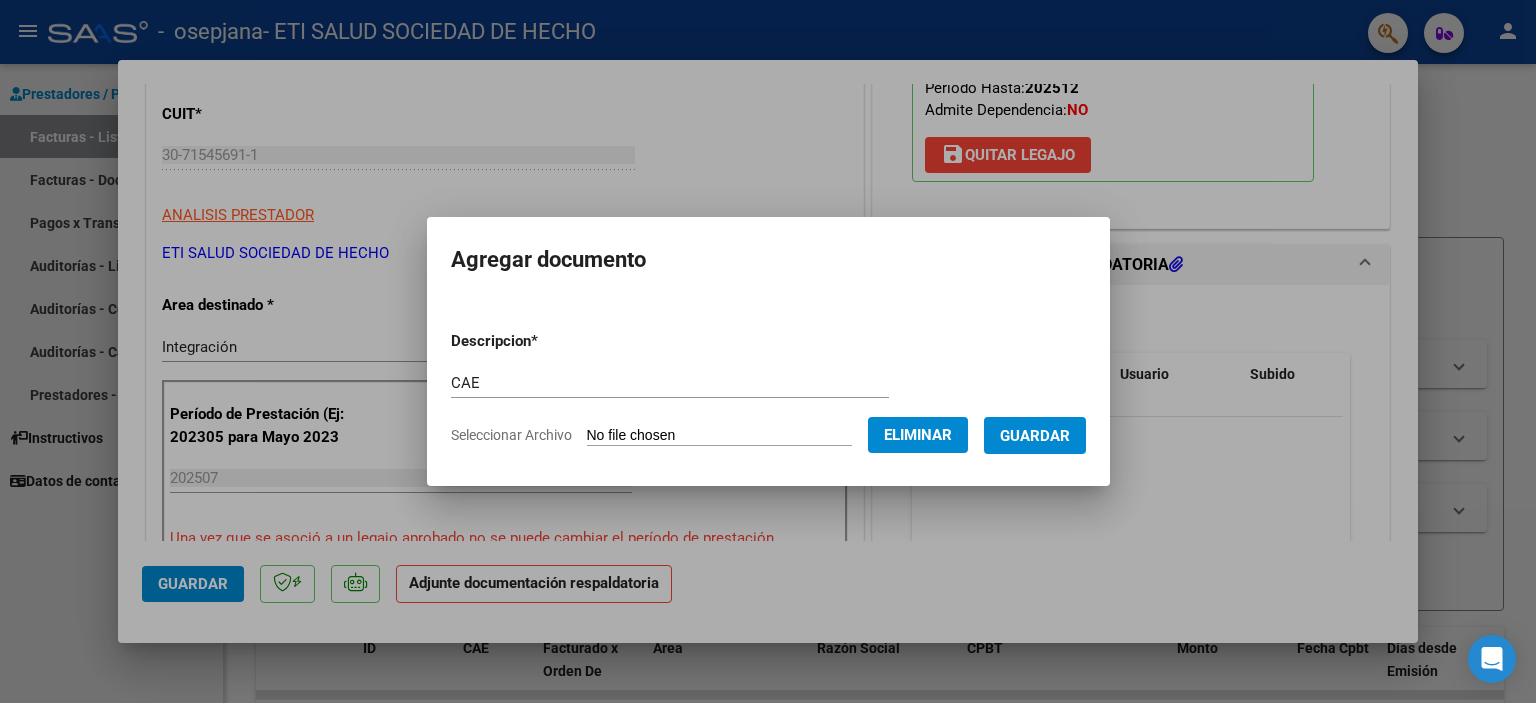click on "Guardar" at bounding box center (1035, 436) 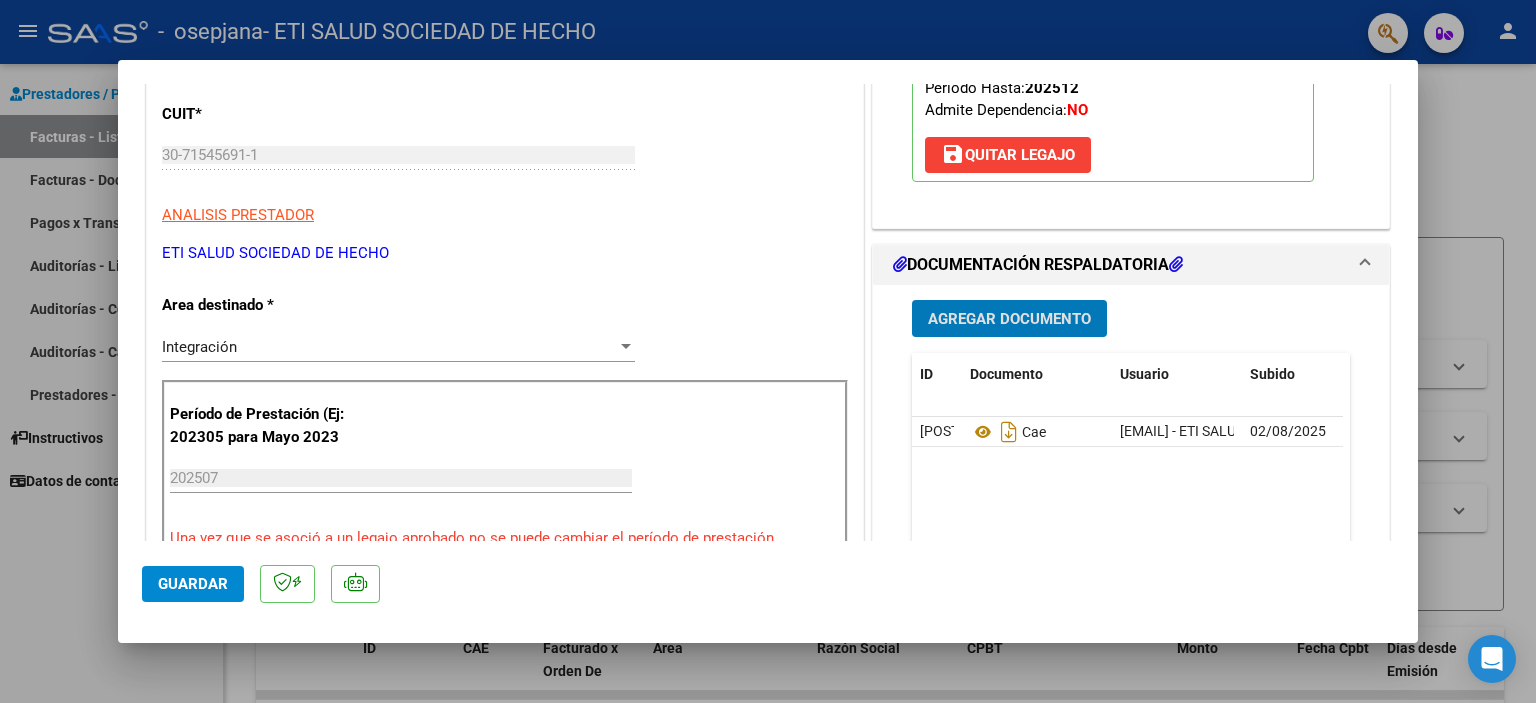 click on "Agregar Documento" at bounding box center [1009, 319] 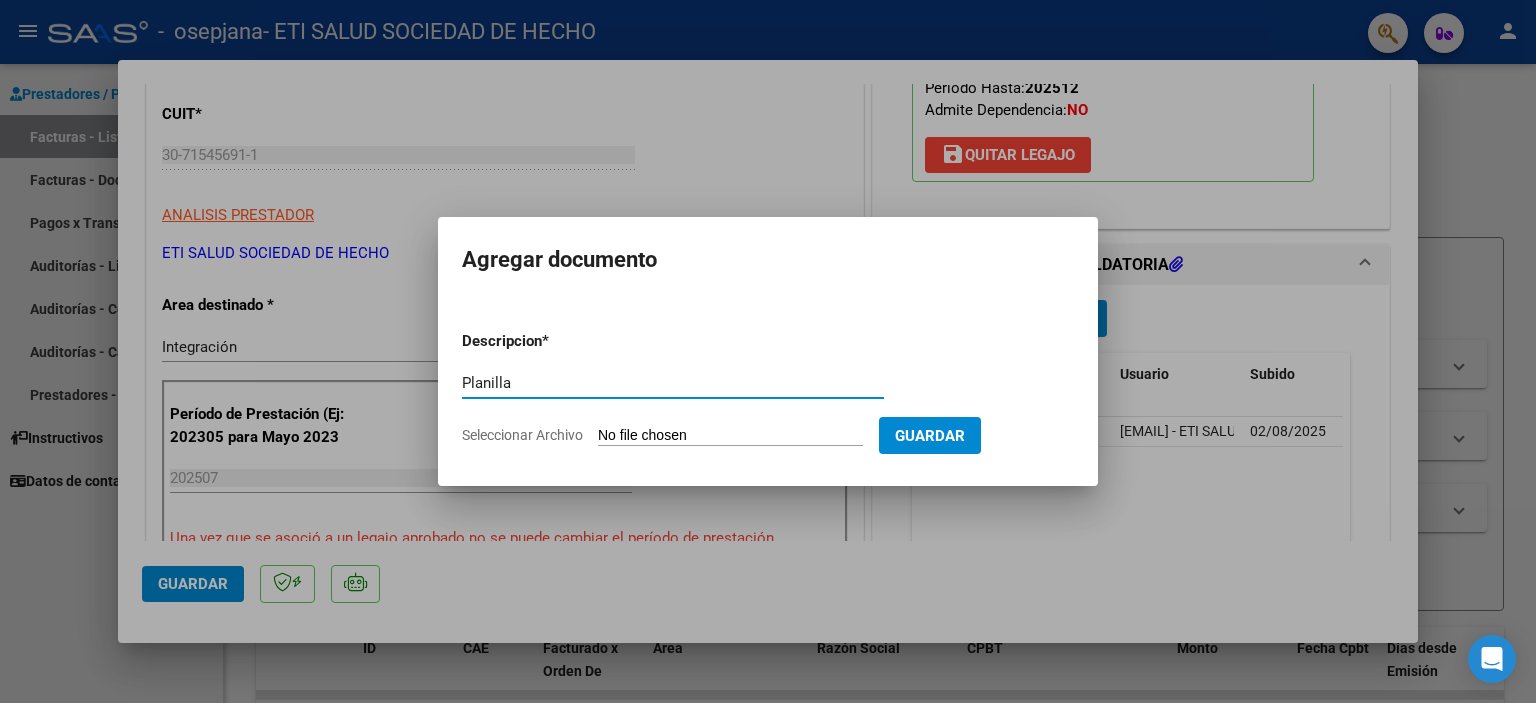 type on "Planilla" 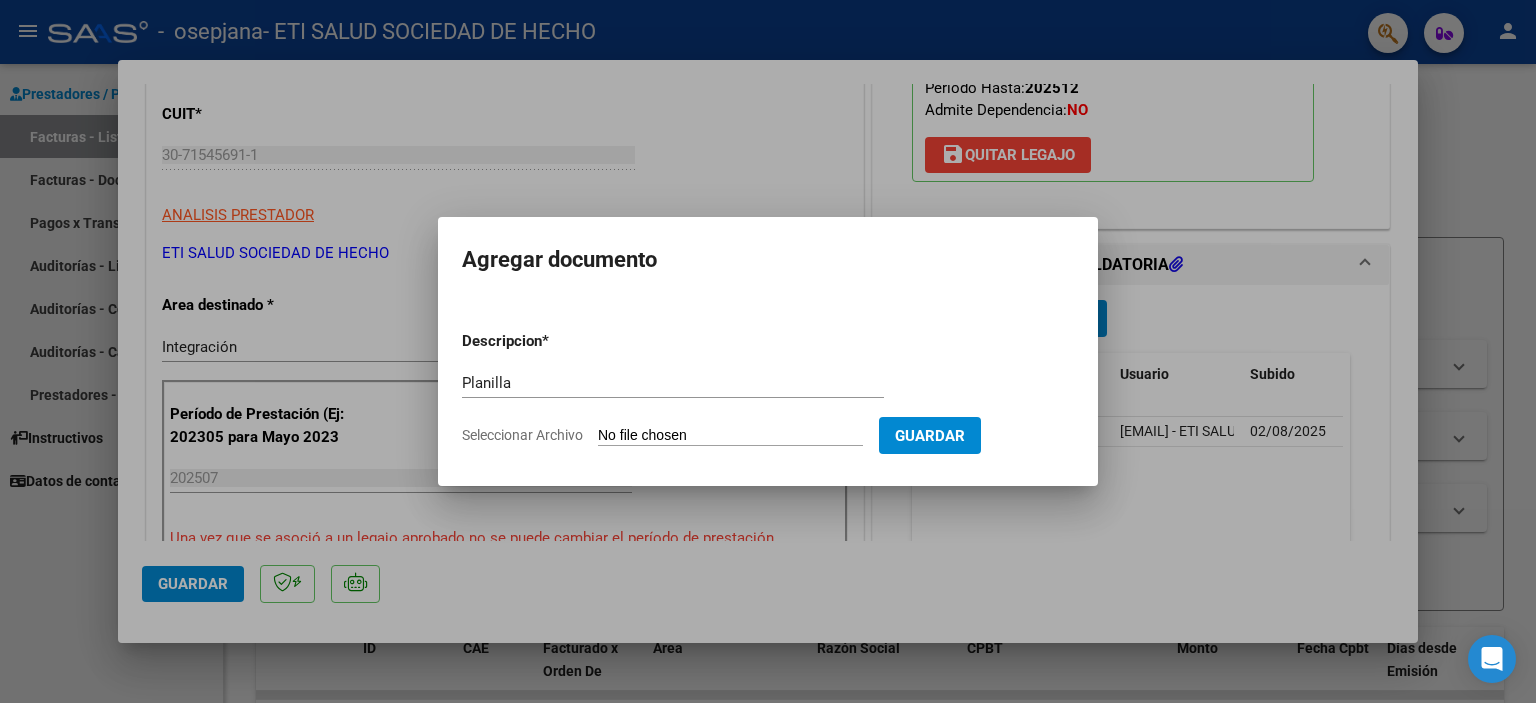 click on "Seleccionar Archivo" at bounding box center (730, 436) 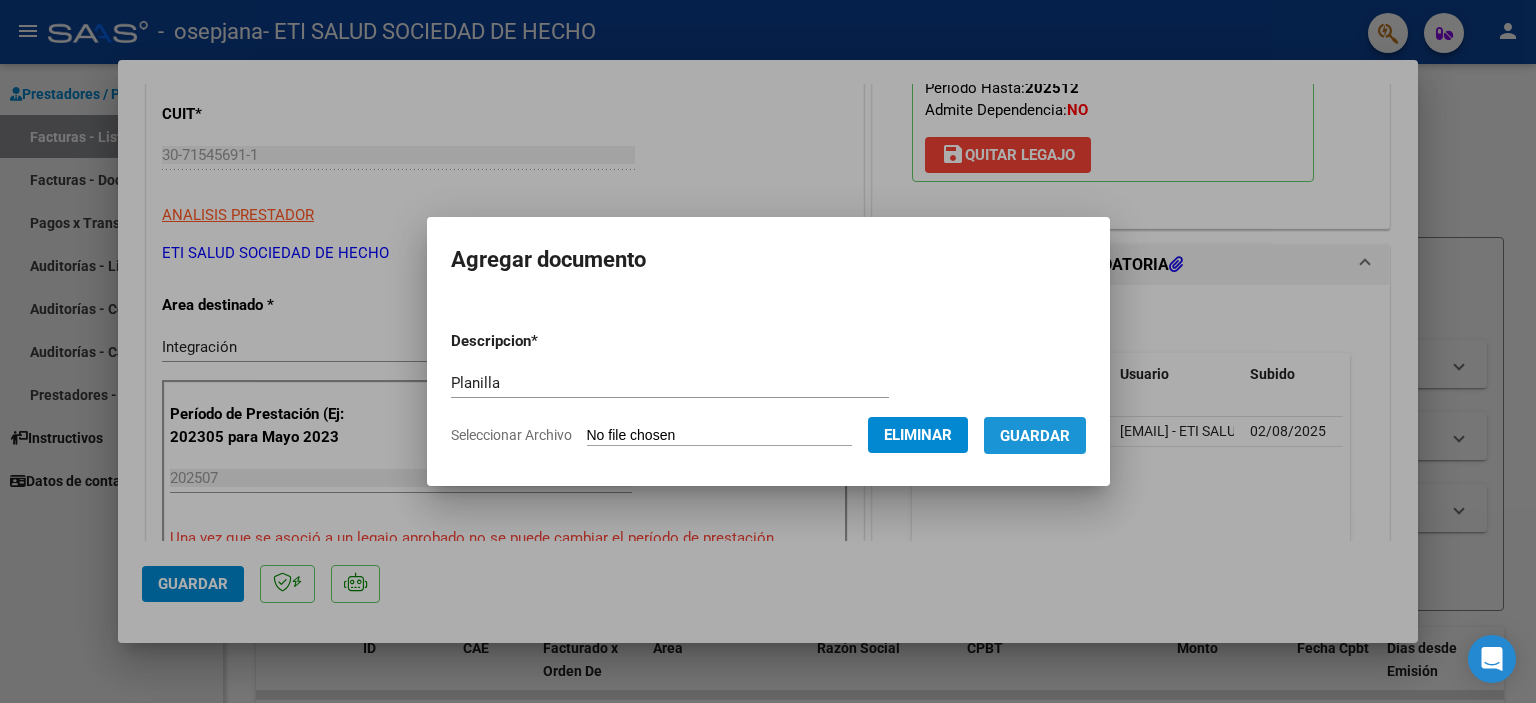 click on "Guardar" at bounding box center [1035, 435] 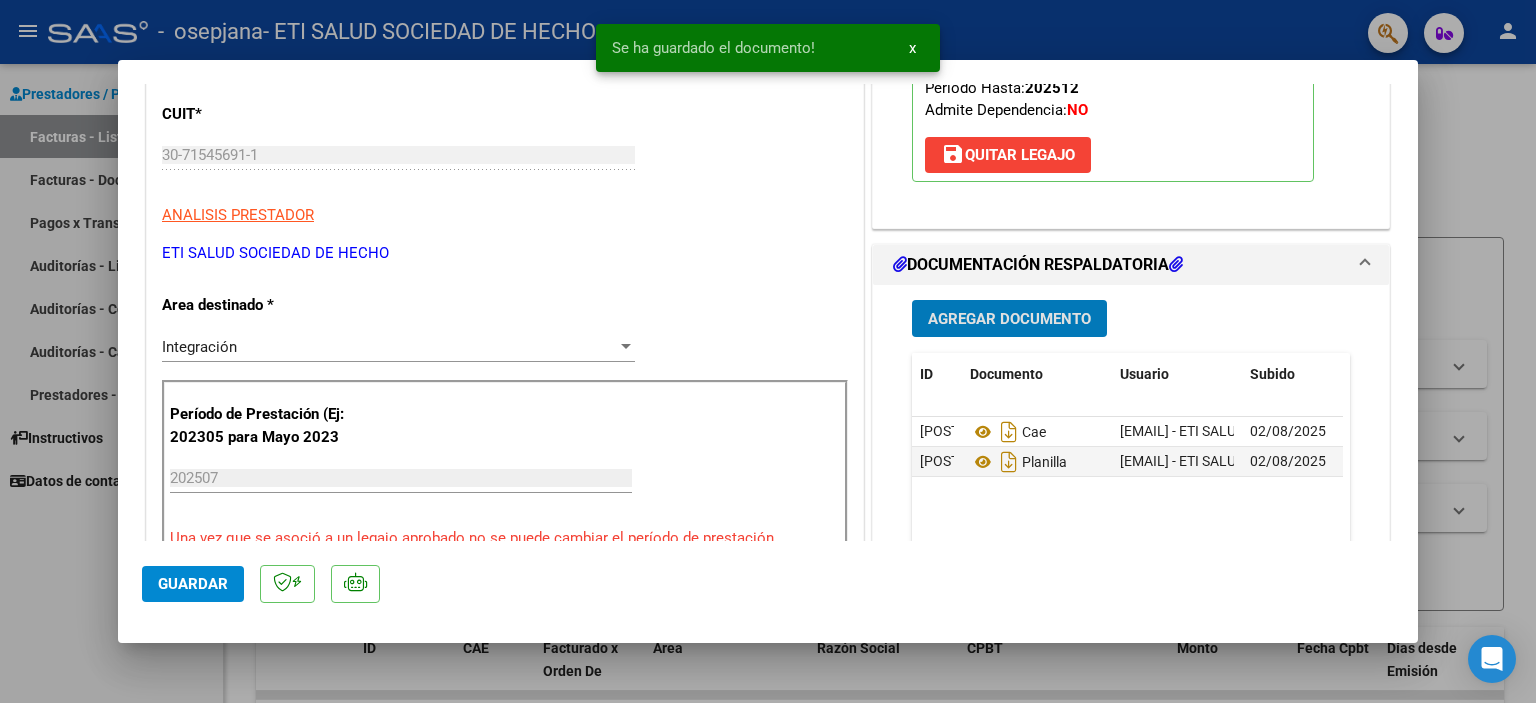 click at bounding box center (768, 351) 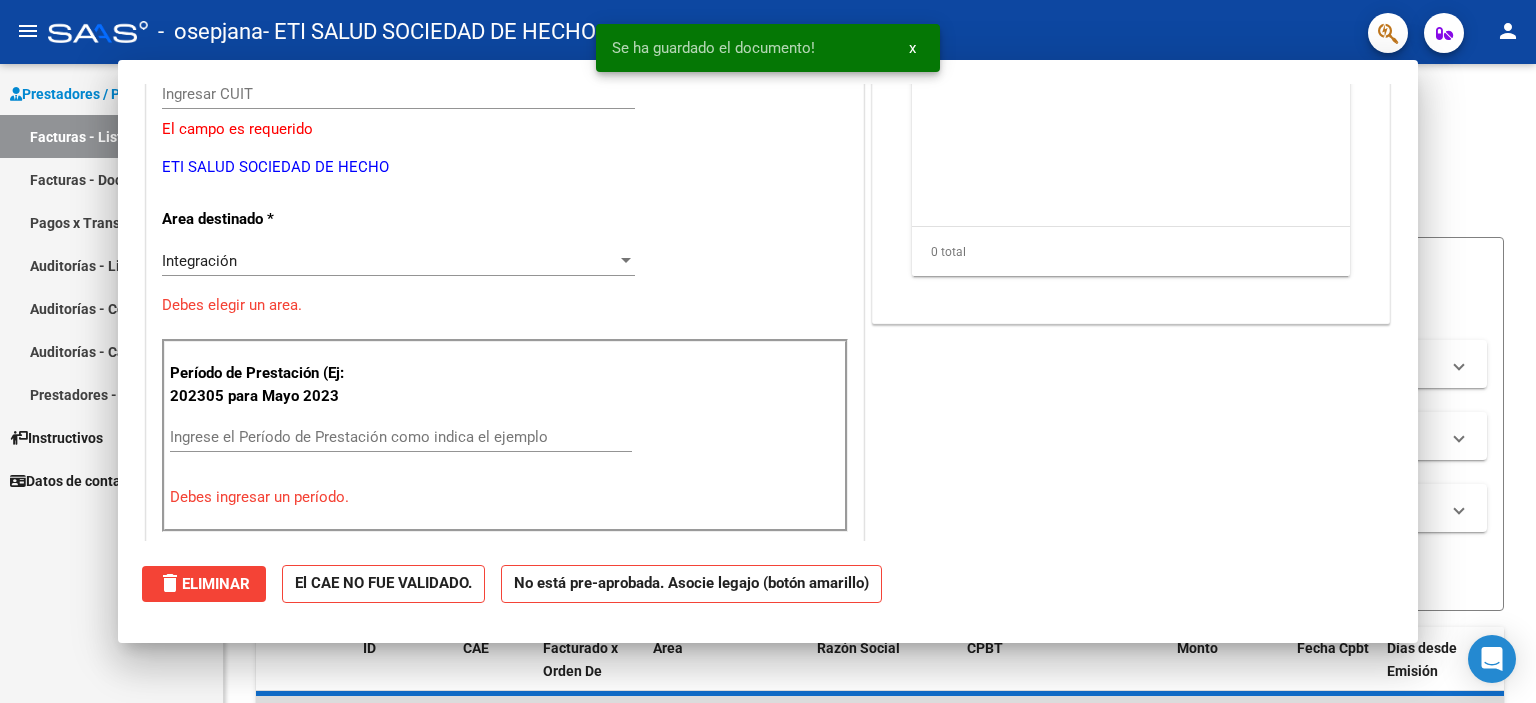 scroll, scrollTop: 239, scrollLeft: 0, axis: vertical 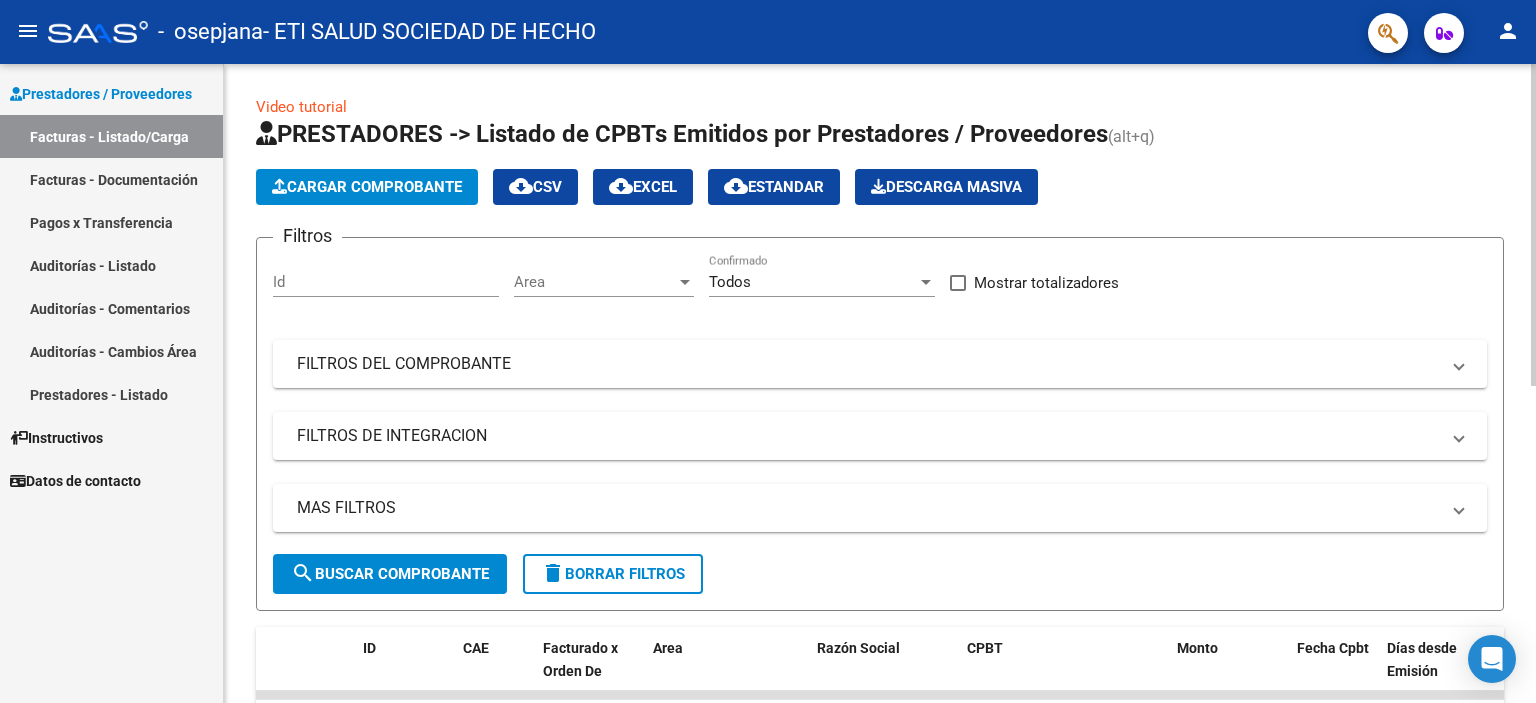 click on "Cargar Comprobante" 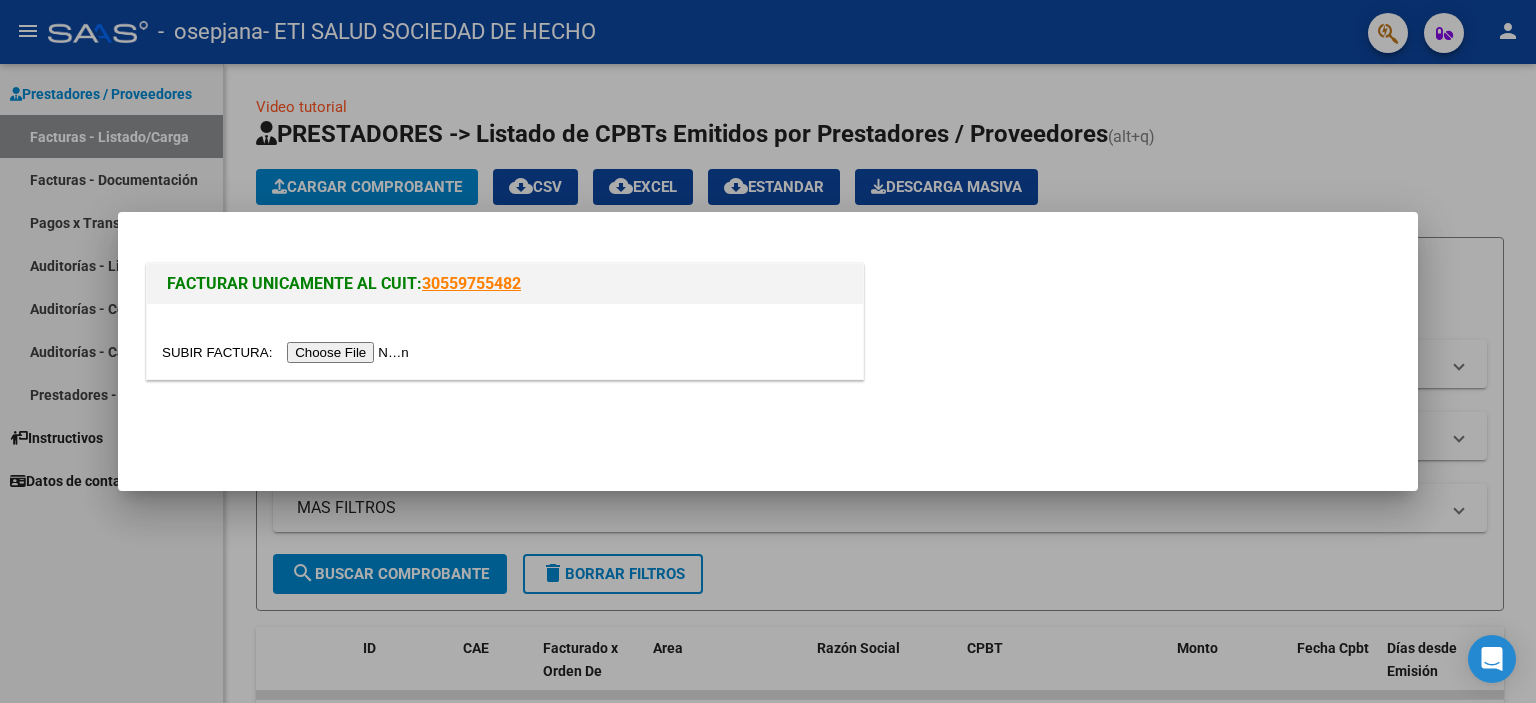 click at bounding box center [288, 352] 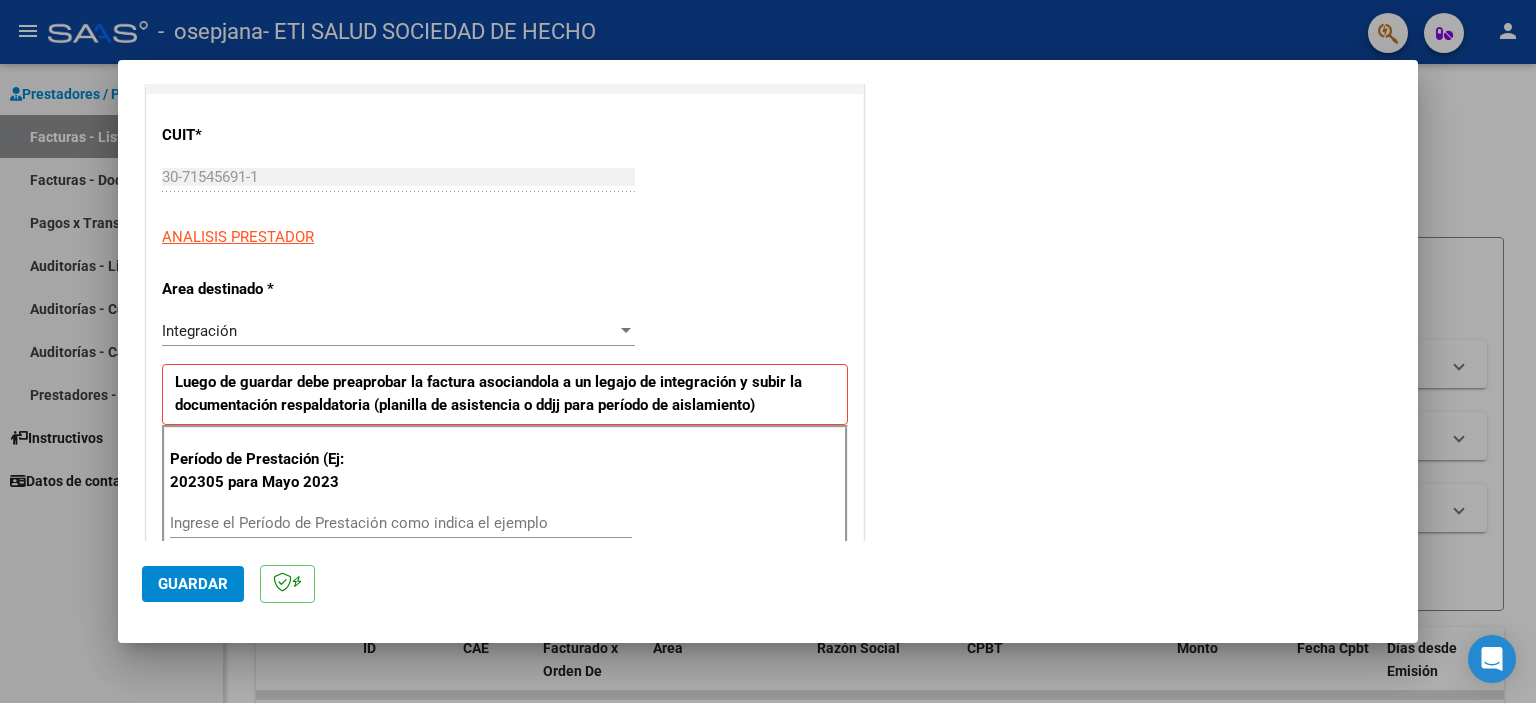 scroll, scrollTop: 300, scrollLeft: 0, axis: vertical 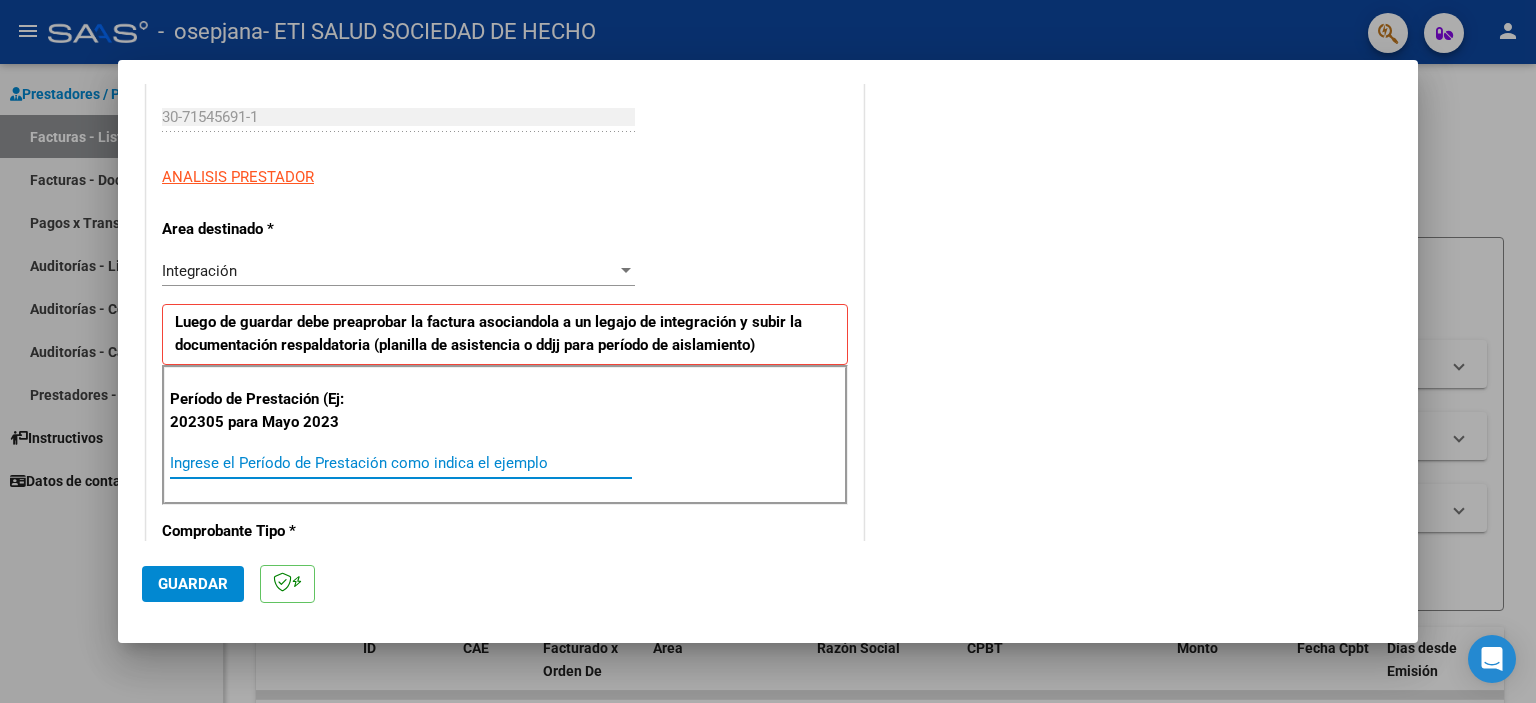 click on "Ingrese el Período de Prestación como indica el ejemplo" at bounding box center [401, 463] 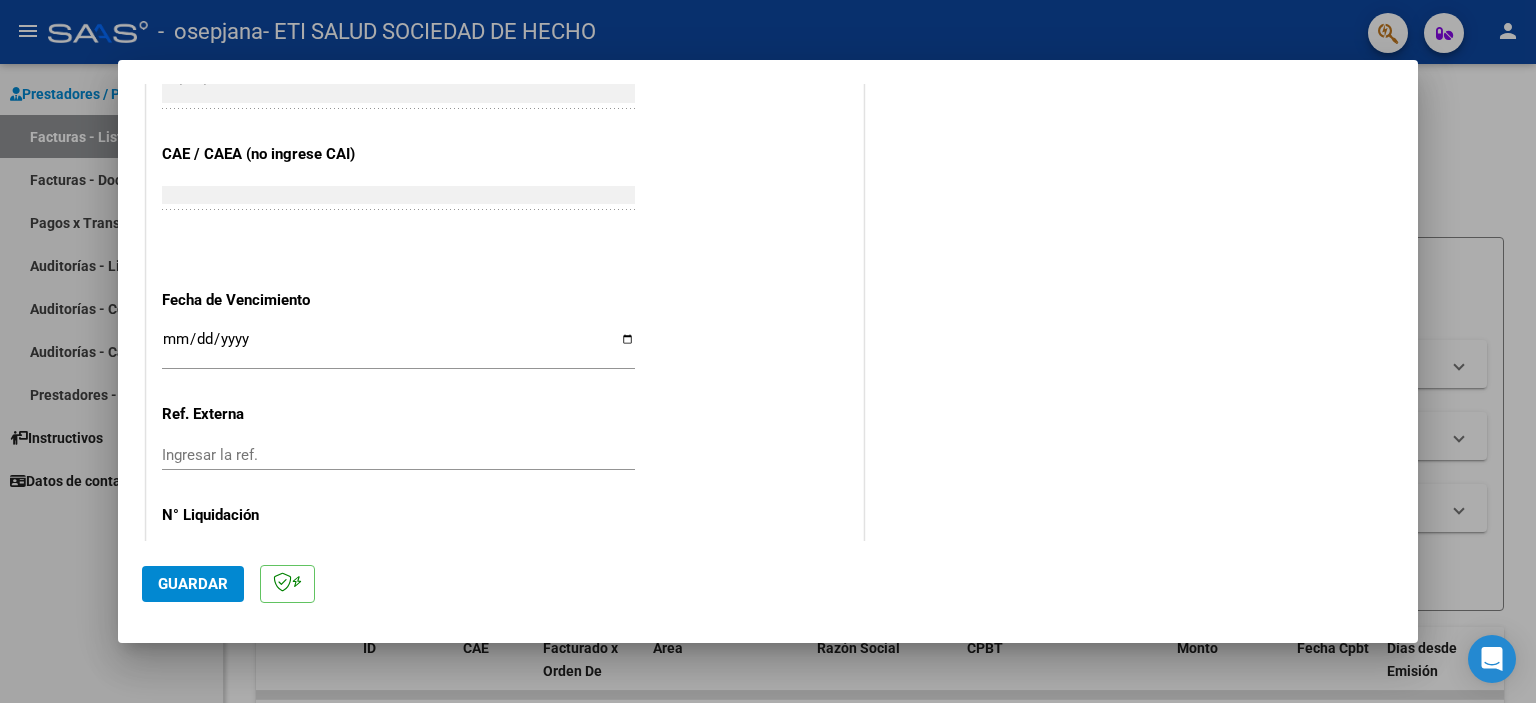scroll, scrollTop: 1263, scrollLeft: 0, axis: vertical 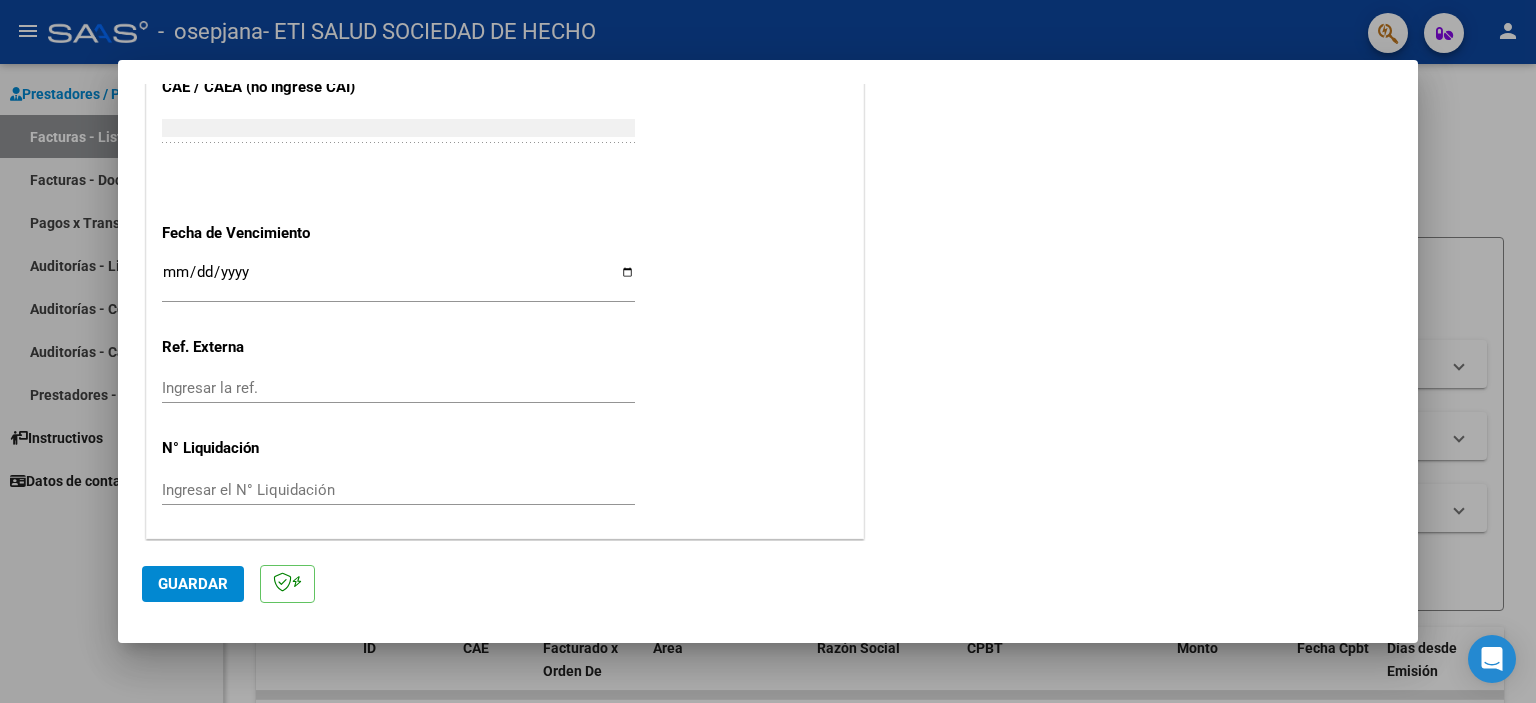 type on "202507" 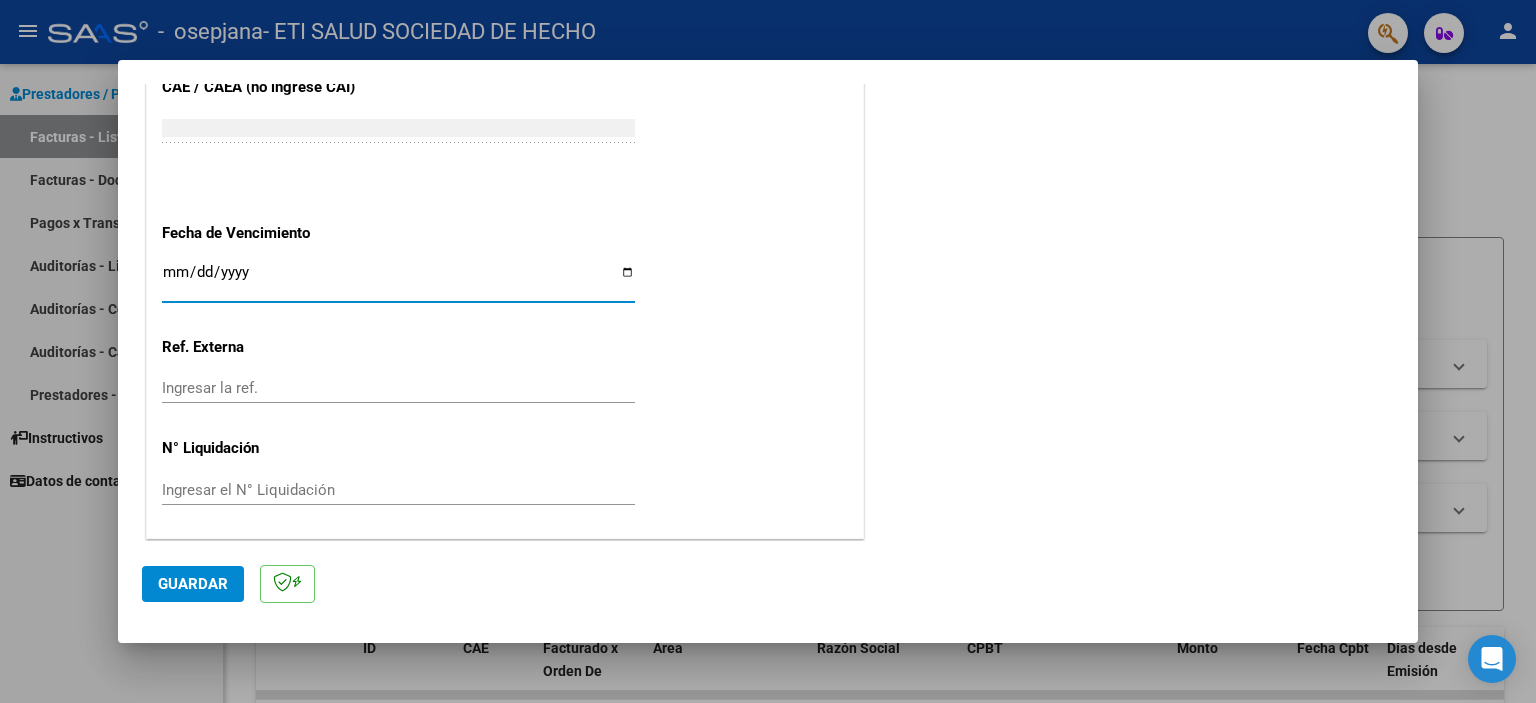 click on "Ingresar la fecha" at bounding box center [398, 280] 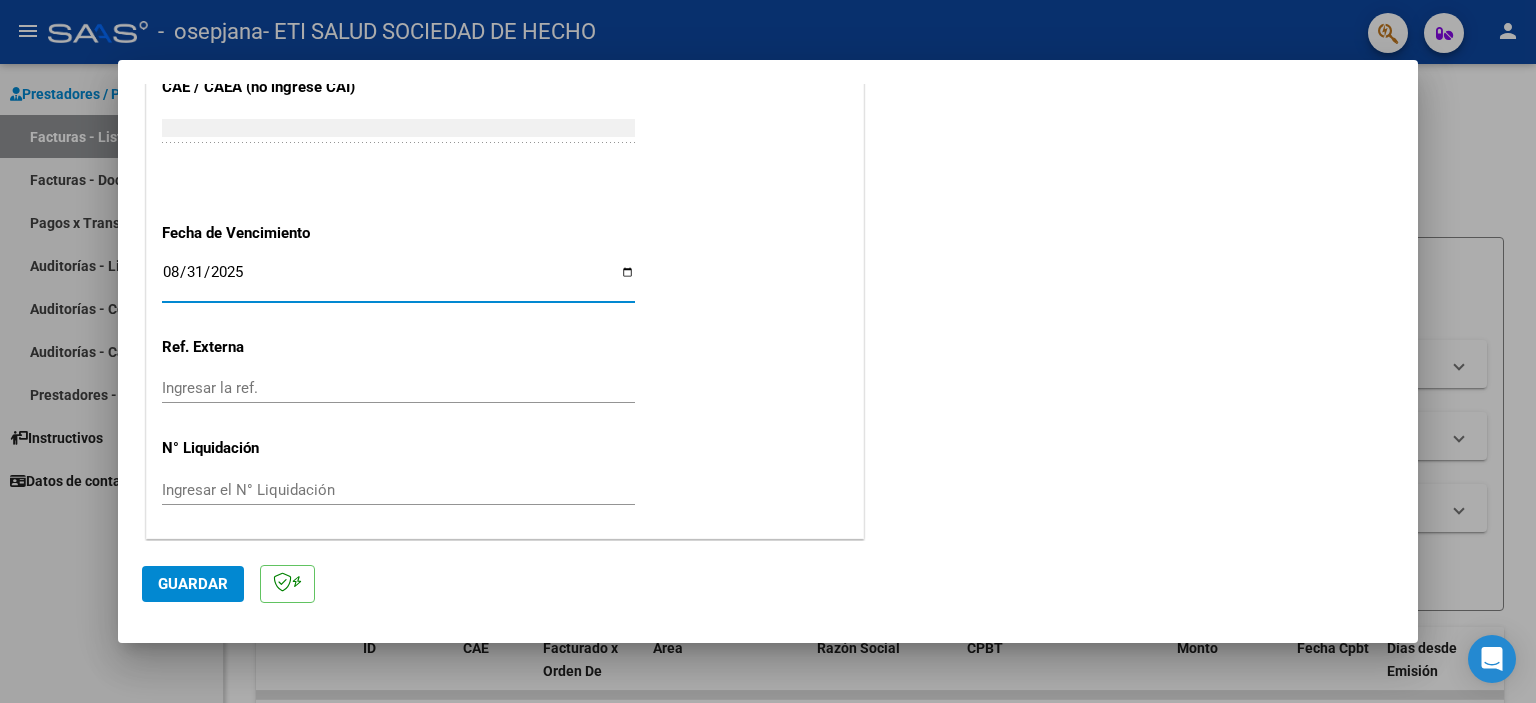 type on "2025-08-31" 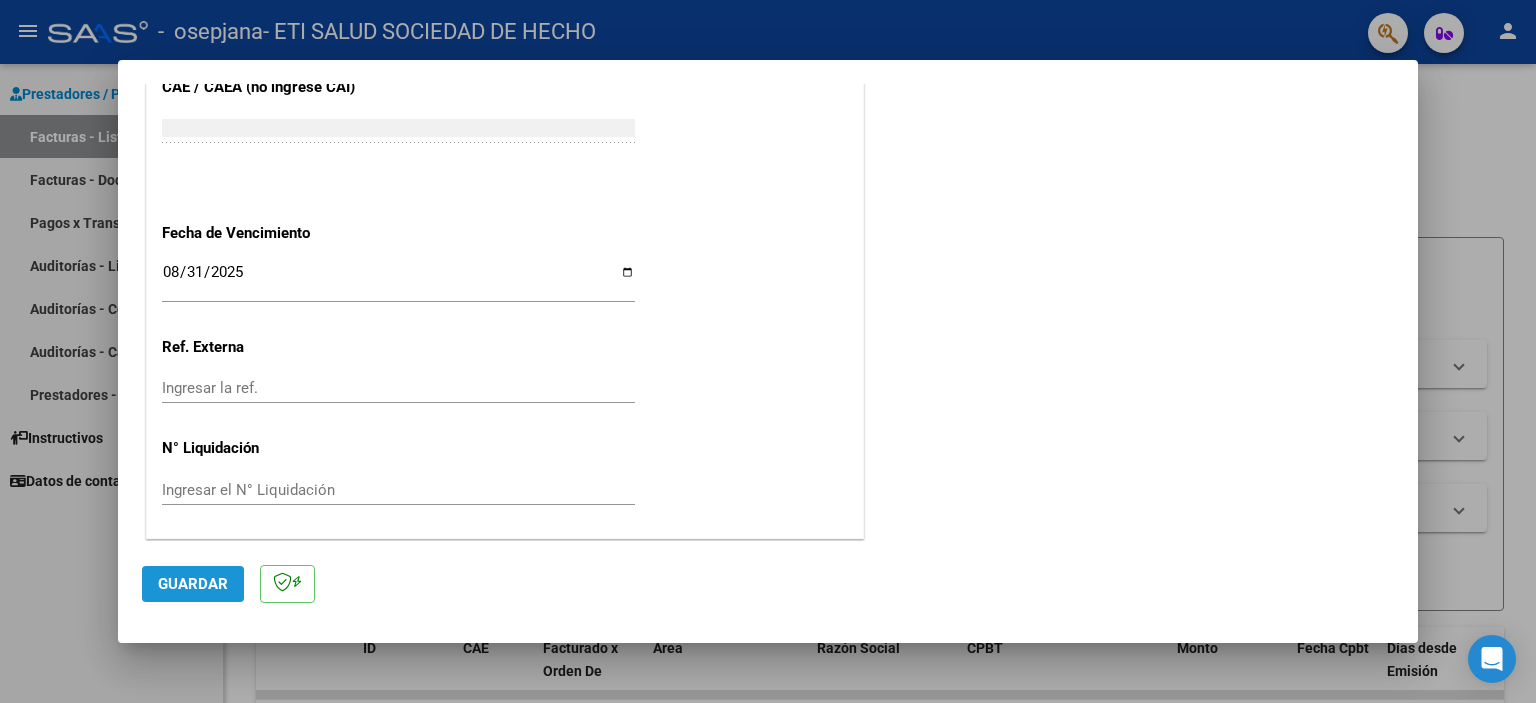 click on "Guardar" 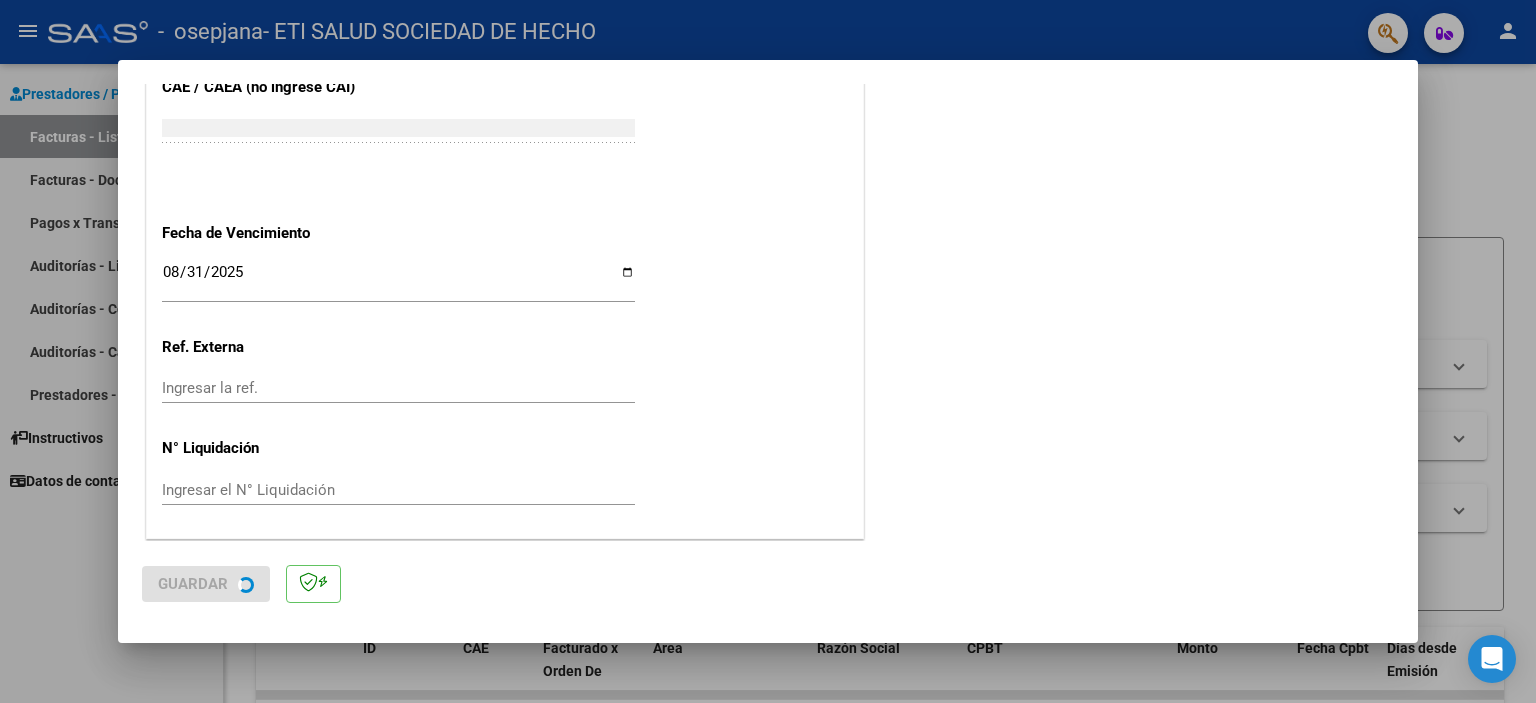 scroll, scrollTop: 0, scrollLeft: 0, axis: both 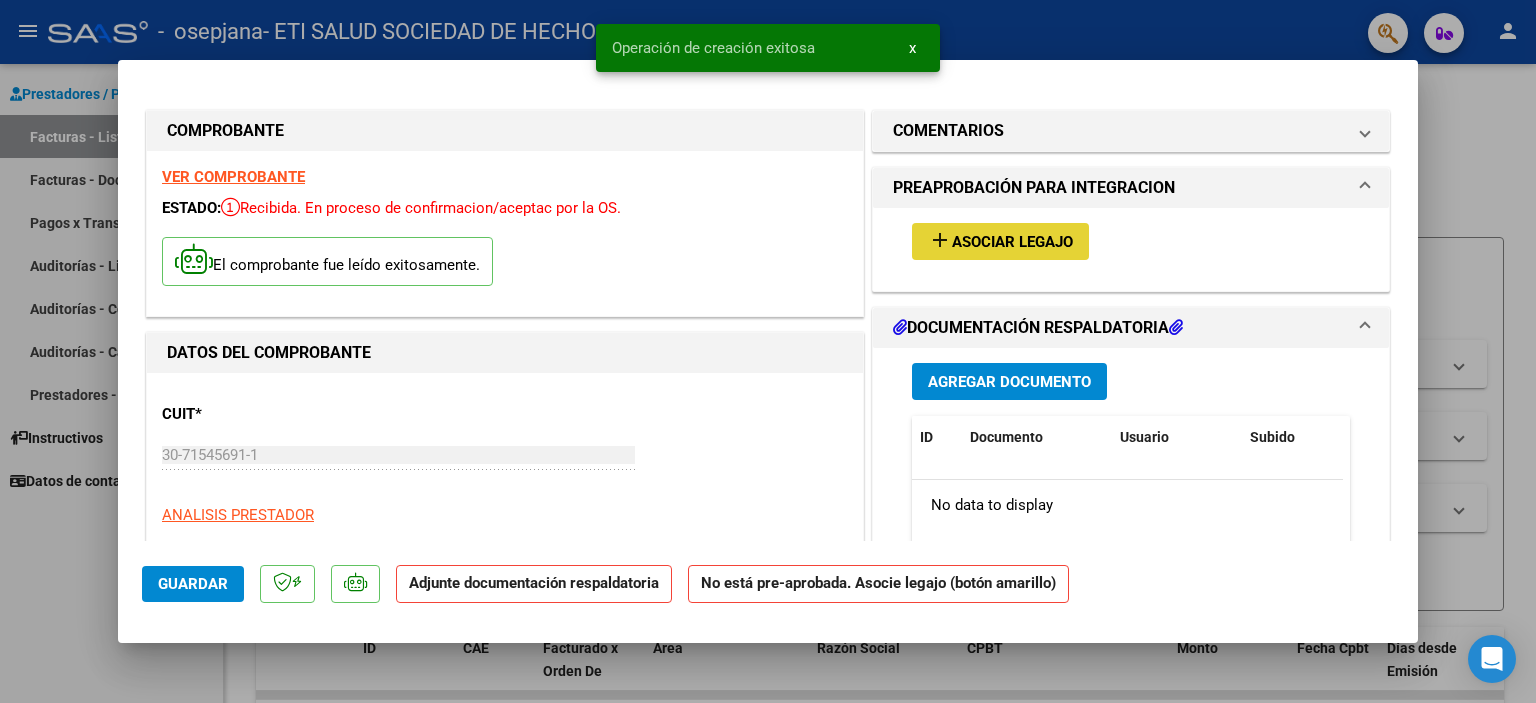 click on "Asociar Legajo" at bounding box center (1012, 242) 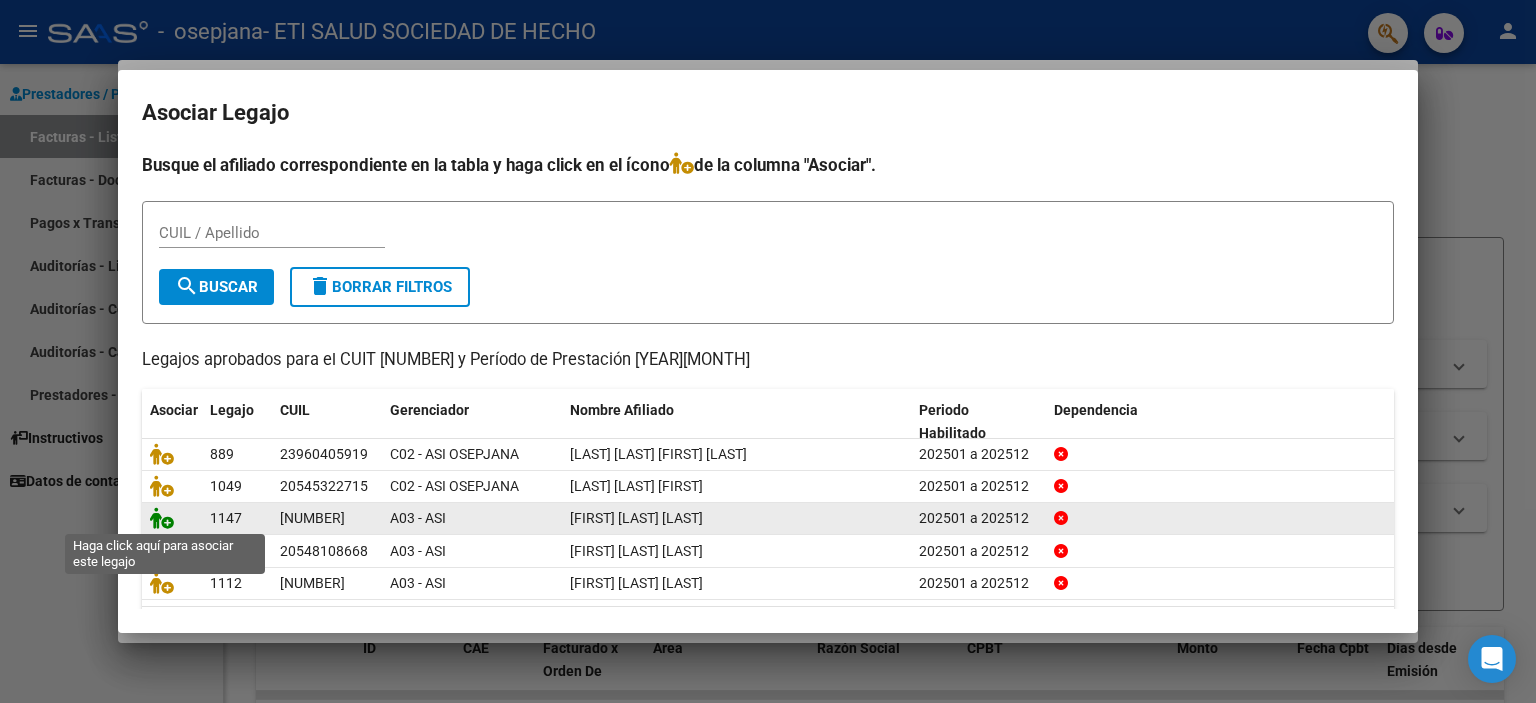 click 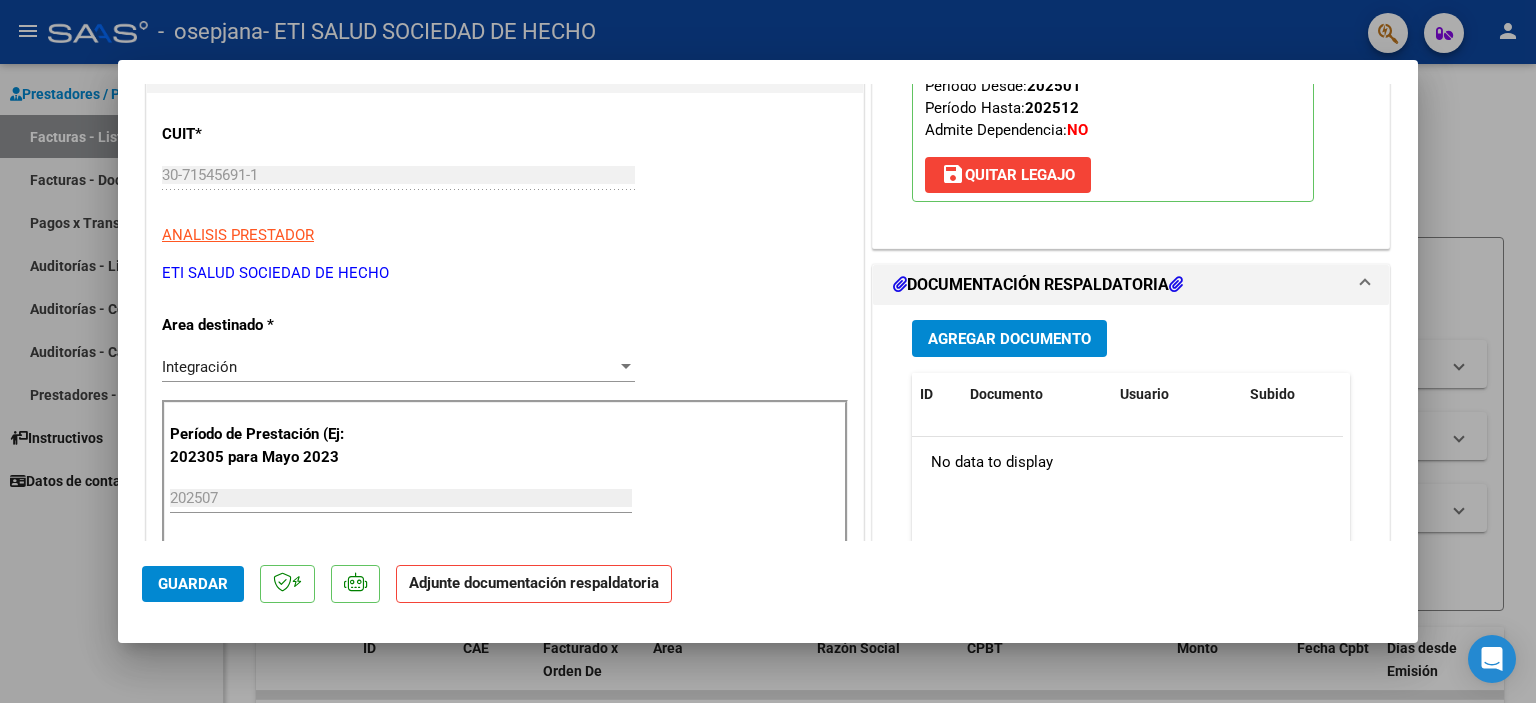 scroll, scrollTop: 300, scrollLeft: 0, axis: vertical 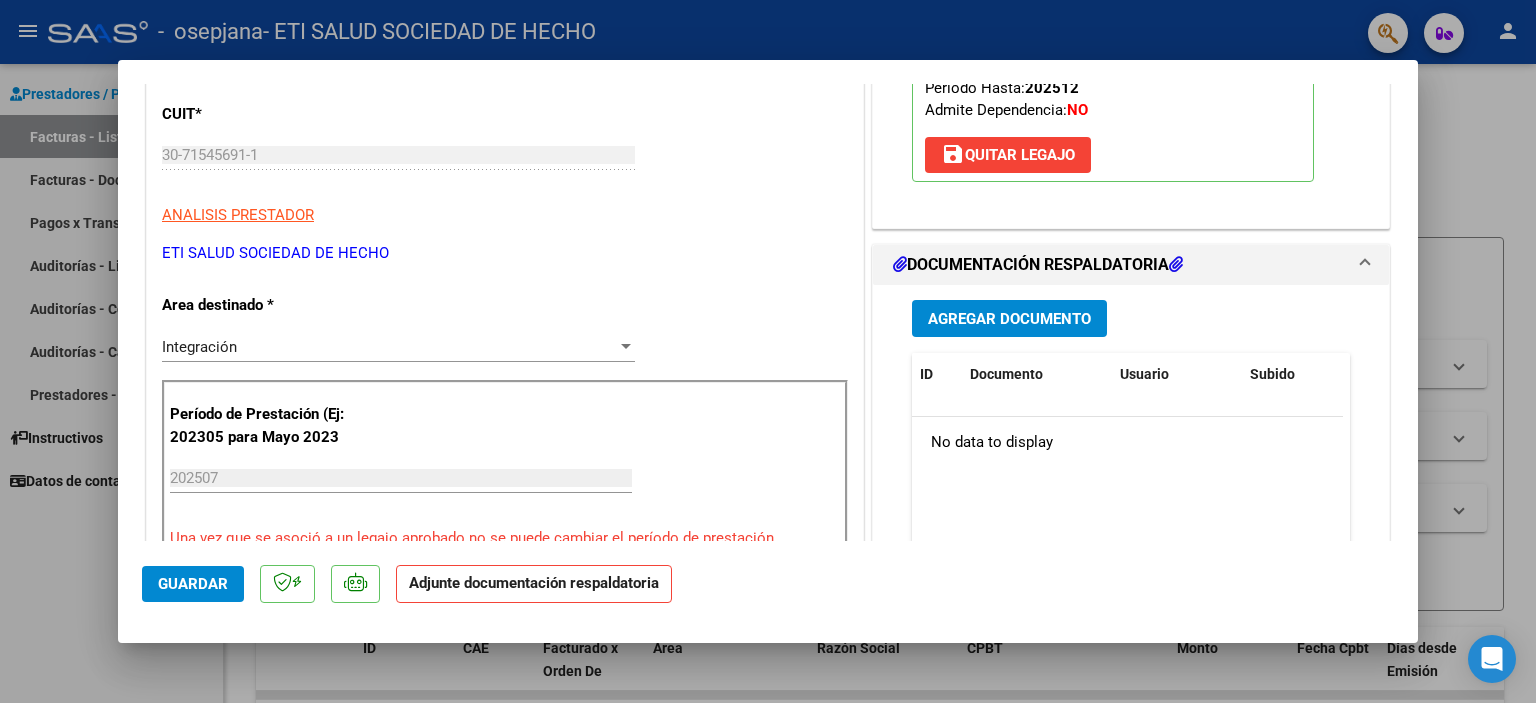 click on "Agregar Documento" at bounding box center [1009, 319] 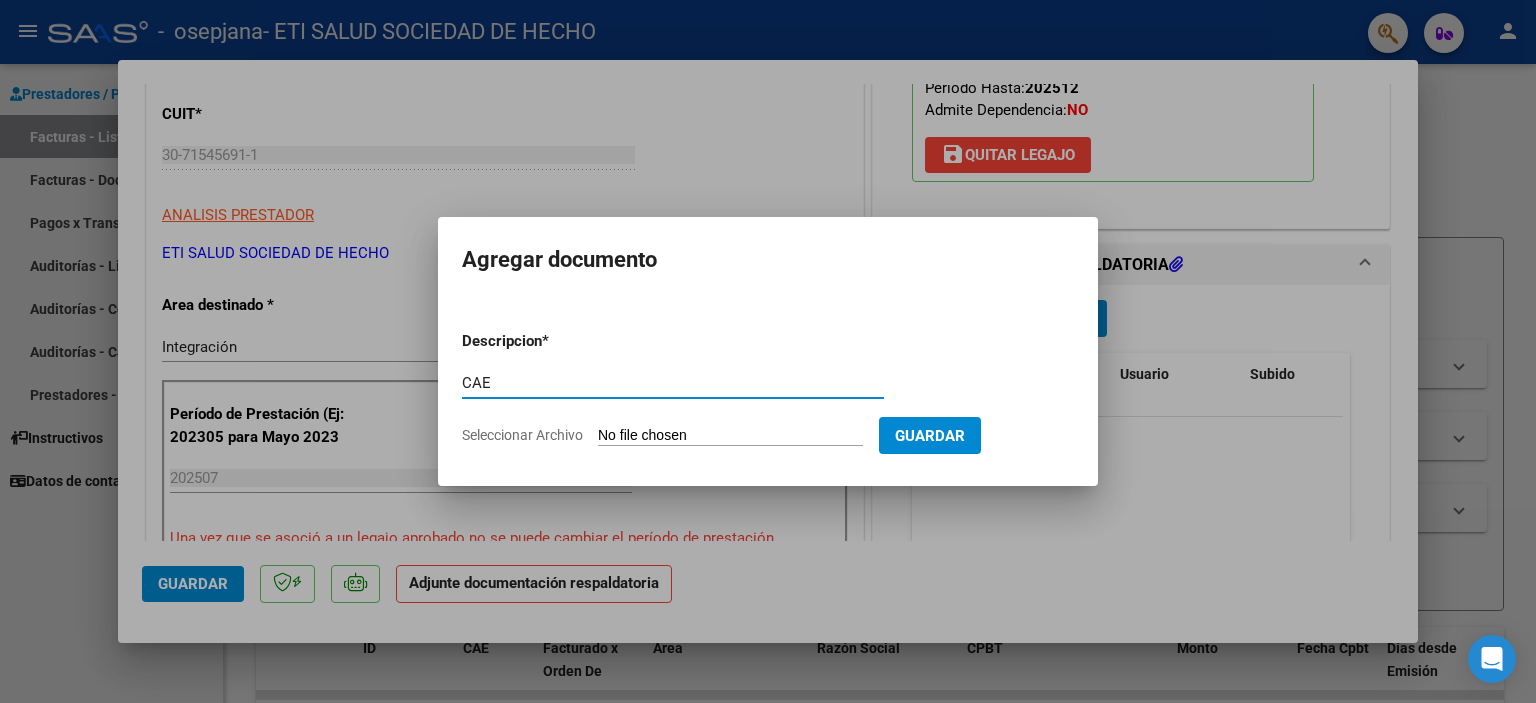 type on "CAE" 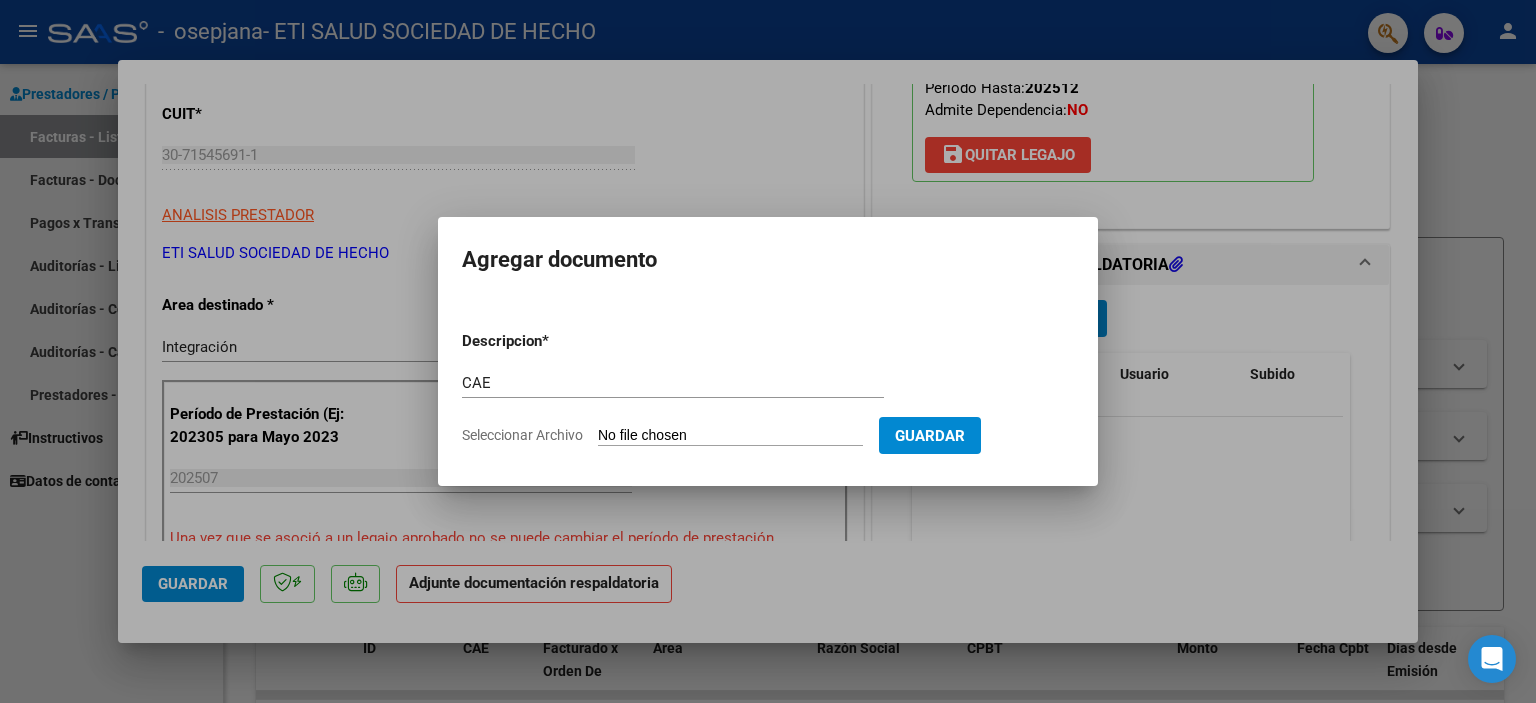click on "Seleccionar Archivo" at bounding box center (730, 436) 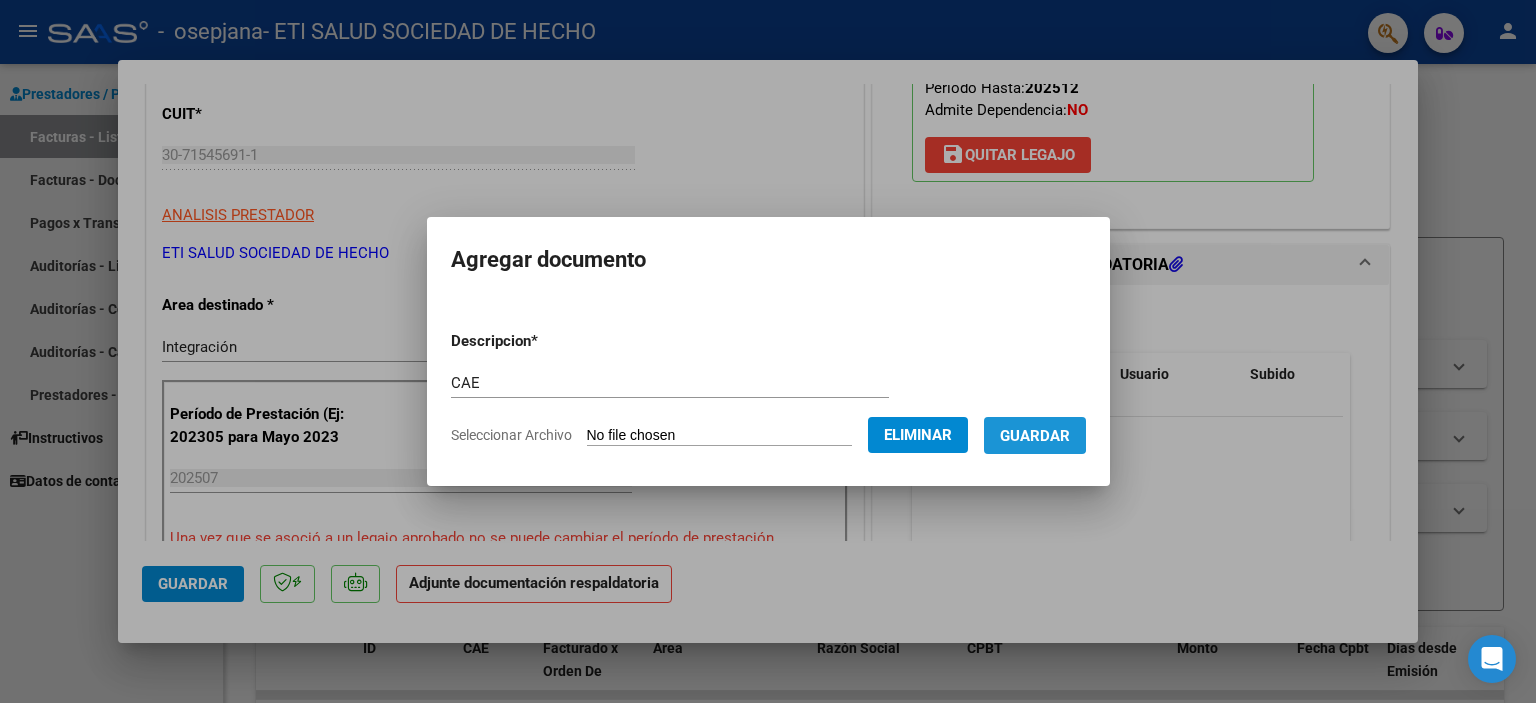 click on "Guardar" at bounding box center (1035, 436) 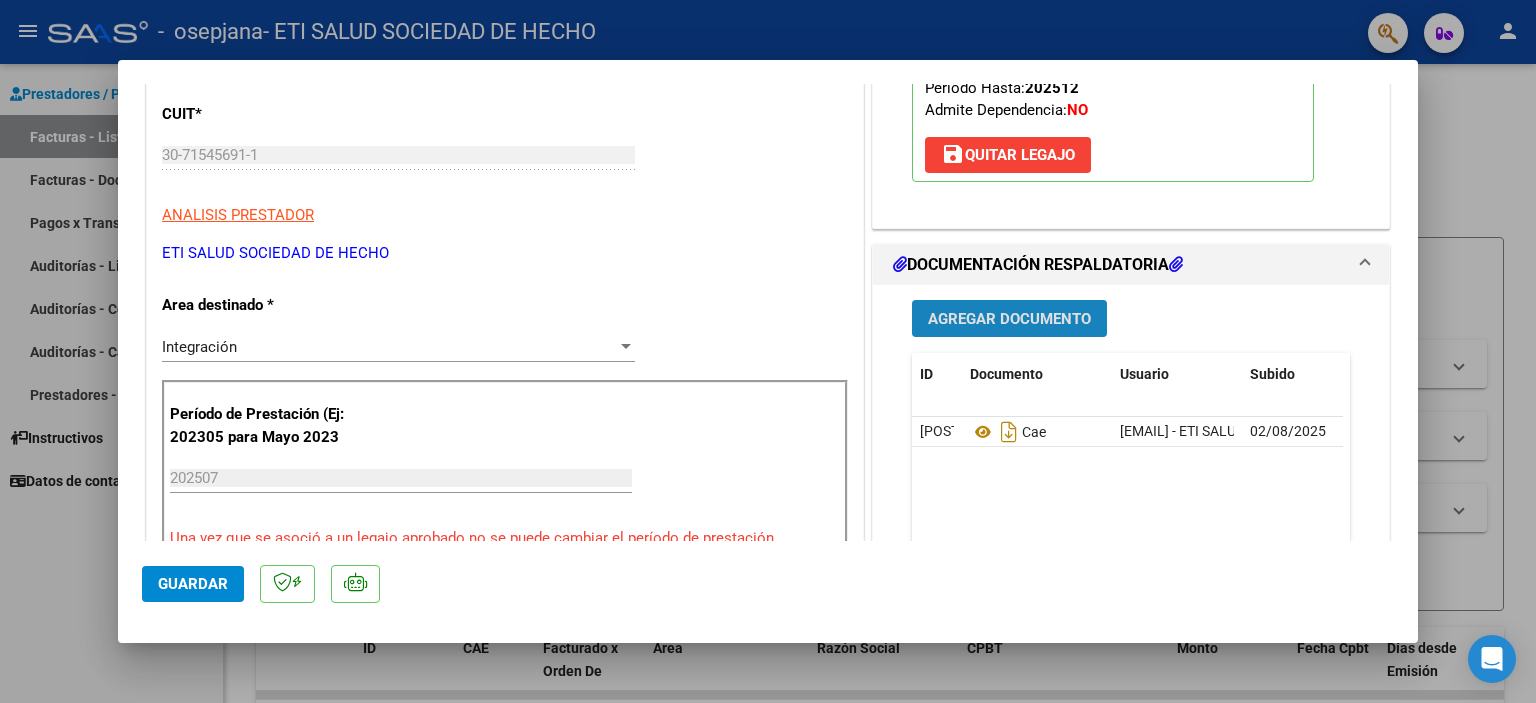 click on "Agregar Documento" at bounding box center (1009, 319) 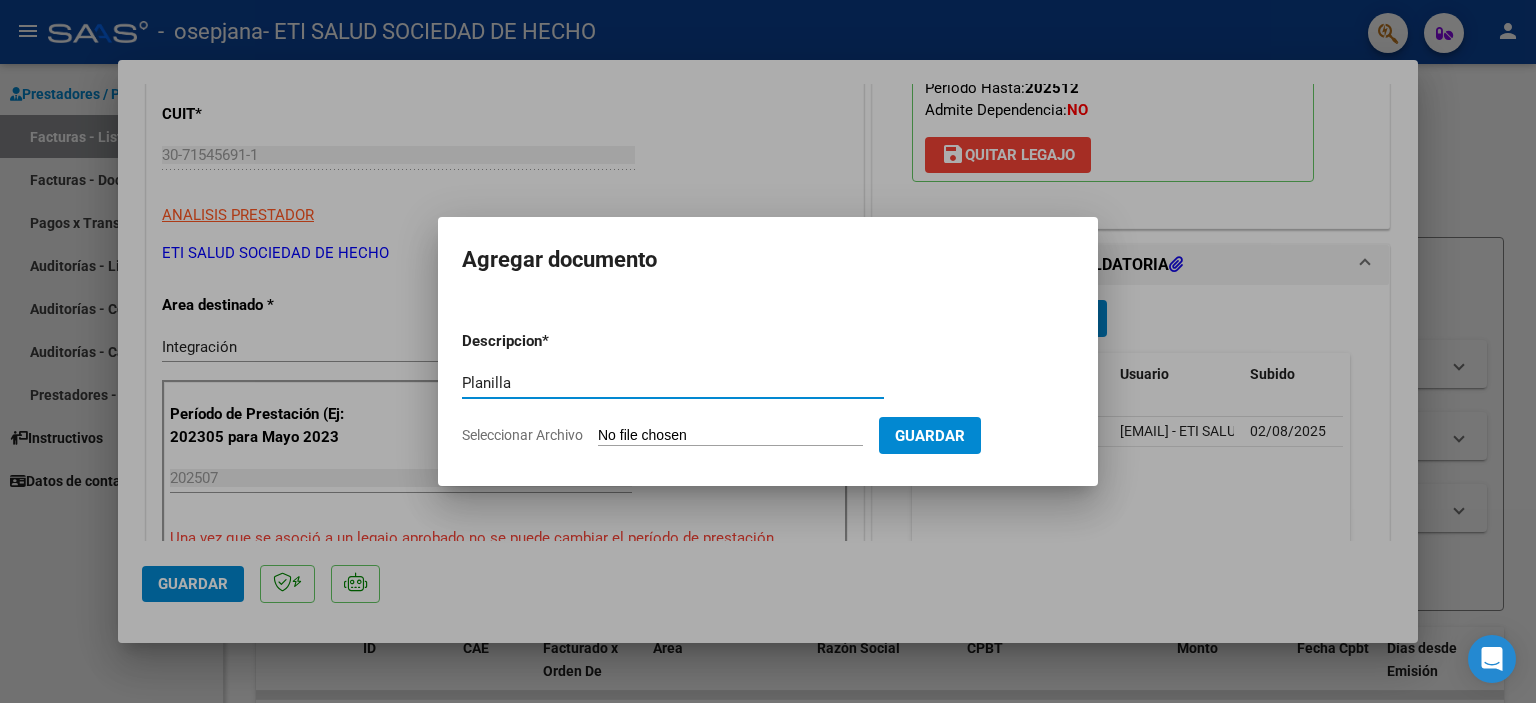 type on "Planilla" 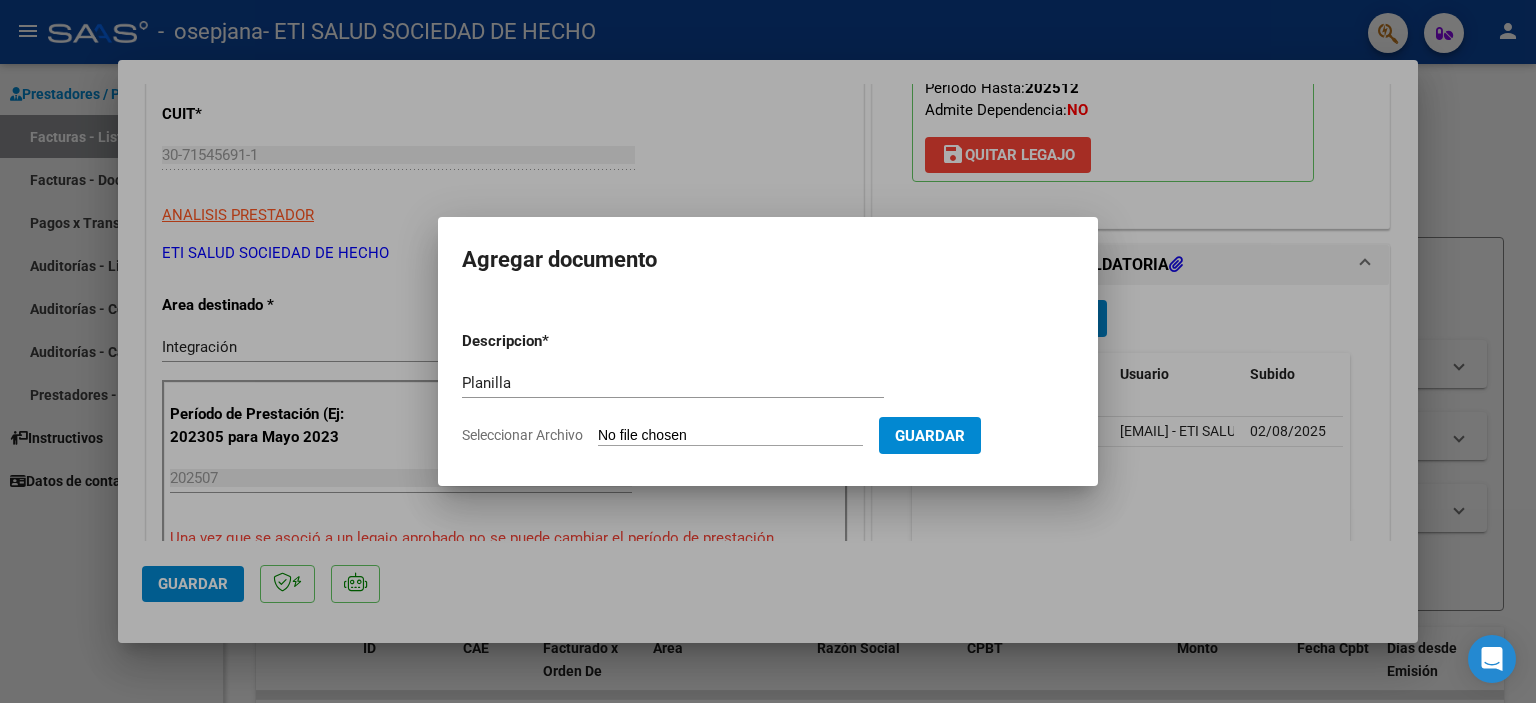 type on "C:\fakepath\[FILENAME] [FIRST] [LAST].pdf" 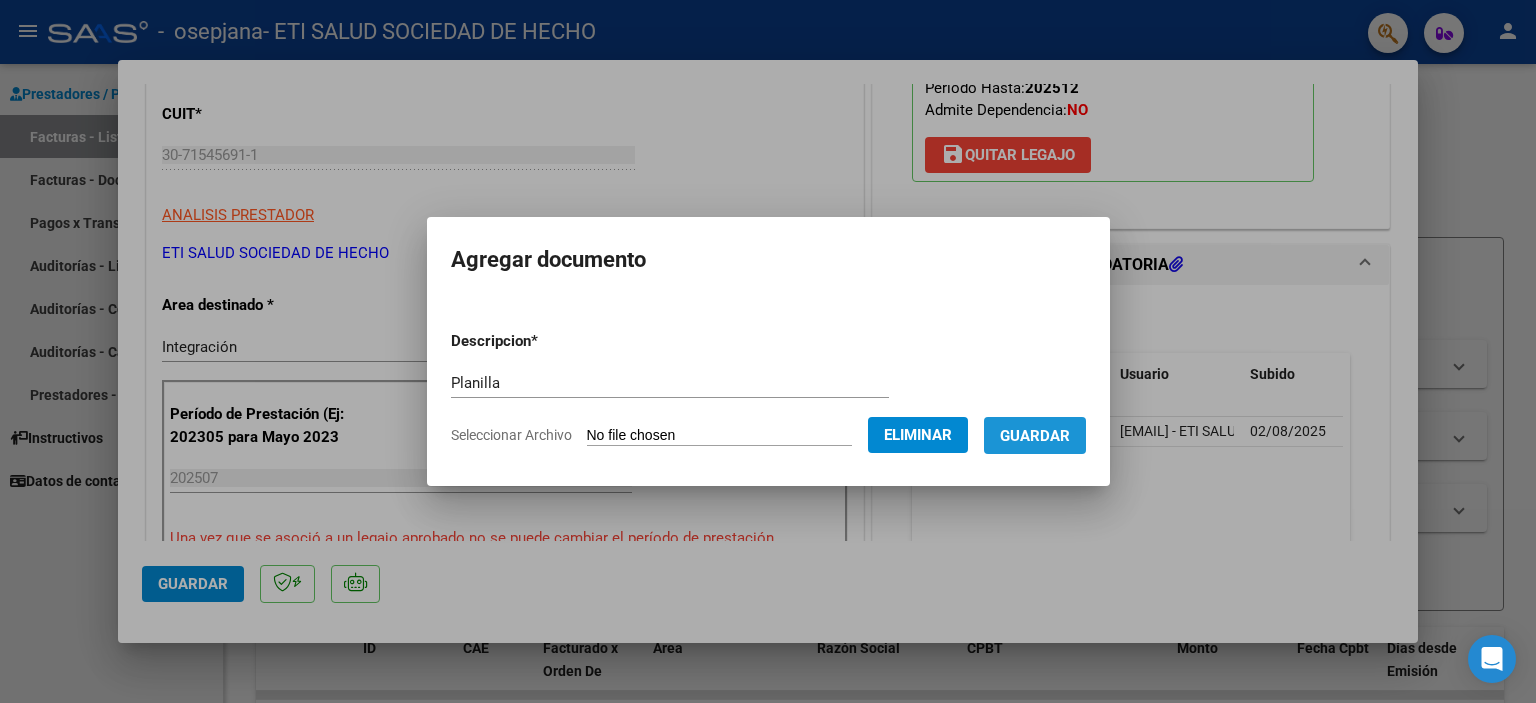 click on "Guardar" at bounding box center (1035, 436) 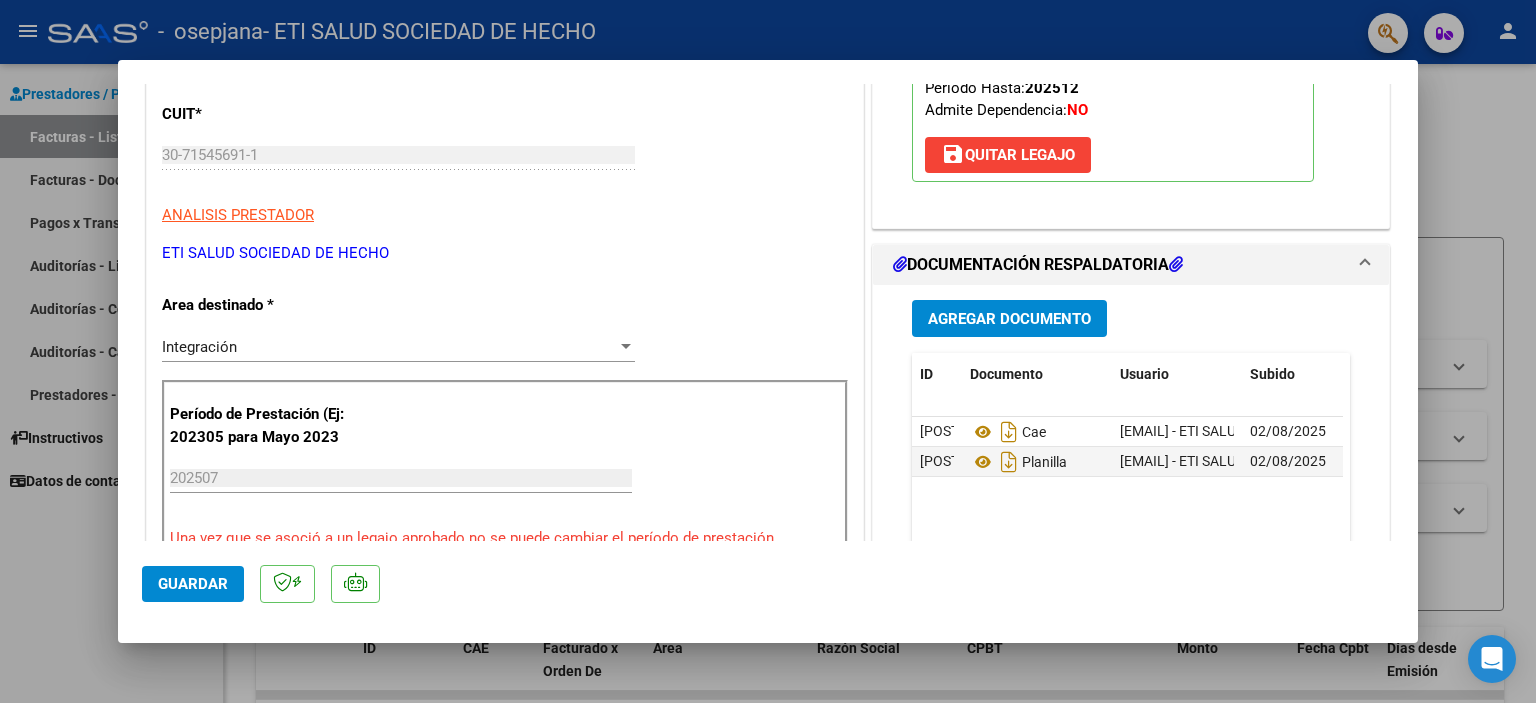 click at bounding box center (768, 351) 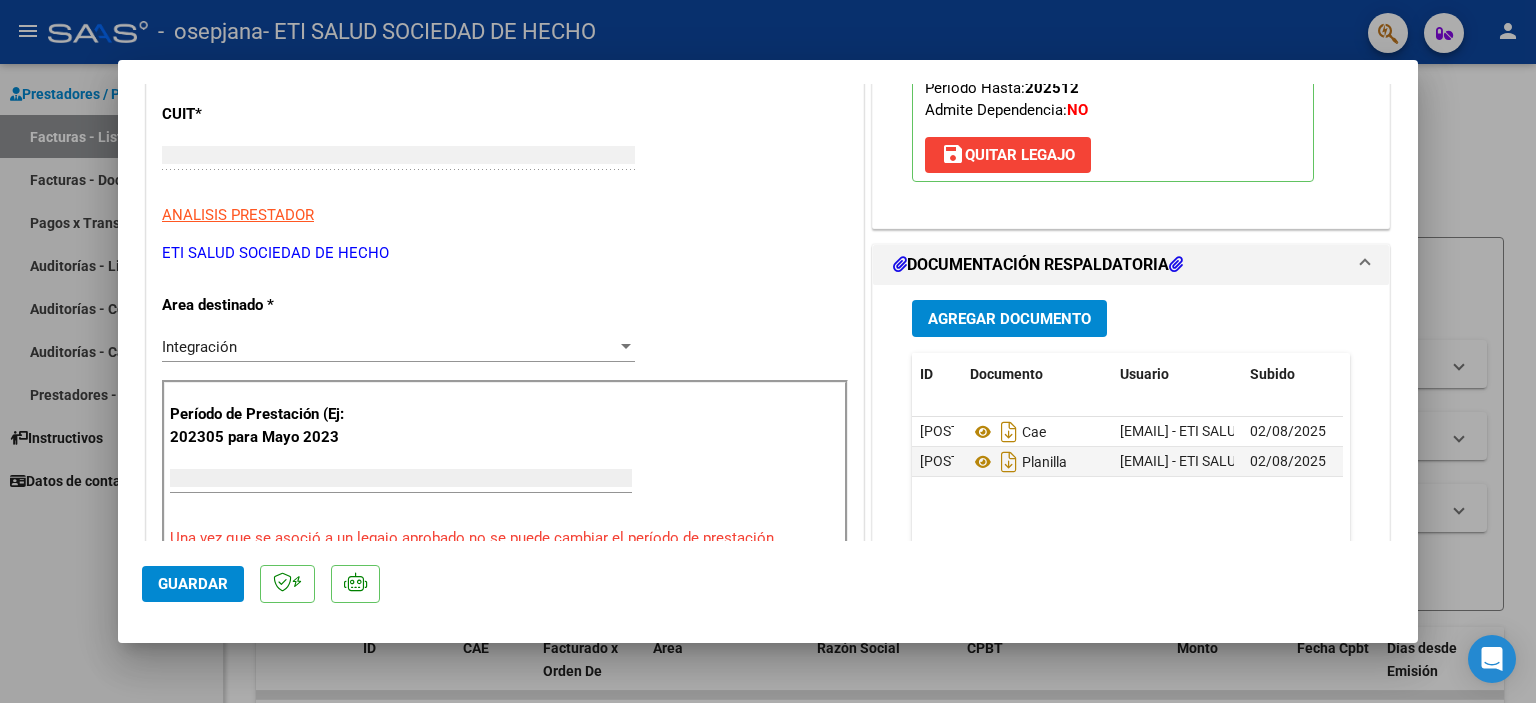 scroll, scrollTop: 239, scrollLeft: 0, axis: vertical 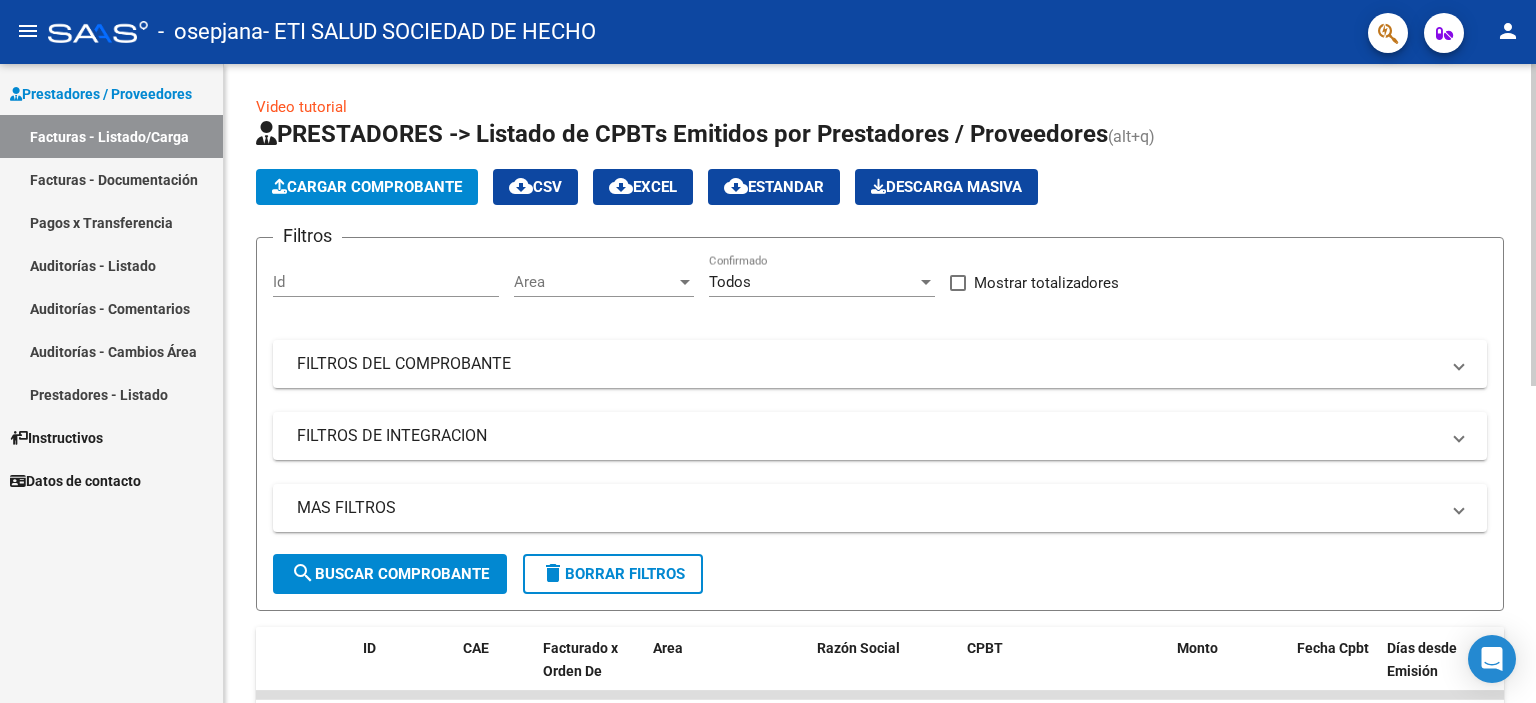 click on "Cargar Comprobante" 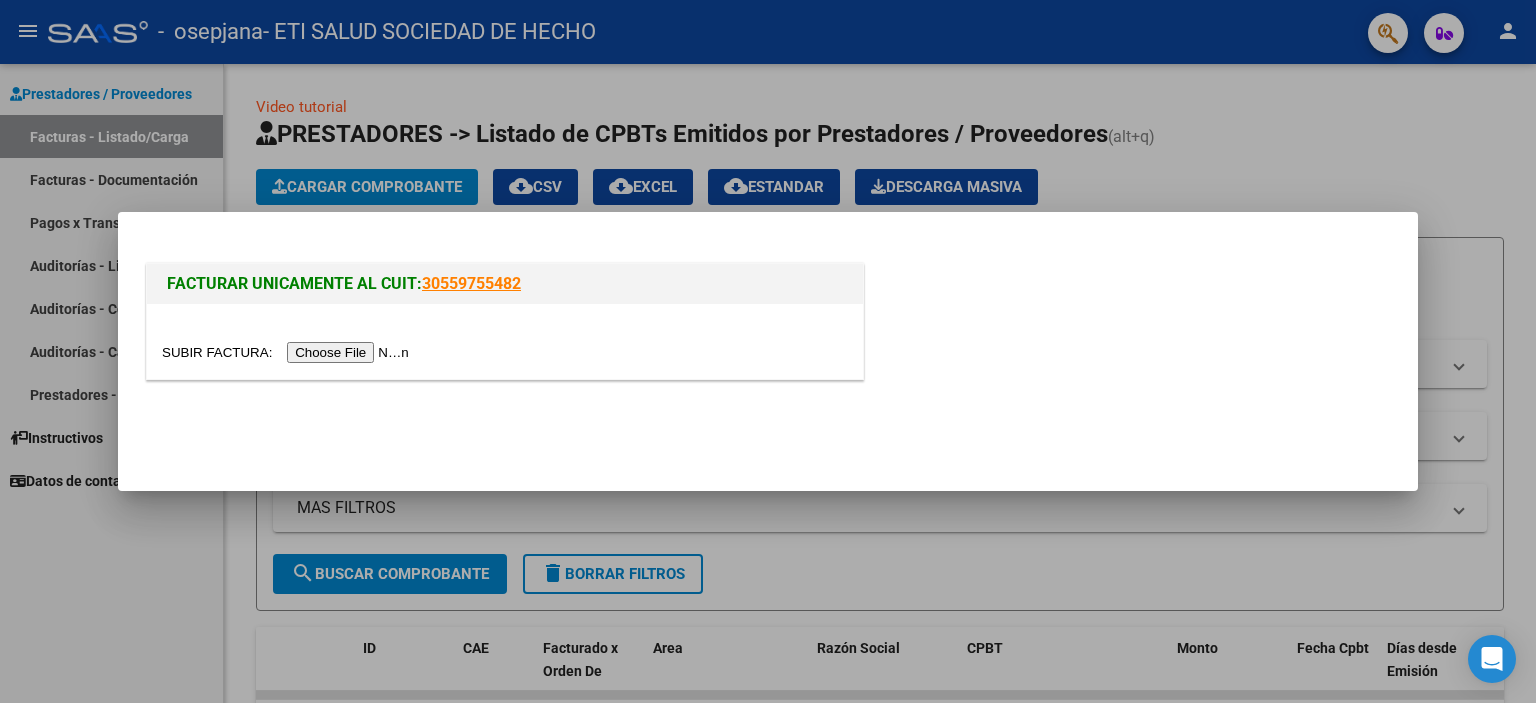 click at bounding box center (288, 352) 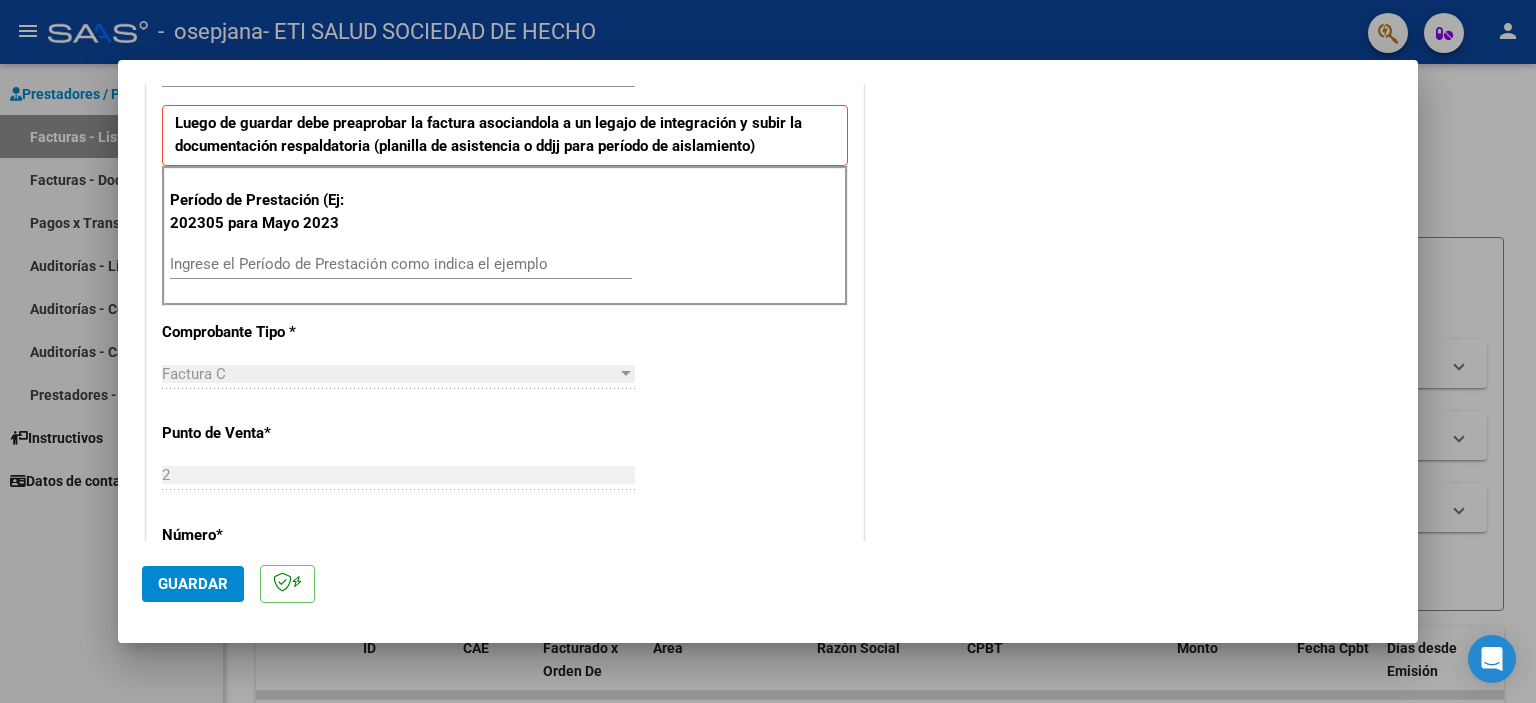scroll, scrollTop: 500, scrollLeft: 0, axis: vertical 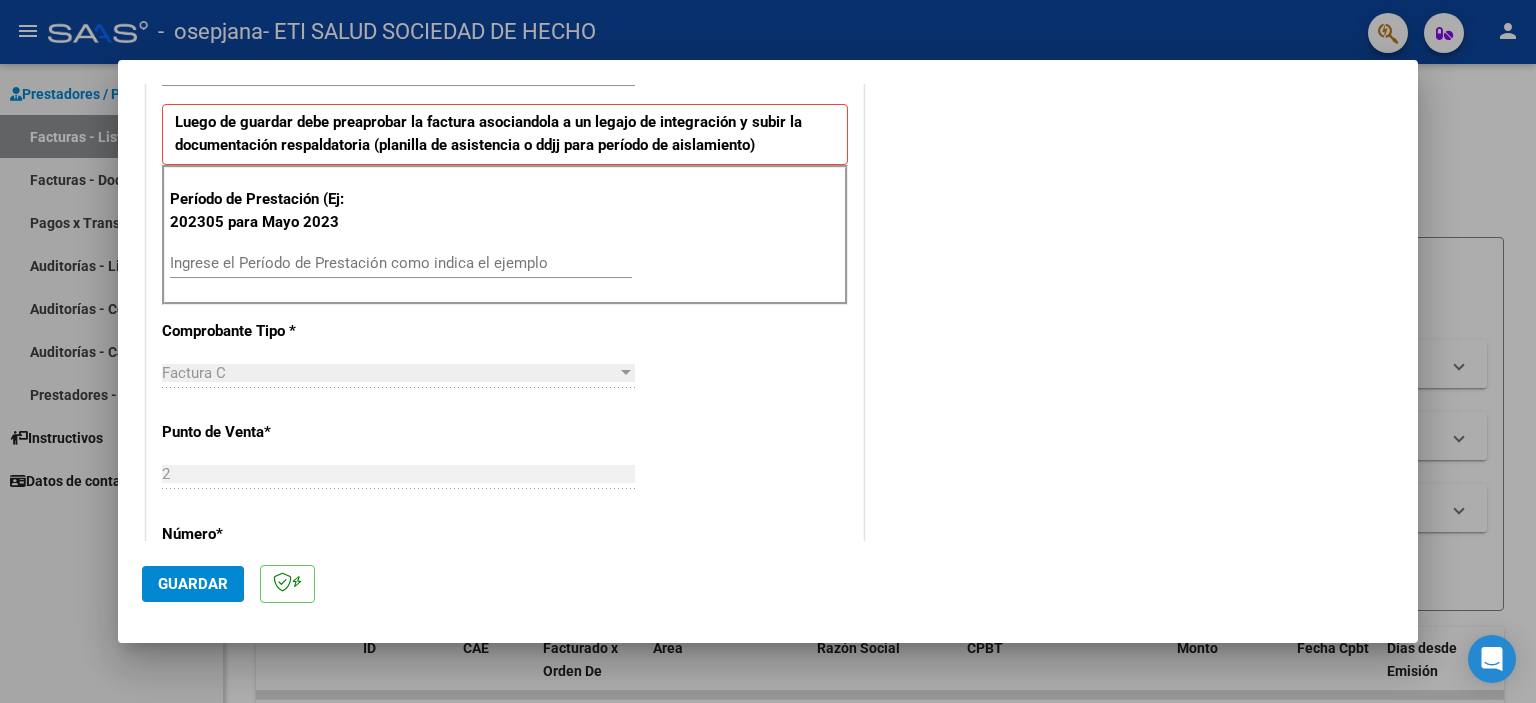 click on "Ingrese el Período de Prestación como indica el ejemplo" at bounding box center [401, 263] 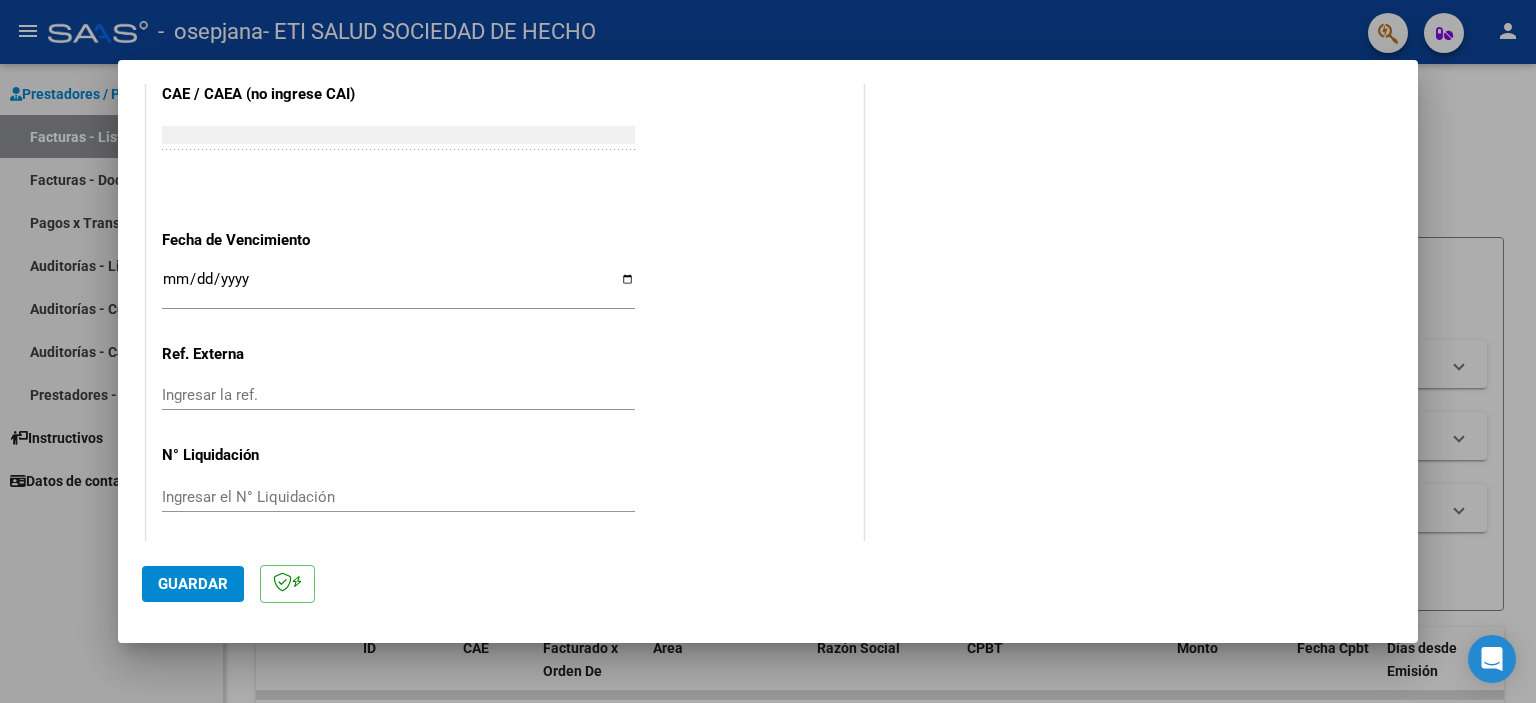 scroll, scrollTop: 1263, scrollLeft: 0, axis: vertical 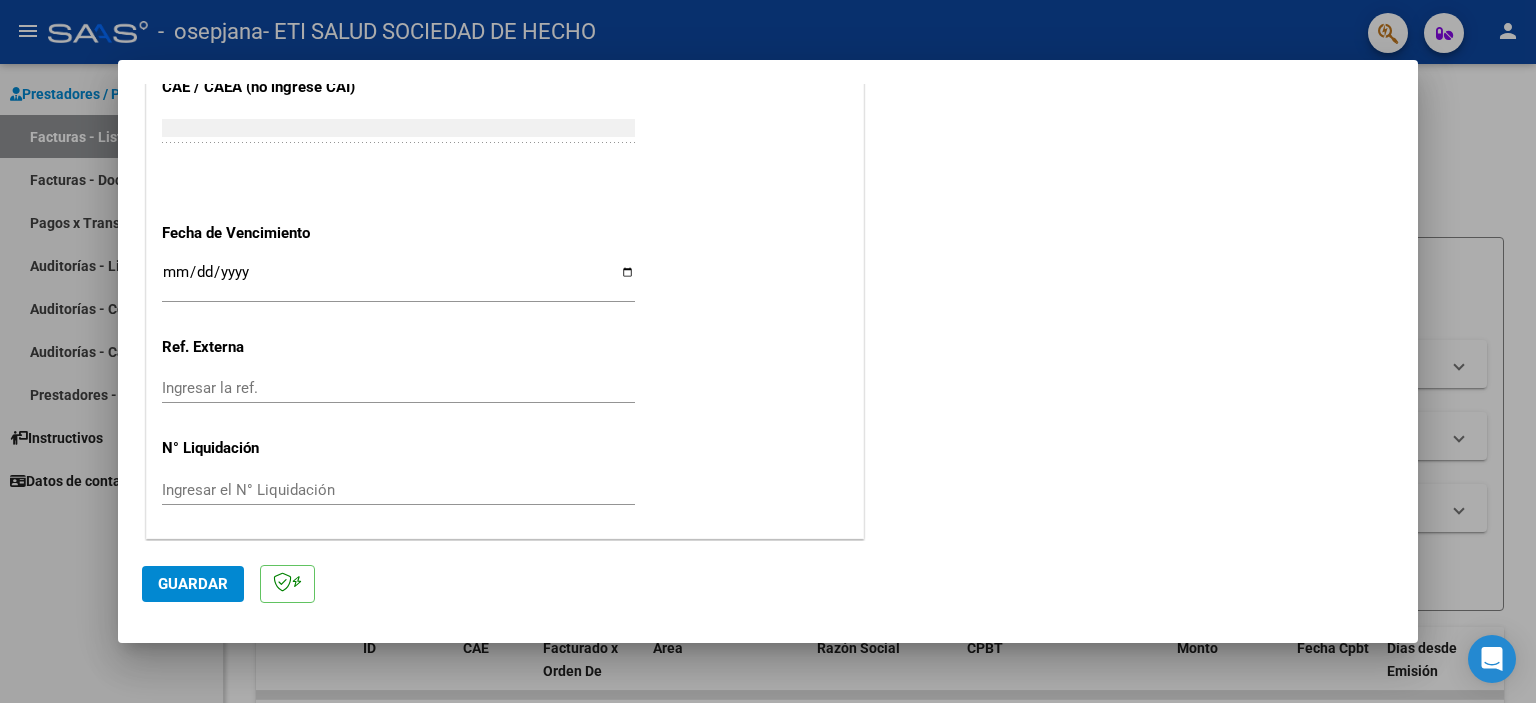 type on "202507" 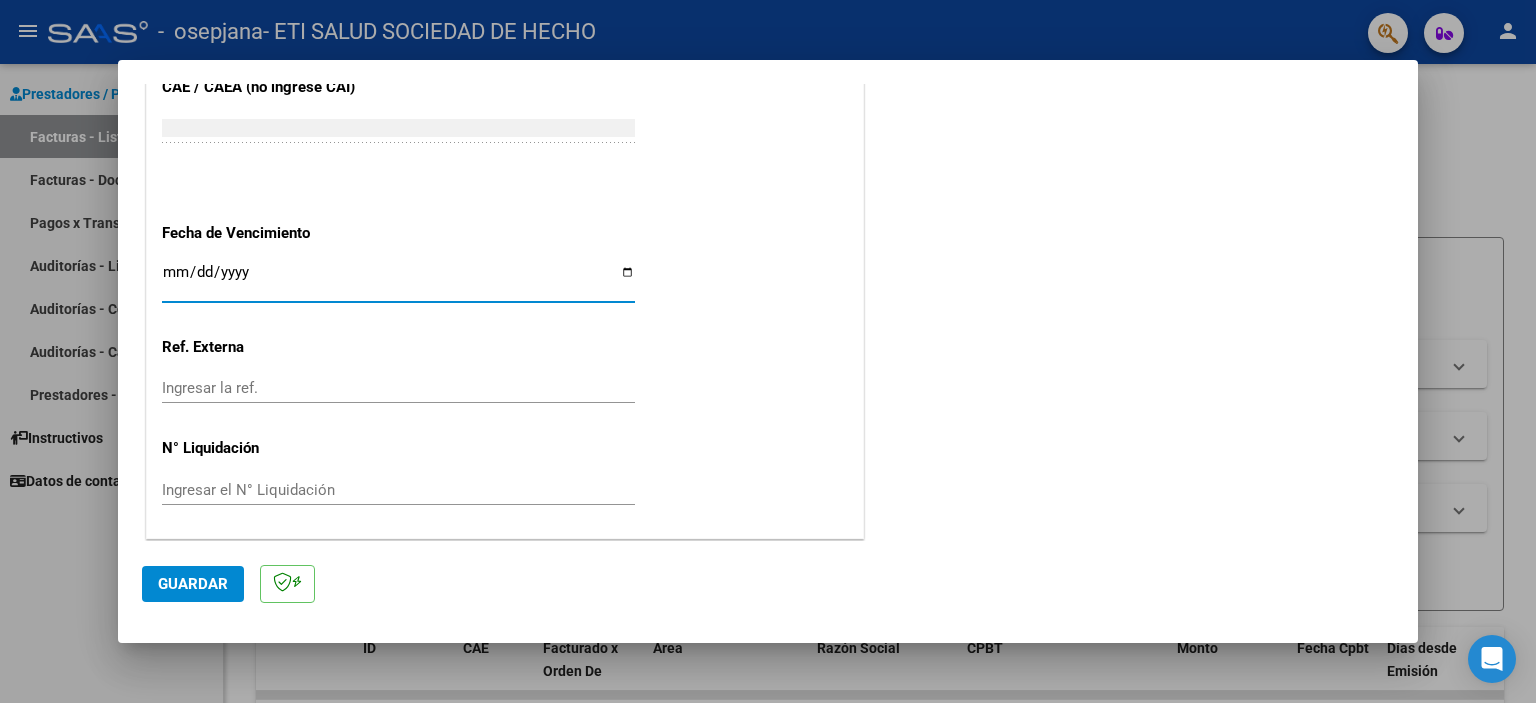 click on "Ingresar la fecha" at bounding box center [398, 280] 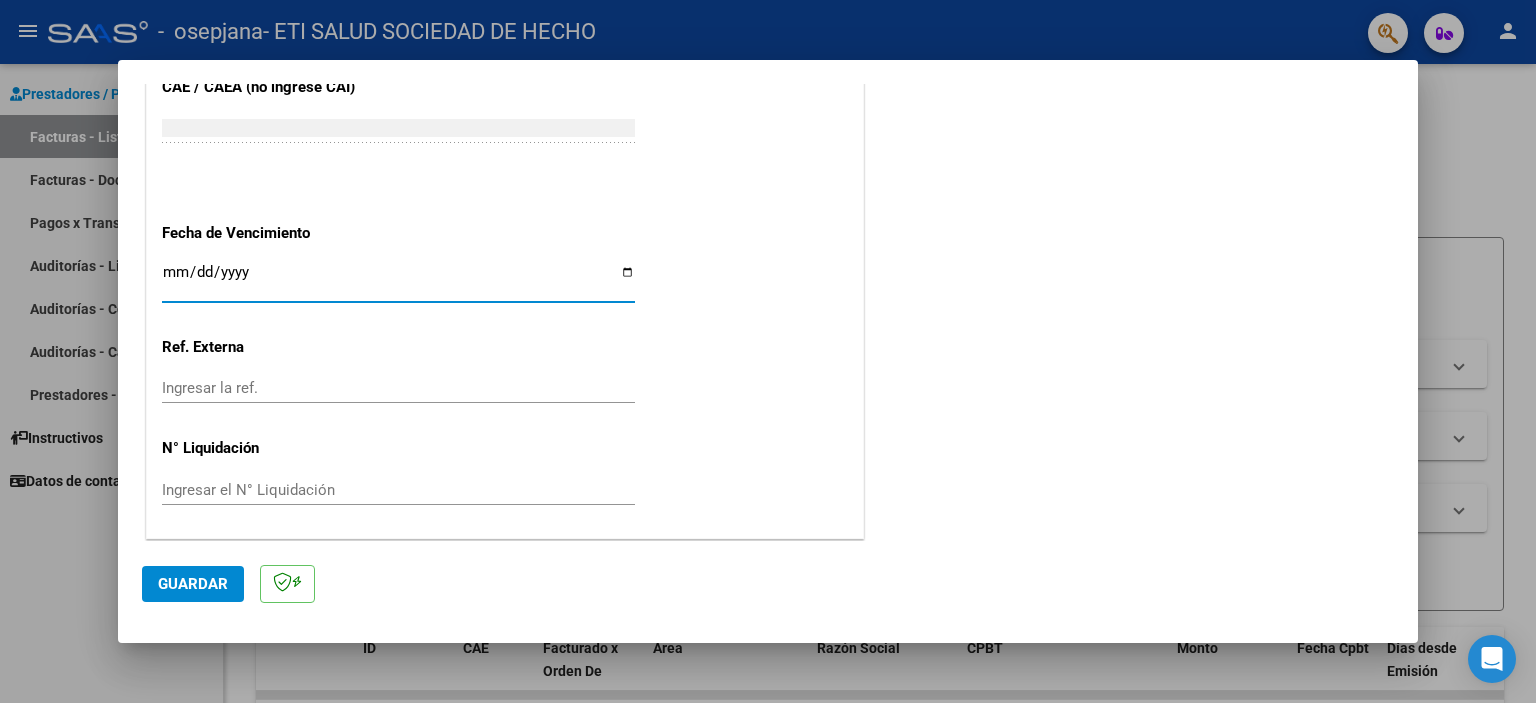 type on "2025-08-31" 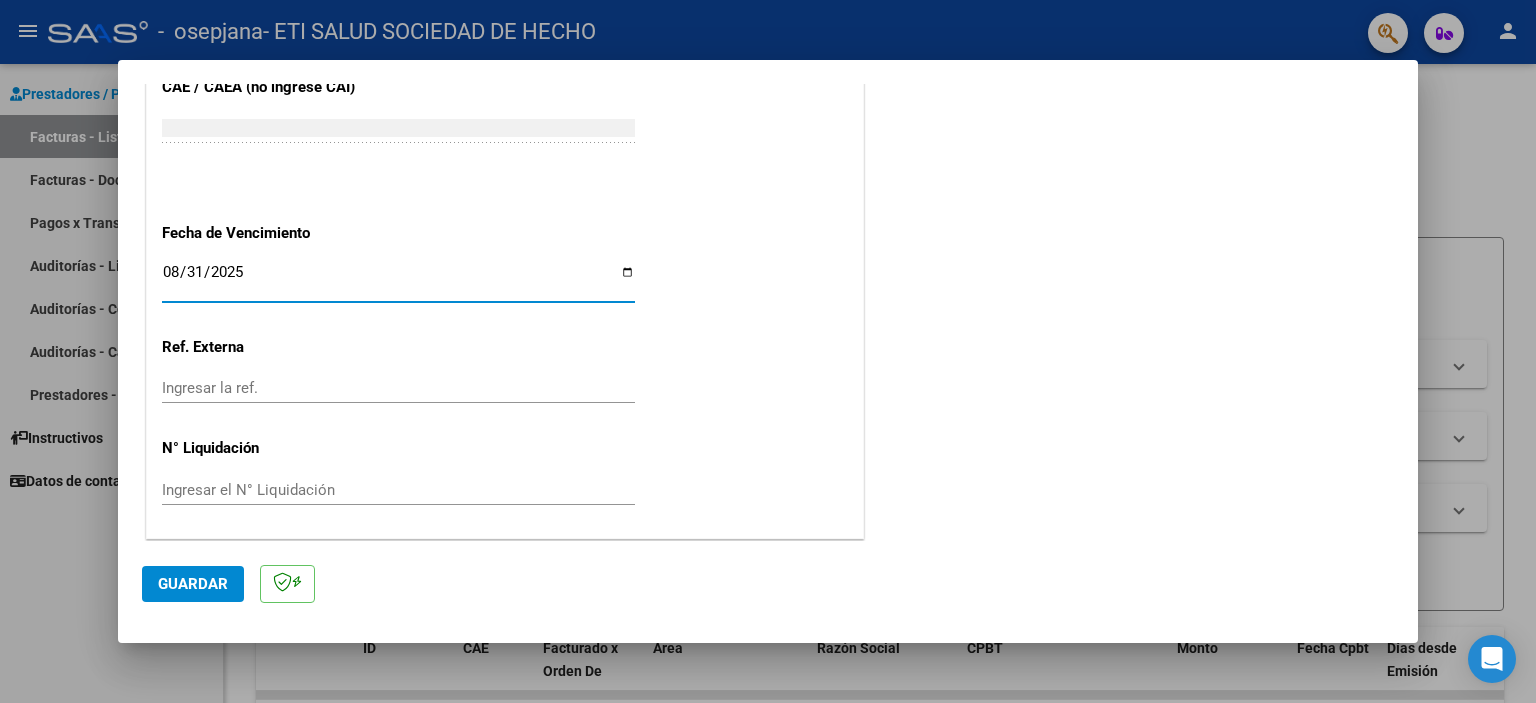 click on "Guardar" 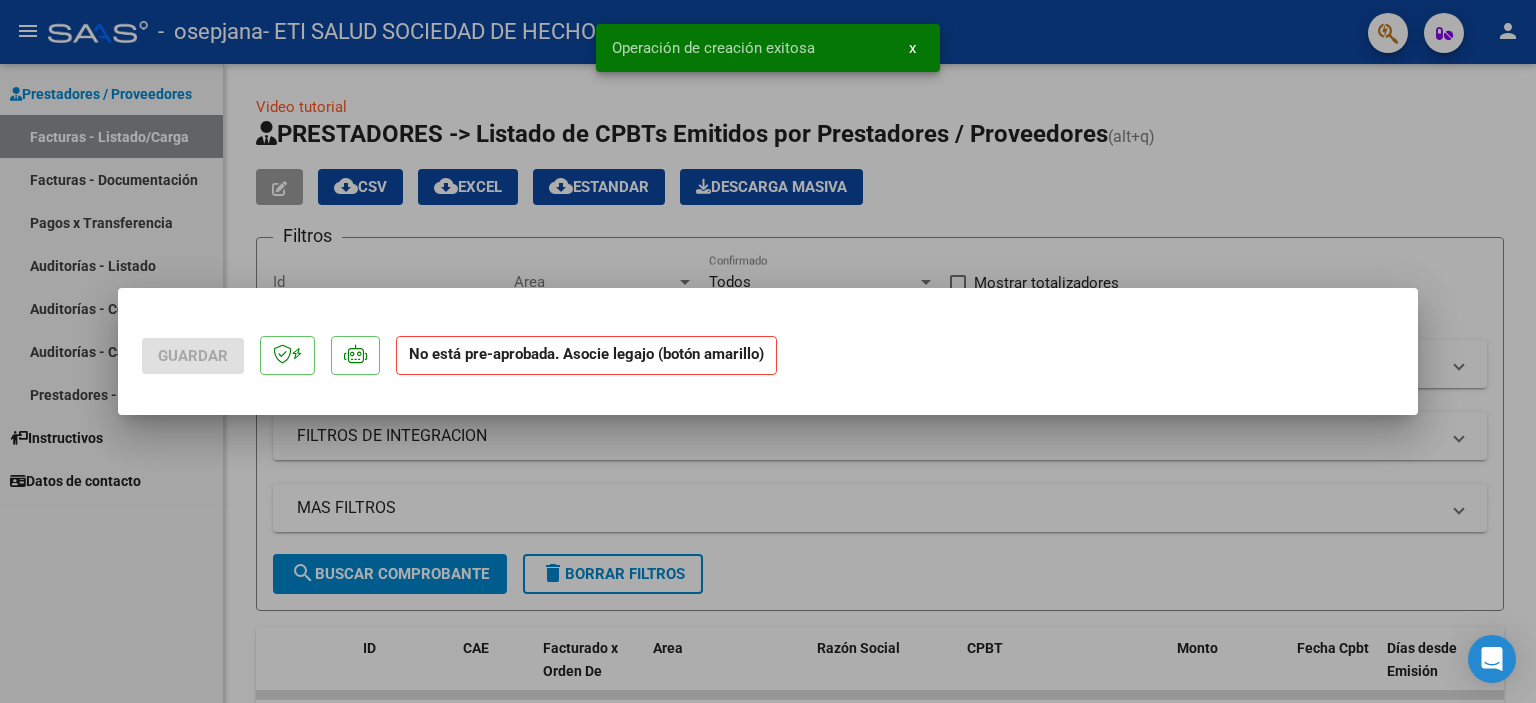 scroll, scrollTop: 0, scrollLeft: 0, axis: both 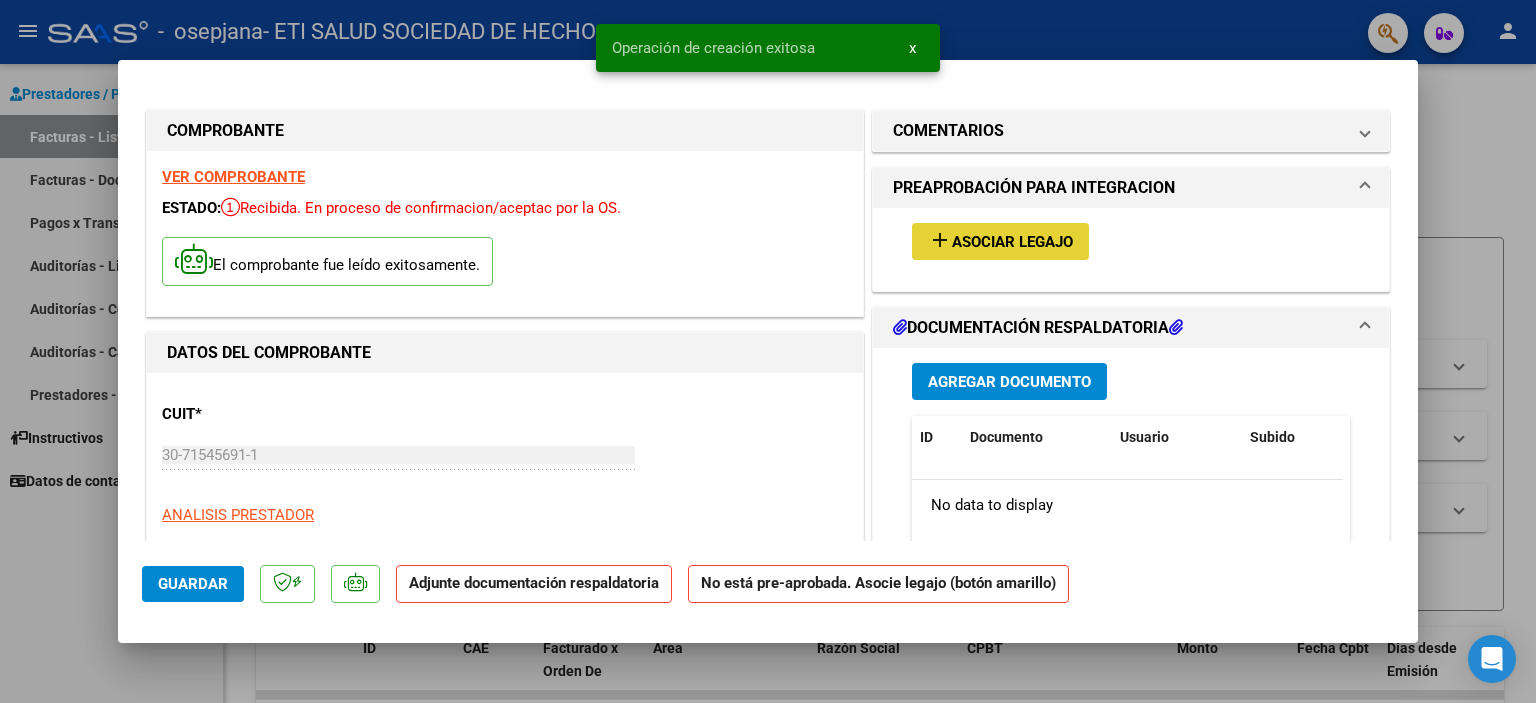 click on "Asociar Legajo" at bounding box center (1012, 242) 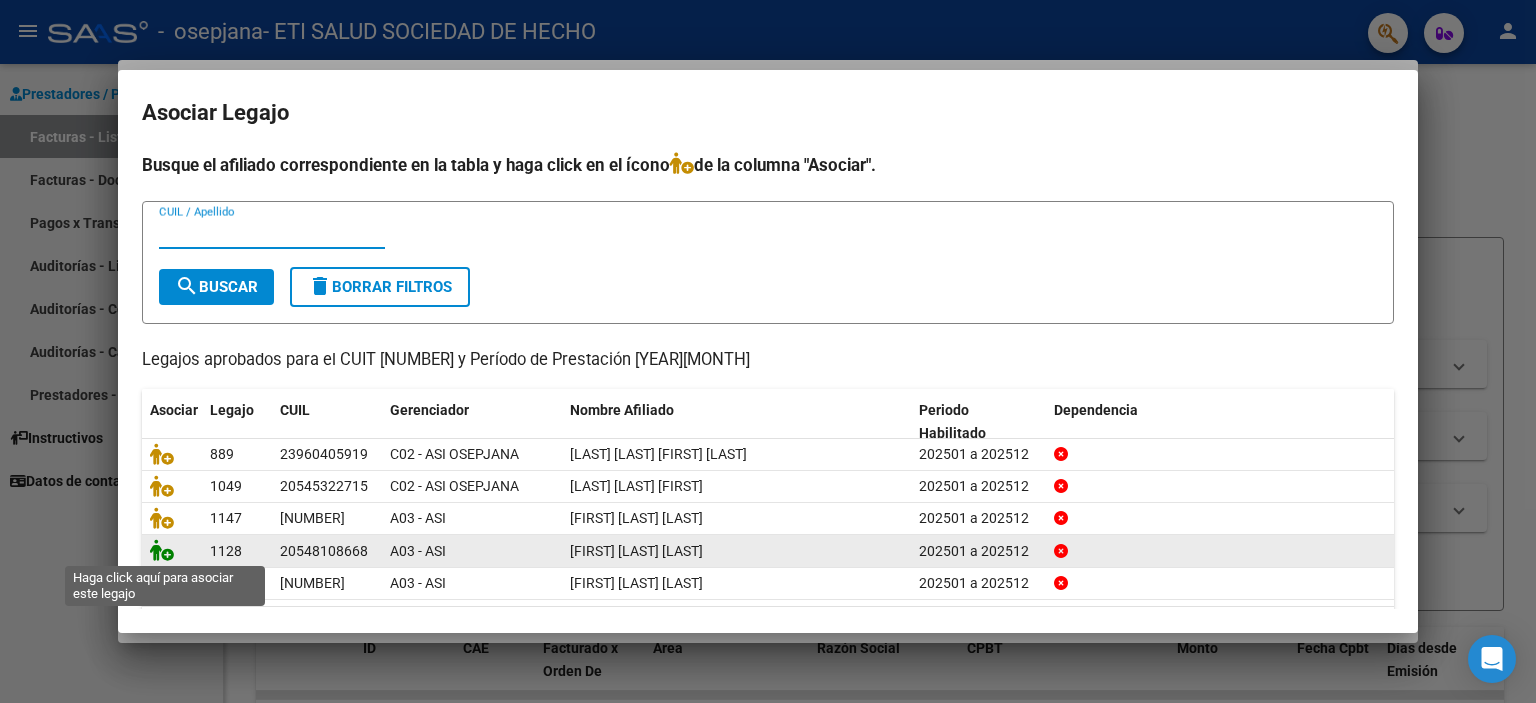 click 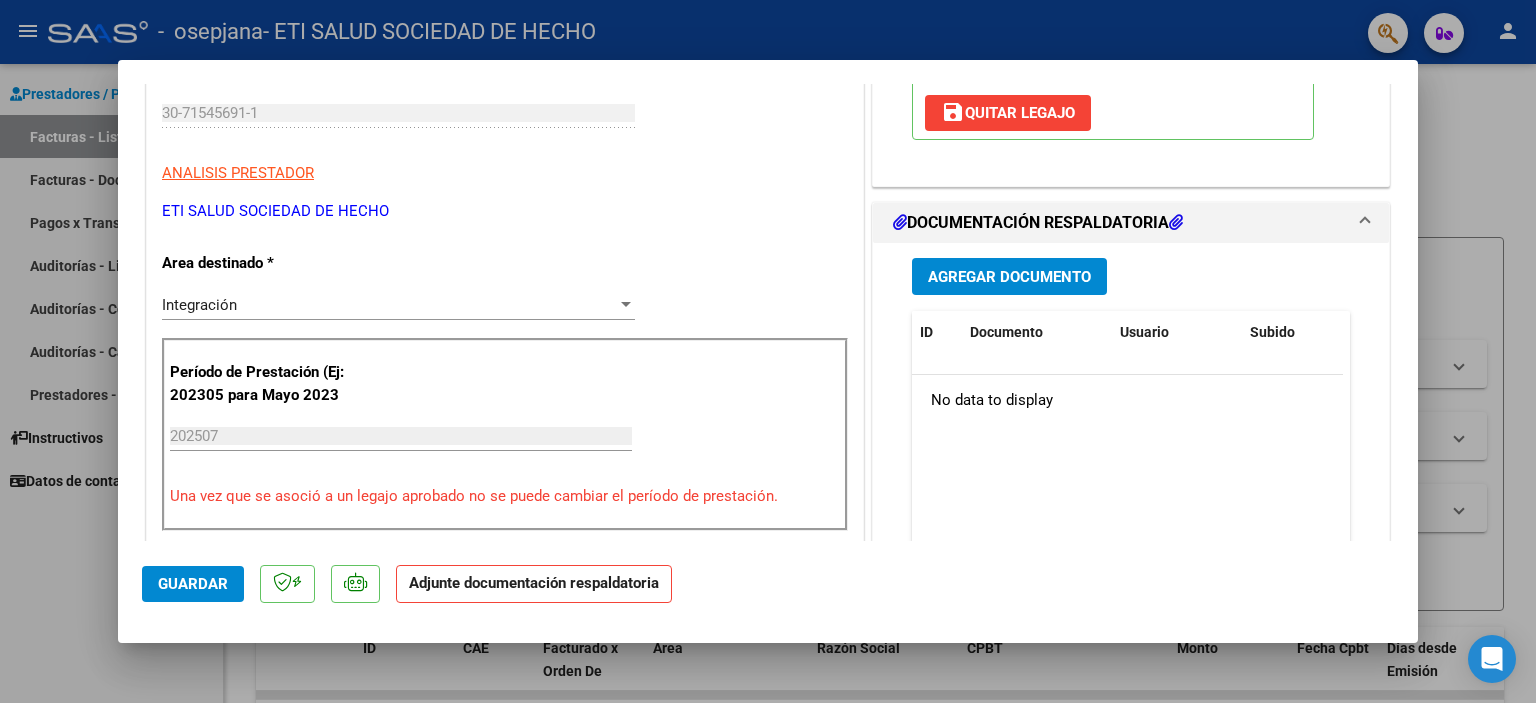 scroll, scrollTop: 400, scrollLeft: 0, axis: vertical 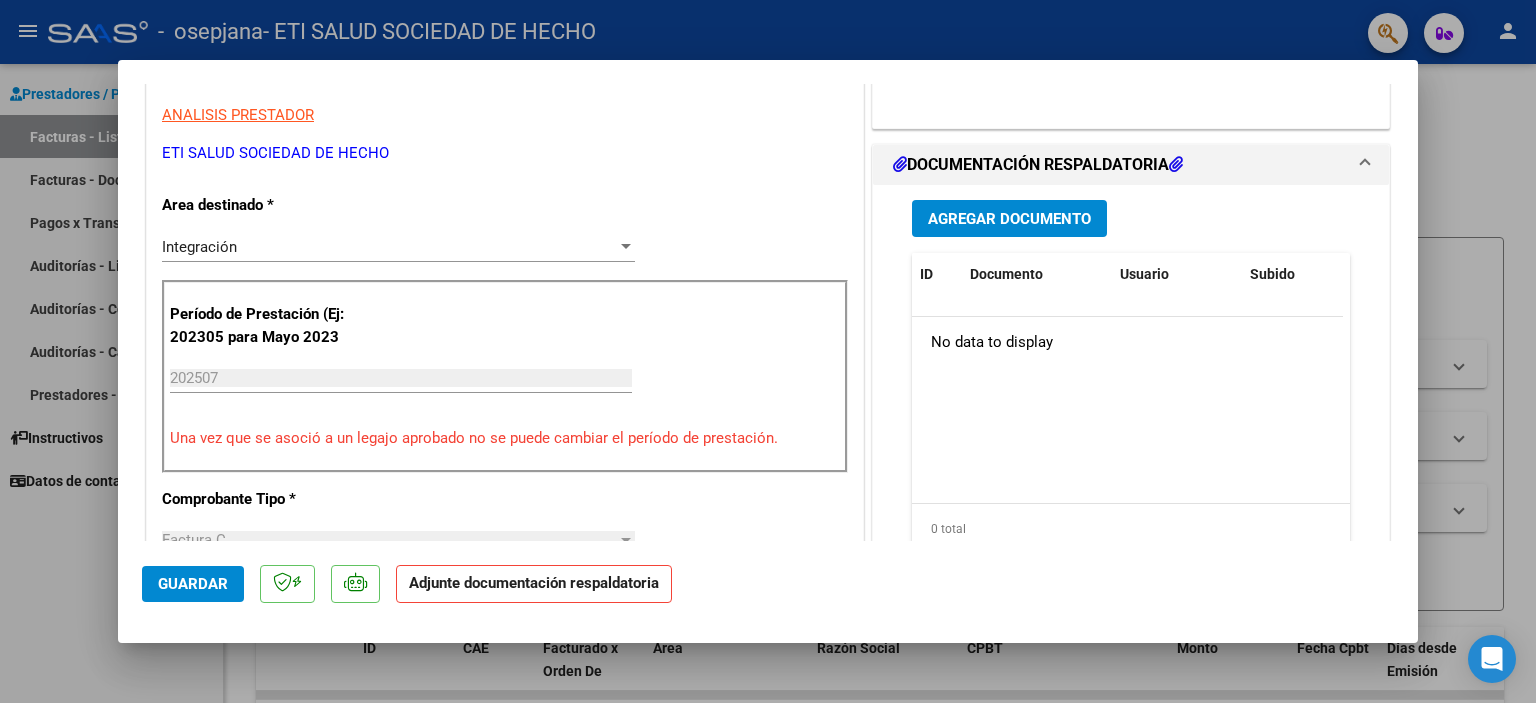 click on "Agregar Documento" at bounding box center [1009, 219] 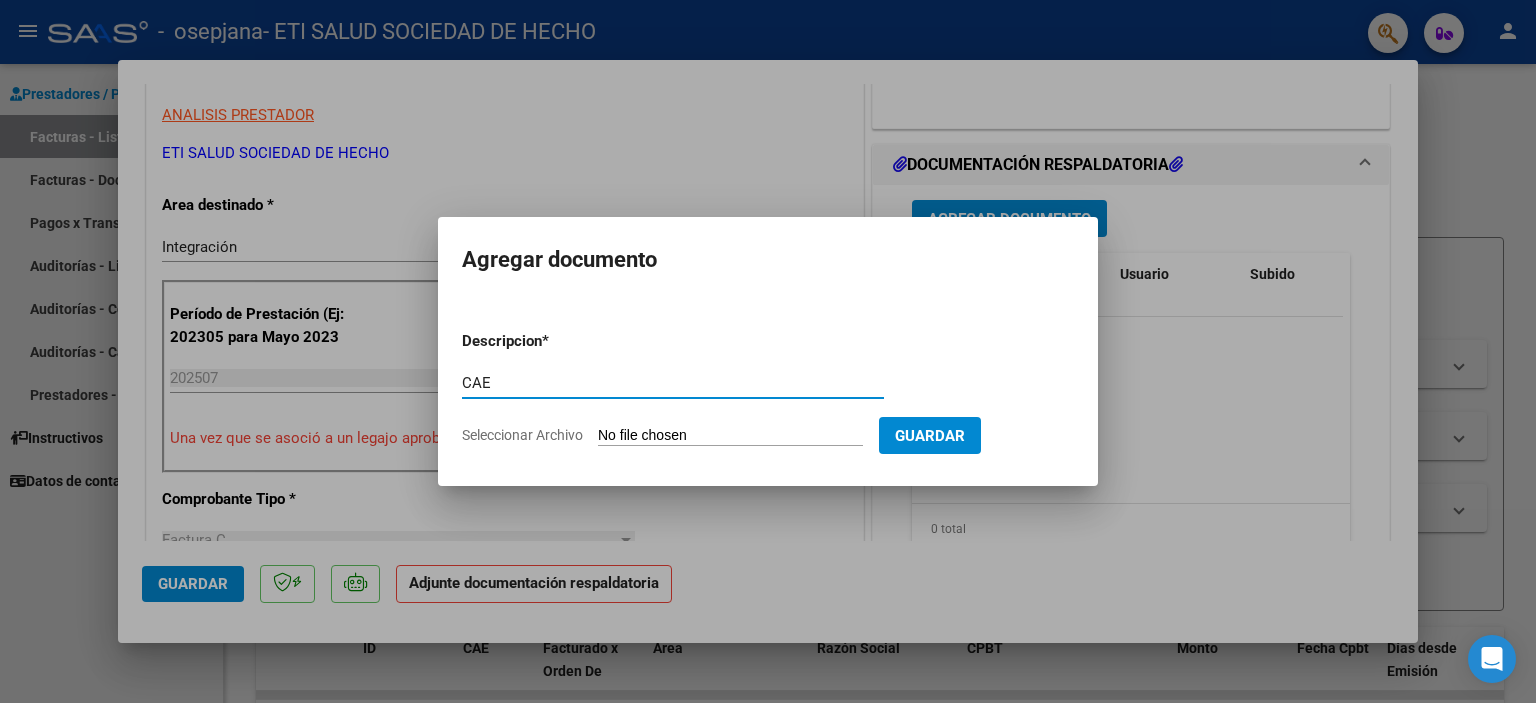 type on "CAE" 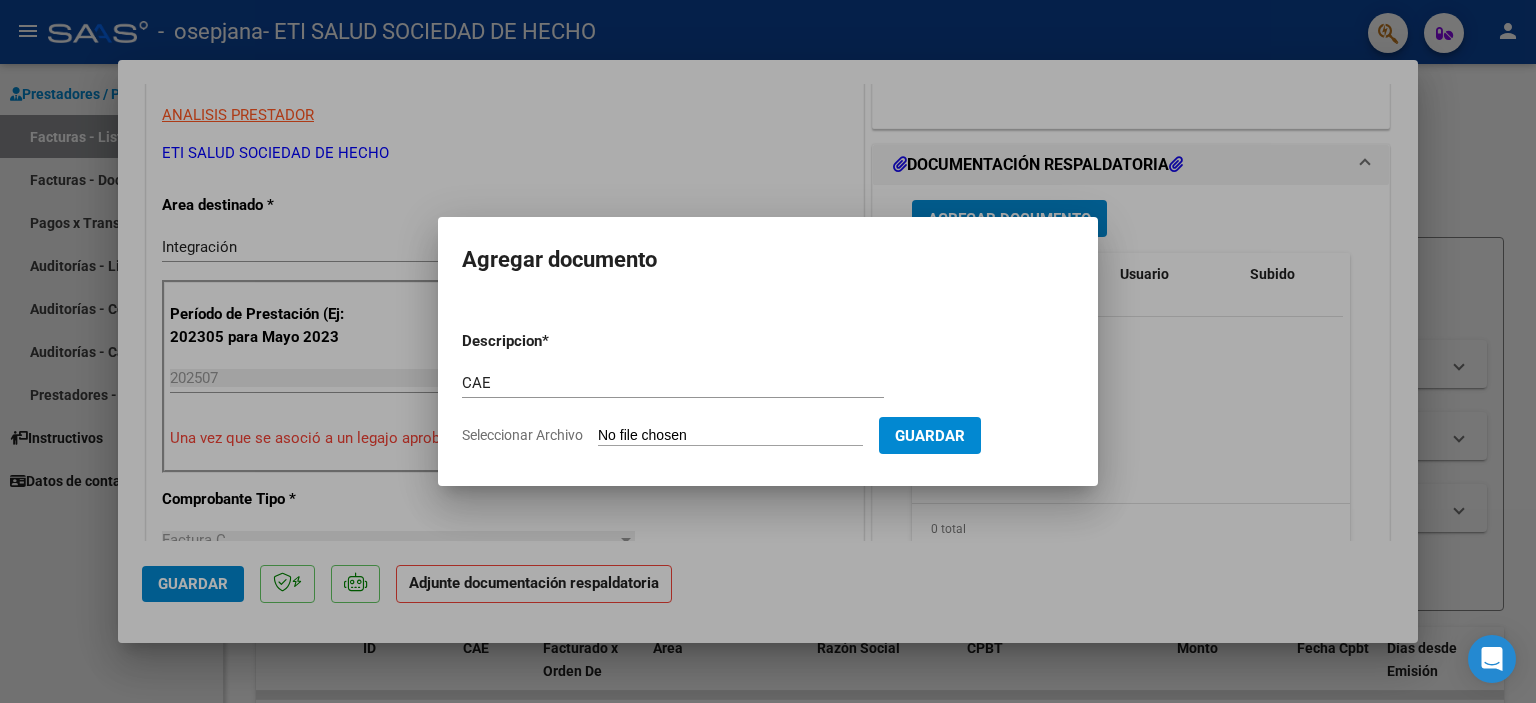 click on "Seleccionar Archivo" at bounding box center [730, 436] 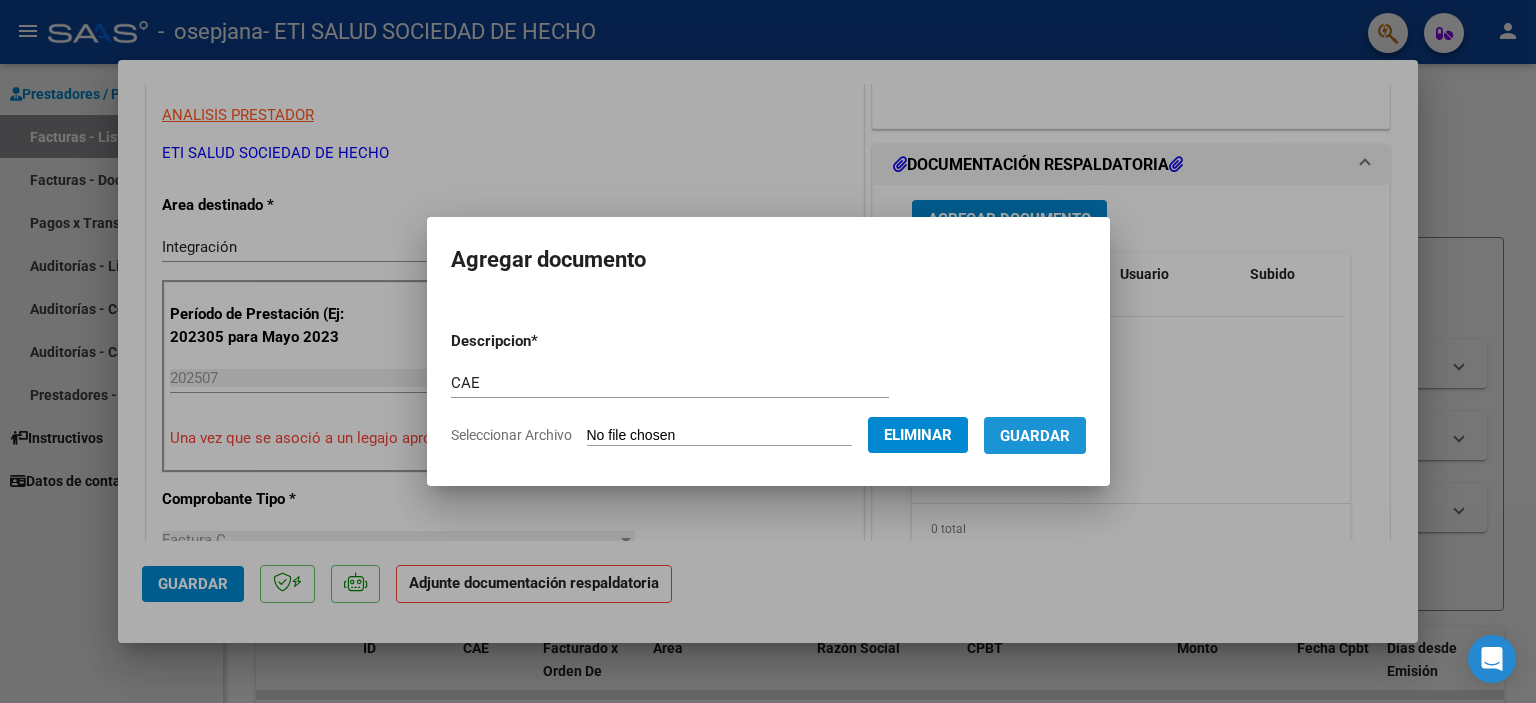 click on "Guardar" at bounding box center (1035, 436) 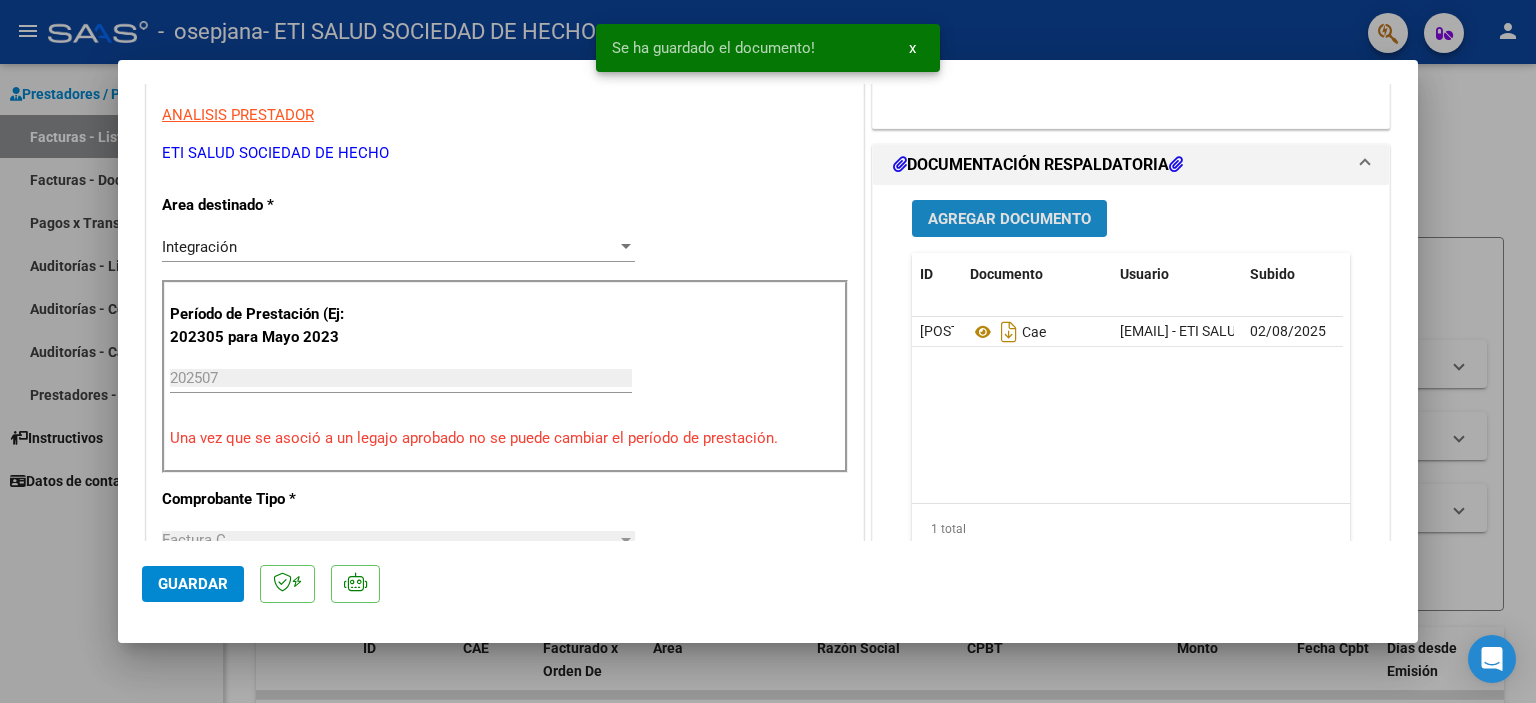 click on "Agregar Documento" at bounding box center (1009, 219) 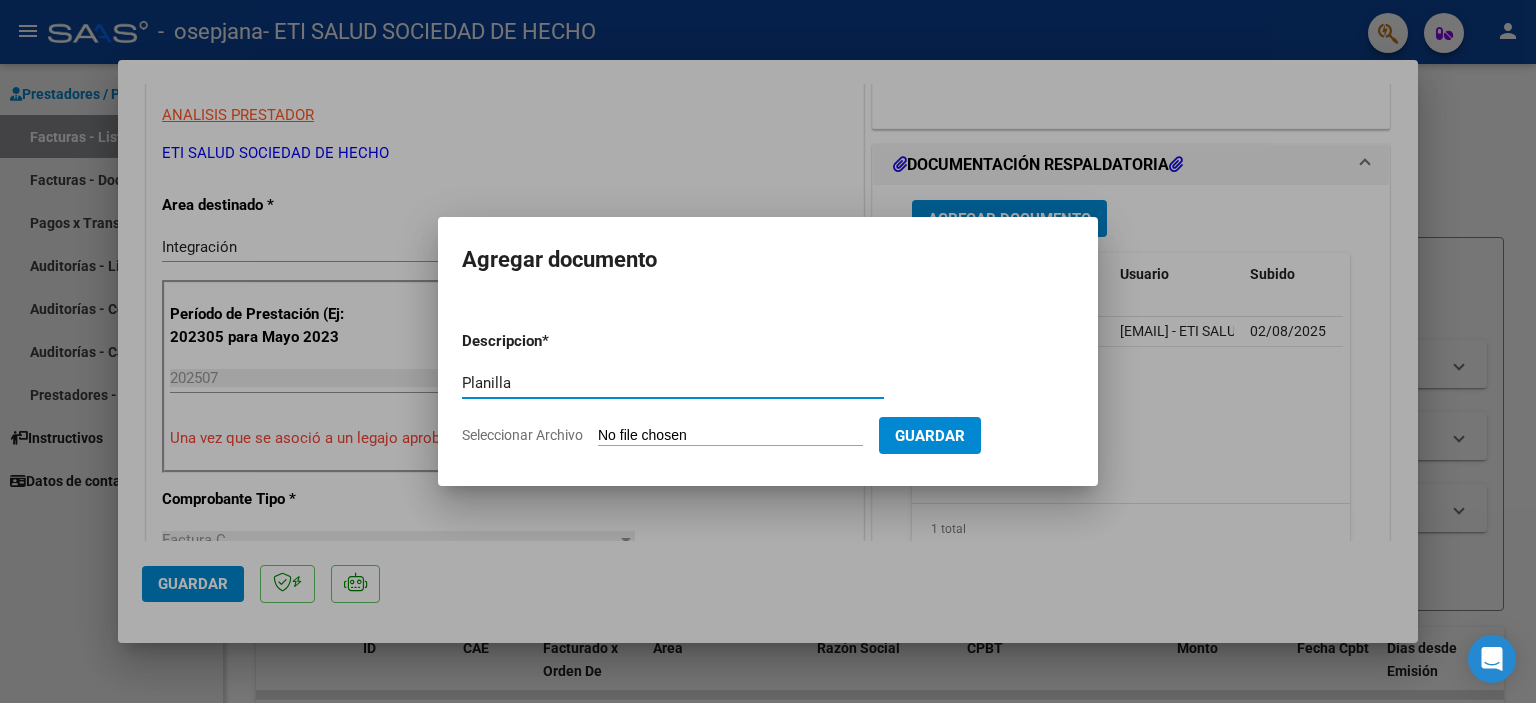 type on "Planilla" 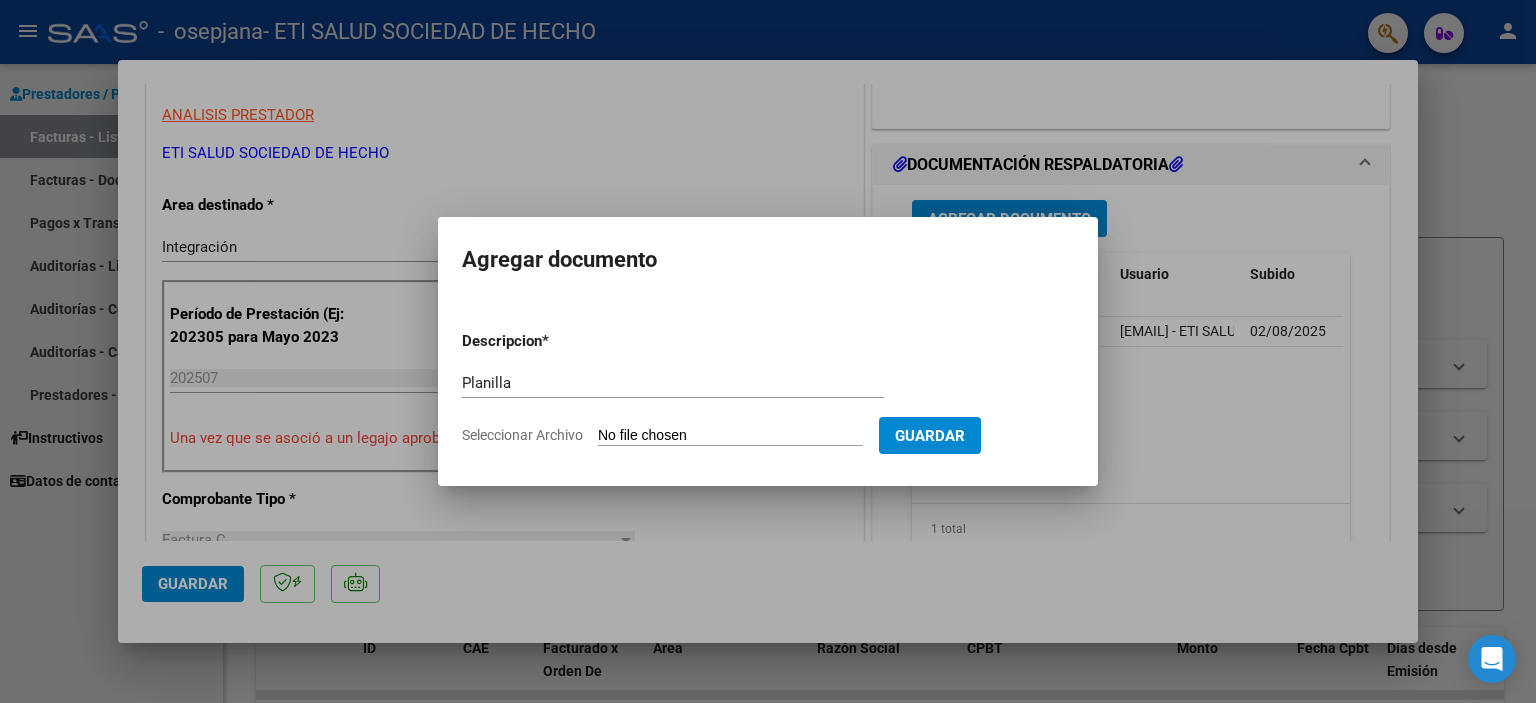 click on "Seleccionar Archivo" at bounding box center (730, 436) 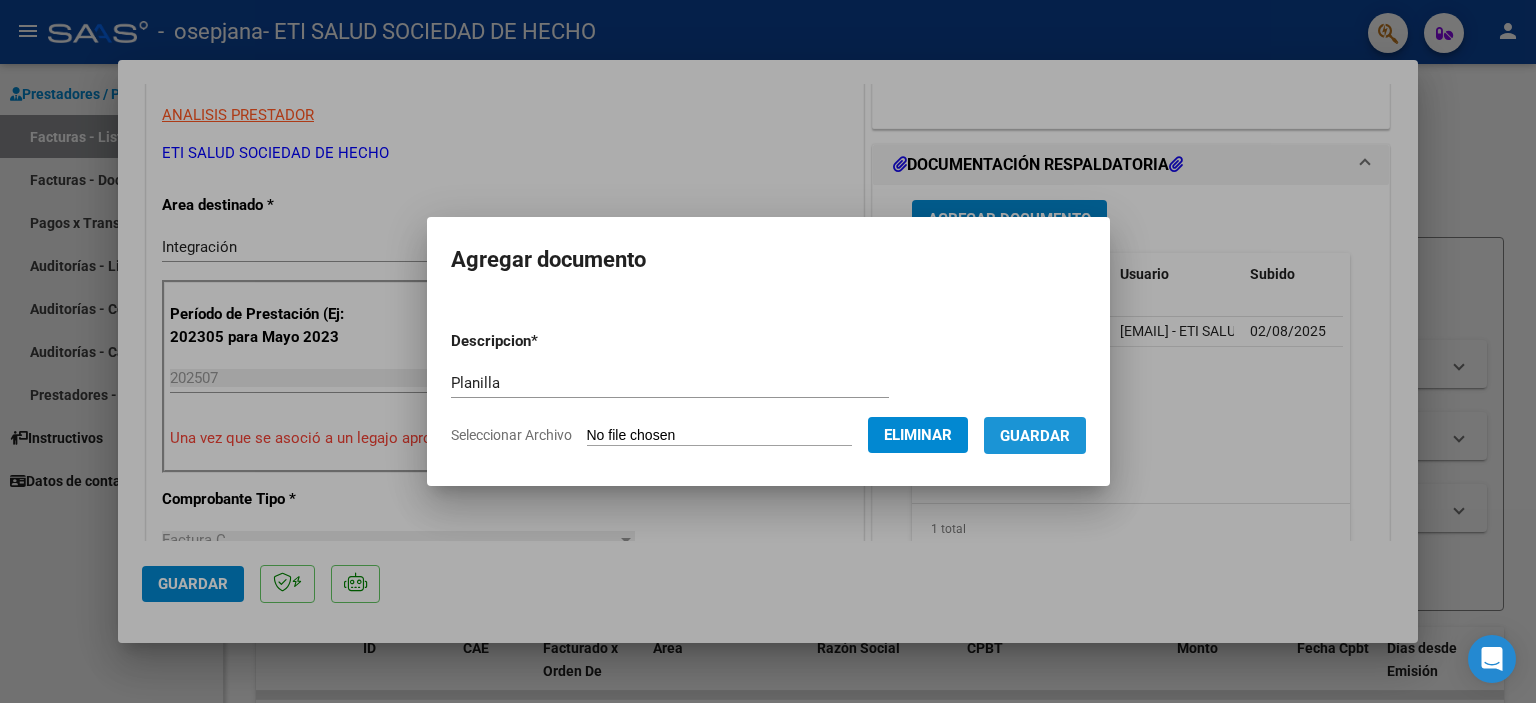 click on "Guardar" at bounding box center (1035, 435) 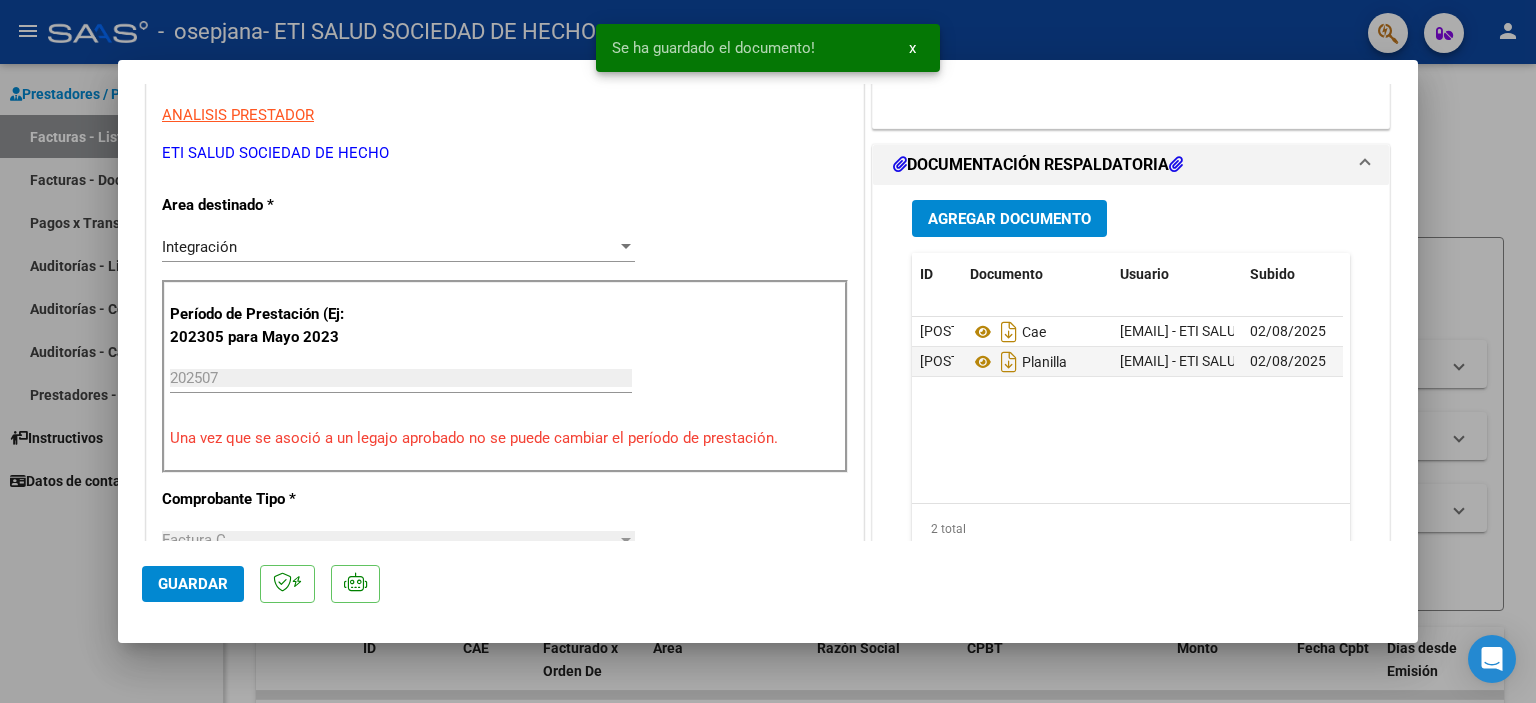 click at bounding box center (768, 351) 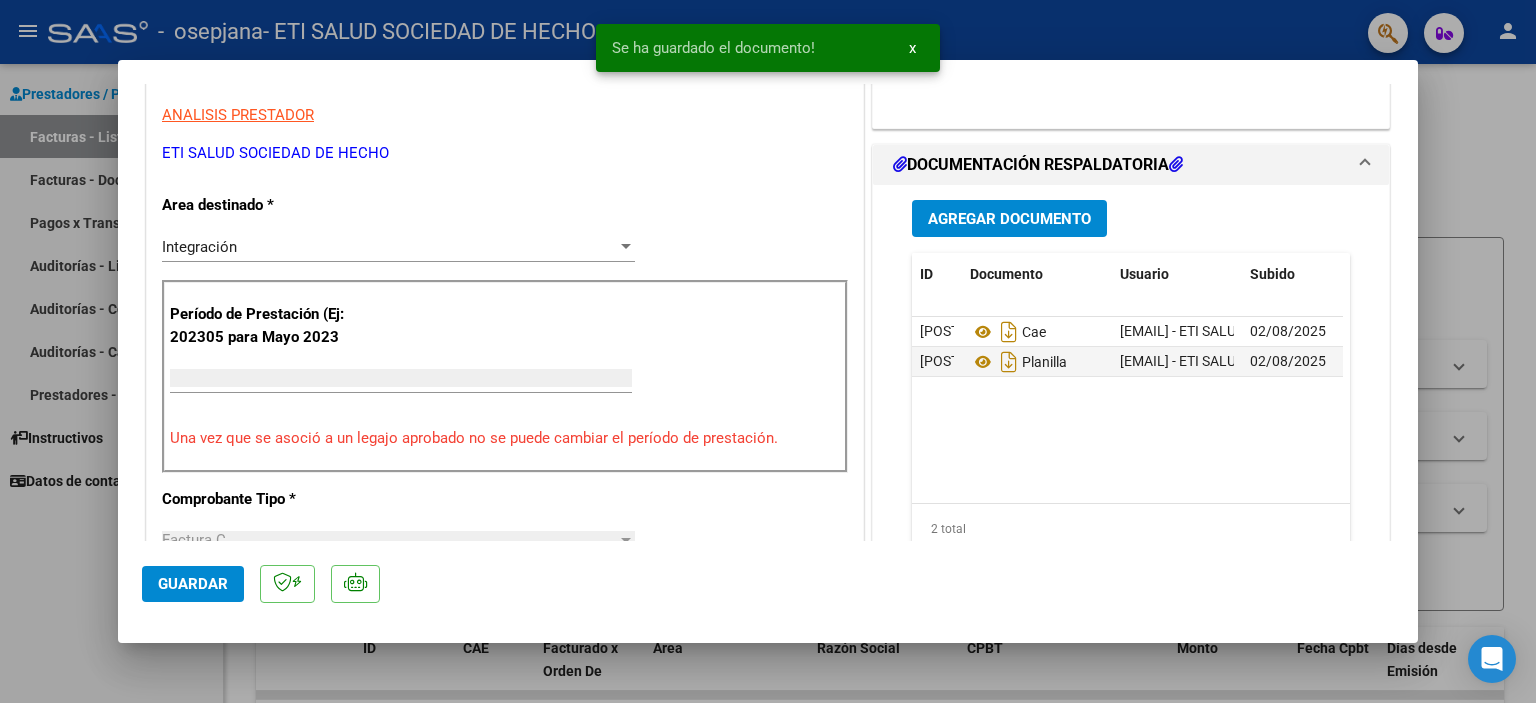 scroll, scrollTop: 339, scrollLeft: 0, axis: vertical 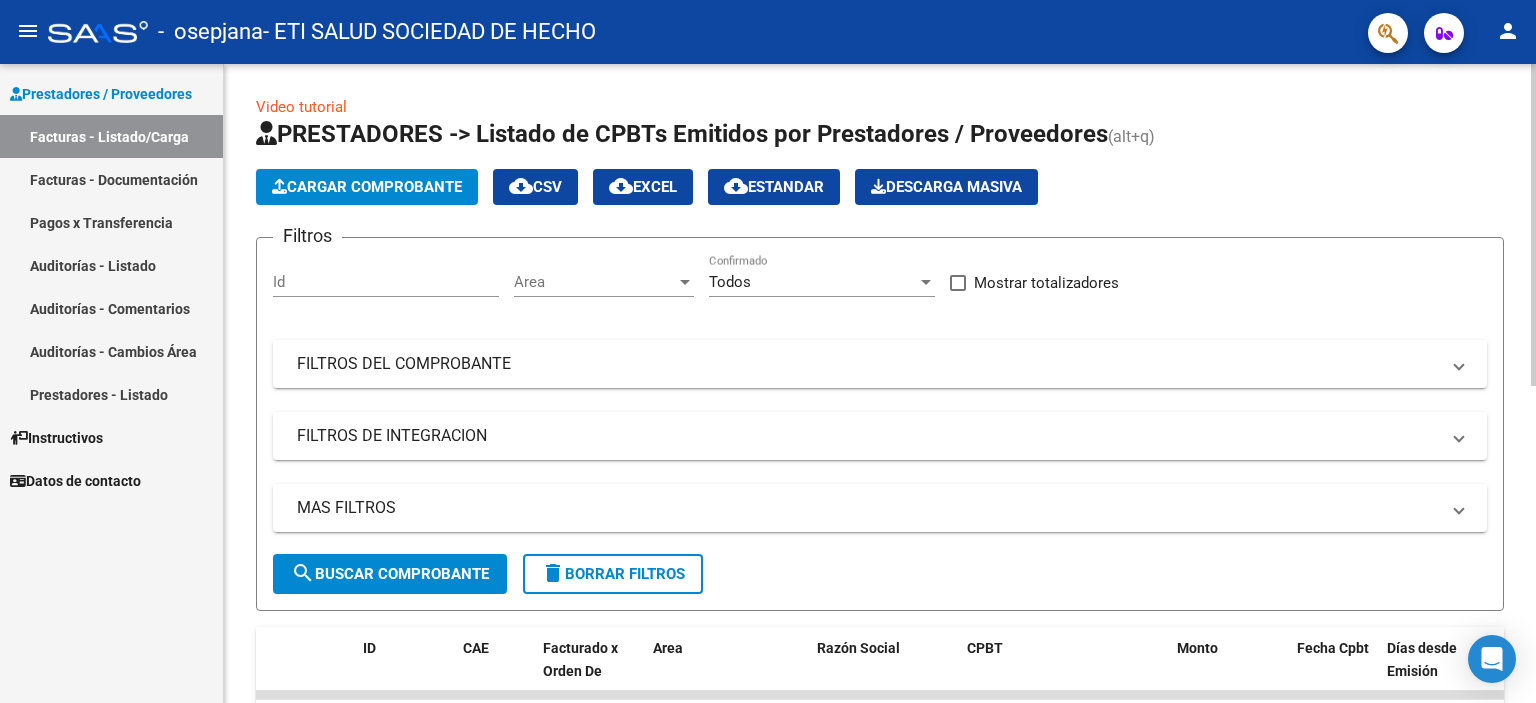 click on "Cargar Comprobante" 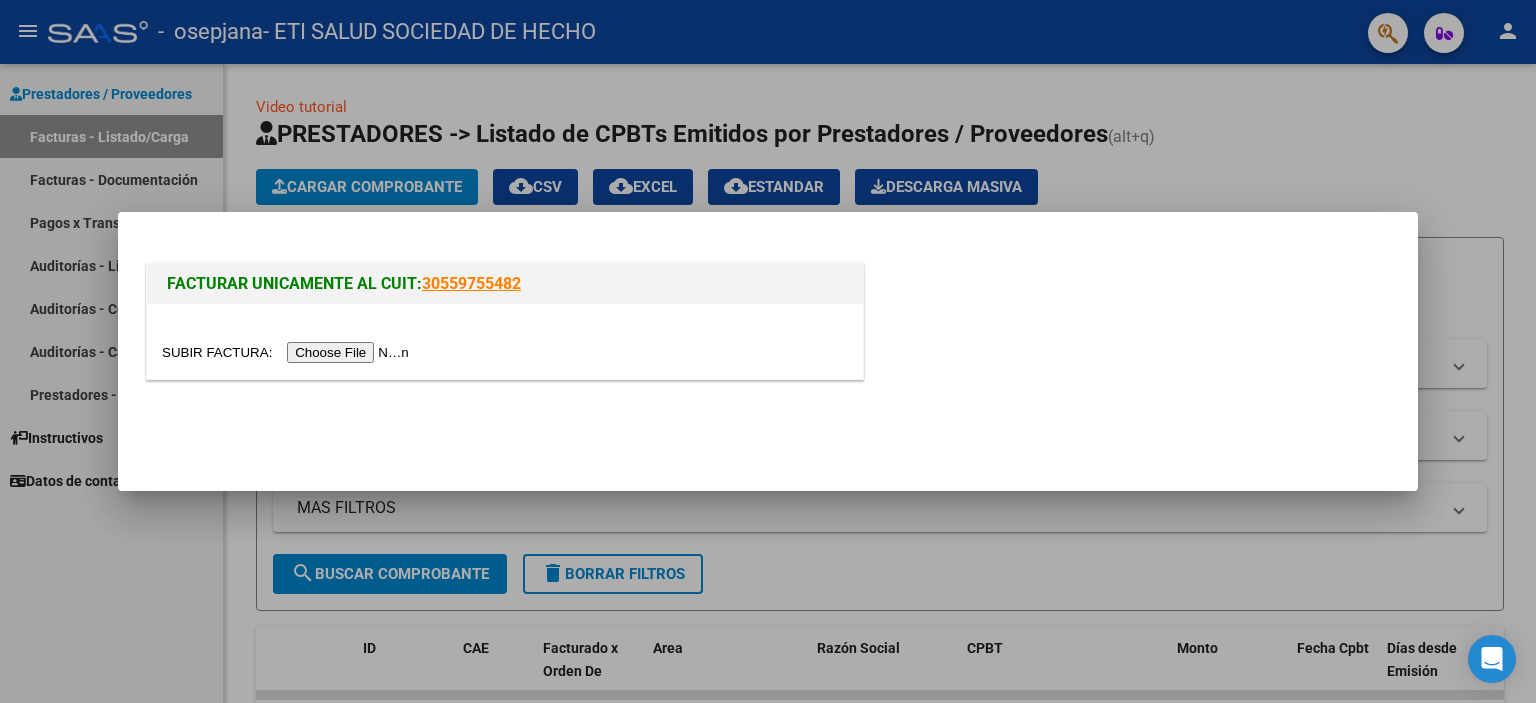 click at bounding box center [288, 352] 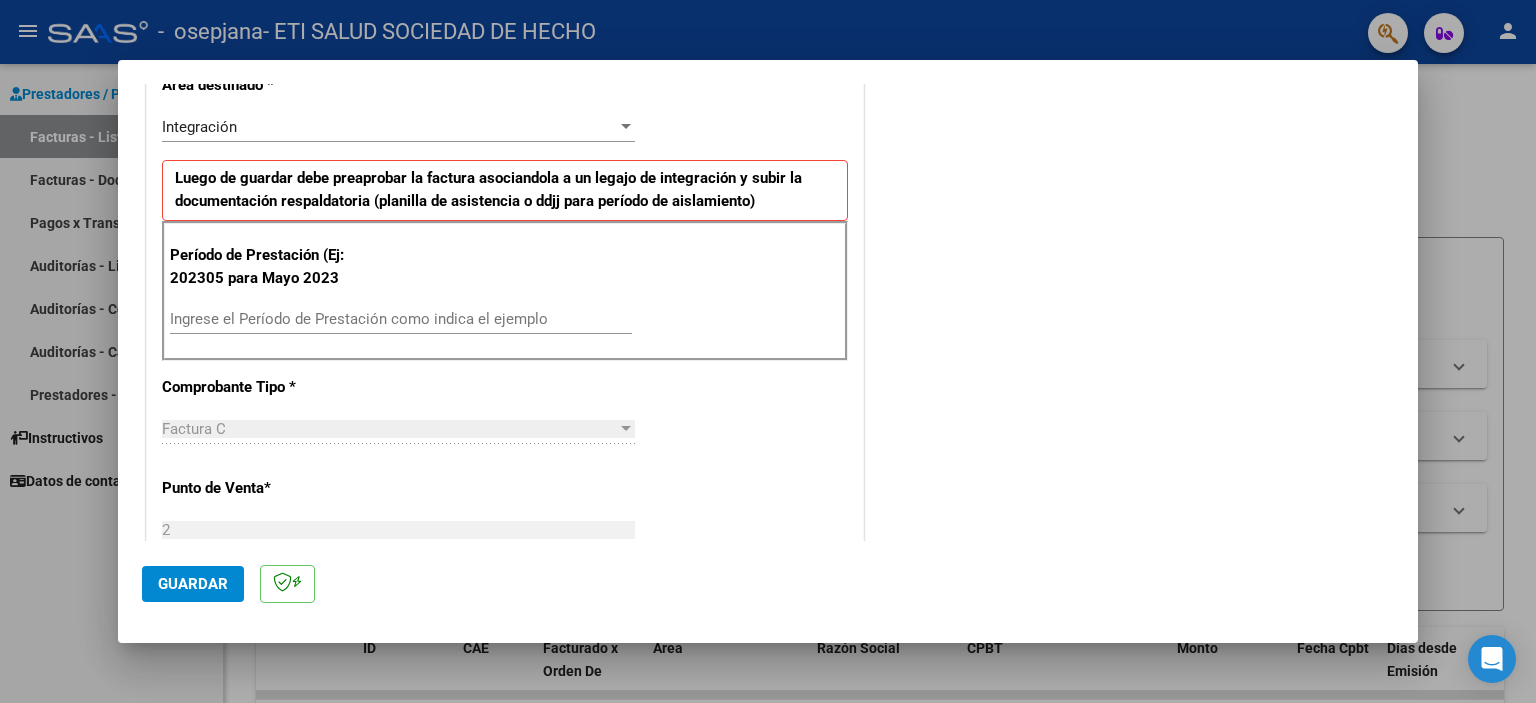 scroll, scrollTop: 500, scrollLeft: 0, axis: vertical 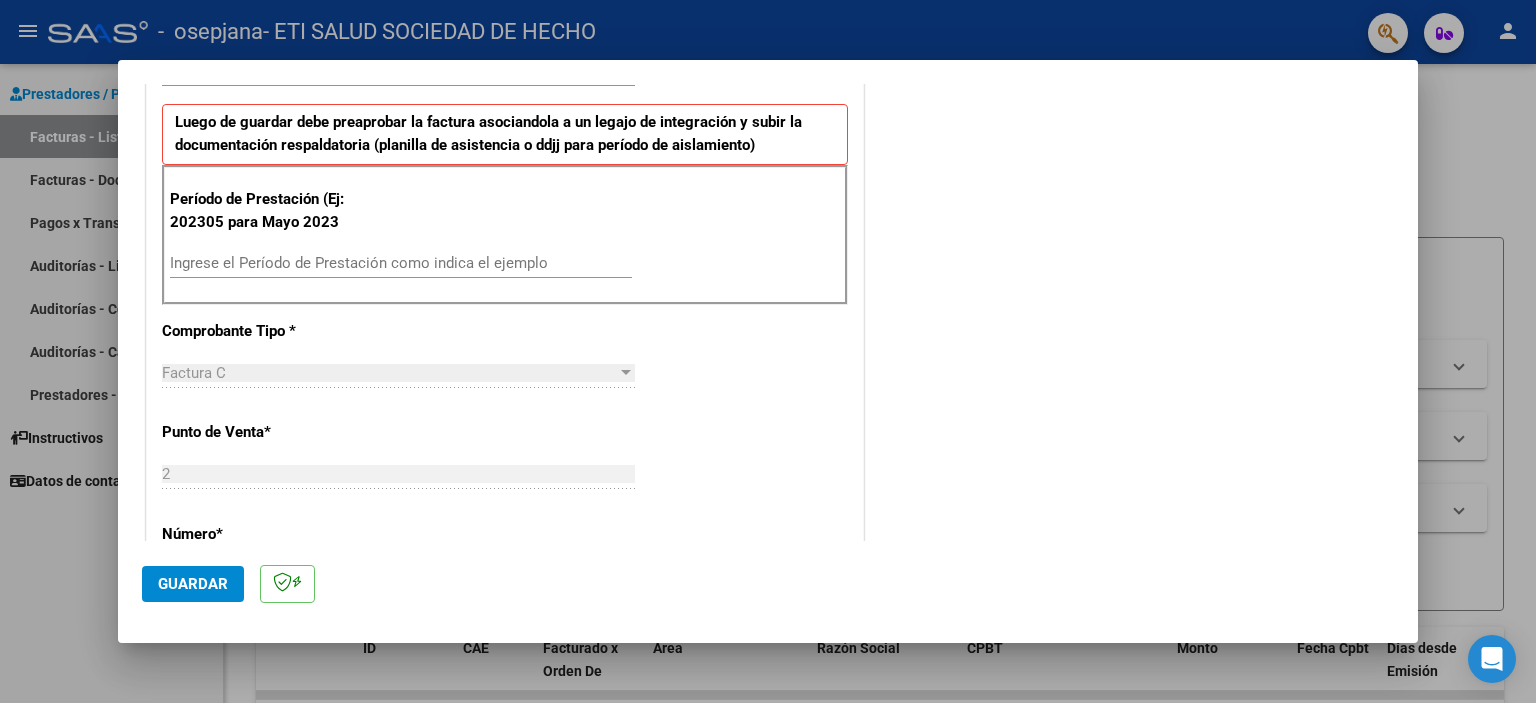 click on "Ingrese el Período de Prestación como indica el ejemplo" at bounding box center [401, 263] 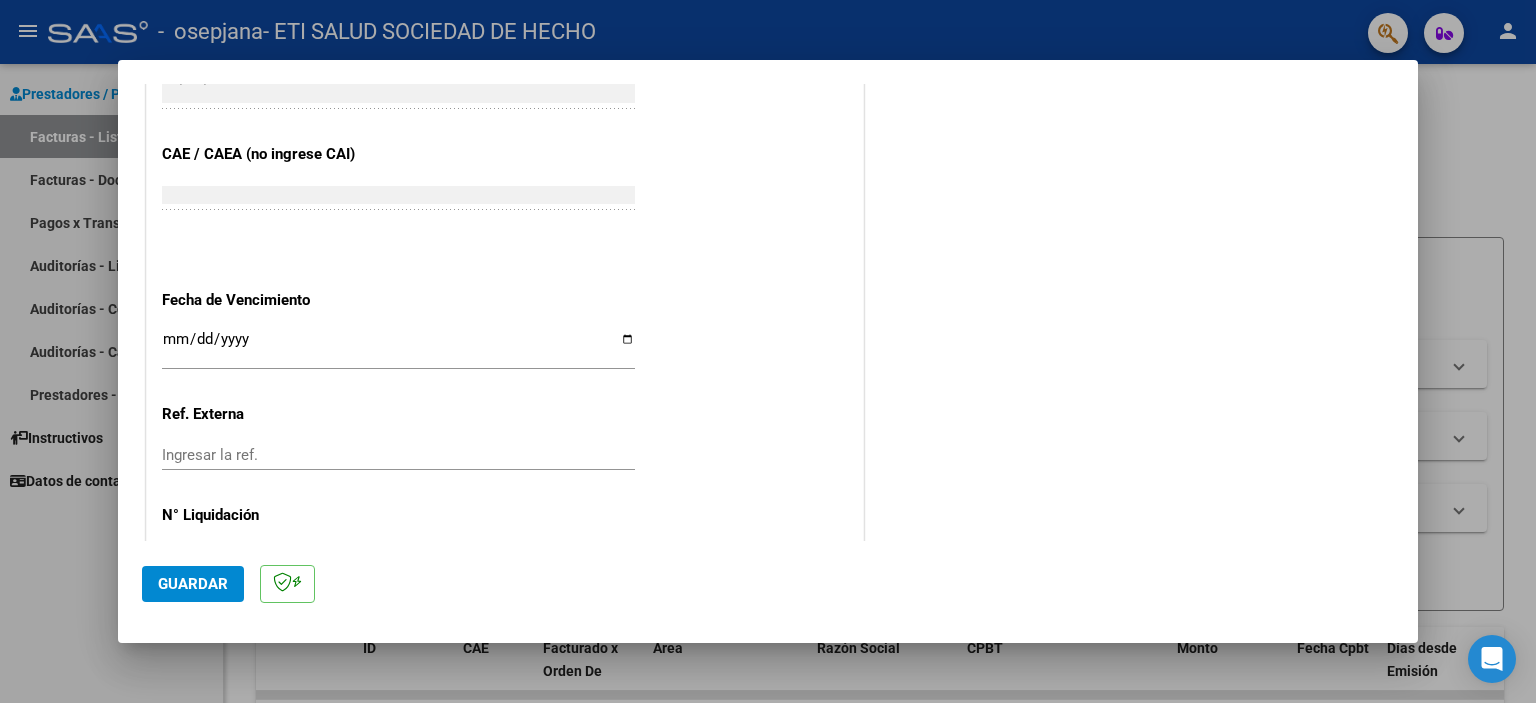 scroll, scrollTop: 1263, scrollLeft: 0, axis: vertical 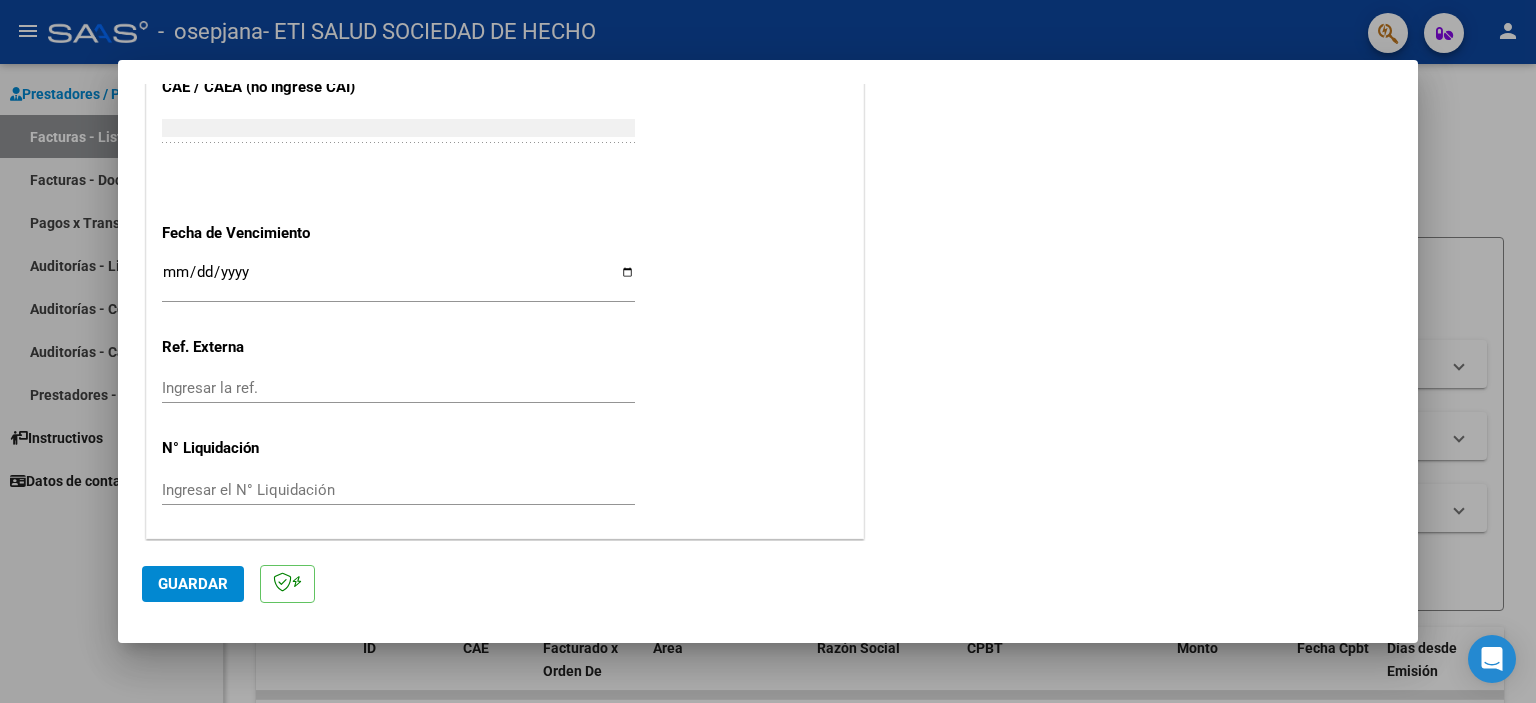 type on "202507" 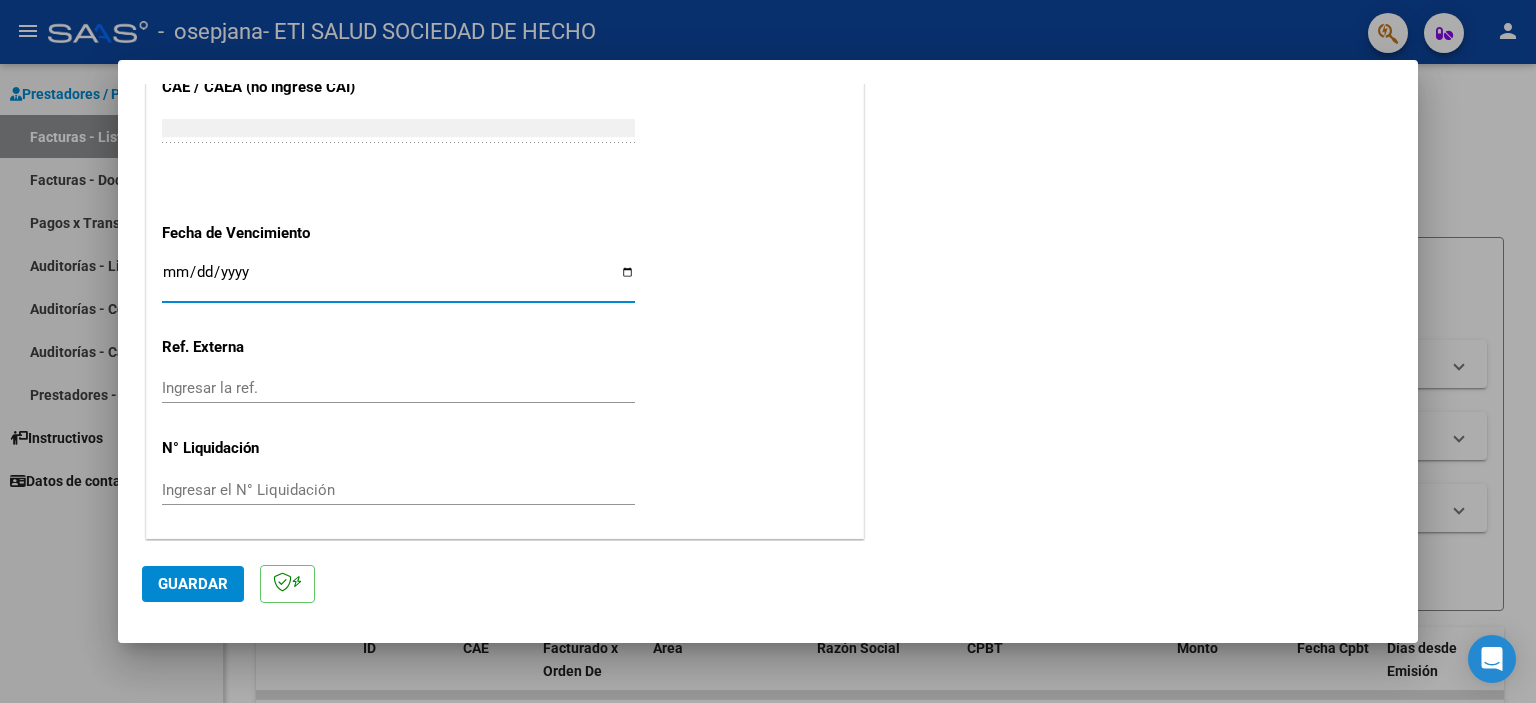 click on "Ingresar la fecha" at bounding box center [398, 280] 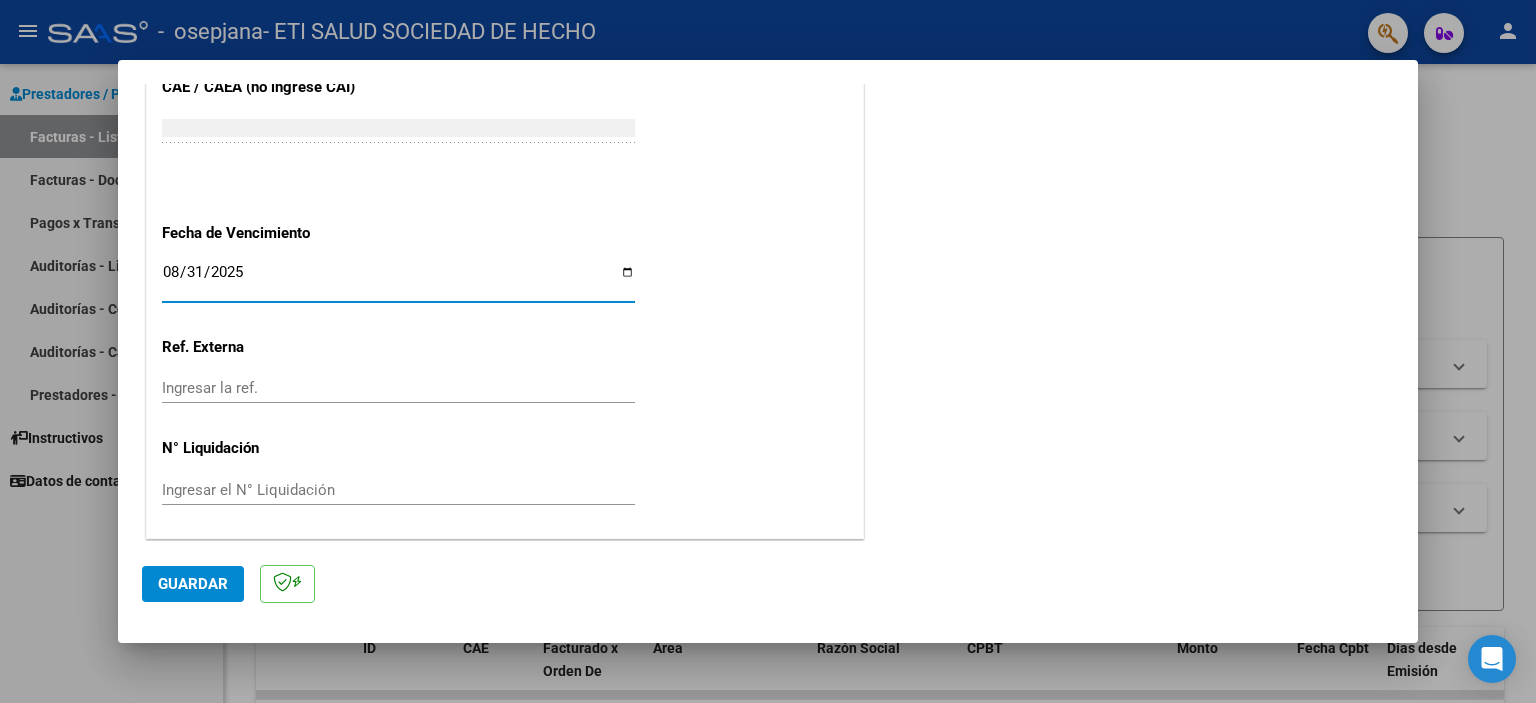 type on "2025-08-31" 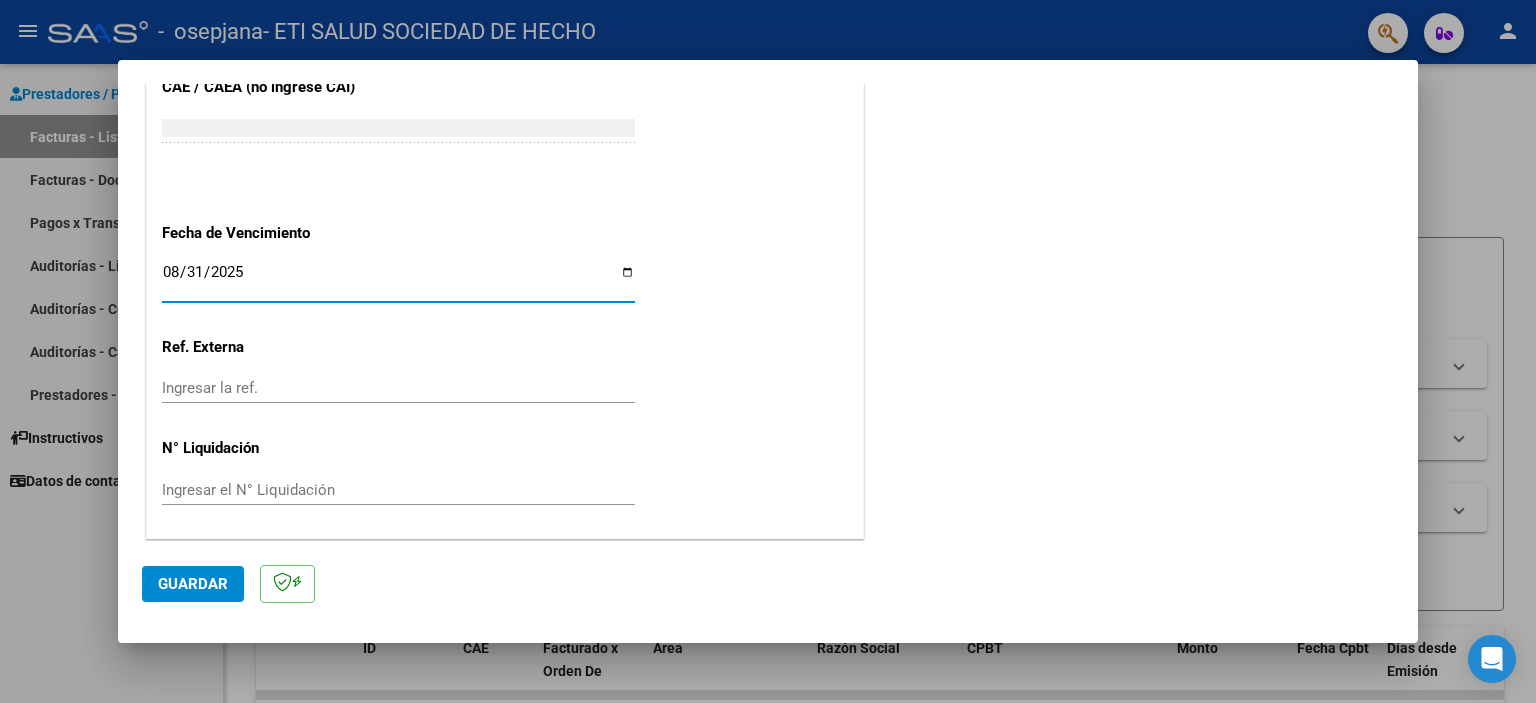 click on "Guardar" 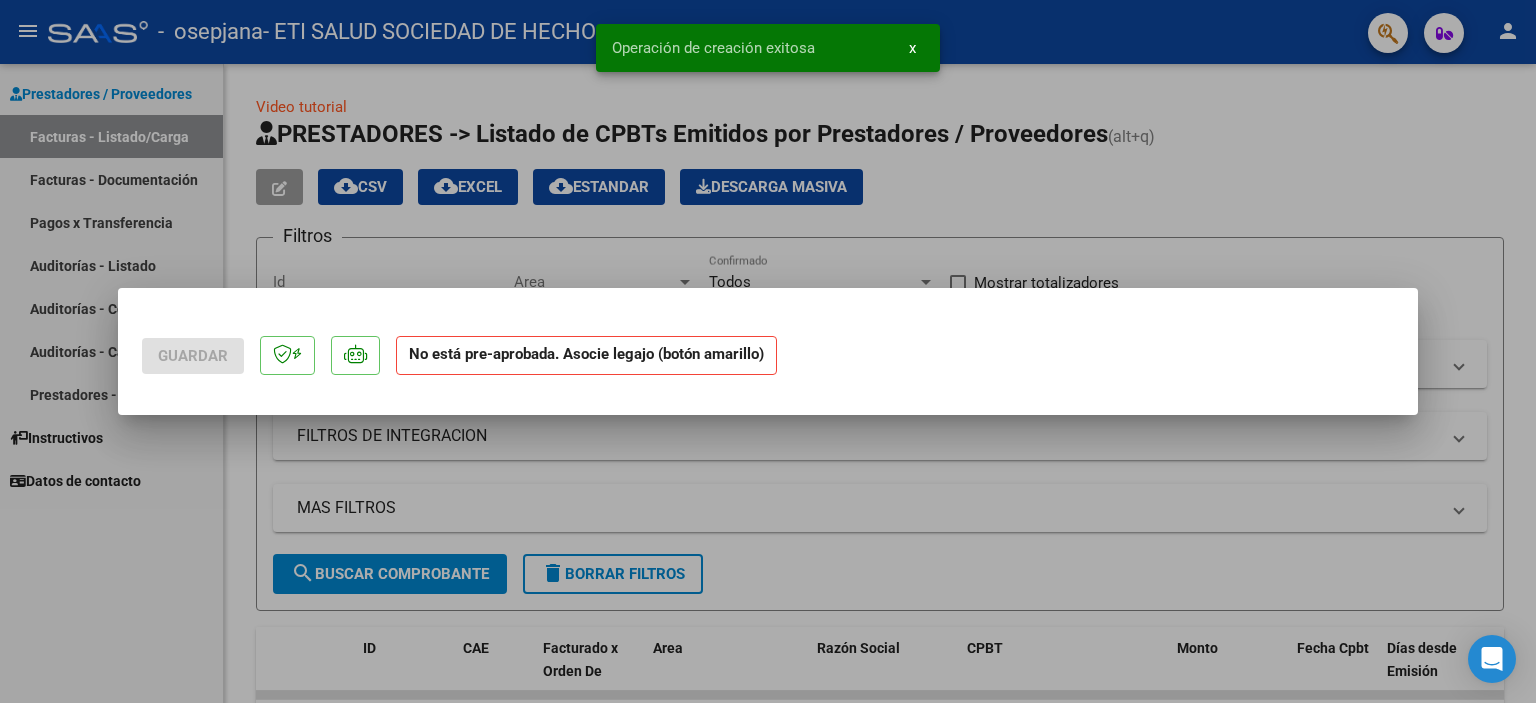 scroll, scrollTop: 0, scrollLeft: 0, axis: both 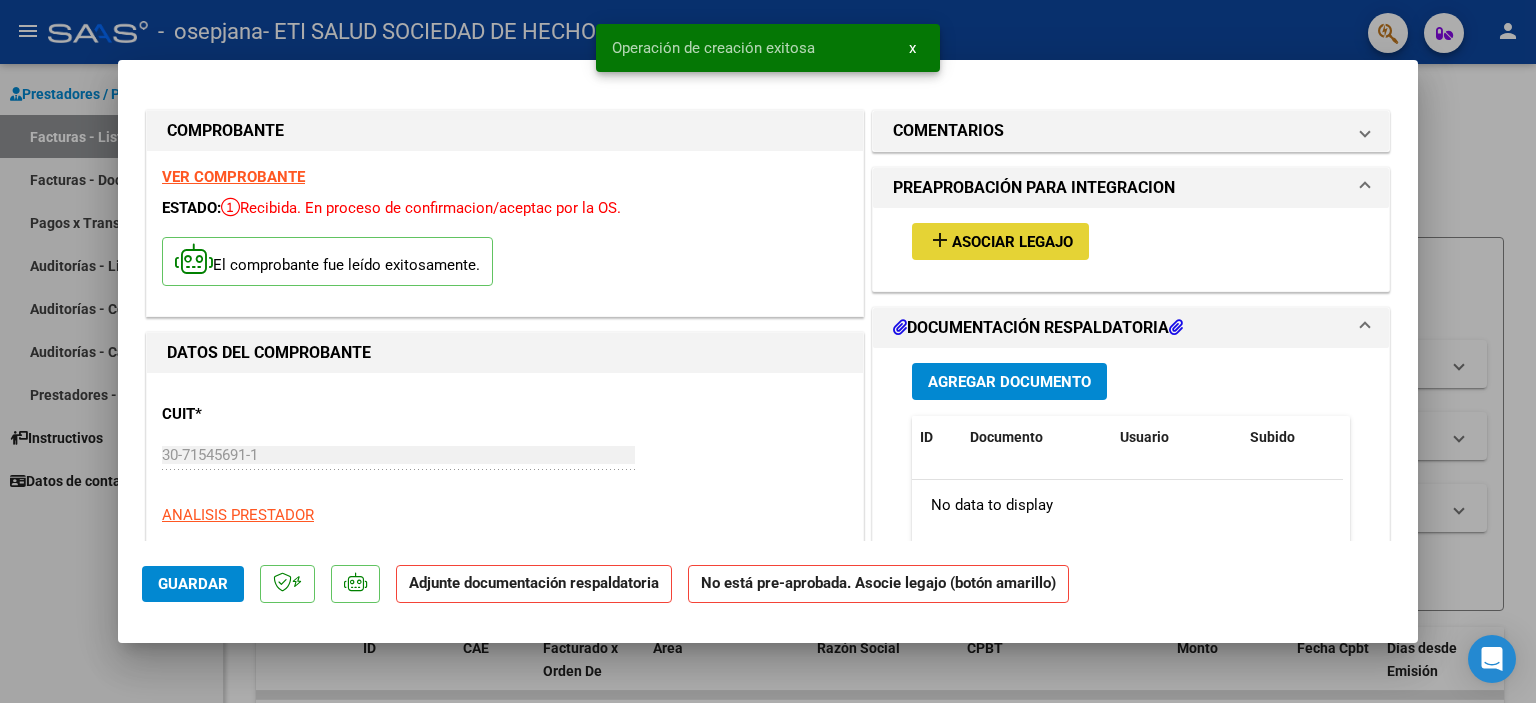 click on "Asociar Legajo" at bounding box center [1012, 242] 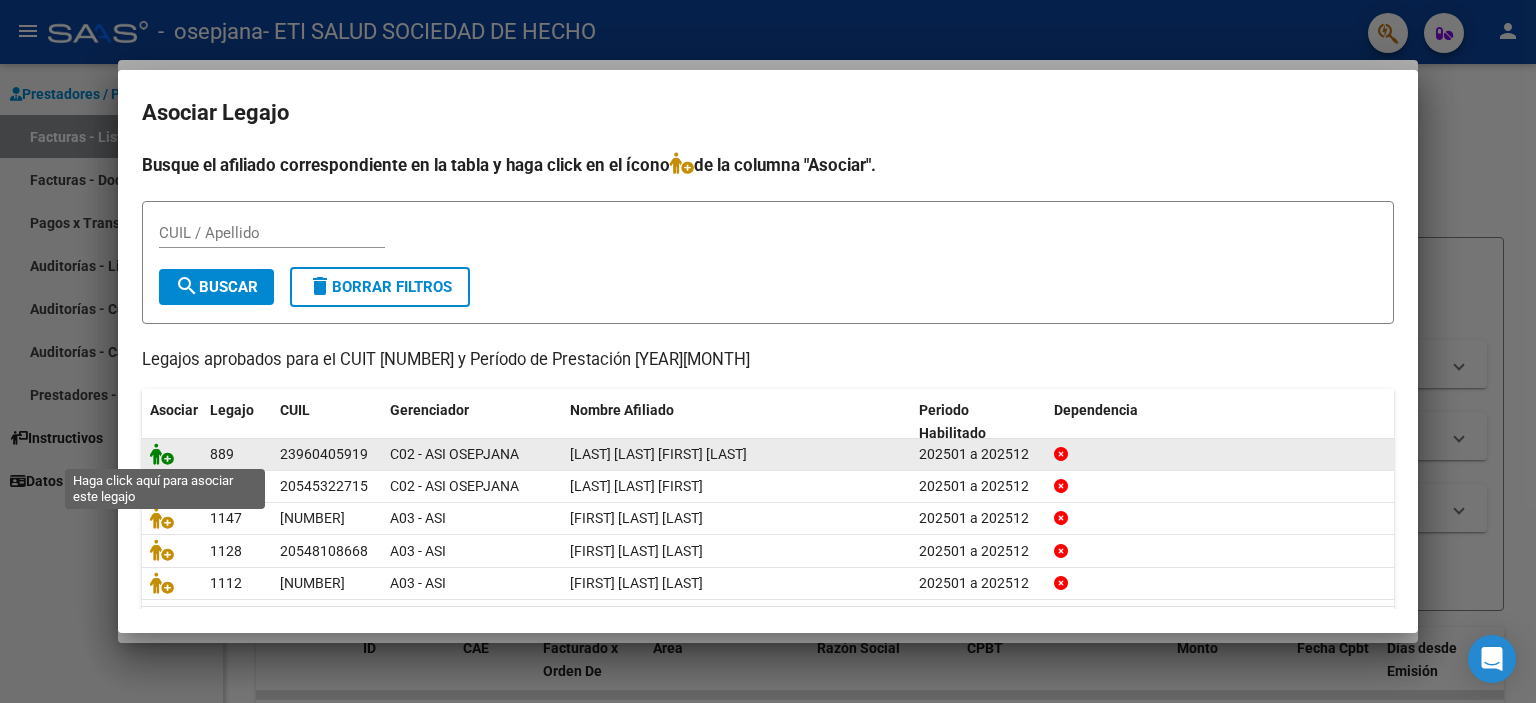 click 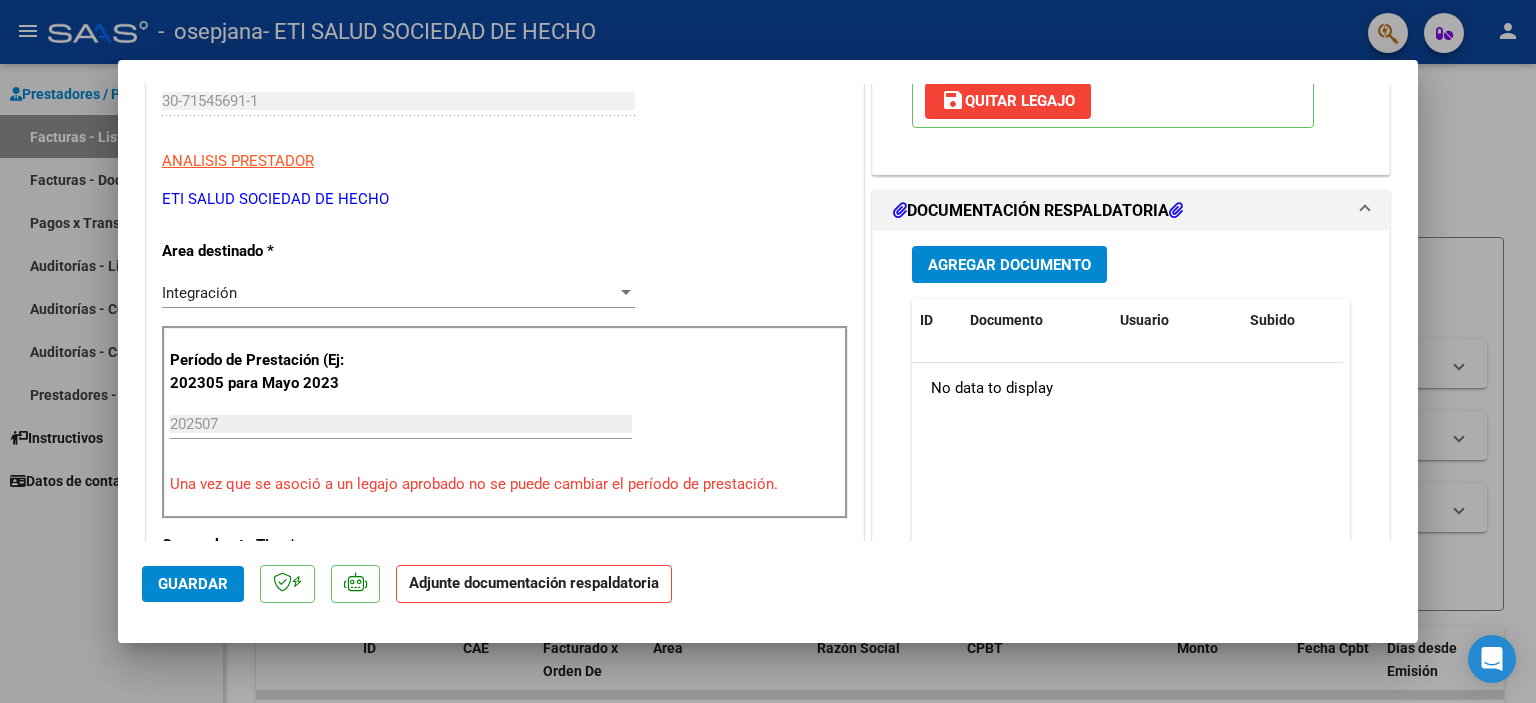 scroll, scrollTop: 400, scrollLeft: 0, axis: vertical 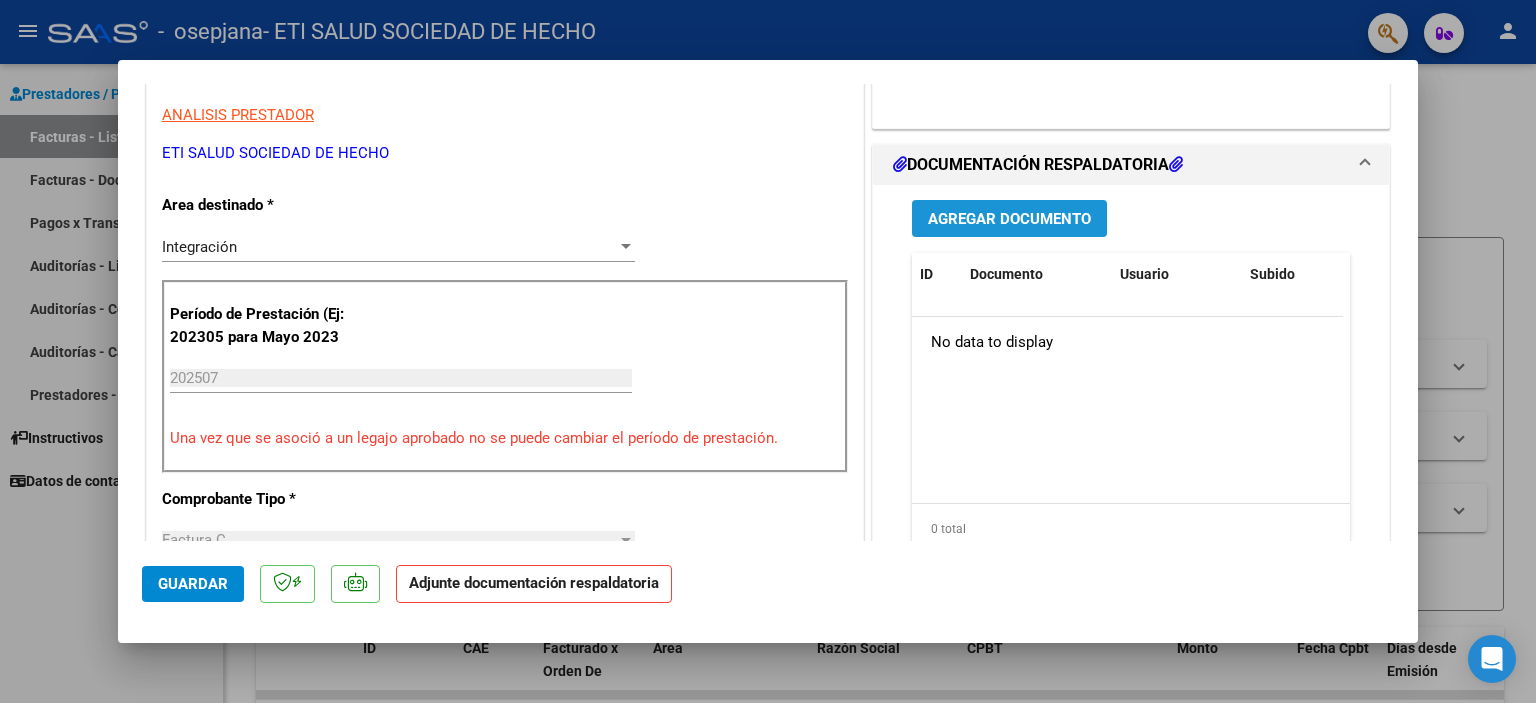 click on "Agregar Documento" at bounding box center (1009, 219) 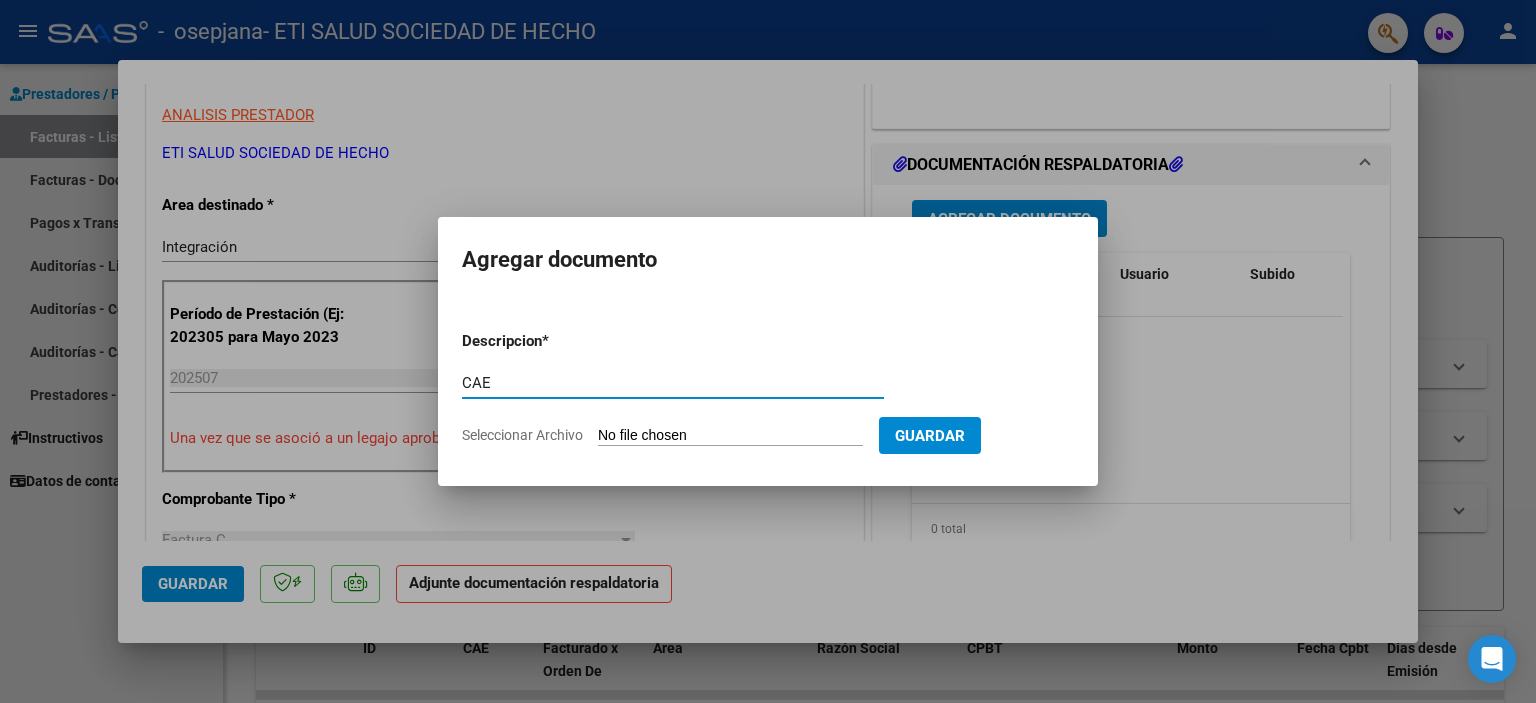 type on "CAE" 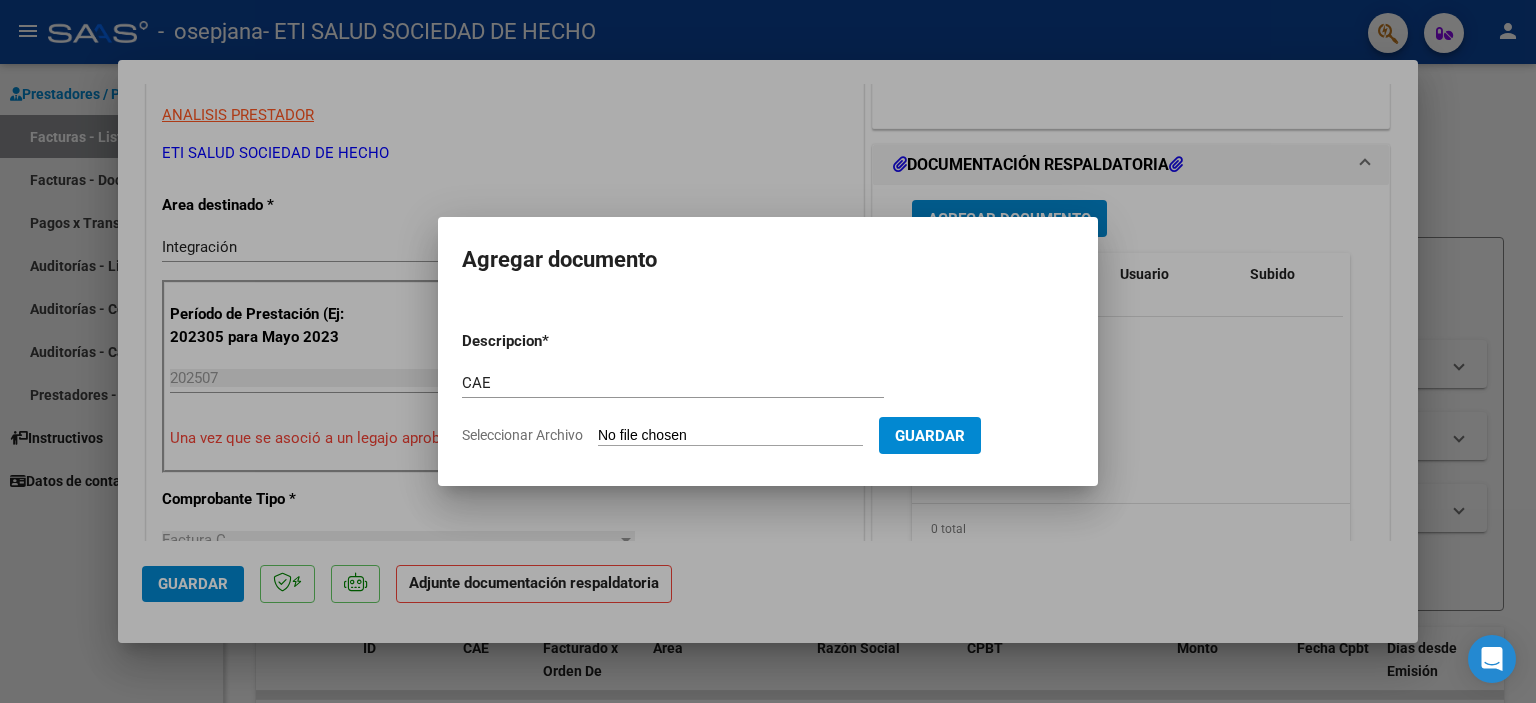 click on "Seleccionar Archivo" at bounding box center (730, 436) 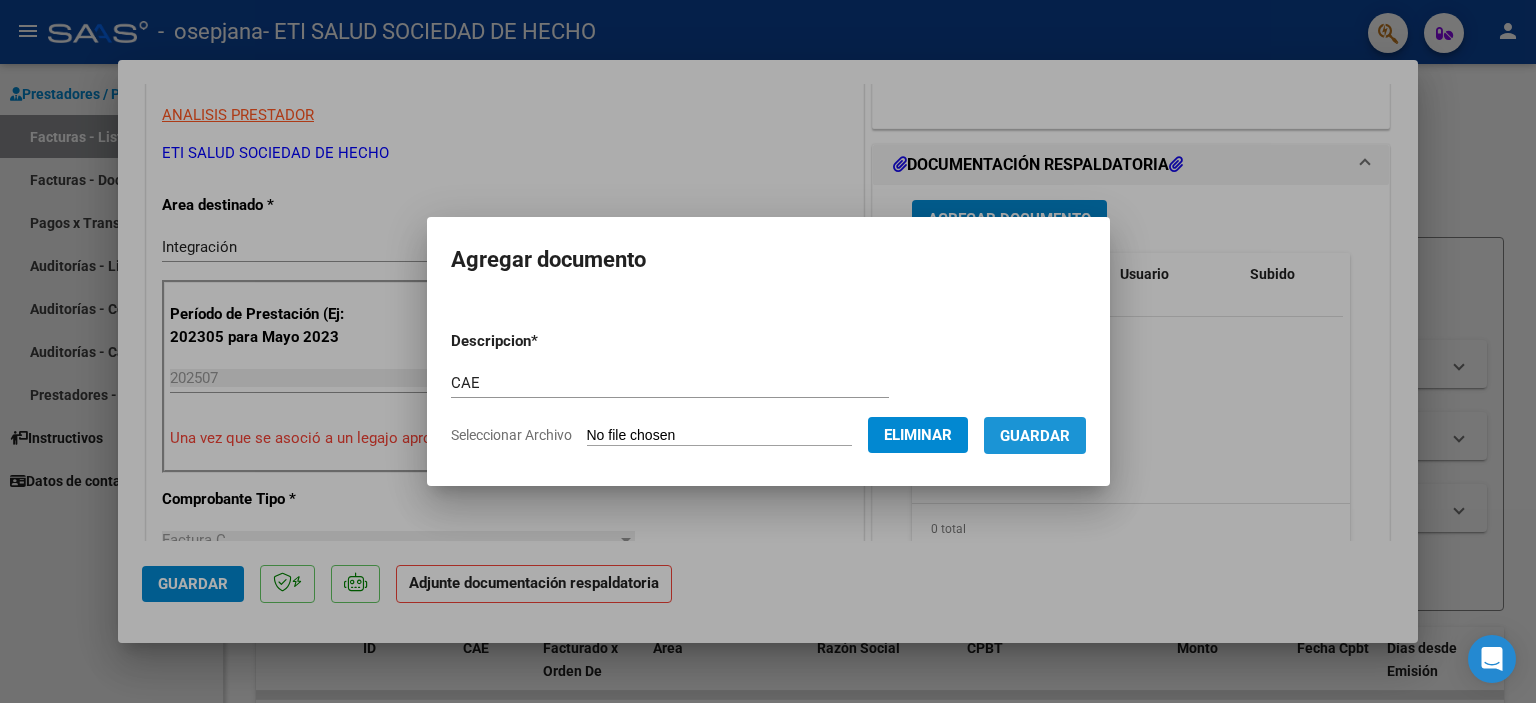 click on "Guardar" at bounding box center [1035, 436] 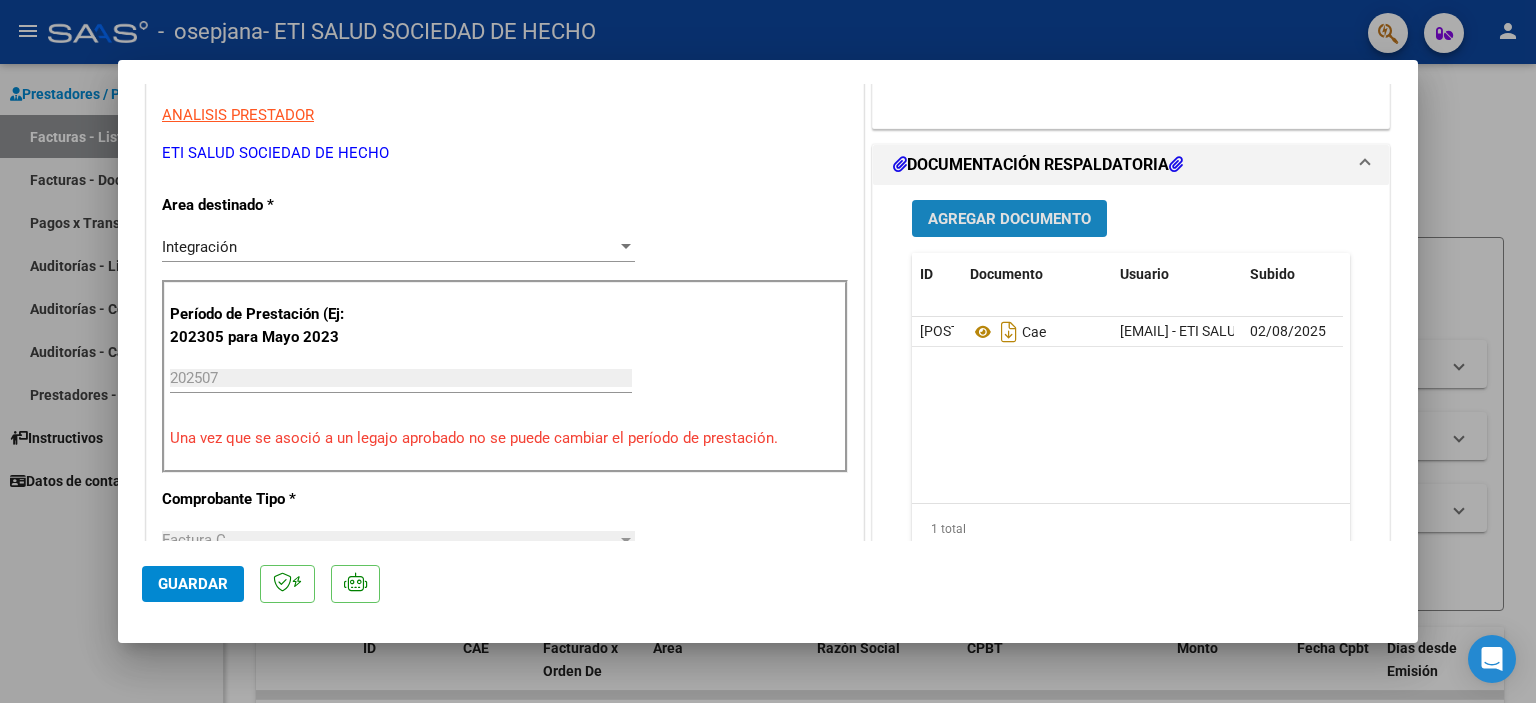 click on "Agregar Documento" at bounding box center (1009, 219) 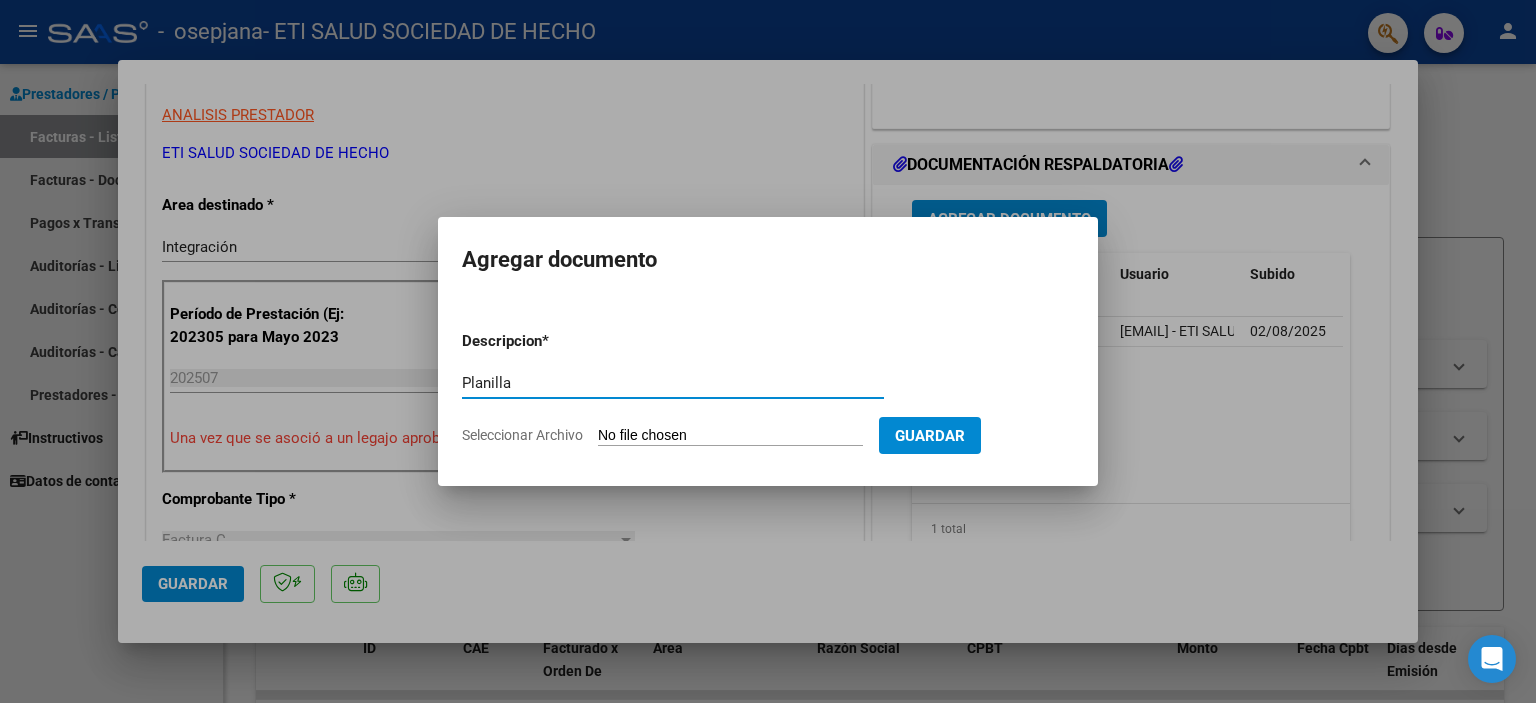 type on "Planilla" 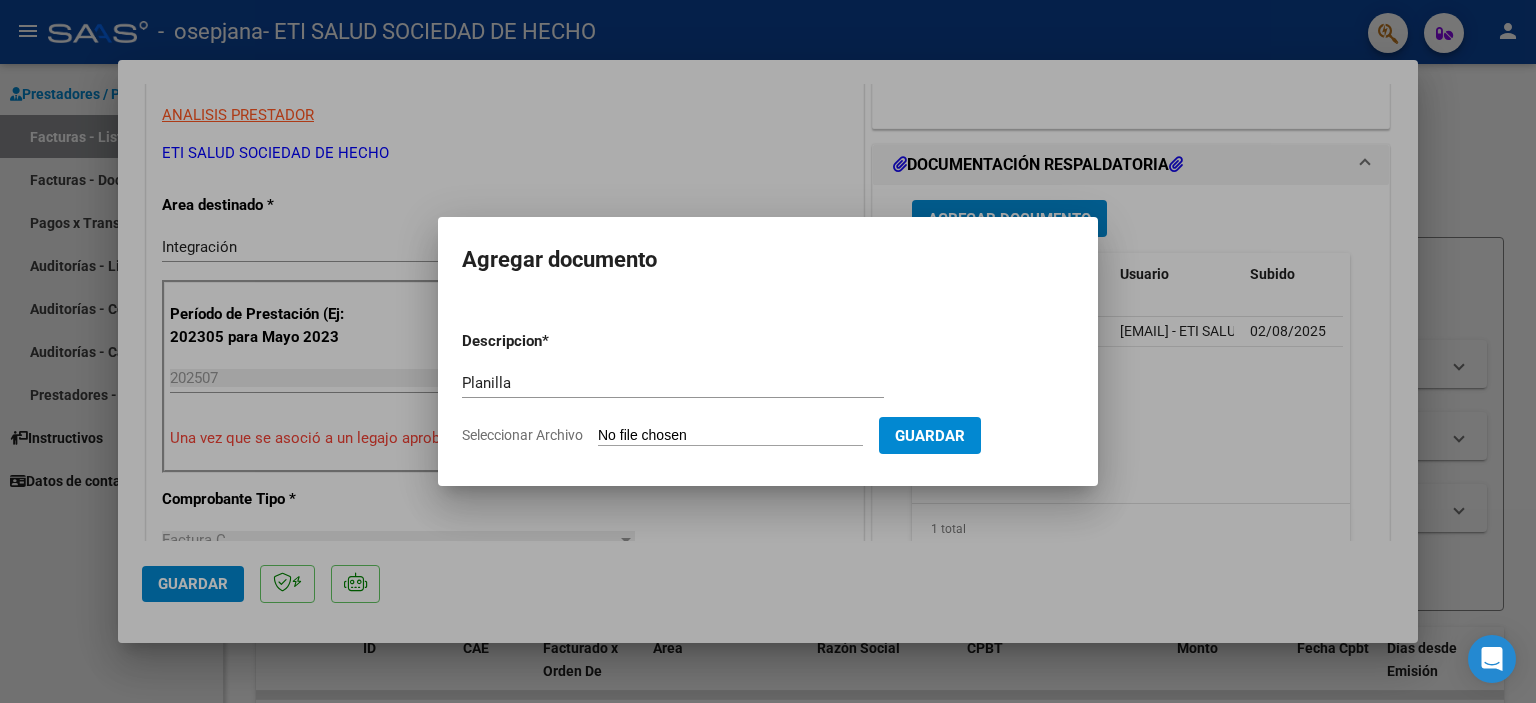 type on "C:\fakepath\[FILENAME] [FIRST] [LAST].pdf" 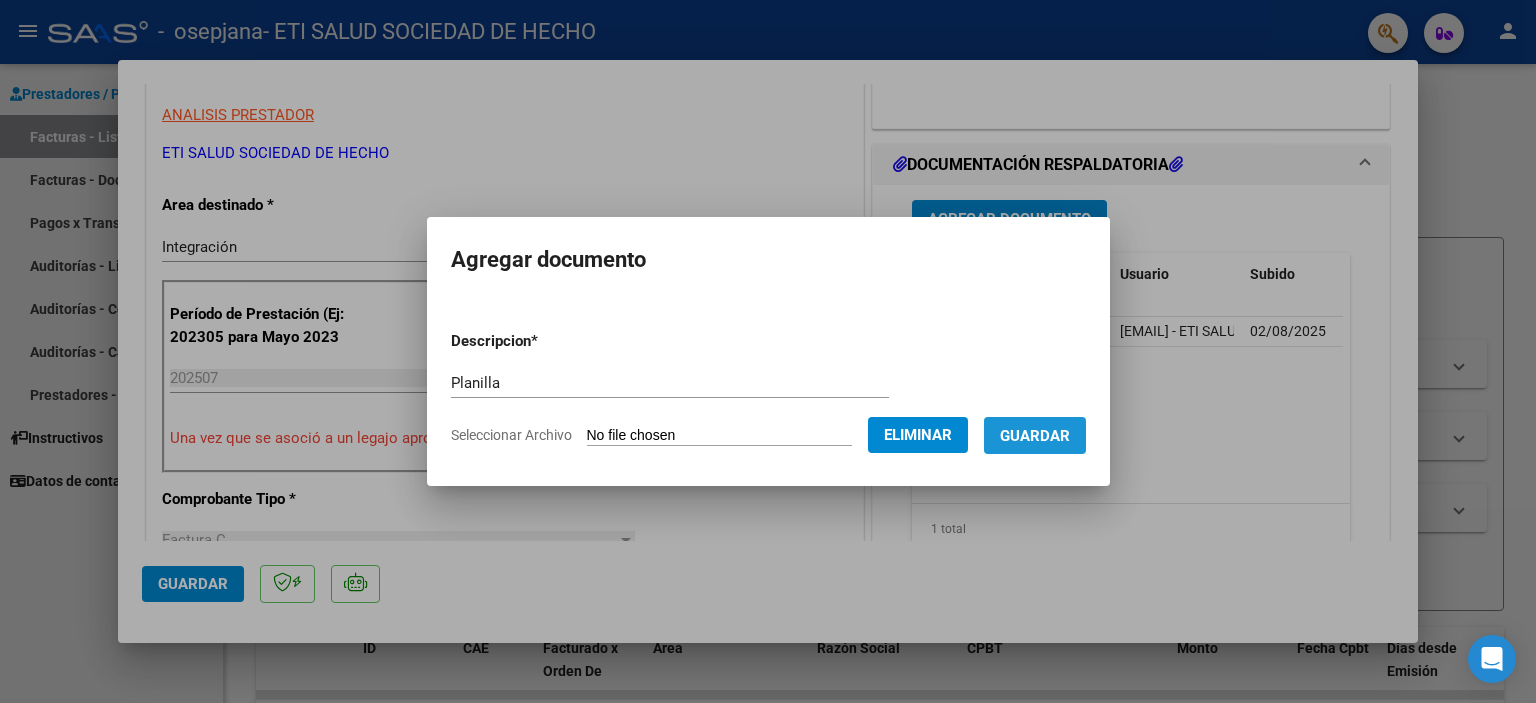 click on "Guardar" at bounding box center (1035, 435) 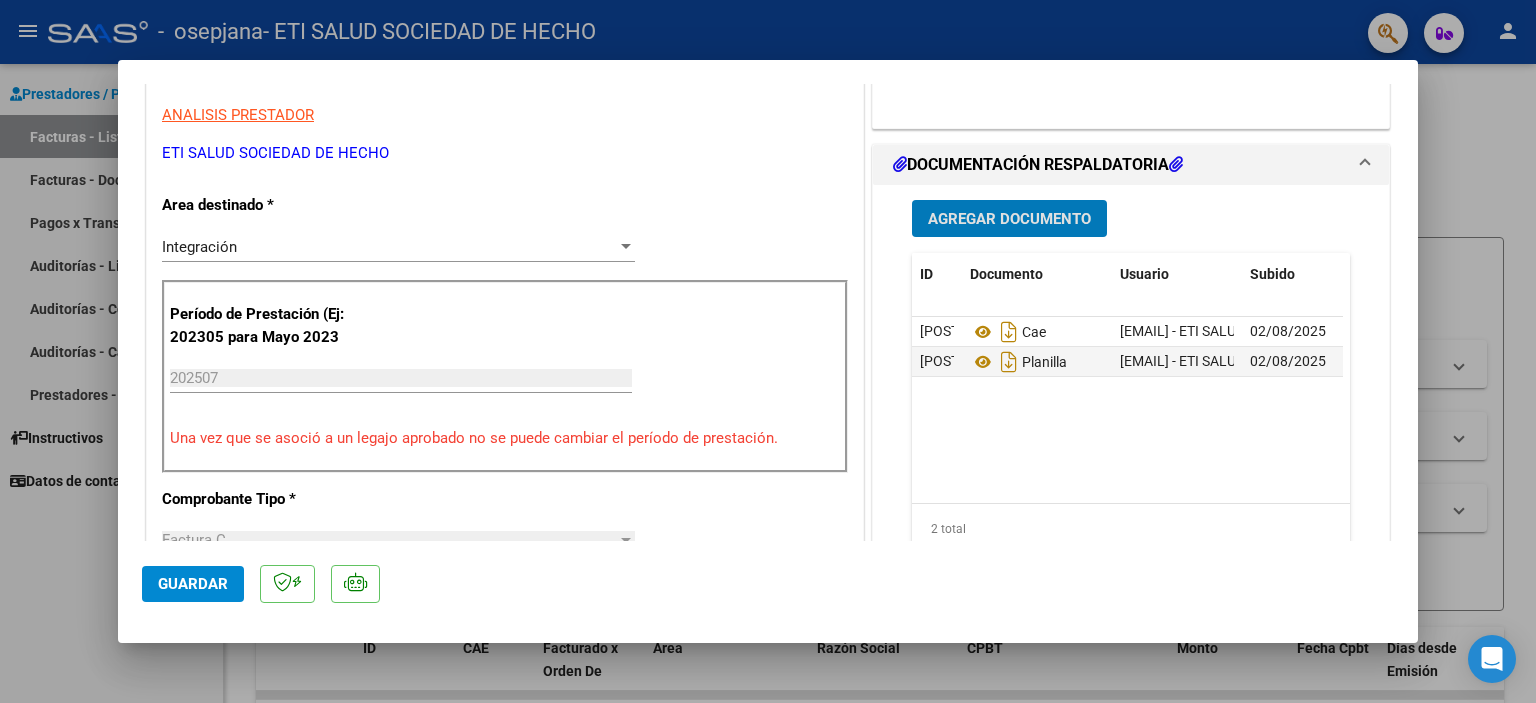 click at bounding box center (768, 351) 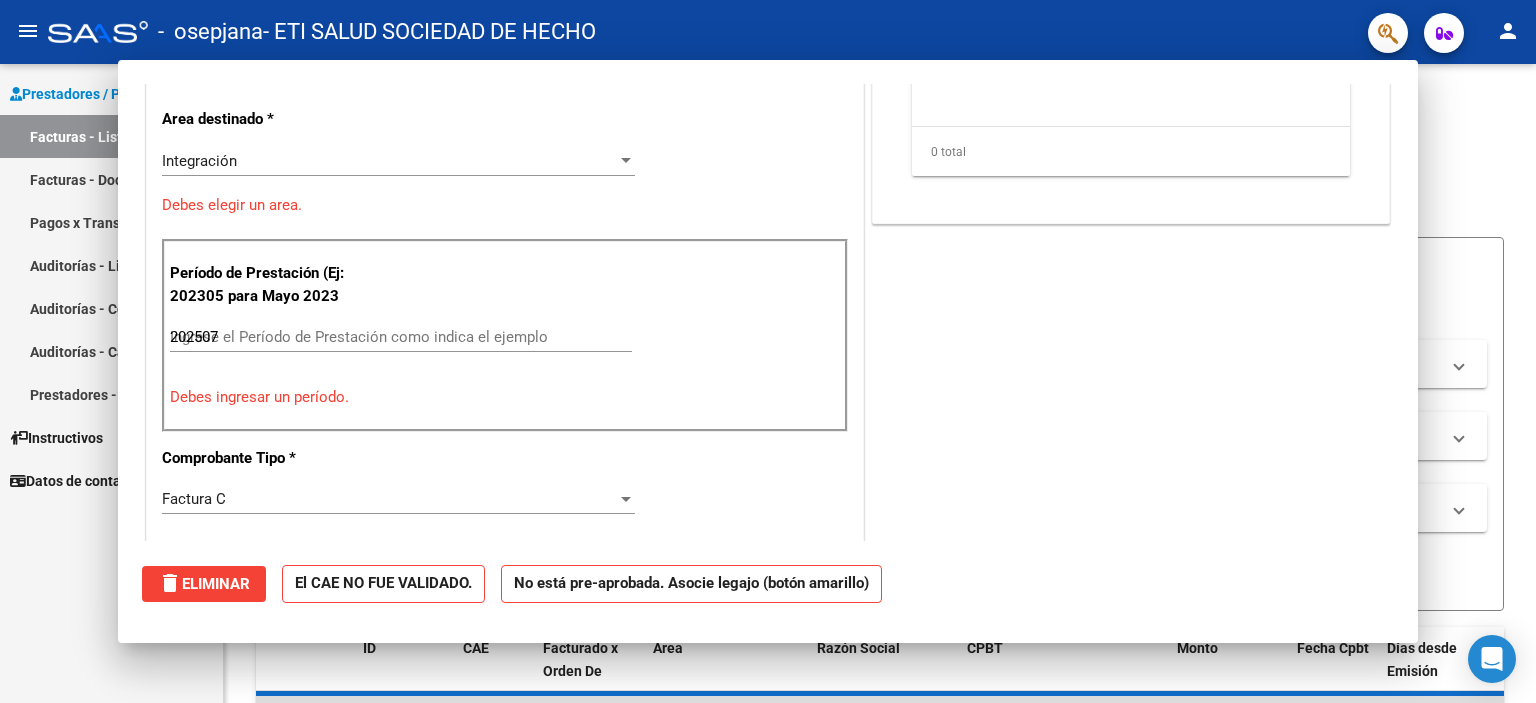 type 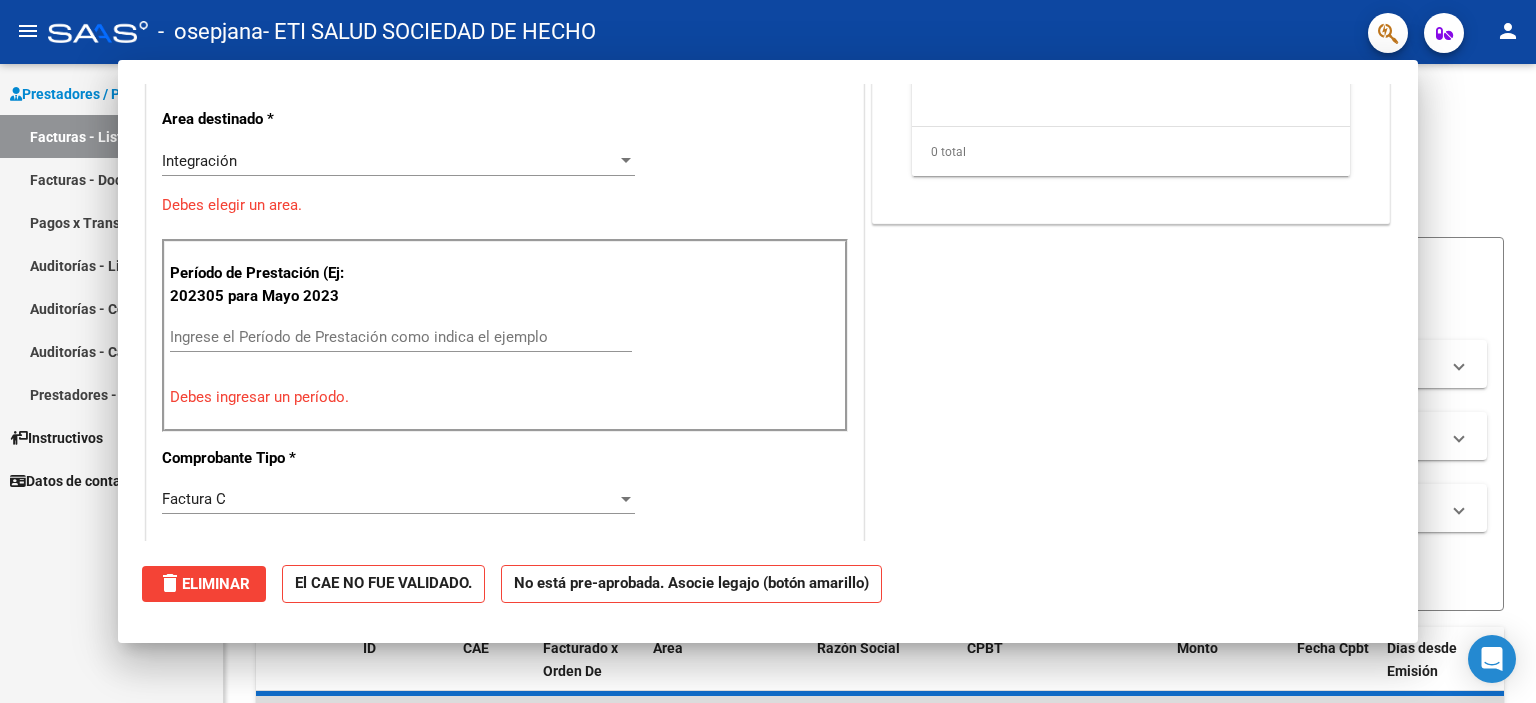 scroll, scrollTop: 339, scrollLeft: 0, axis: vertical 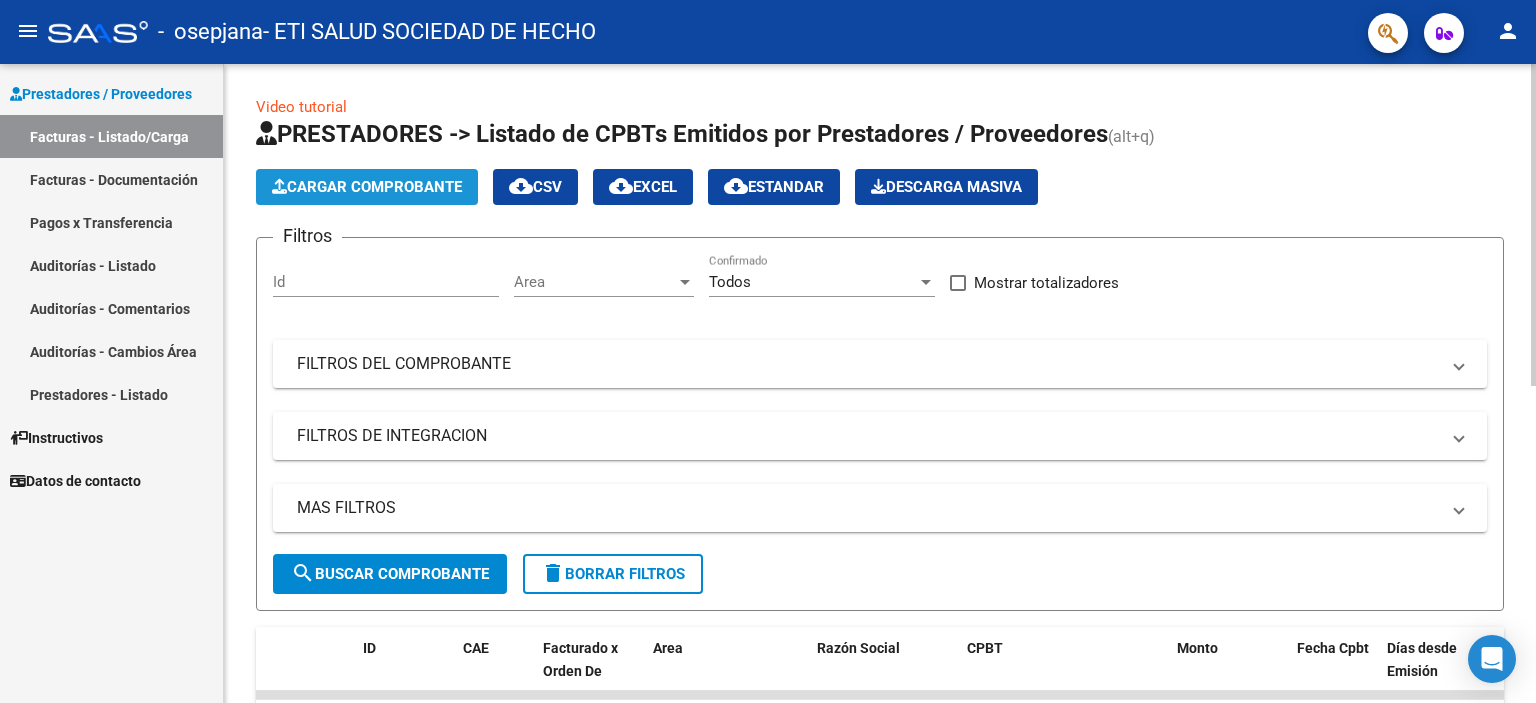 click on "Cargar Comprobante" 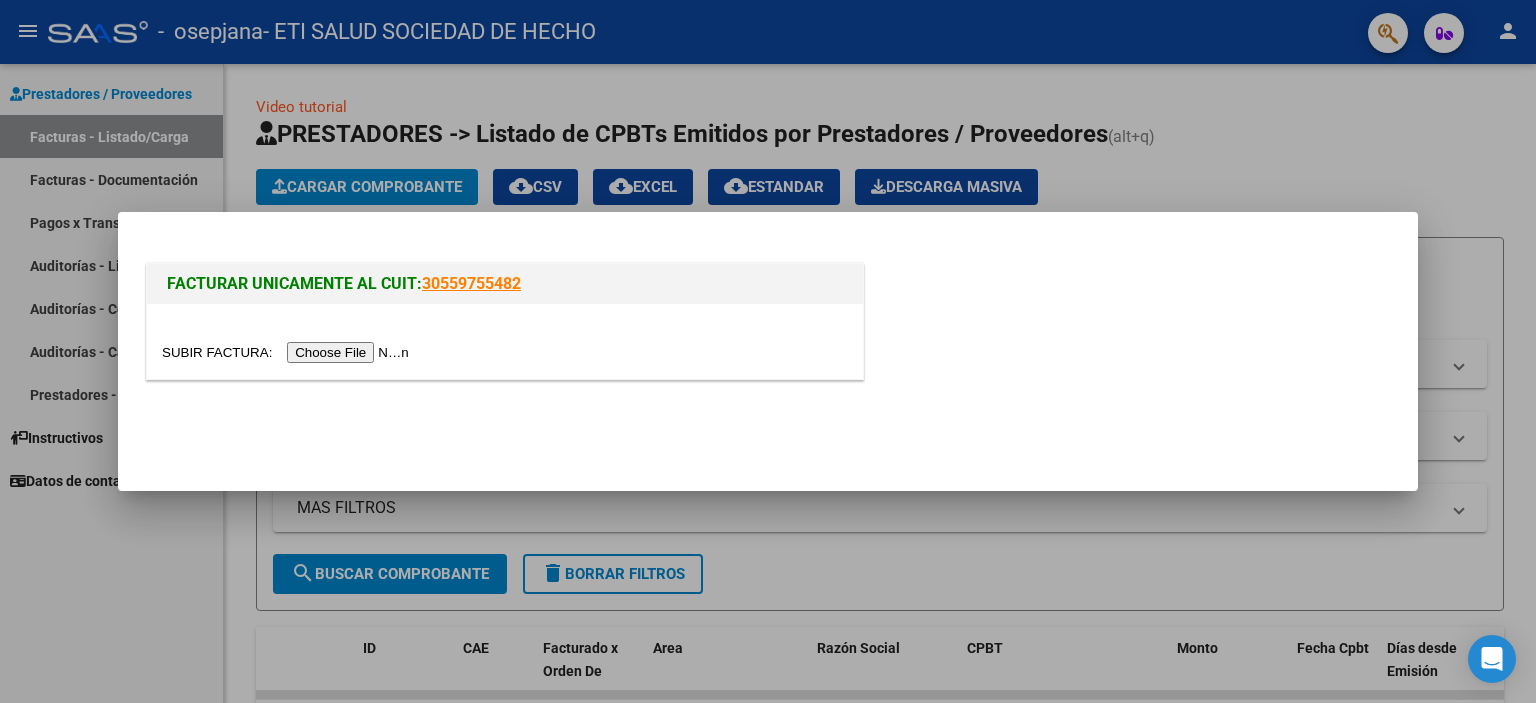 click at bounding box center [288, 352] 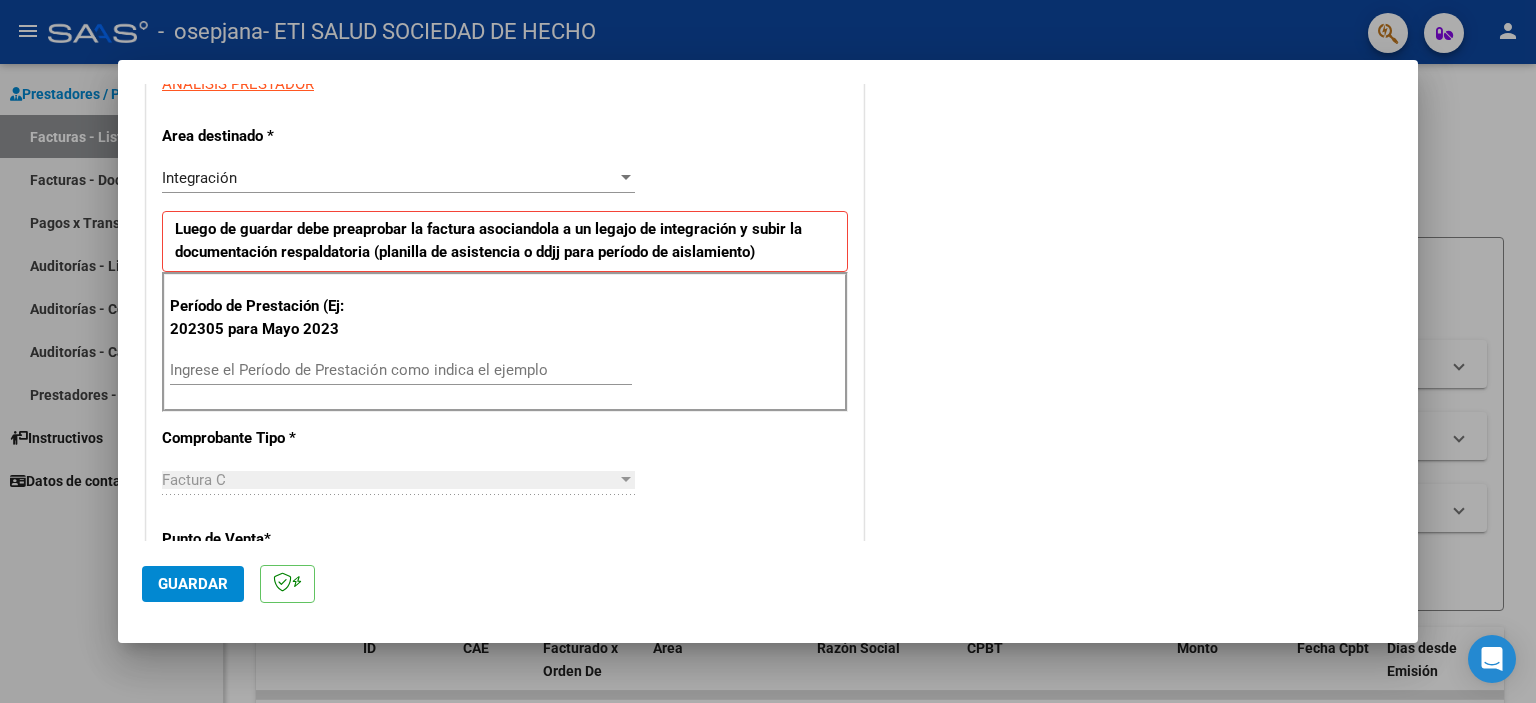scroll, scrollTop: 400, scrollLeft: 0, axis: vertical 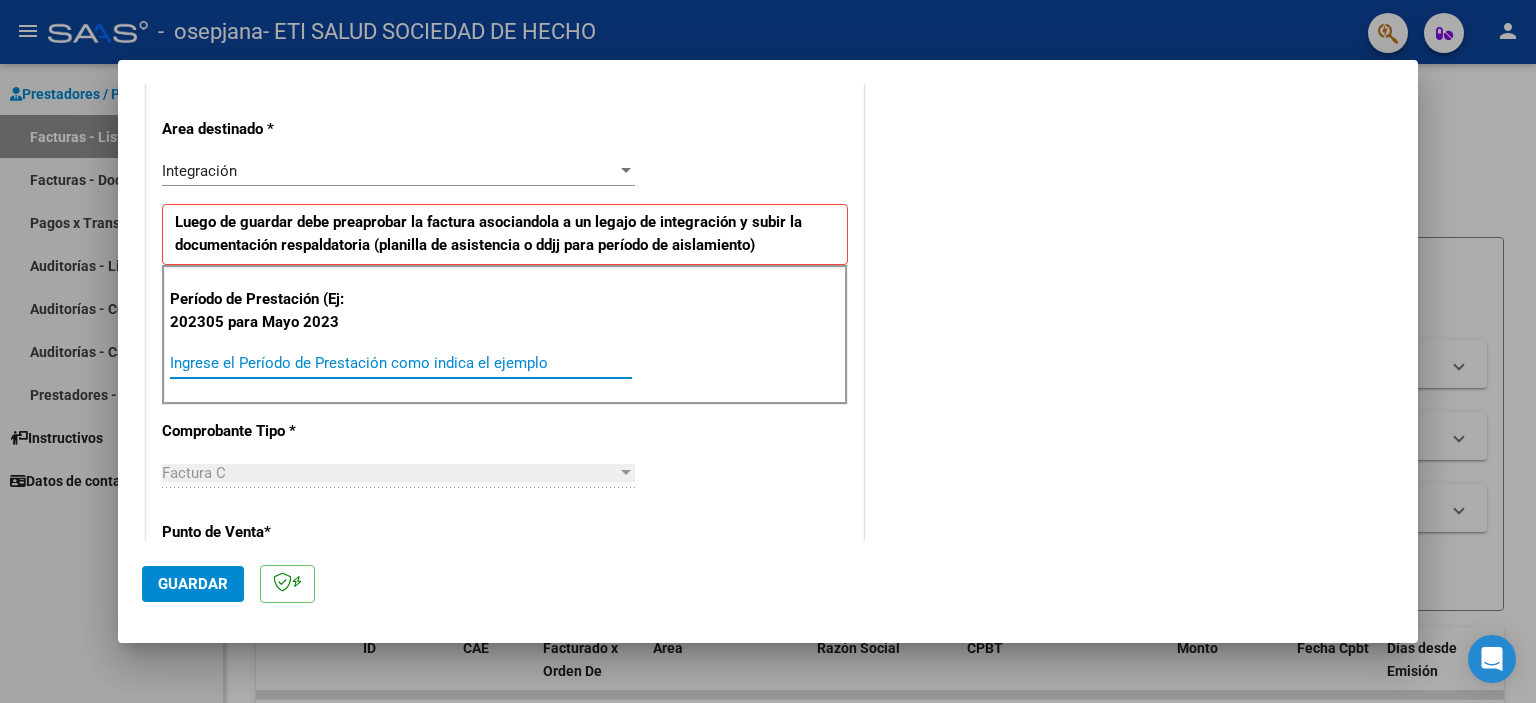click on "Ingrese el Período de Prestación como indica el ejemplo" at bounding box center [401, 363] 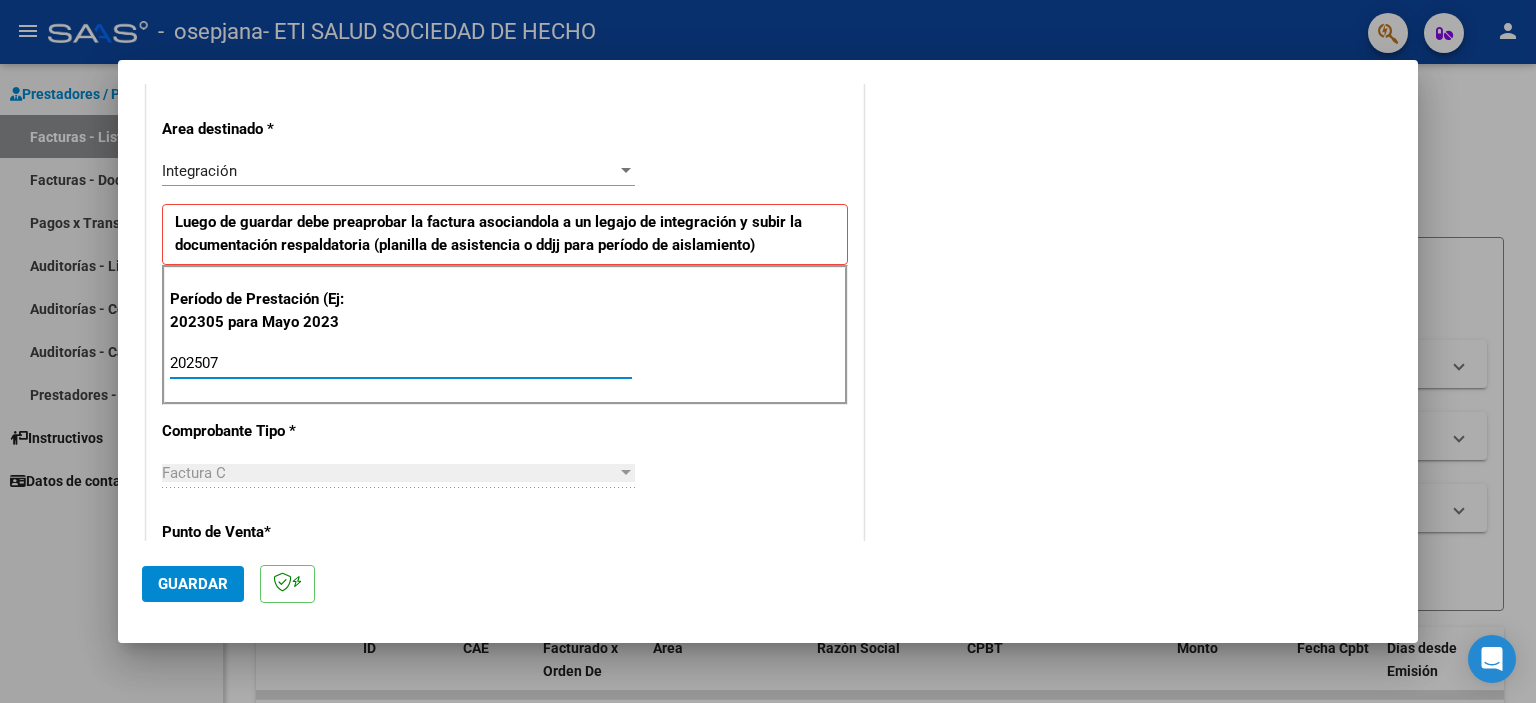 type on "202507" 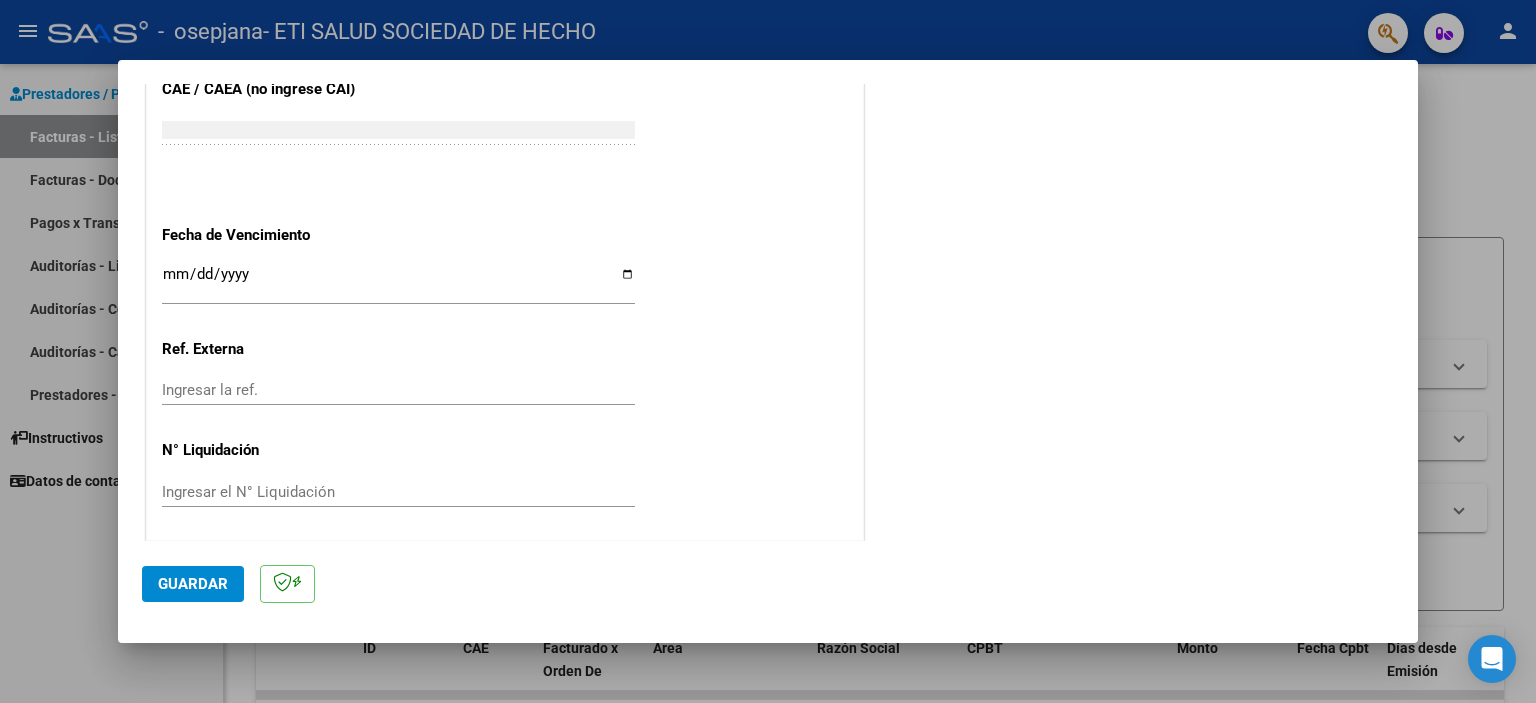 scroll, scrollTop: 1263, scrollLeft: 0, axis: vertical 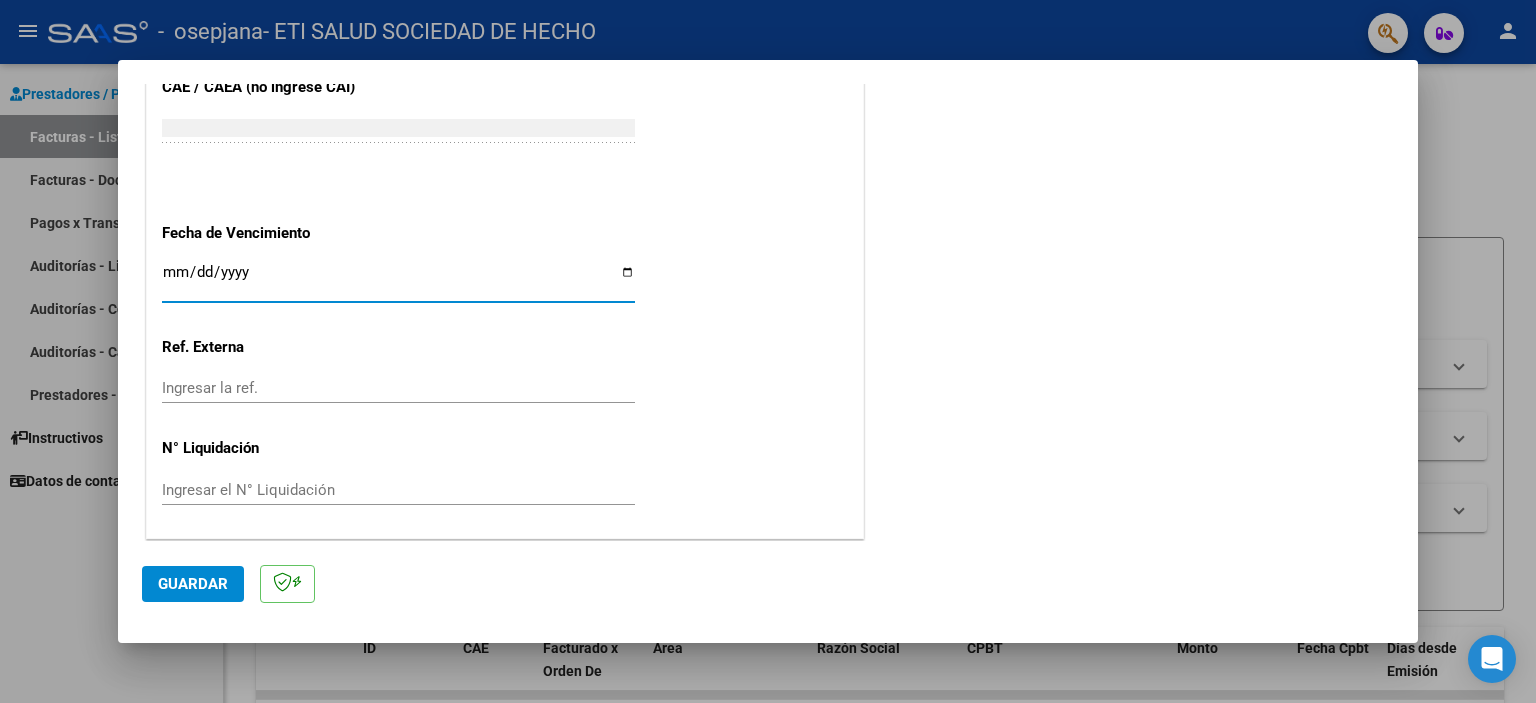 click on "Ingresar la fecha" at bounding box center [398, 280] 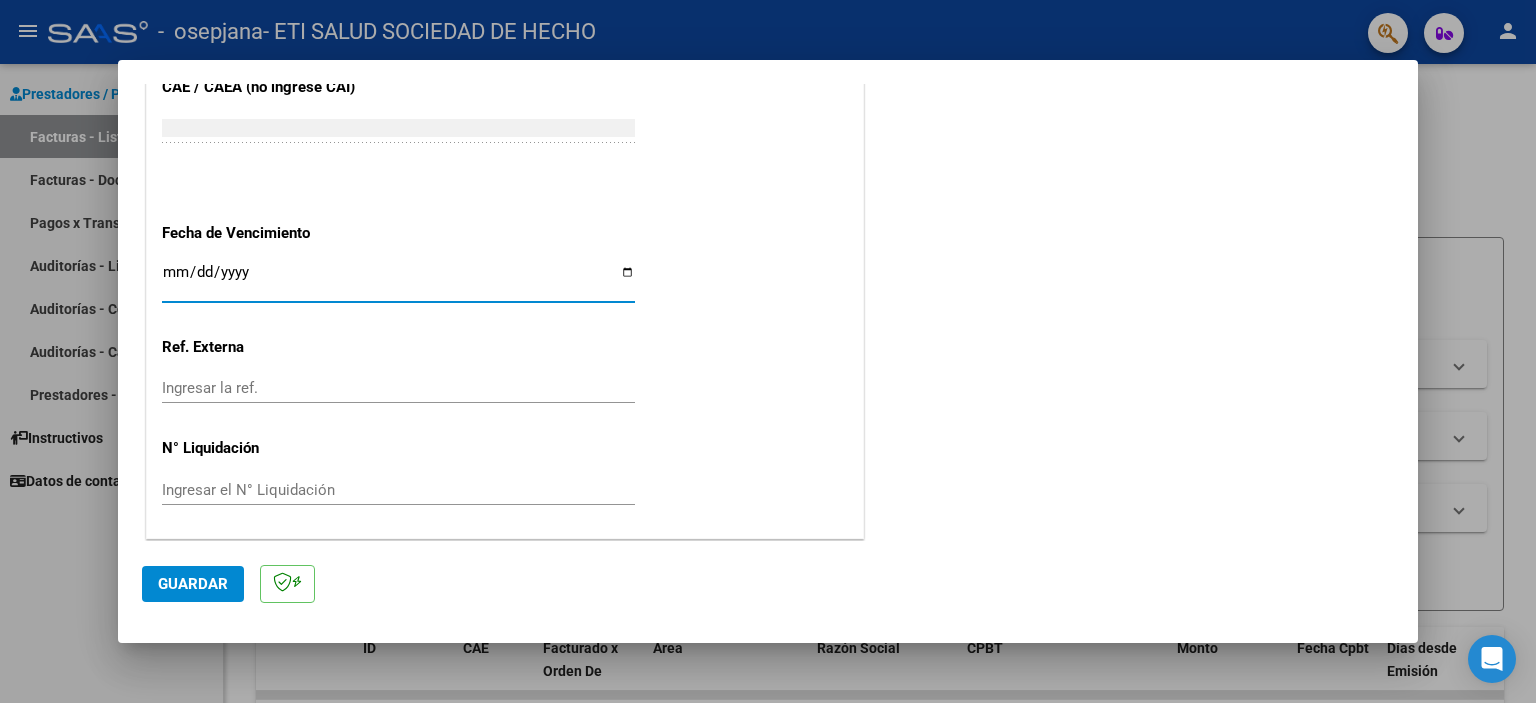 type on "2025-08-31" 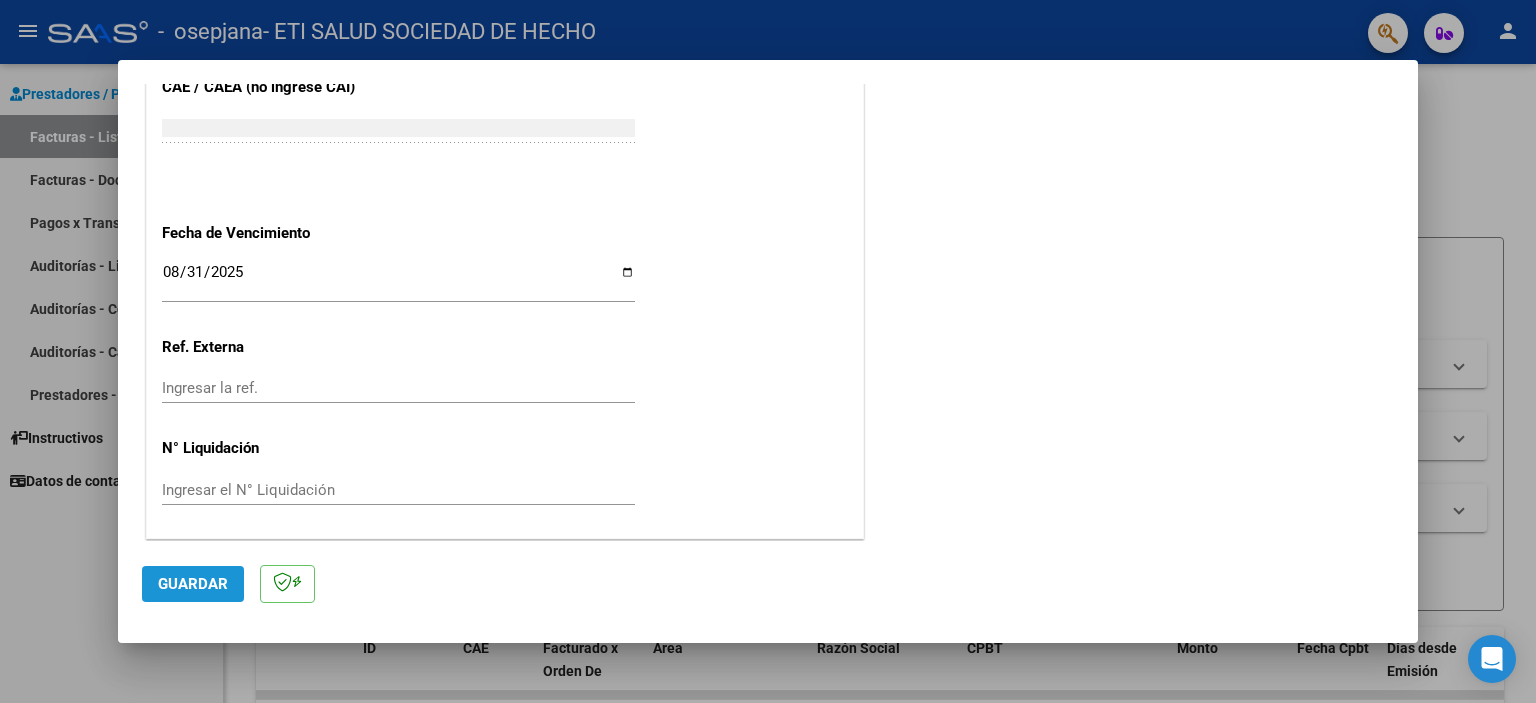 click on "Guardar" 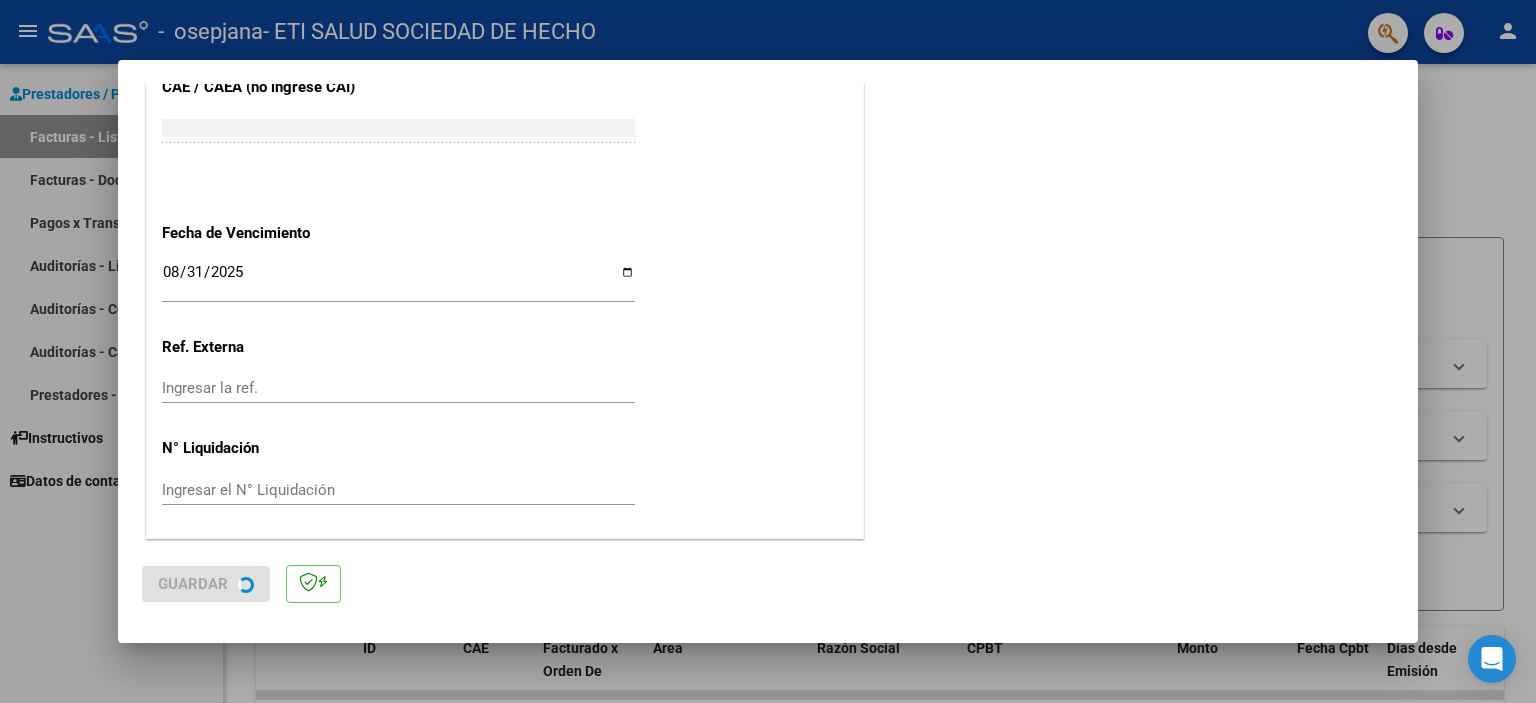 scroll, scrollTop: 0, scrollLeft: 0, axis: both 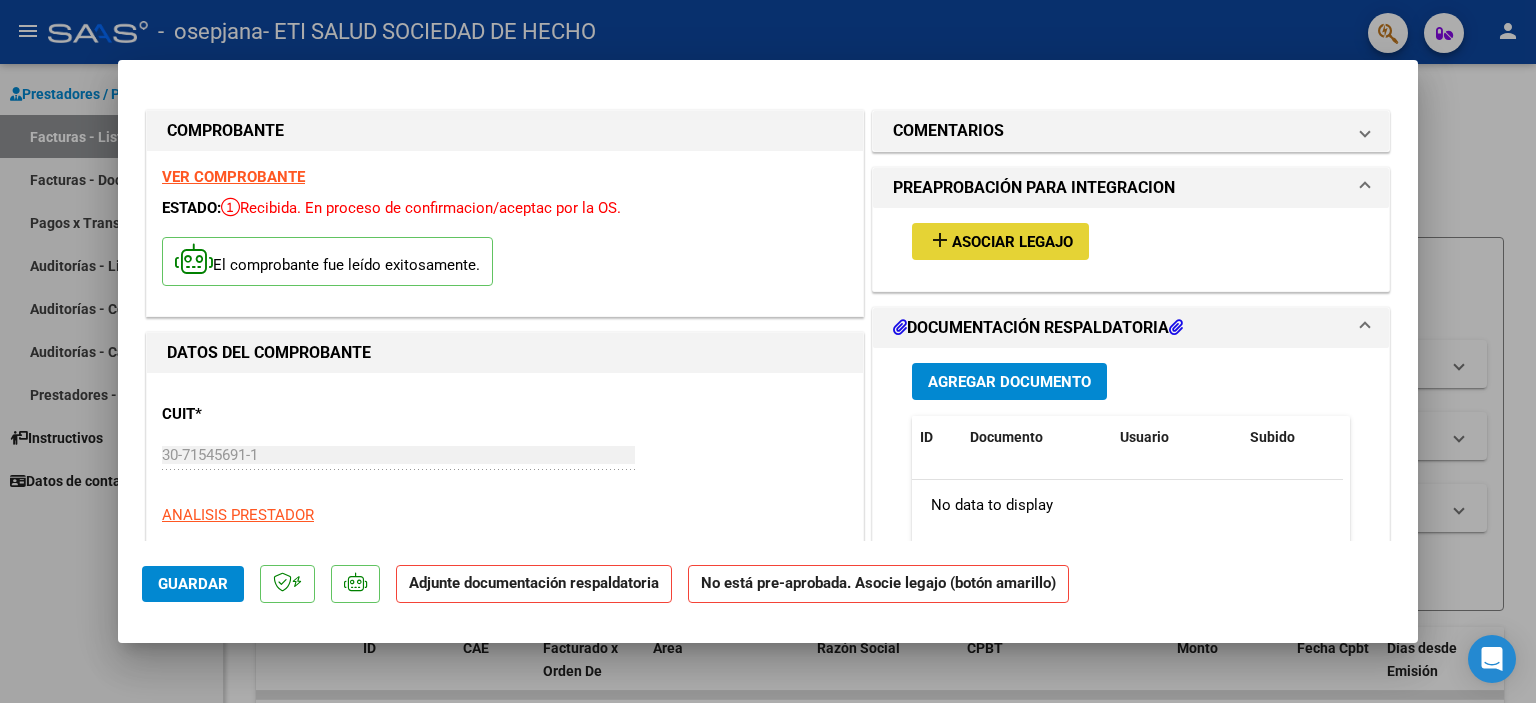 click on "Asociar Legajo" at bounding box center [1012, 242] 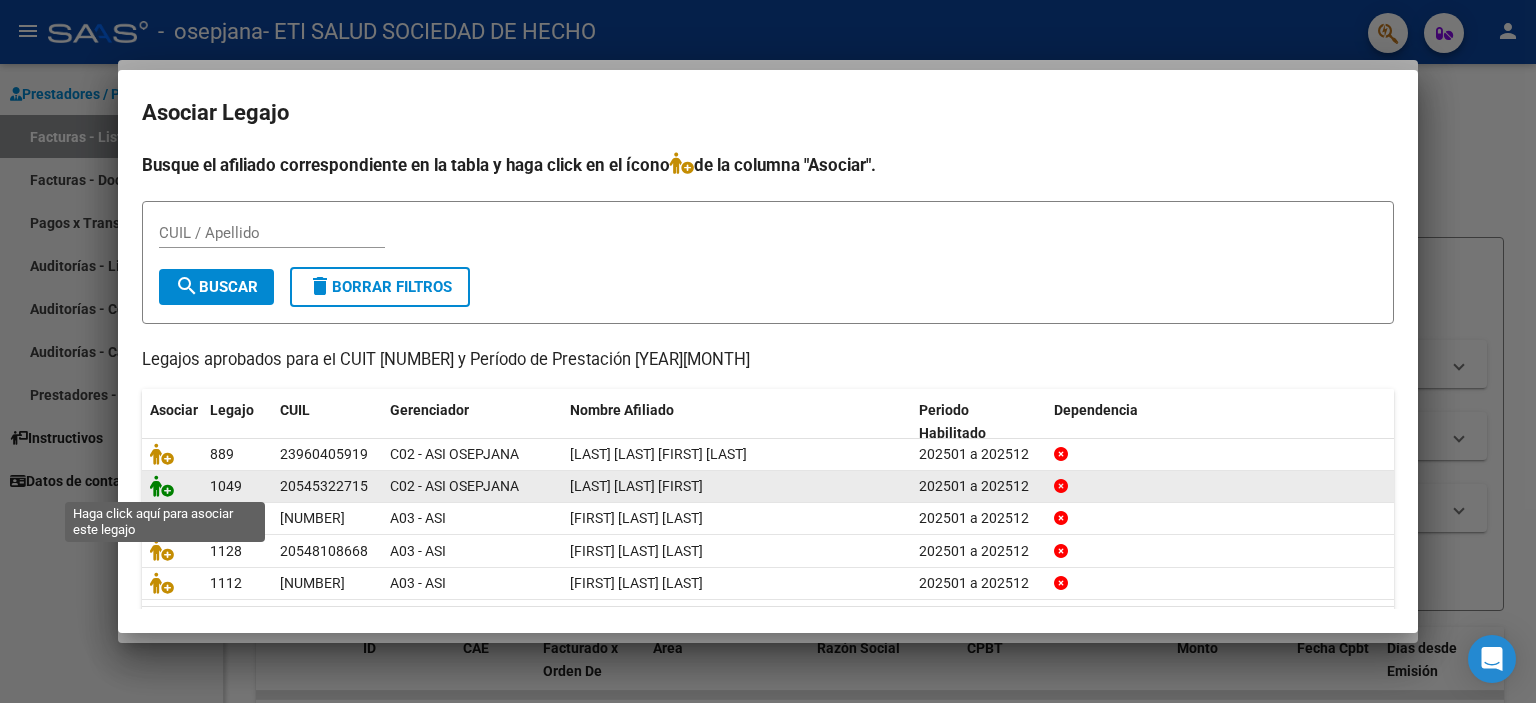 click 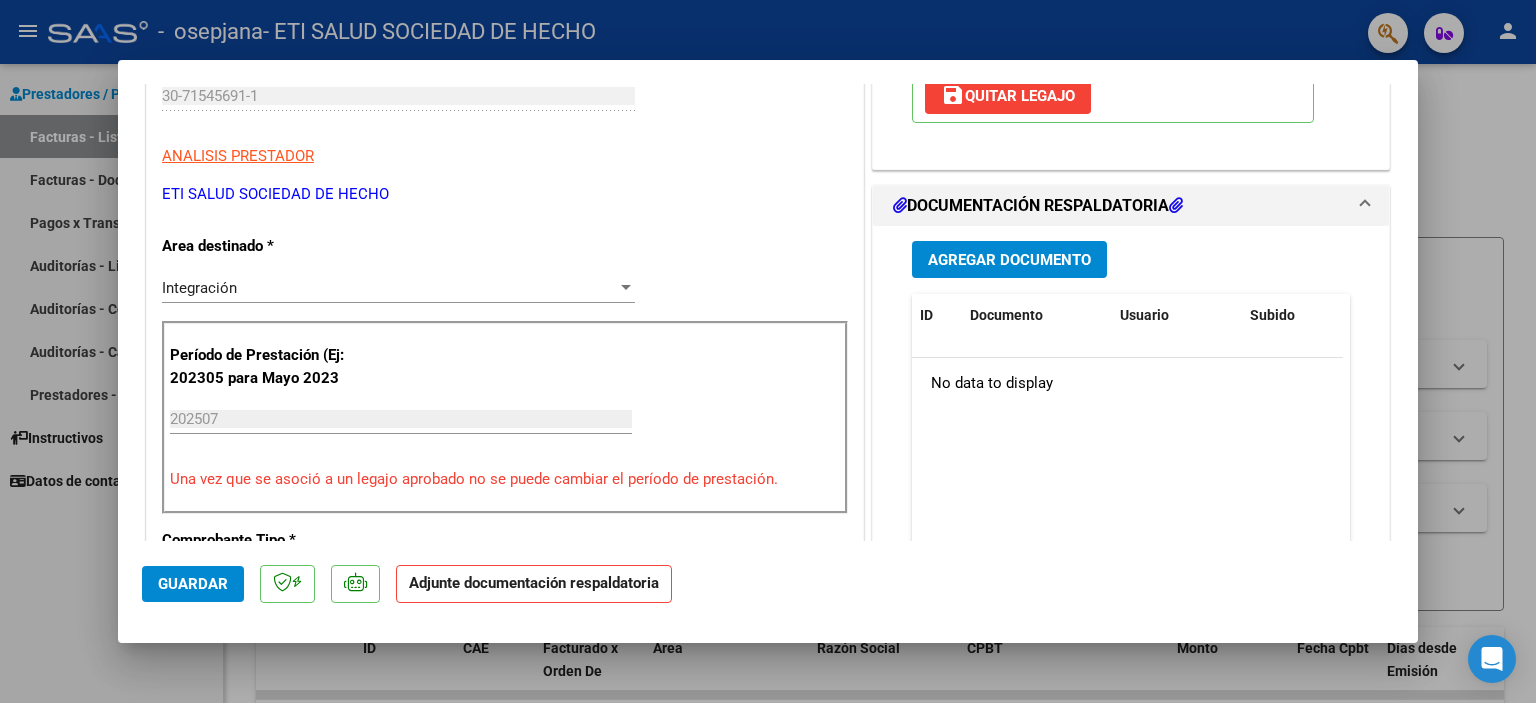 scroll, scrollTop: 400, scrollLeft: 0, axis: vertical 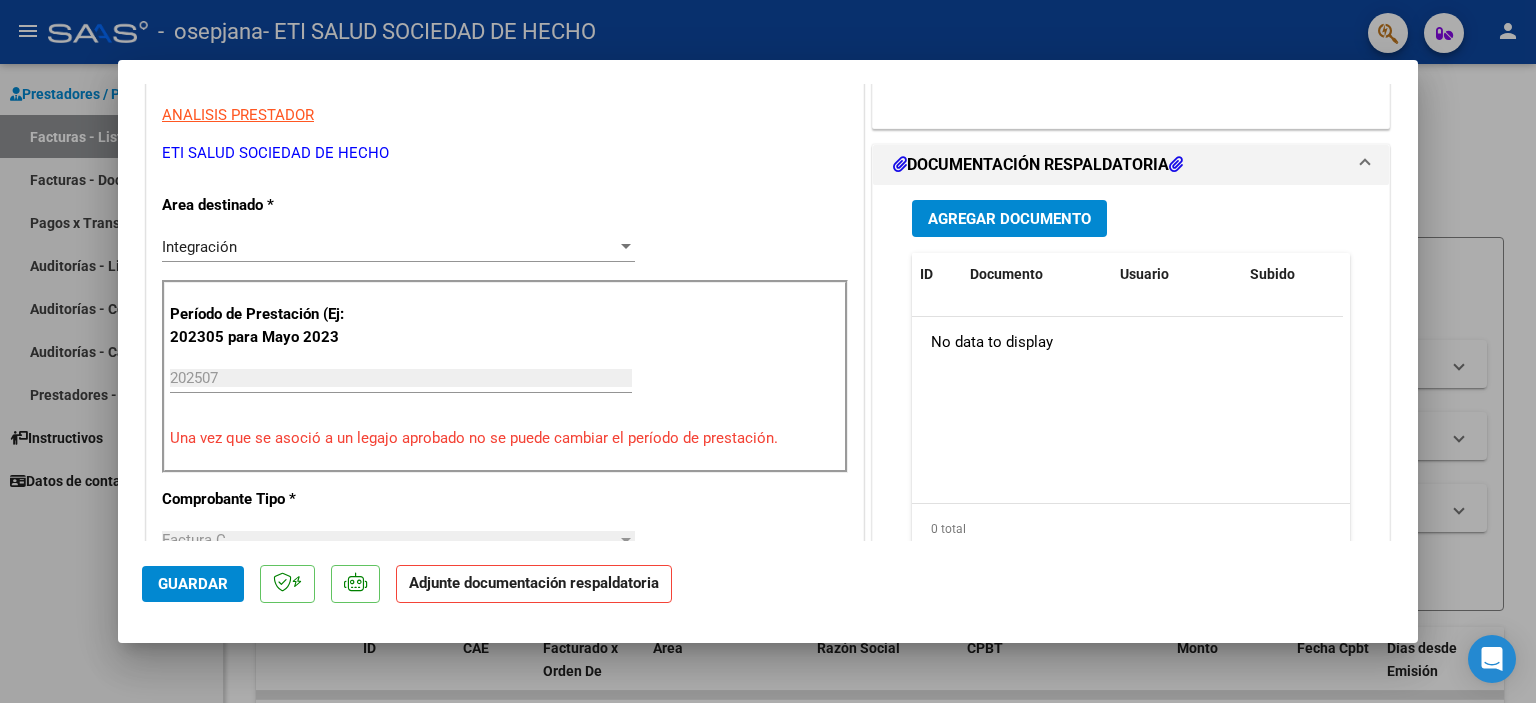 click on "Agregar Documento" at bounding box center [1009, 219] 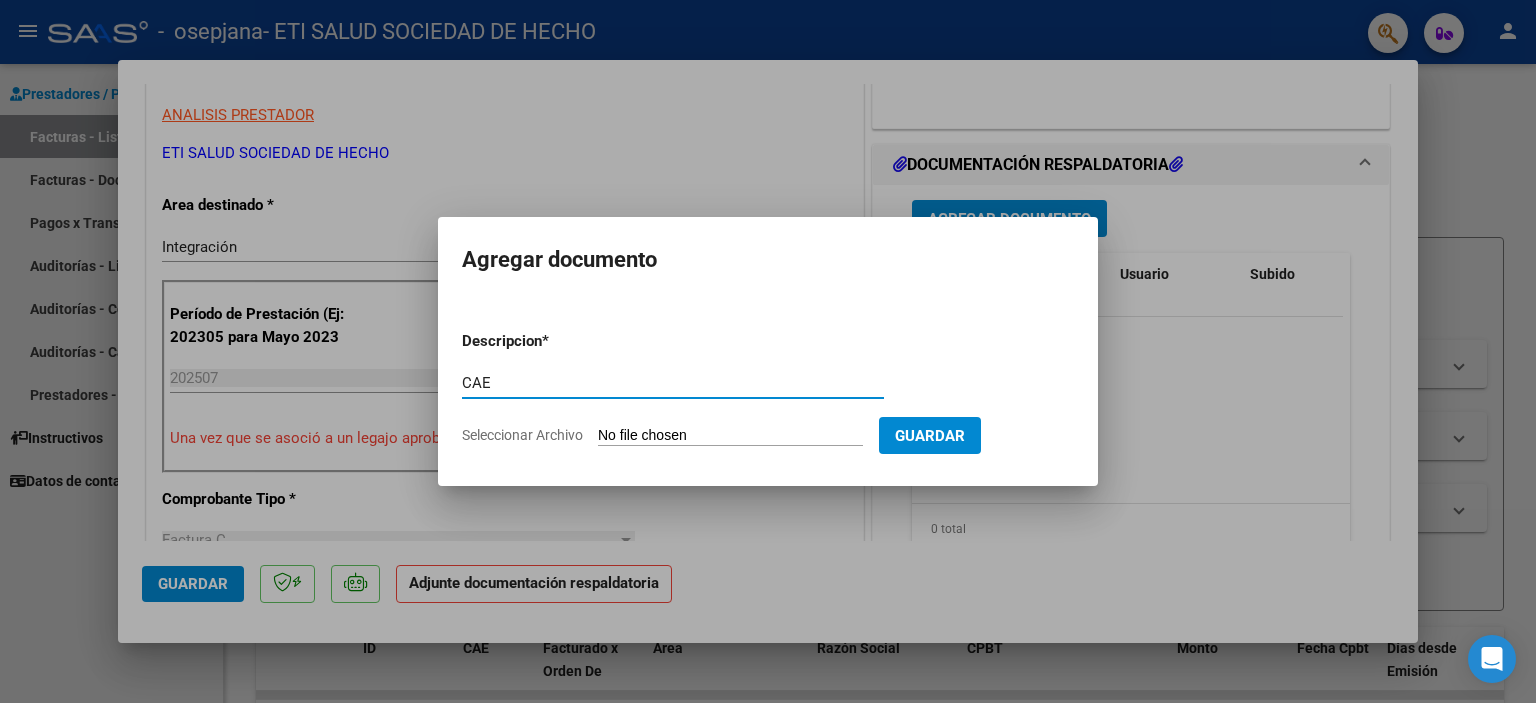 type on "CAE" 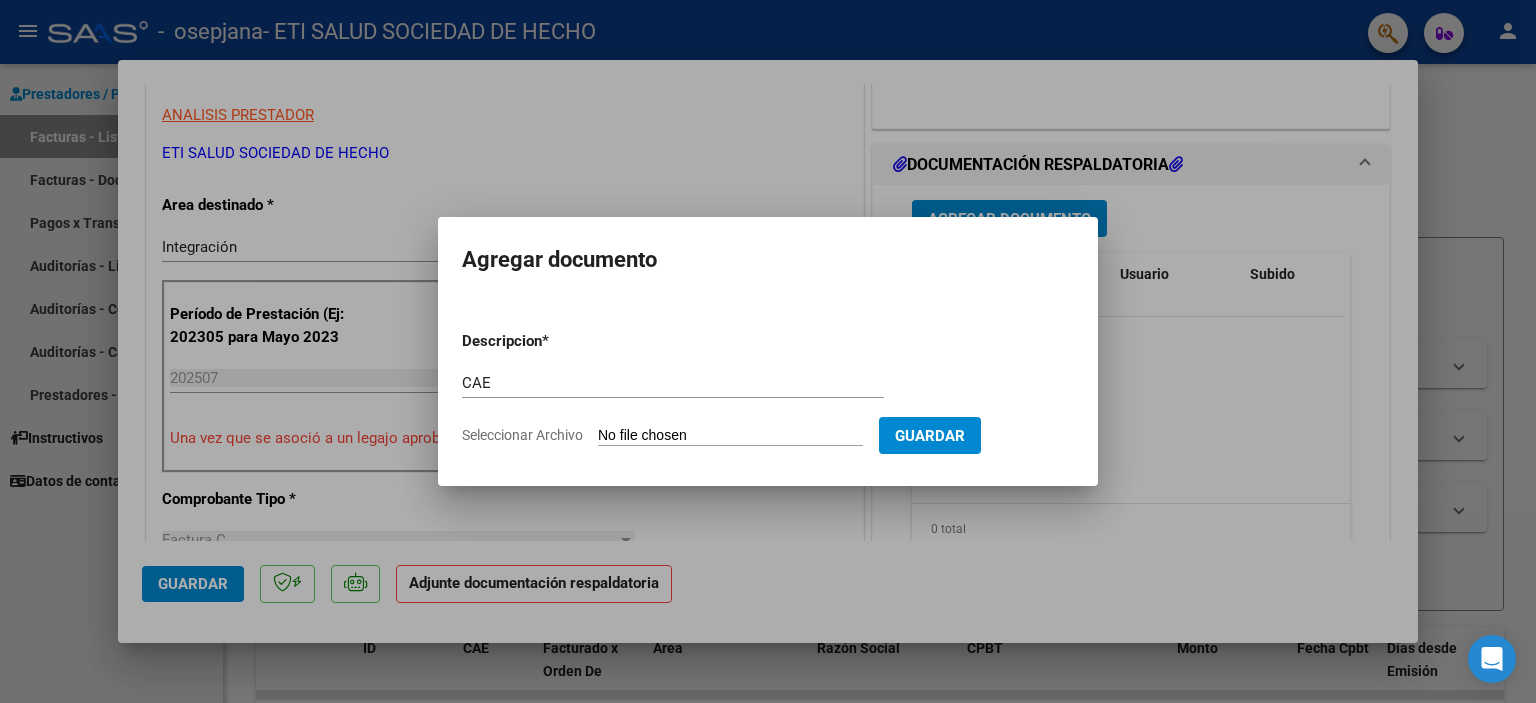 click on "Seleccionar Archivo" at bounding box center [730, 436] 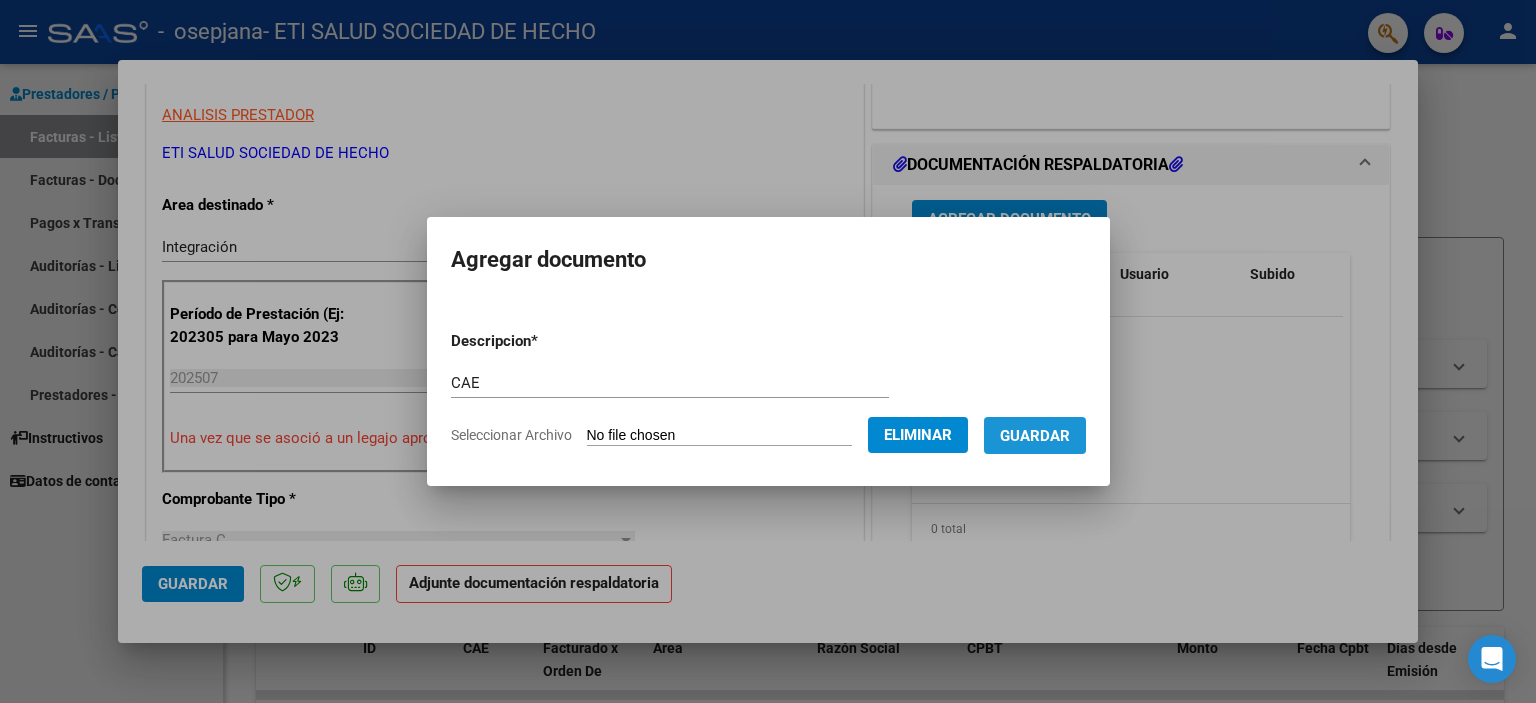 click on "Guardar" at bounding box center (1035, 436) 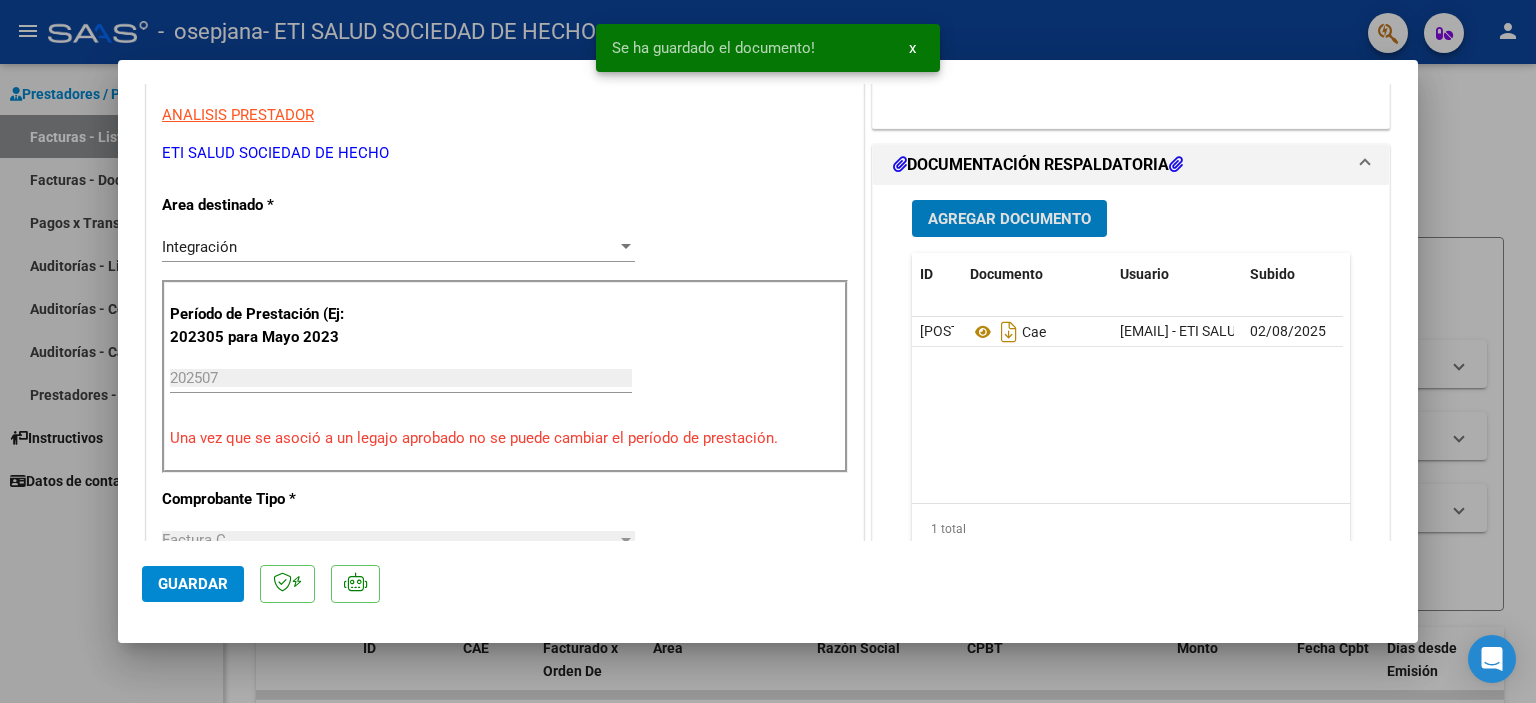 click on "Agregar Documento" at bounding box center [1009, 218] 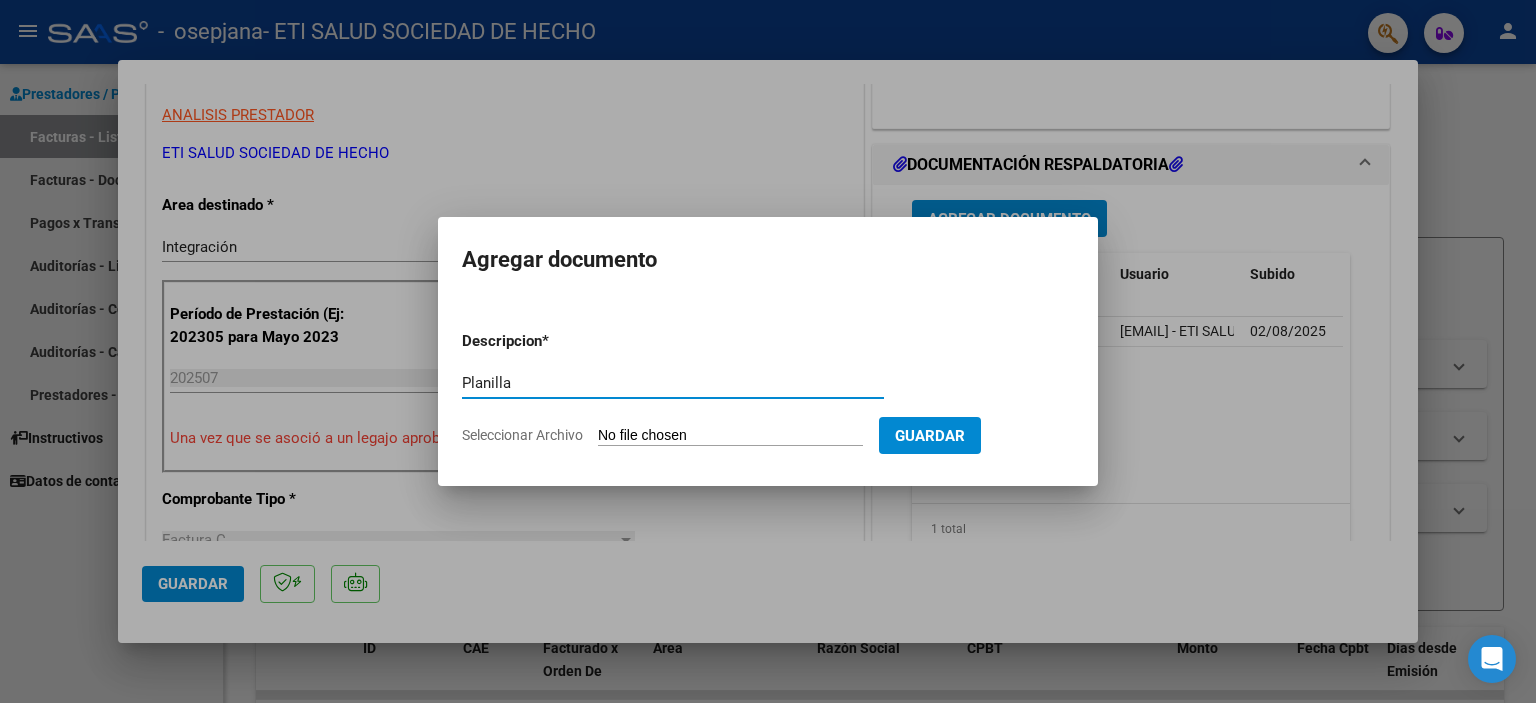 type on "Planilla" 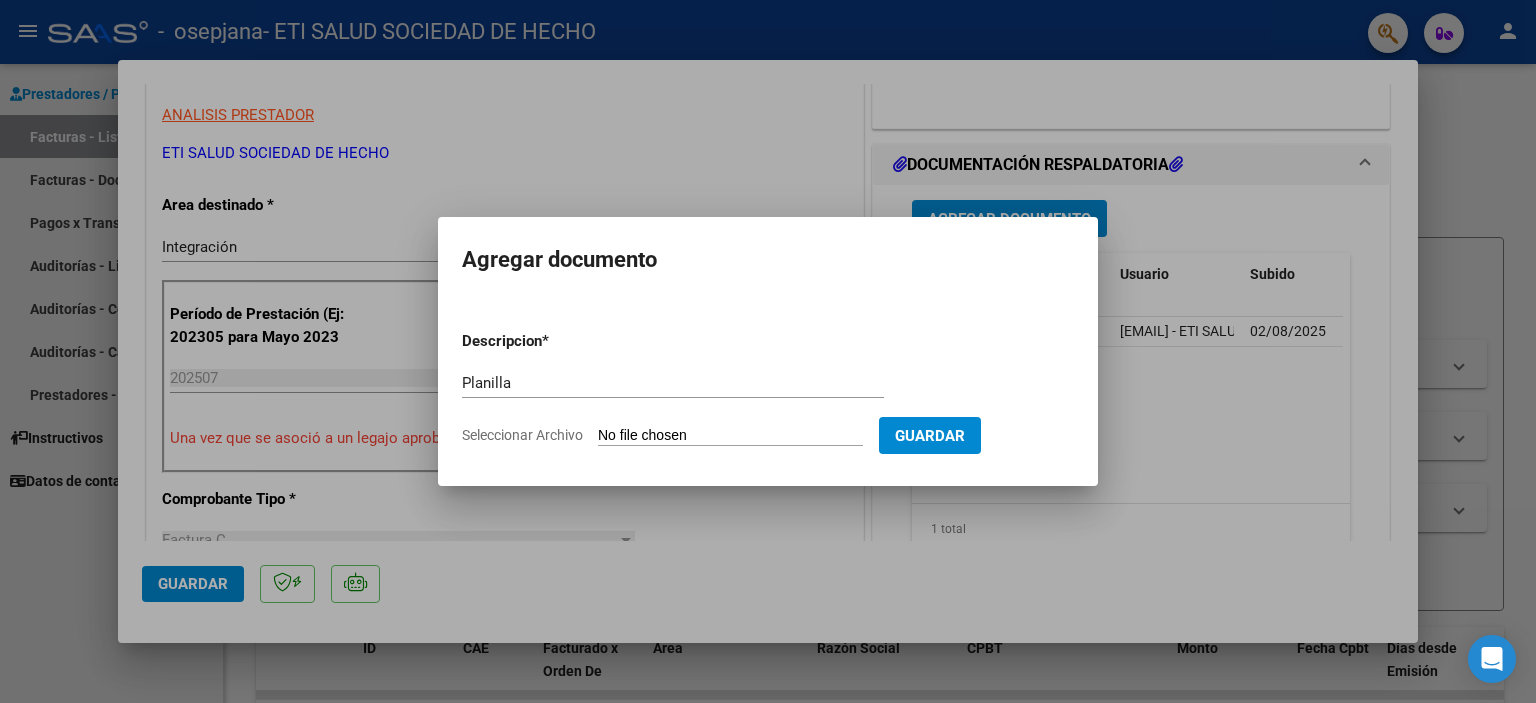 click on "Seleccionar Archivo" at bounding box center [730, 436] 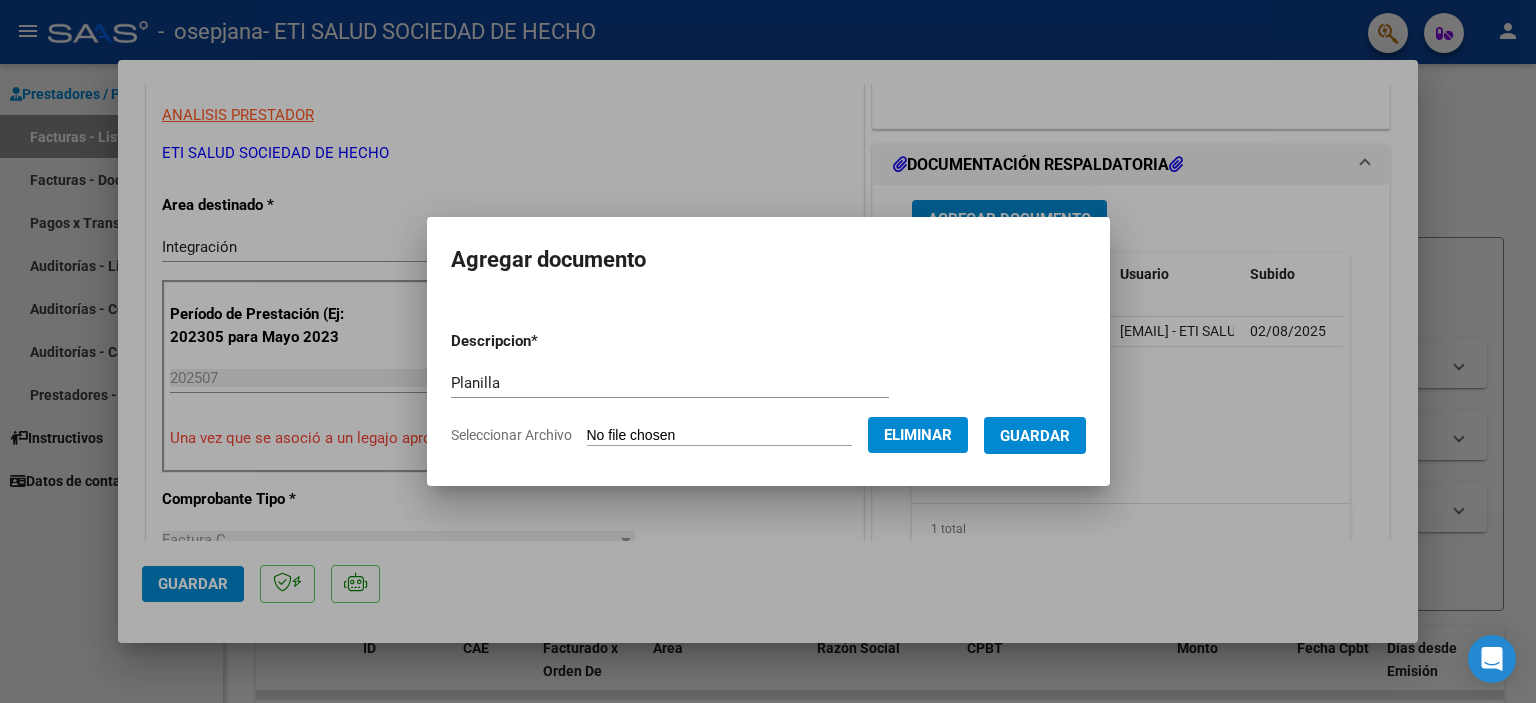 click on "Guardar" at bounding box center [1035, 436] 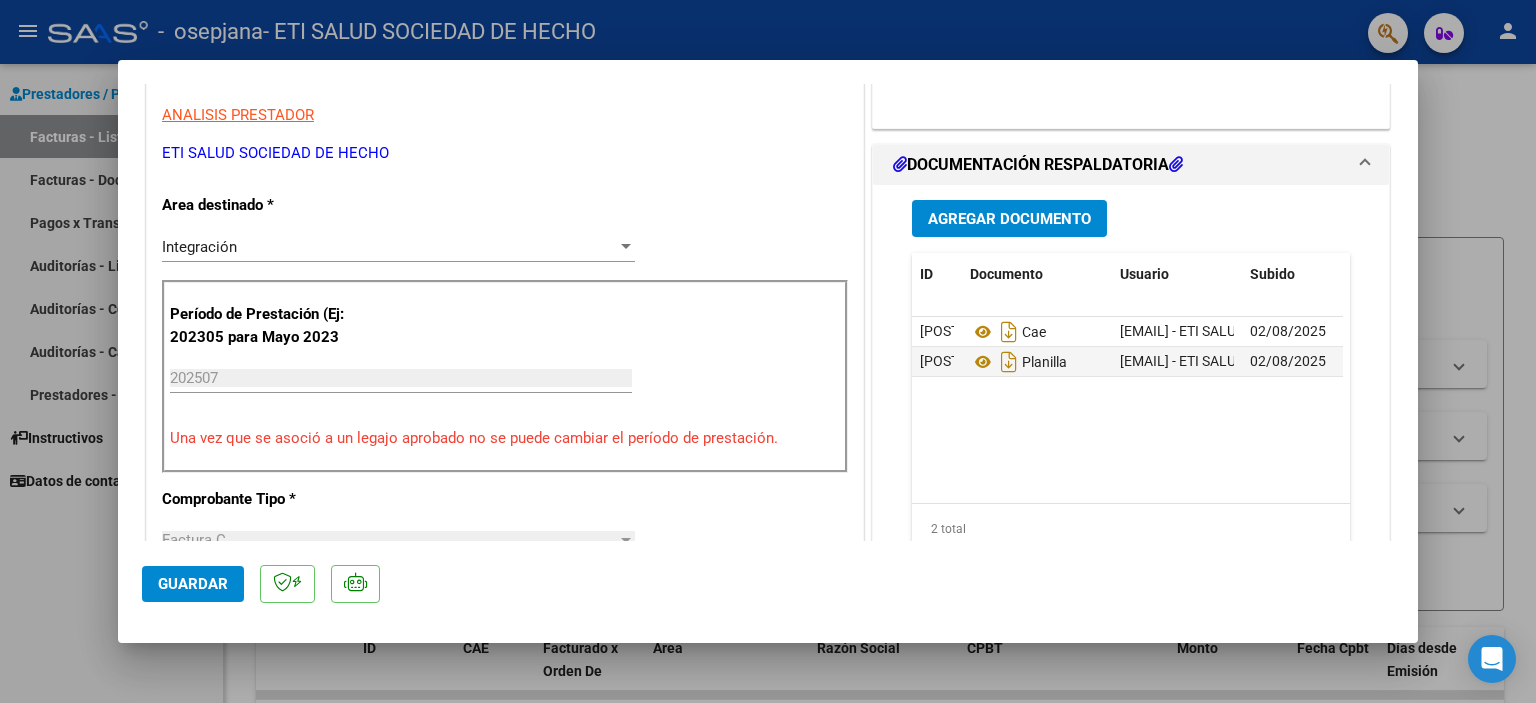 click at bounding box center (768, 351) 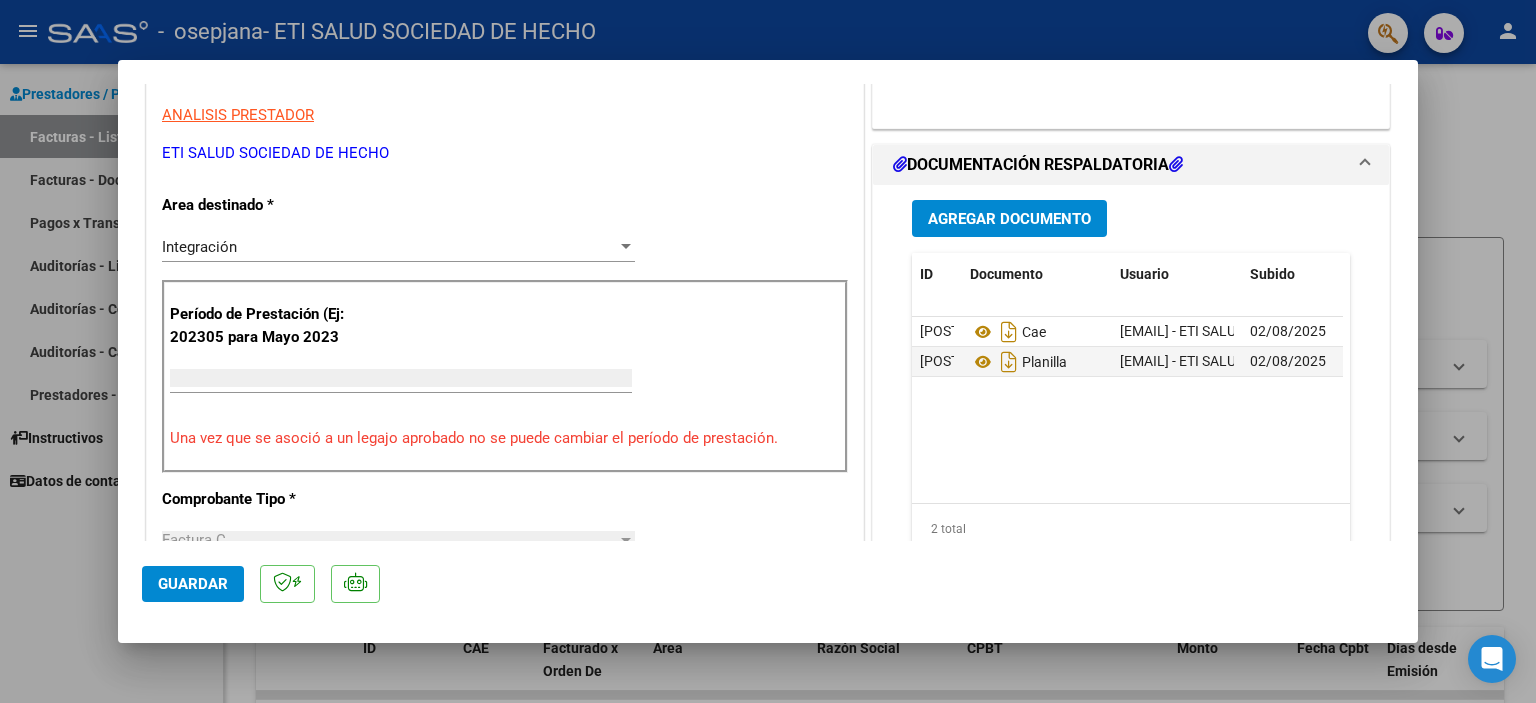 scroll, scrollTop: 339, scrollLeft: 0, axis: vertical 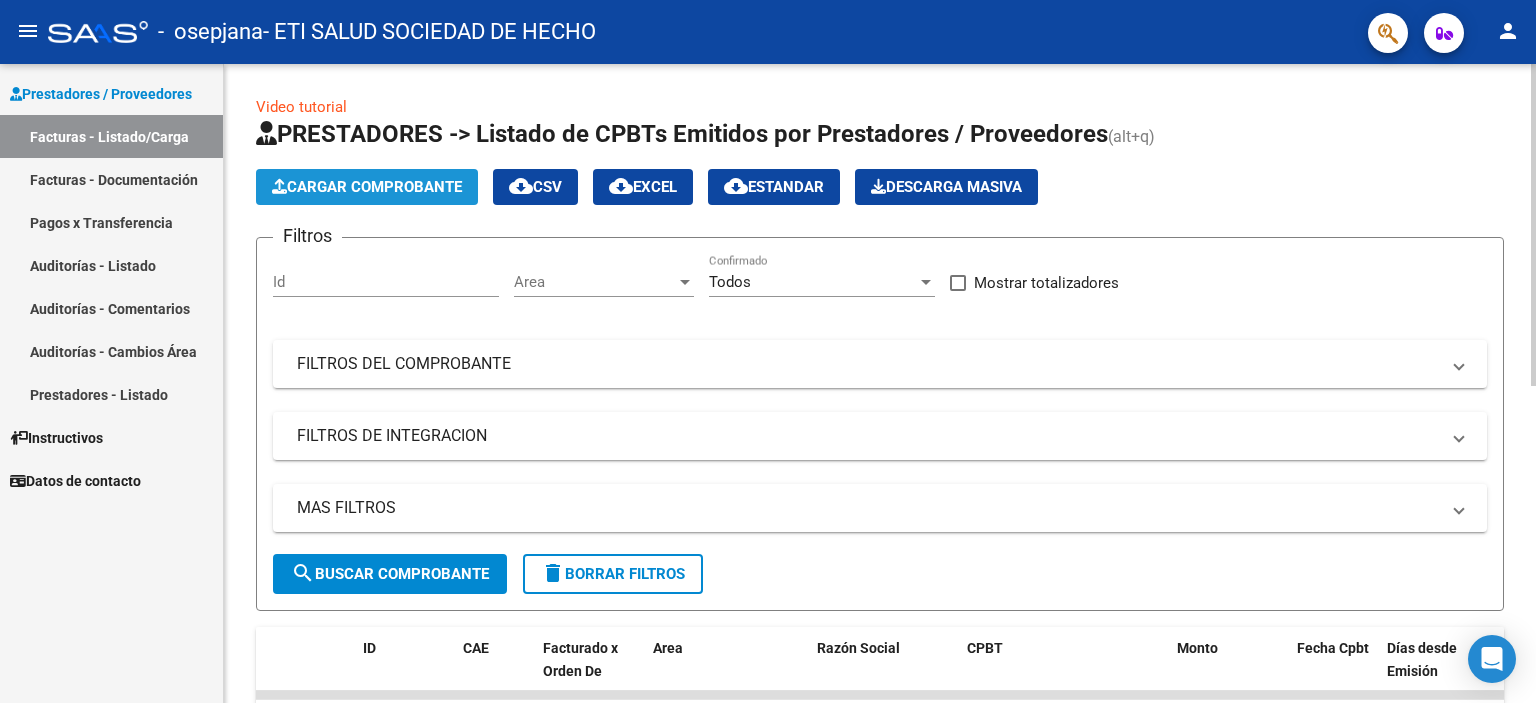 click on "Cargar Comprobante" 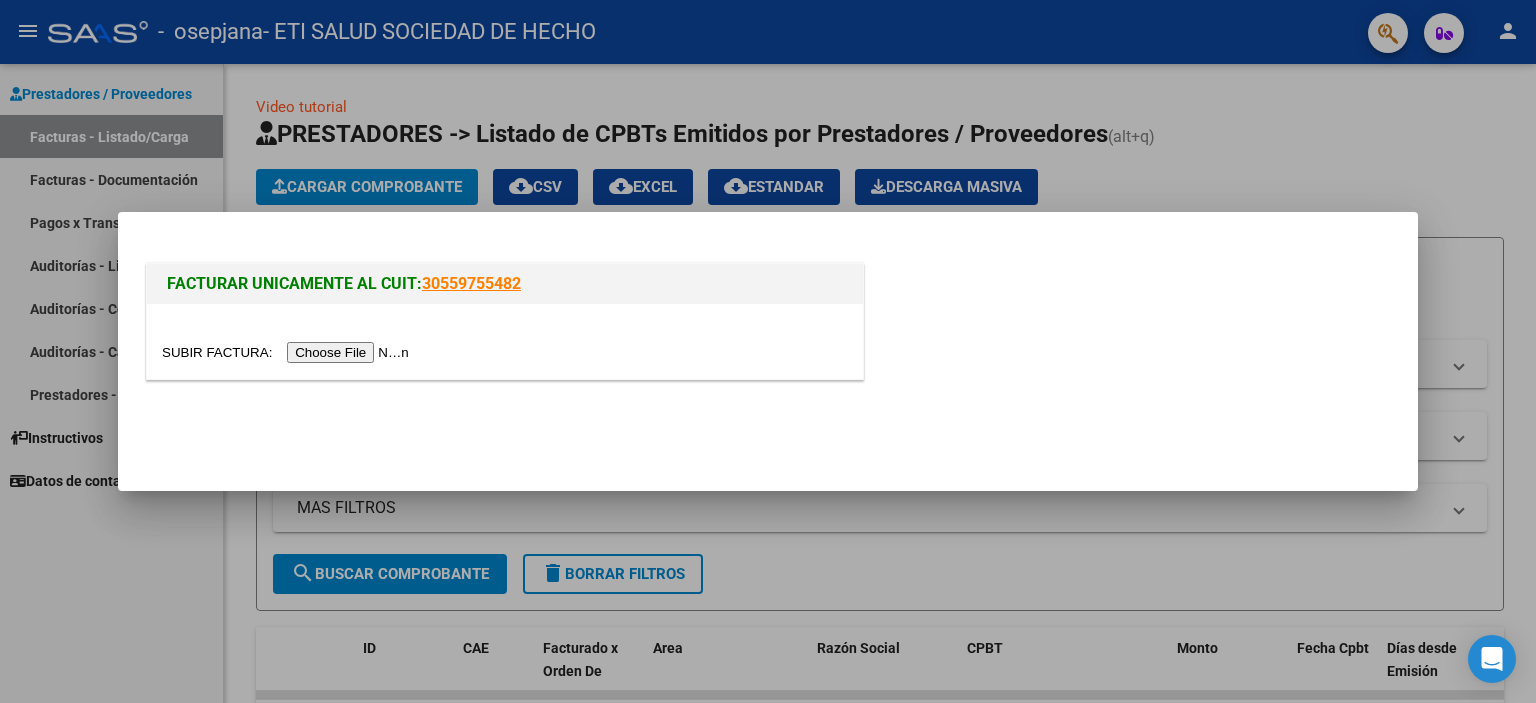 click at bounding box center [288, 352] 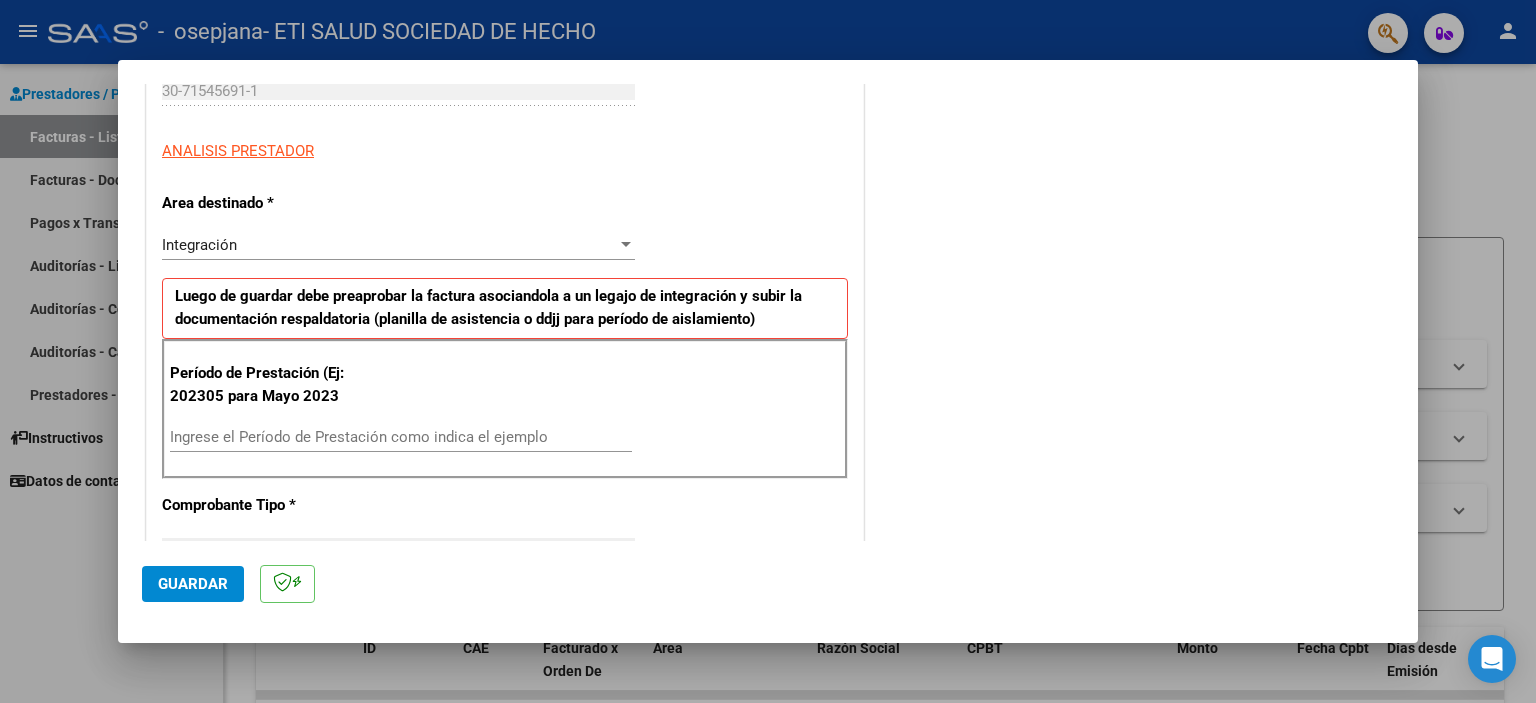 scroll, scrollTop: 400, scrollLeft: 0, axis: vertical 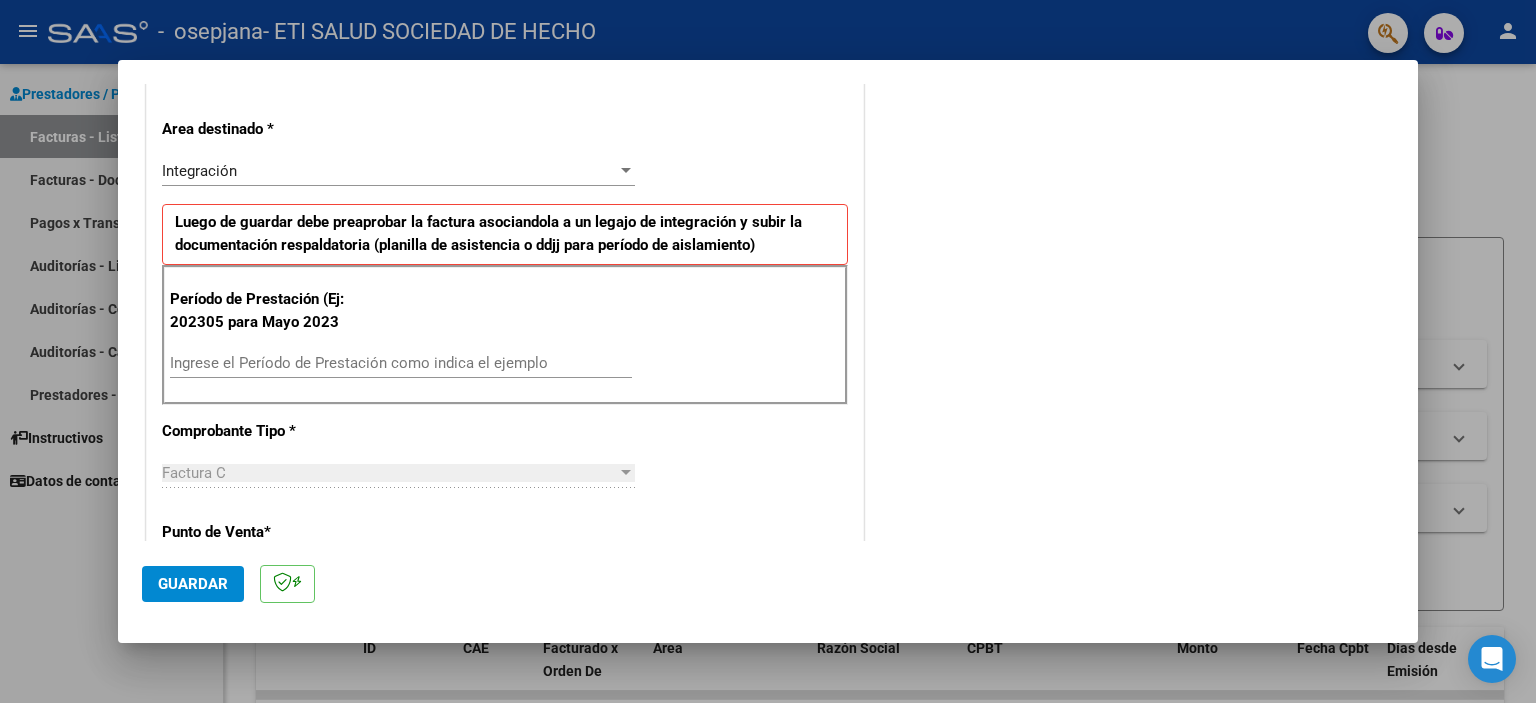 click on "Ingrese el Período de Prestación como indica el ejemplo" at bounding box center [401, 363] 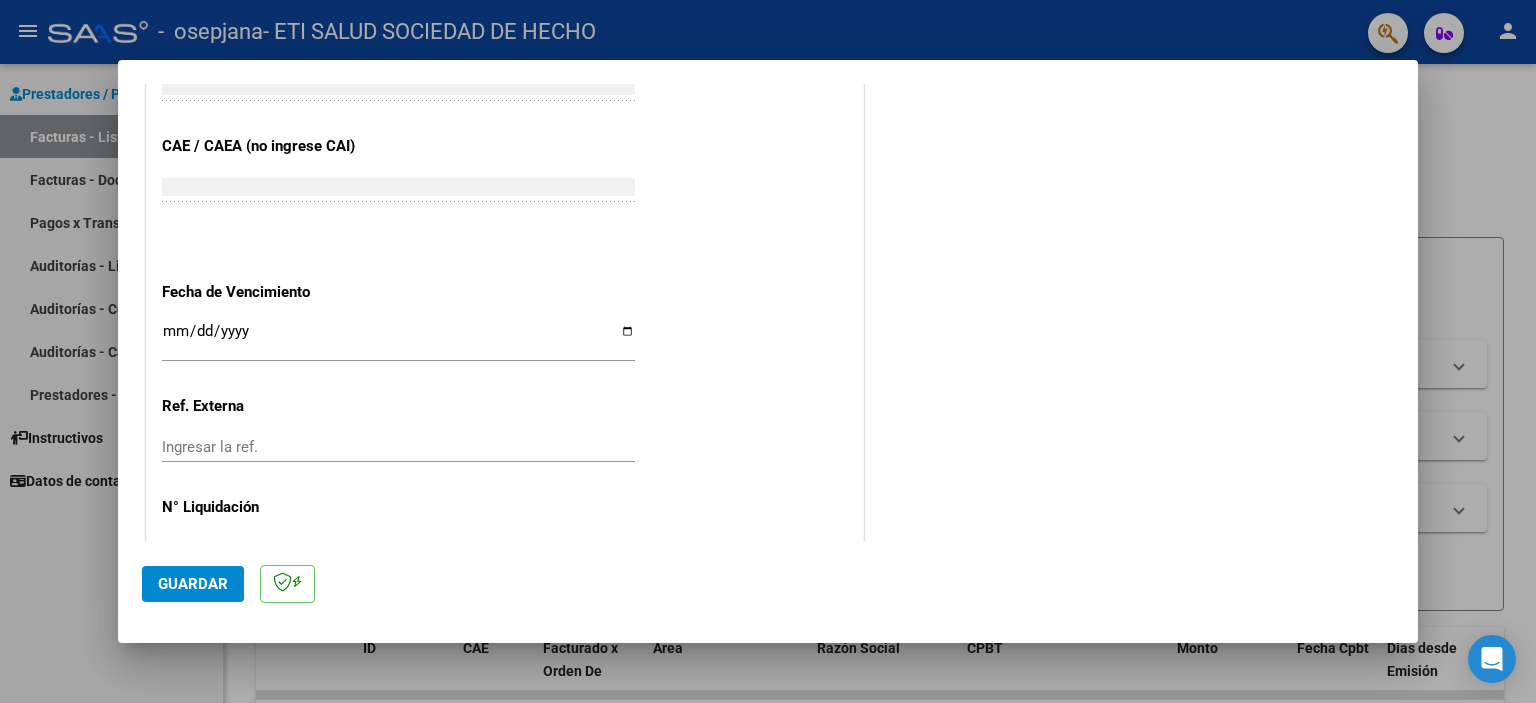 scroll, scrollTop: 1263, scrollLeft: 0, axis: vertical 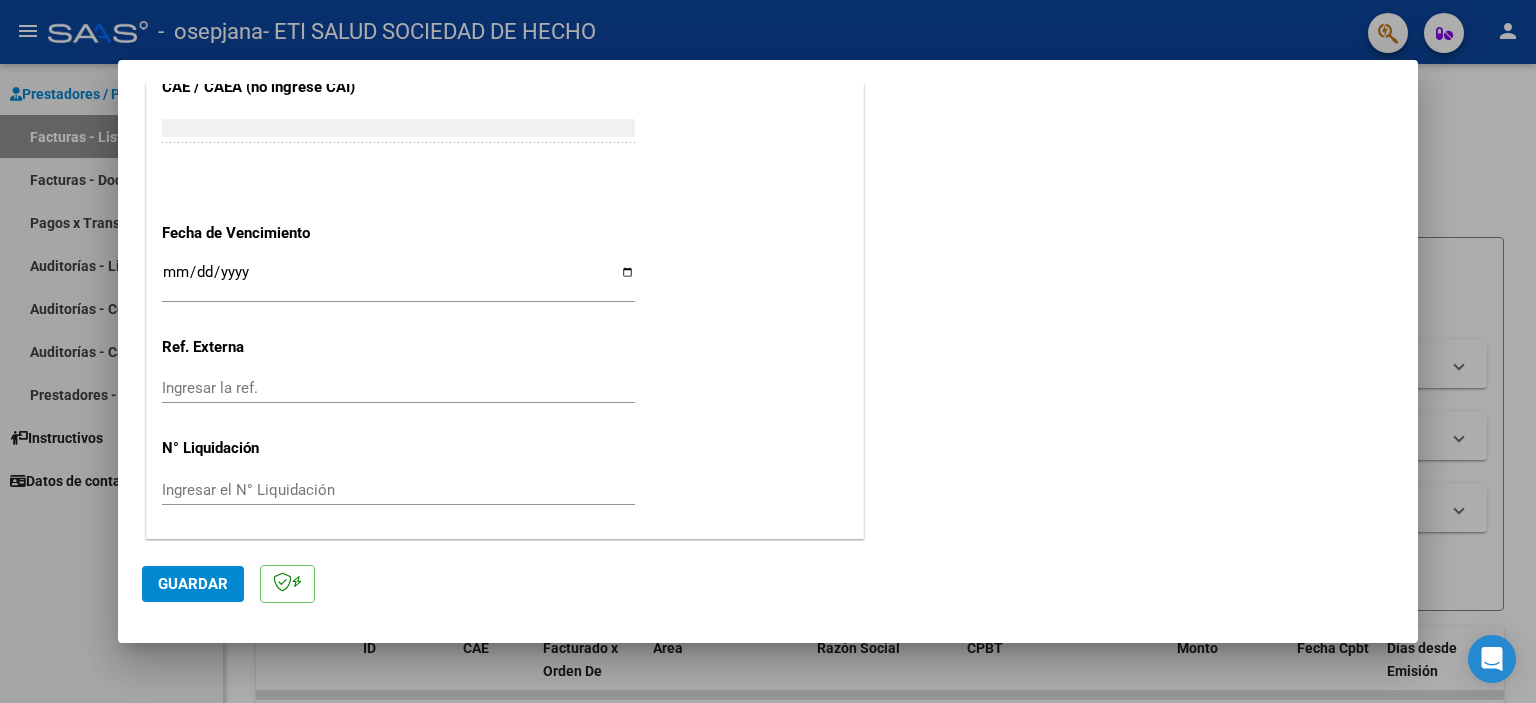 type on "202507" 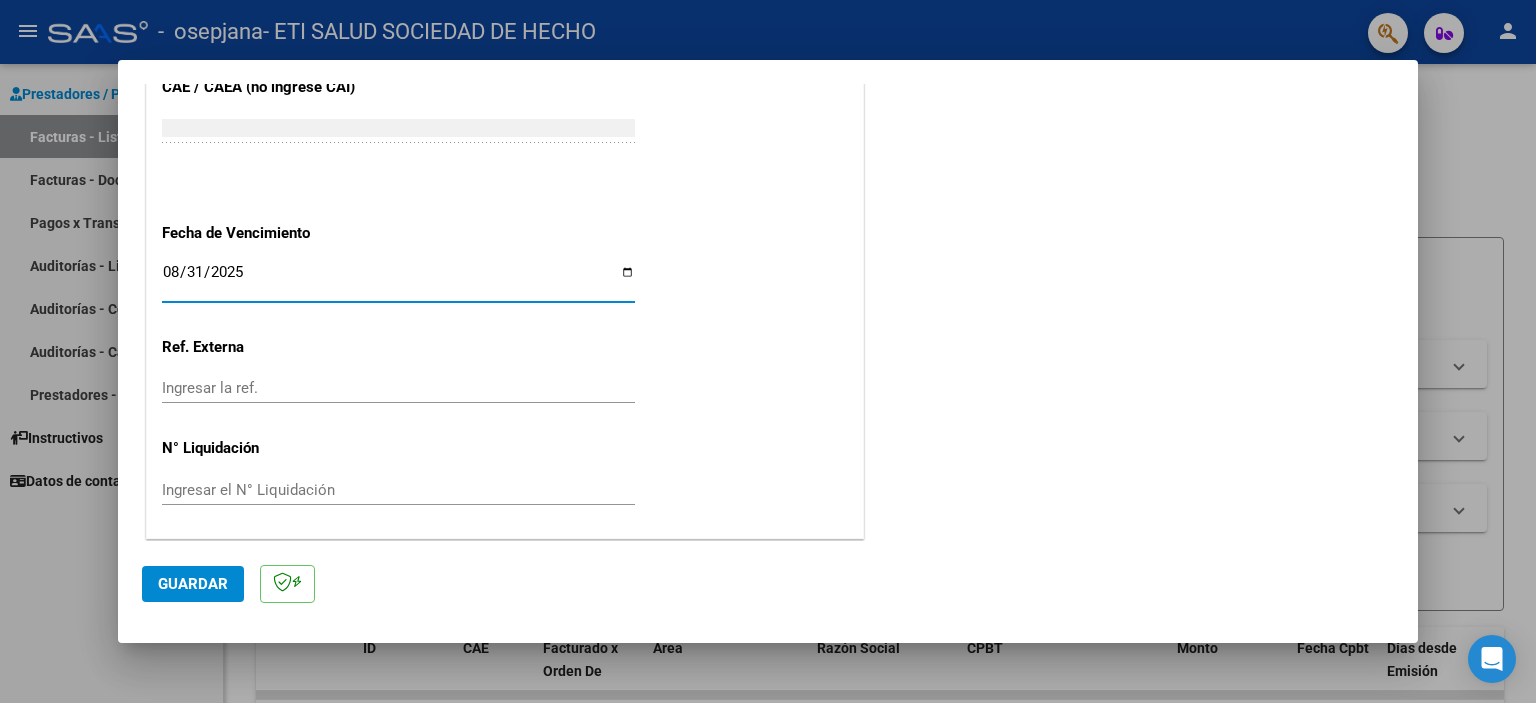 type on "2025-08-31" 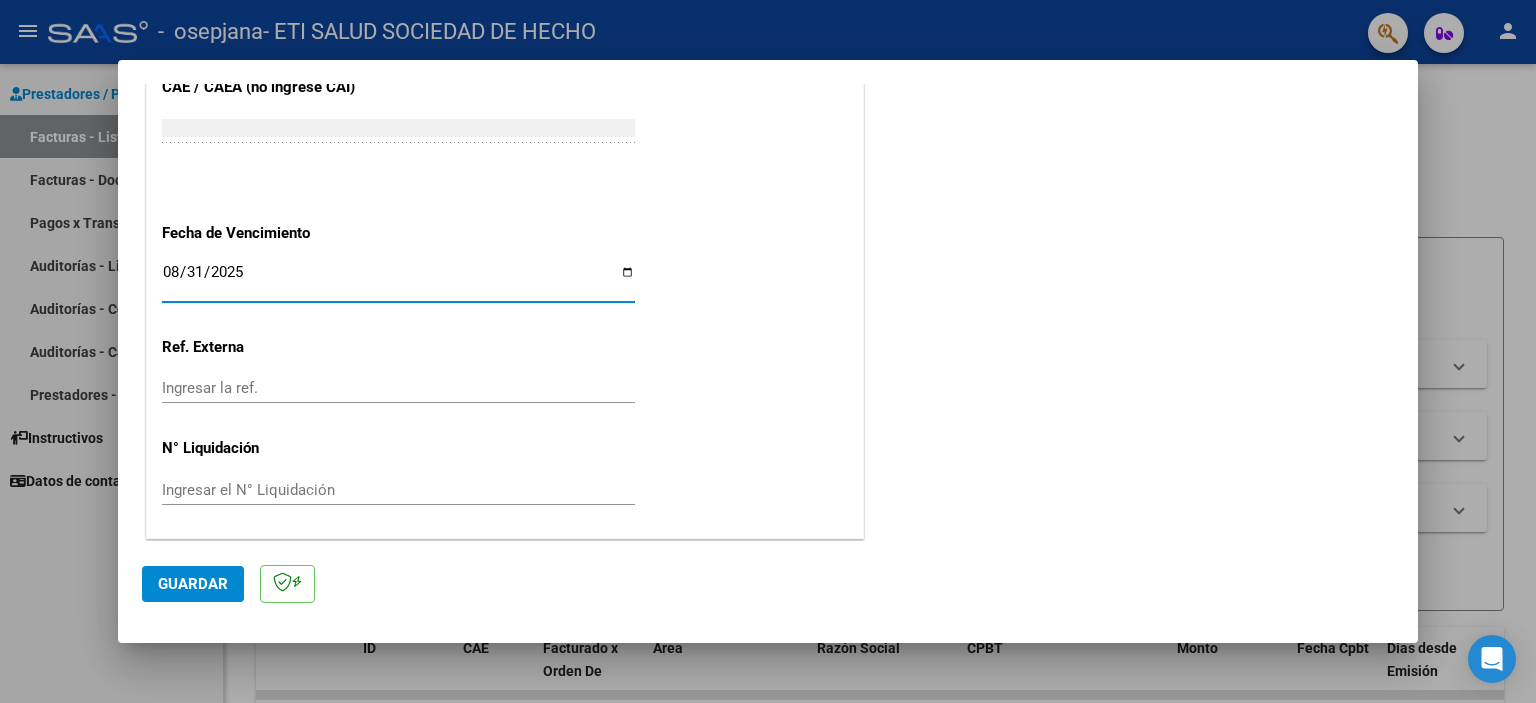 click on "Guardar" 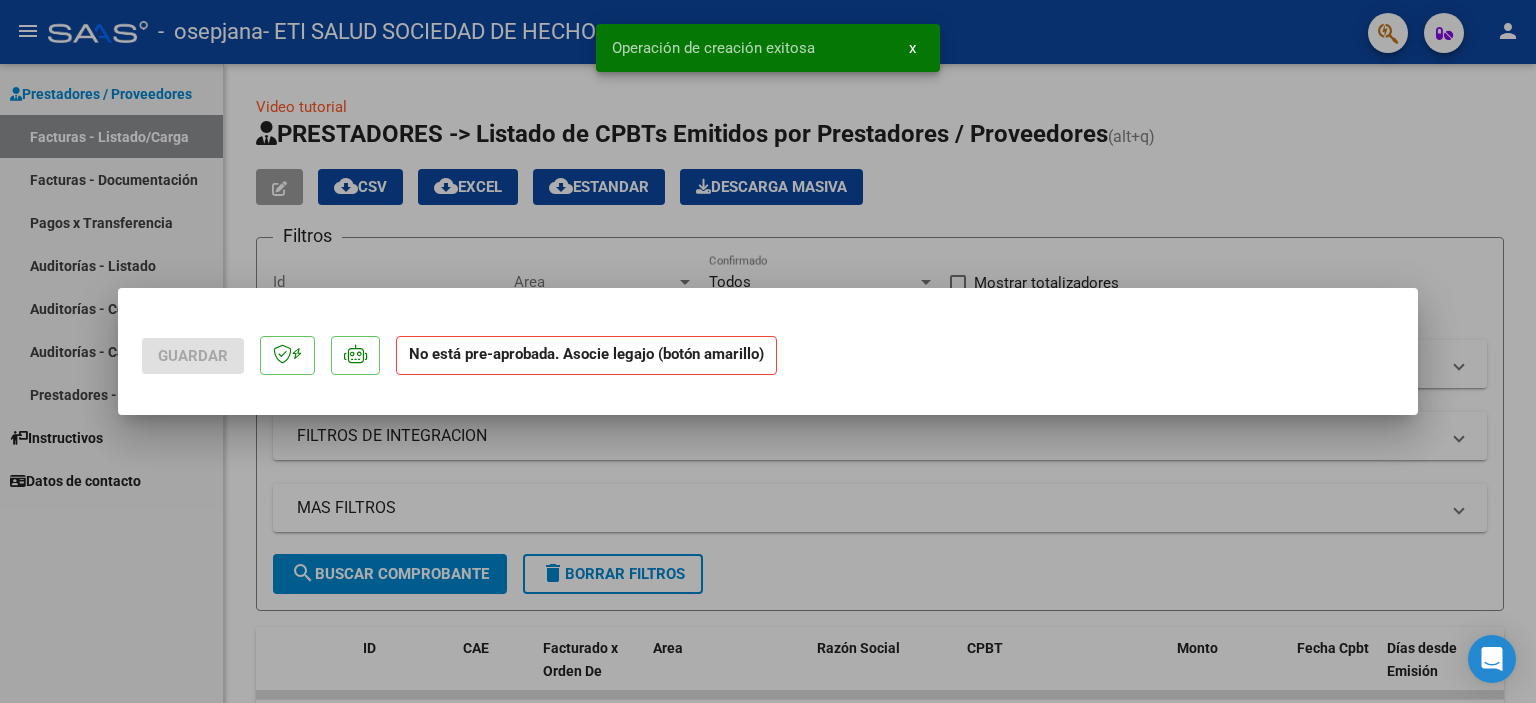 scroll, scrollTop: 0, scrollLeft: 0, axis: both 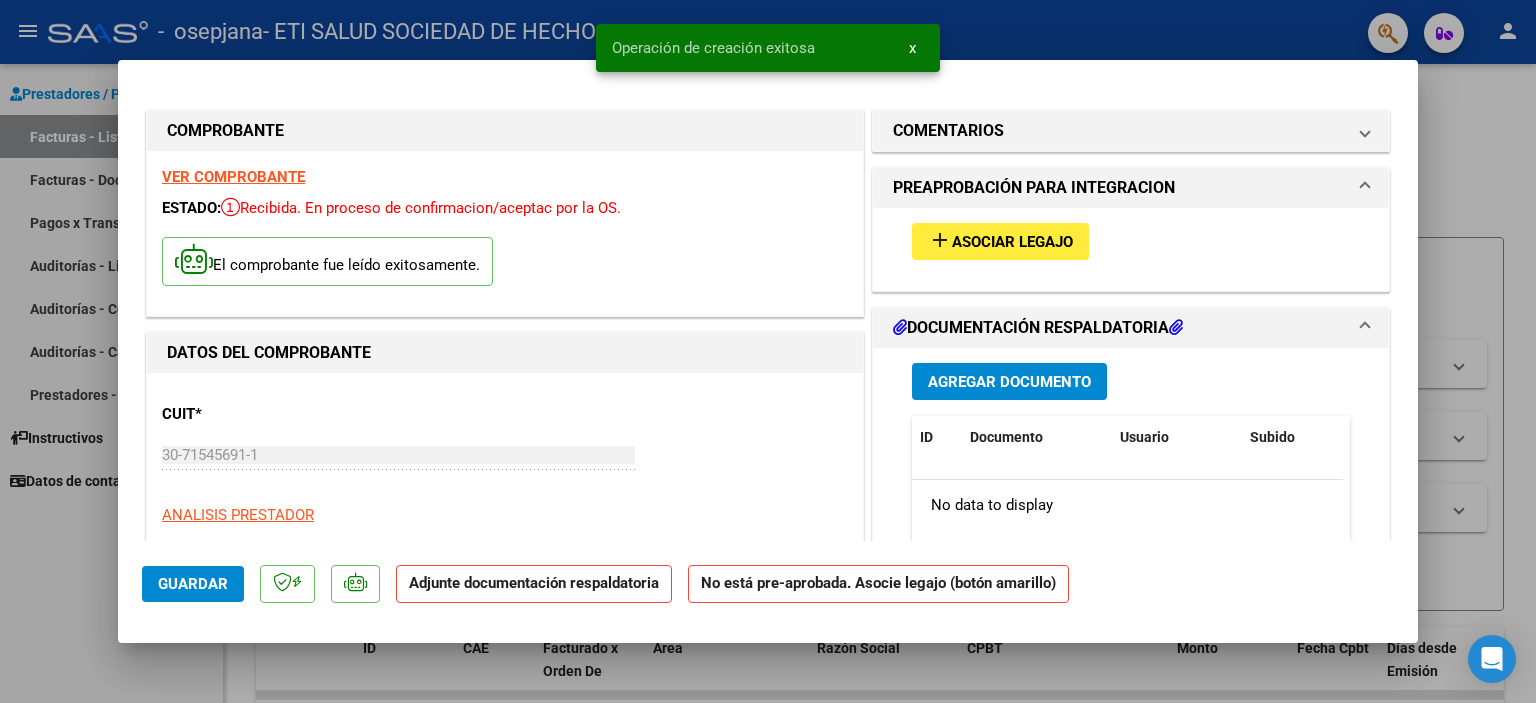 click on "Asociar Legajo" at bounding box center (1012, 242) 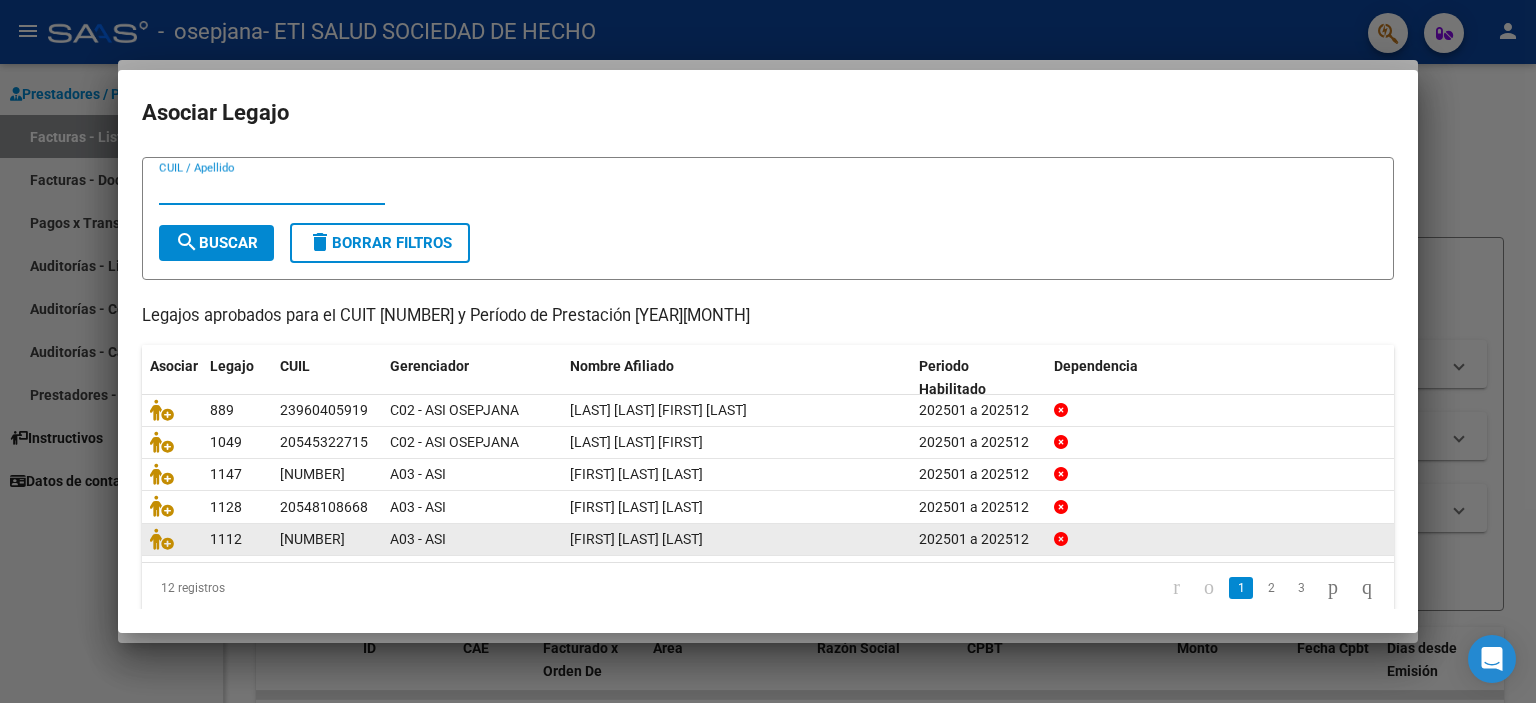 scroll, scrollTop: 62, scrollLeft: 0, axis: vertical 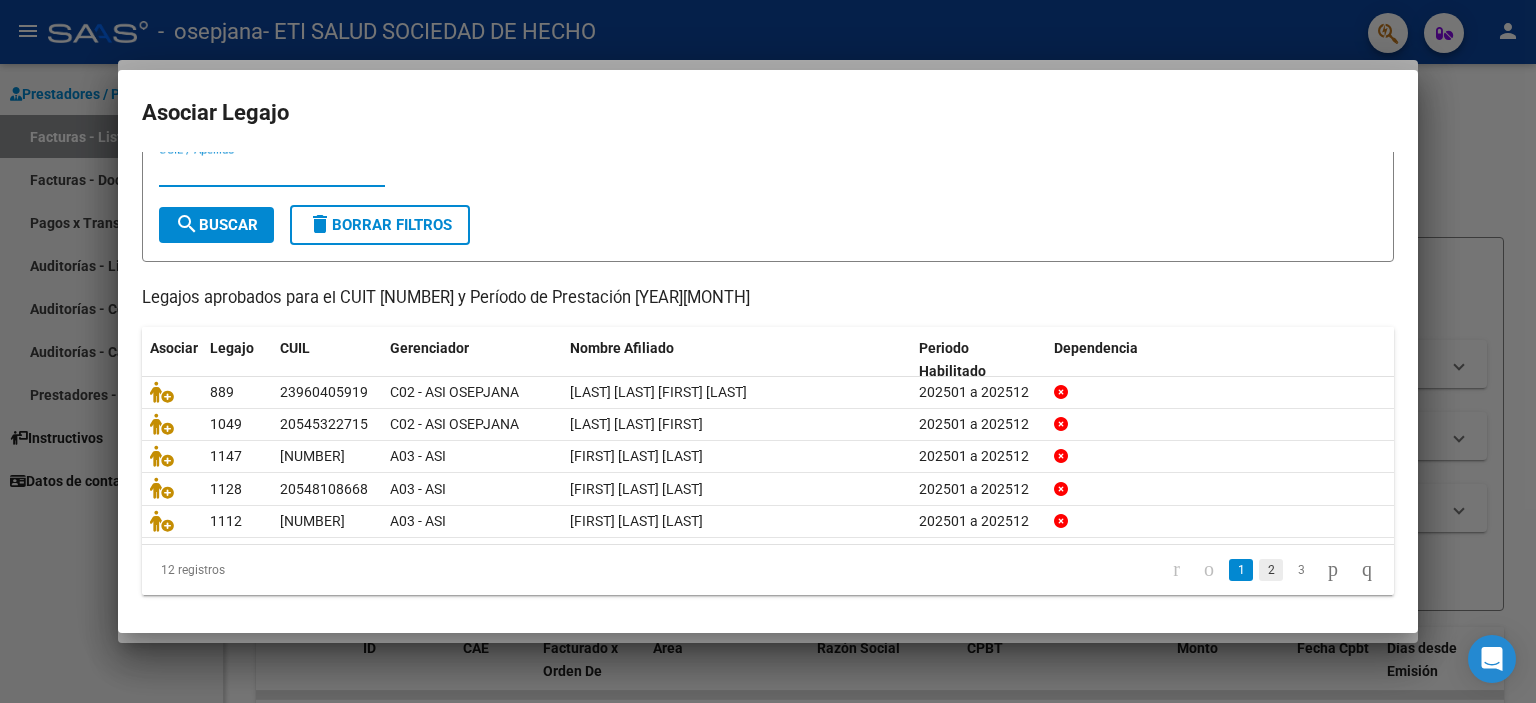 click on "2" 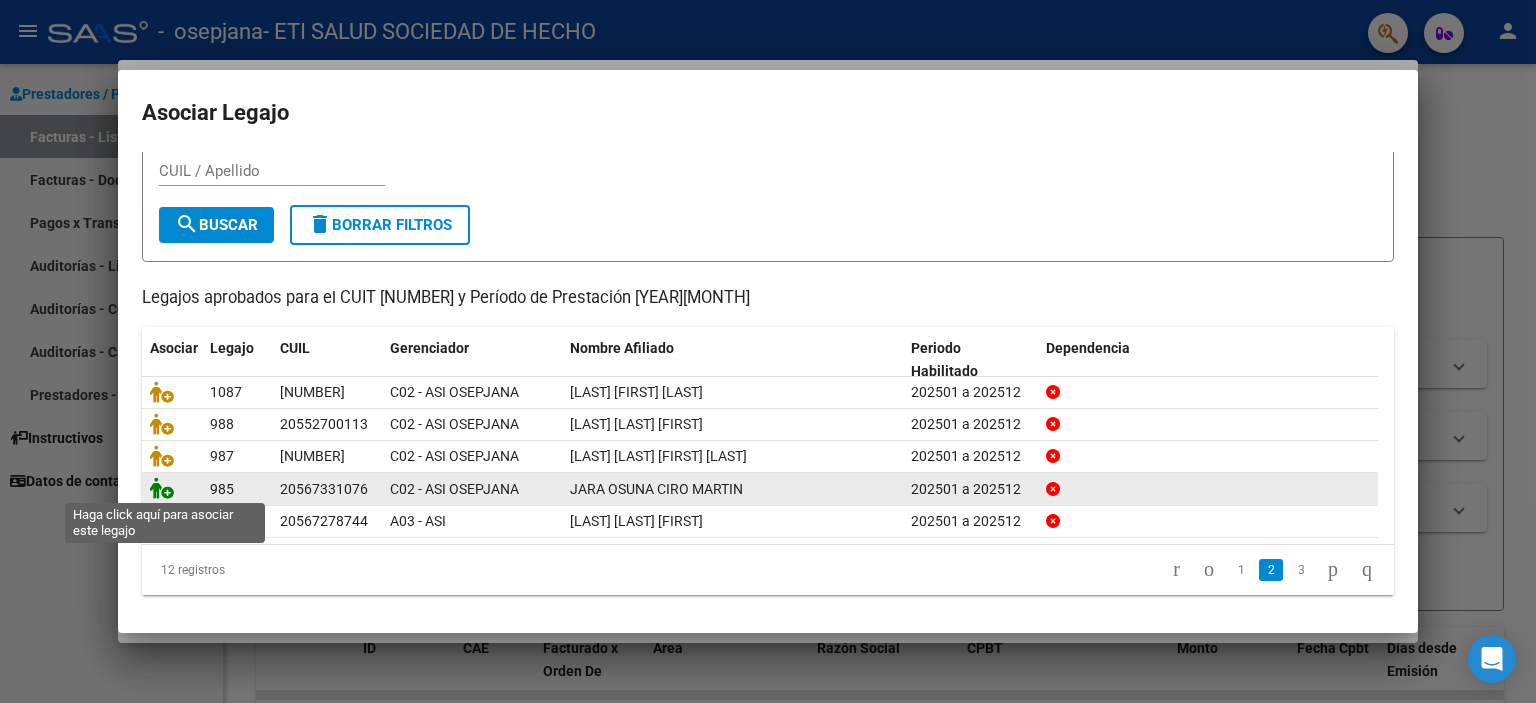 click 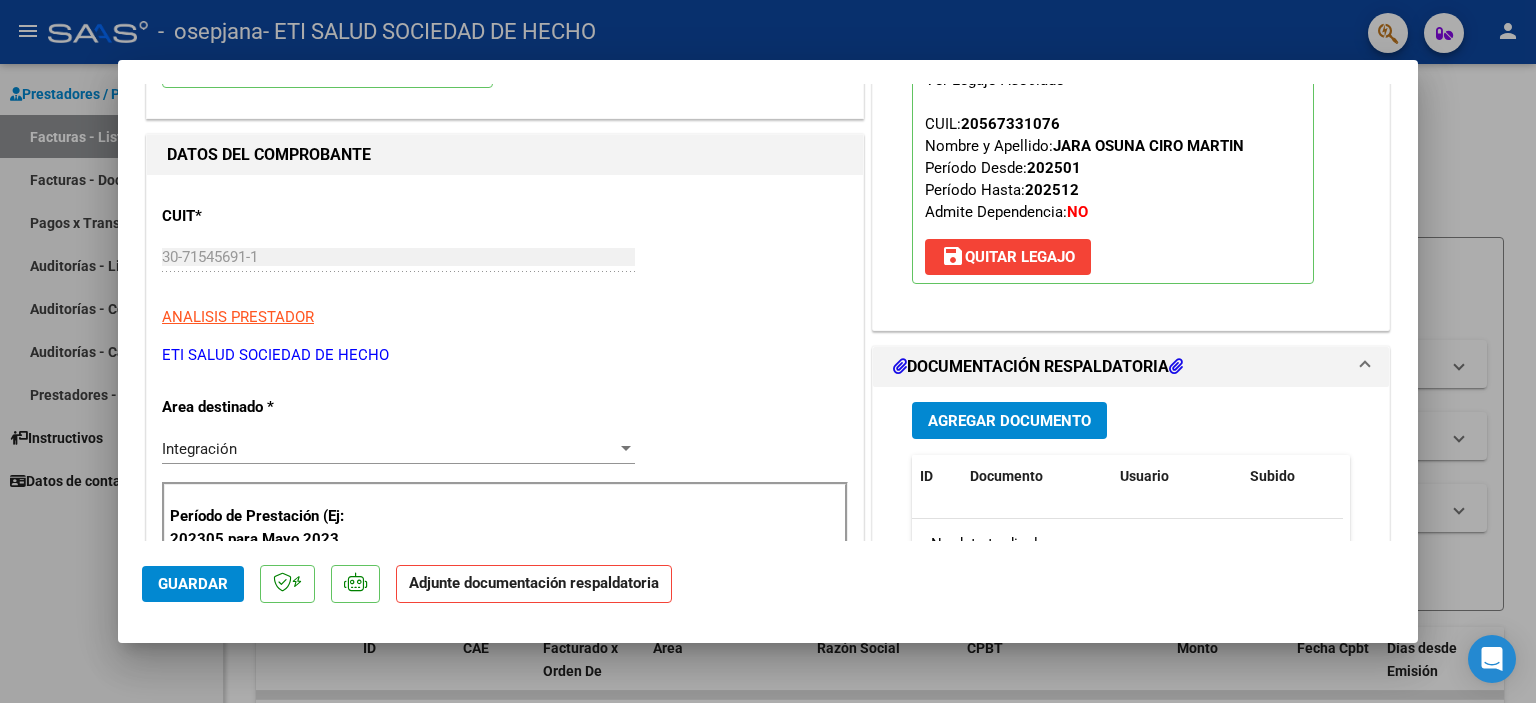 scroll, scrollTop: 300, scrollLeft: 0, axis: vertical 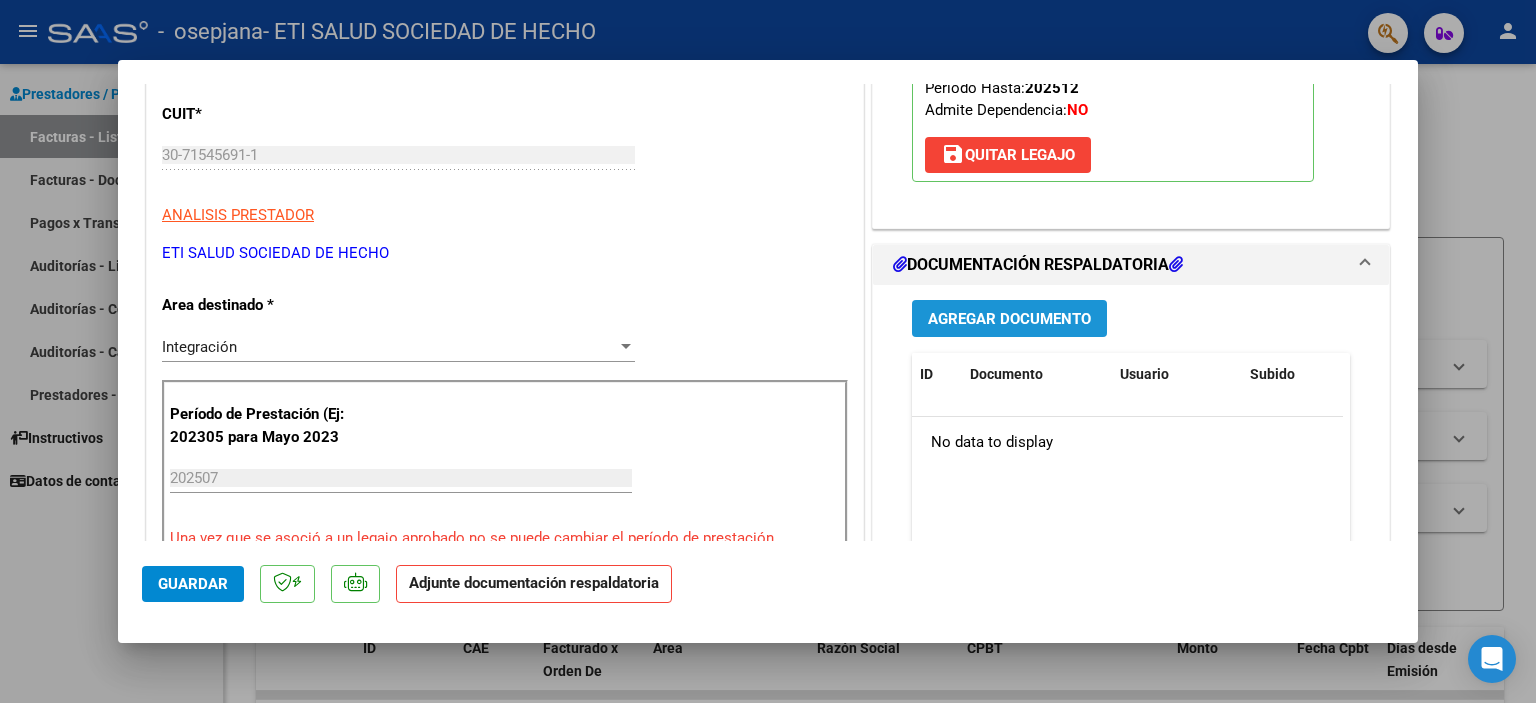 click on "Agregar Documento" at bounding box center (1009, 319) 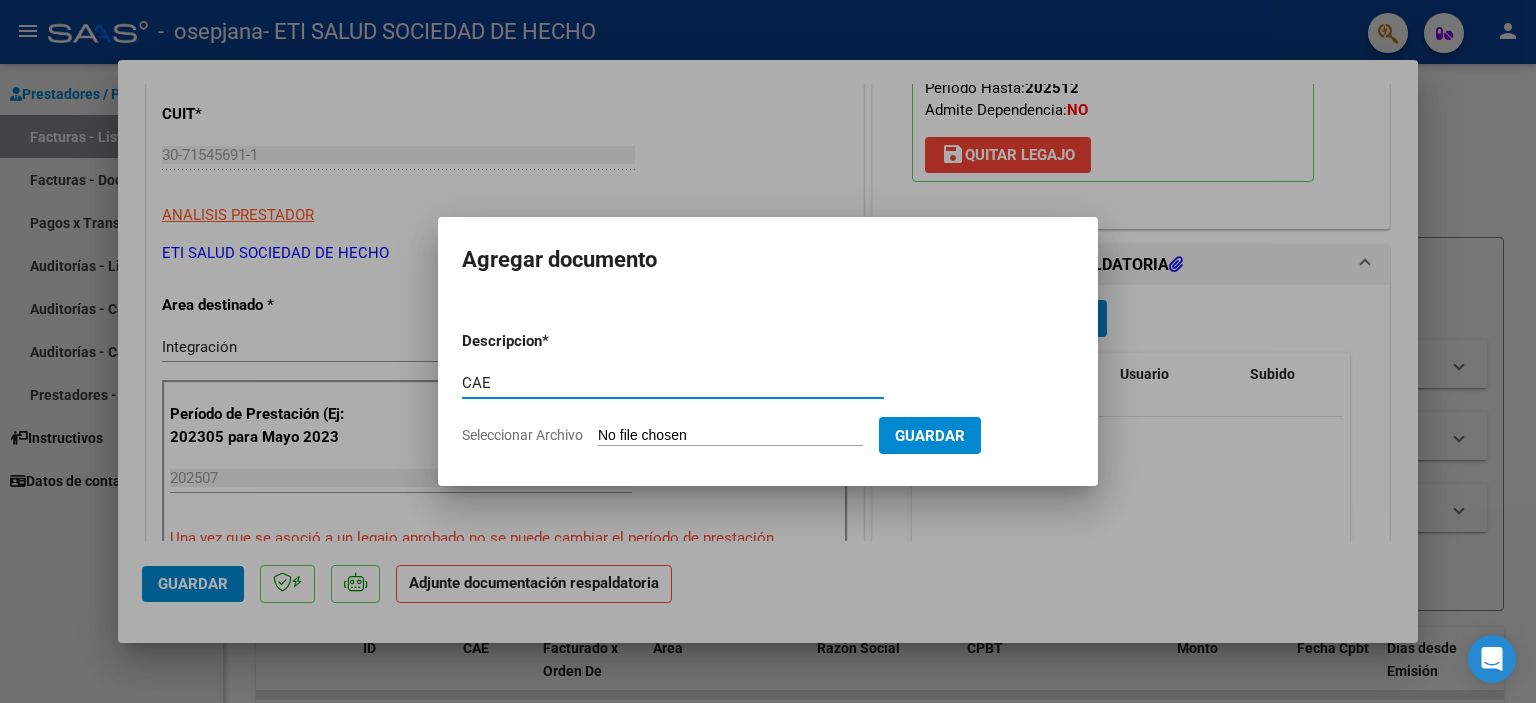 type on "CAE" 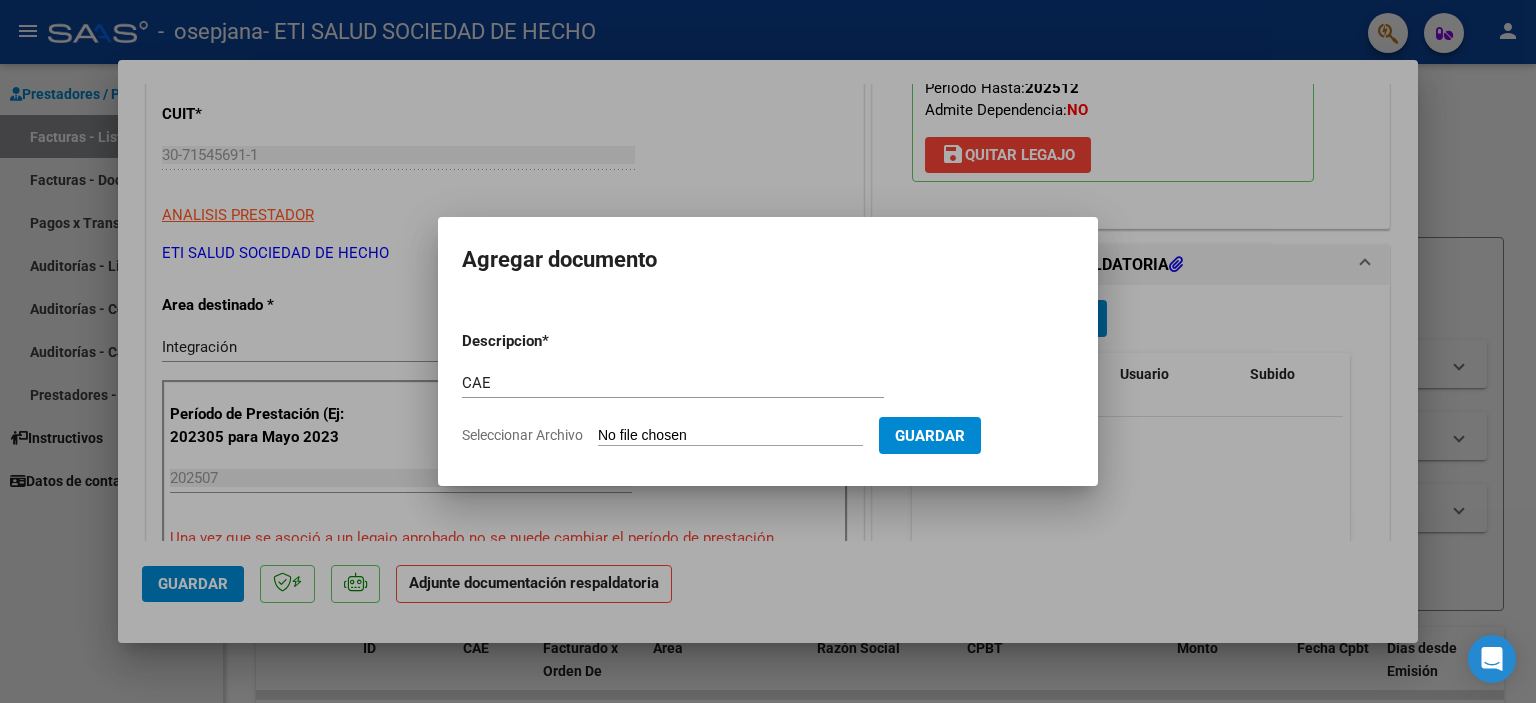 click on "Seleccionar Archivo" at bounding box center [730, 436] 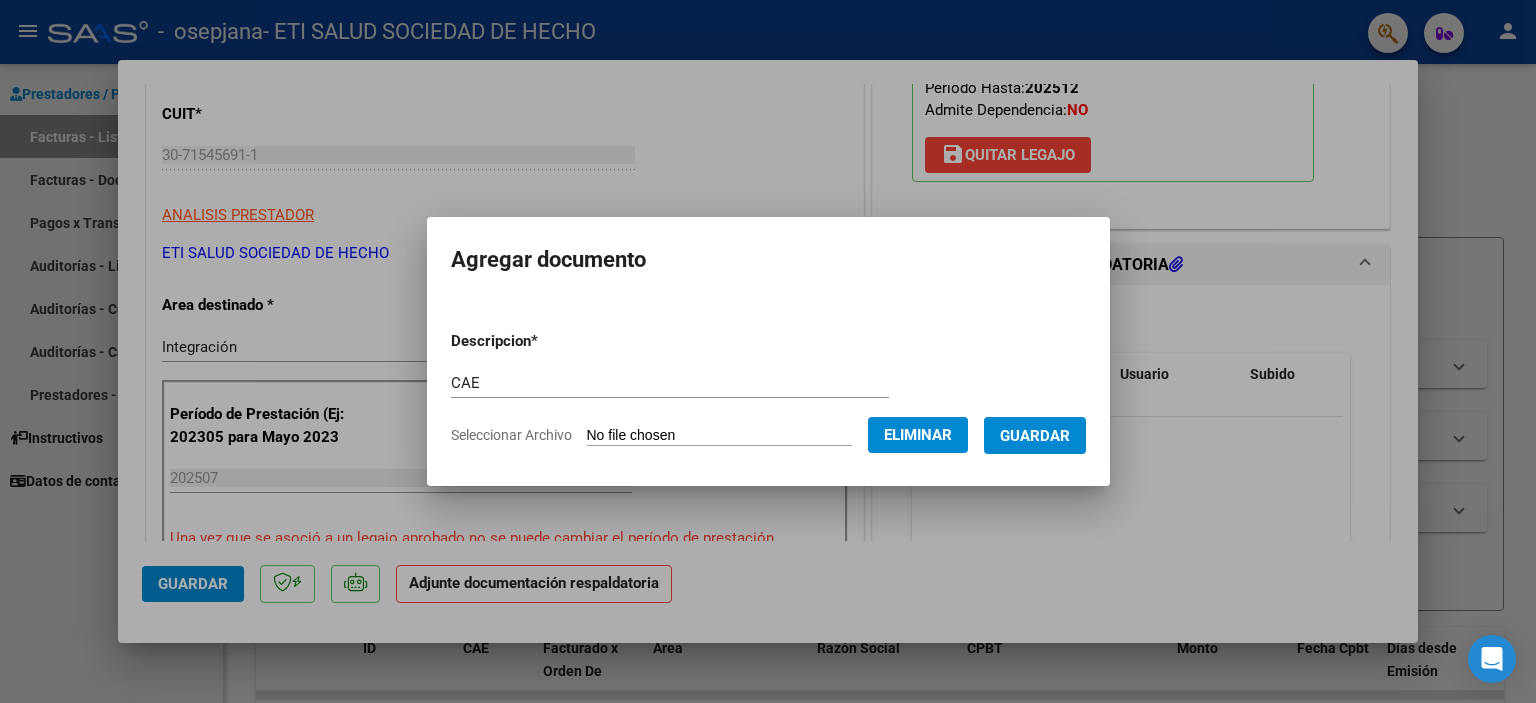click on "Guardar" at bounding box center (1035, 436) 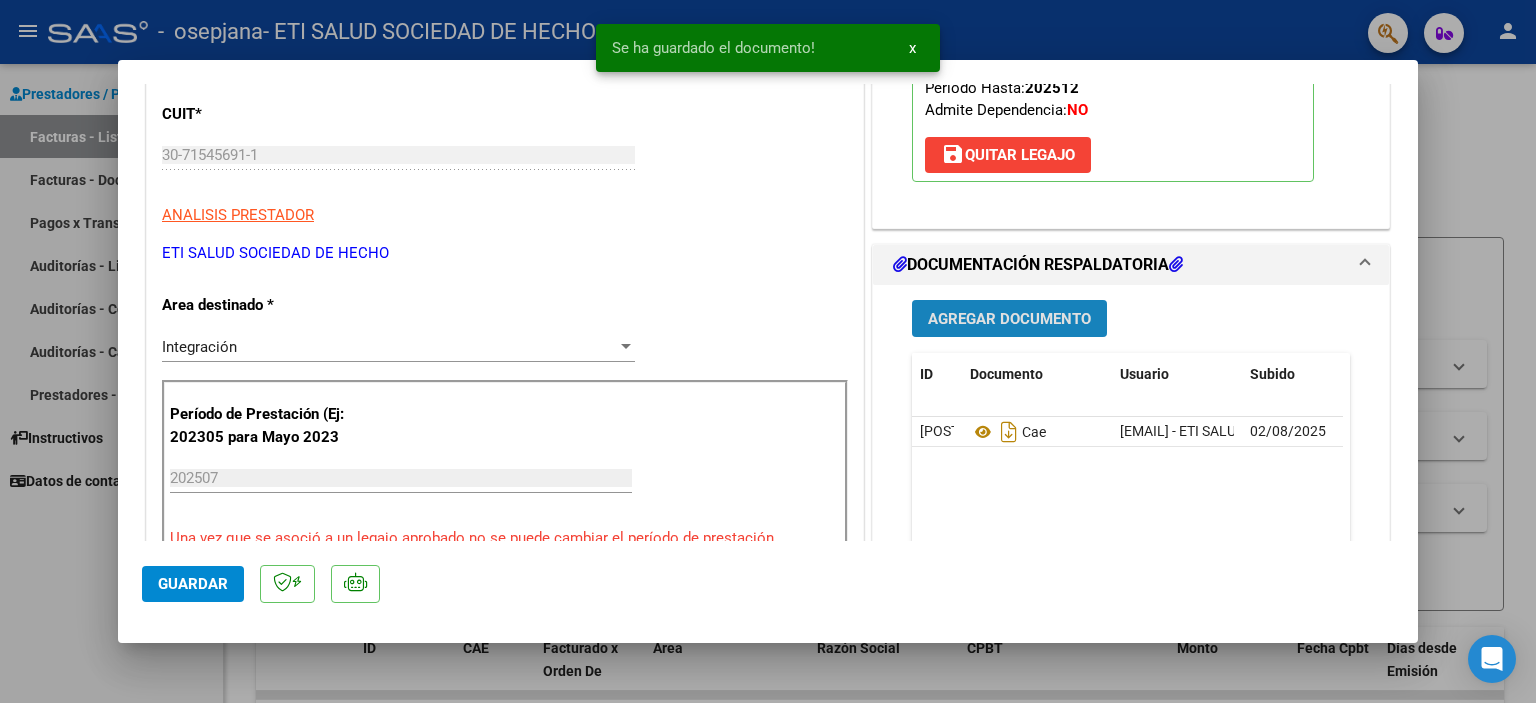 click on "Agregar Documento" at bounding box center (1009, 319) 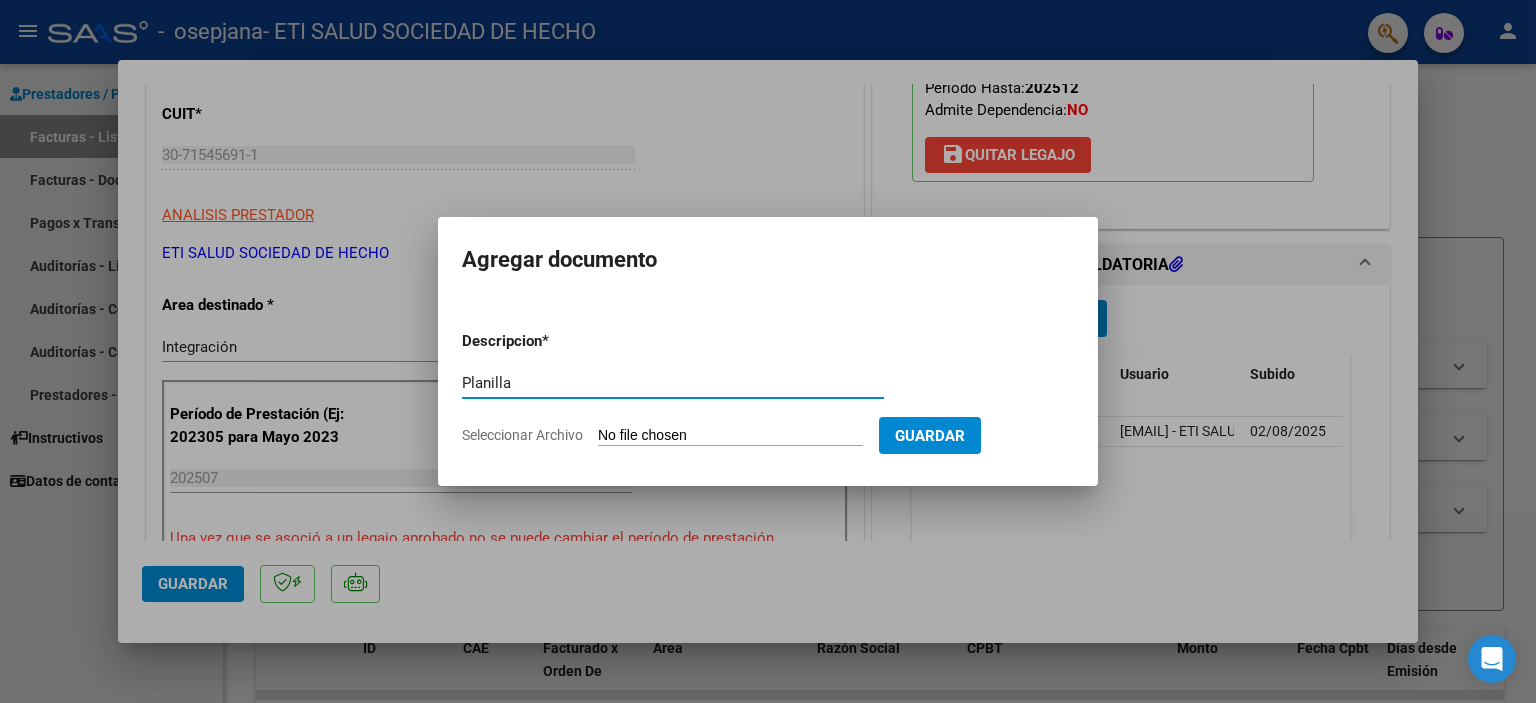 type on "Planilla" 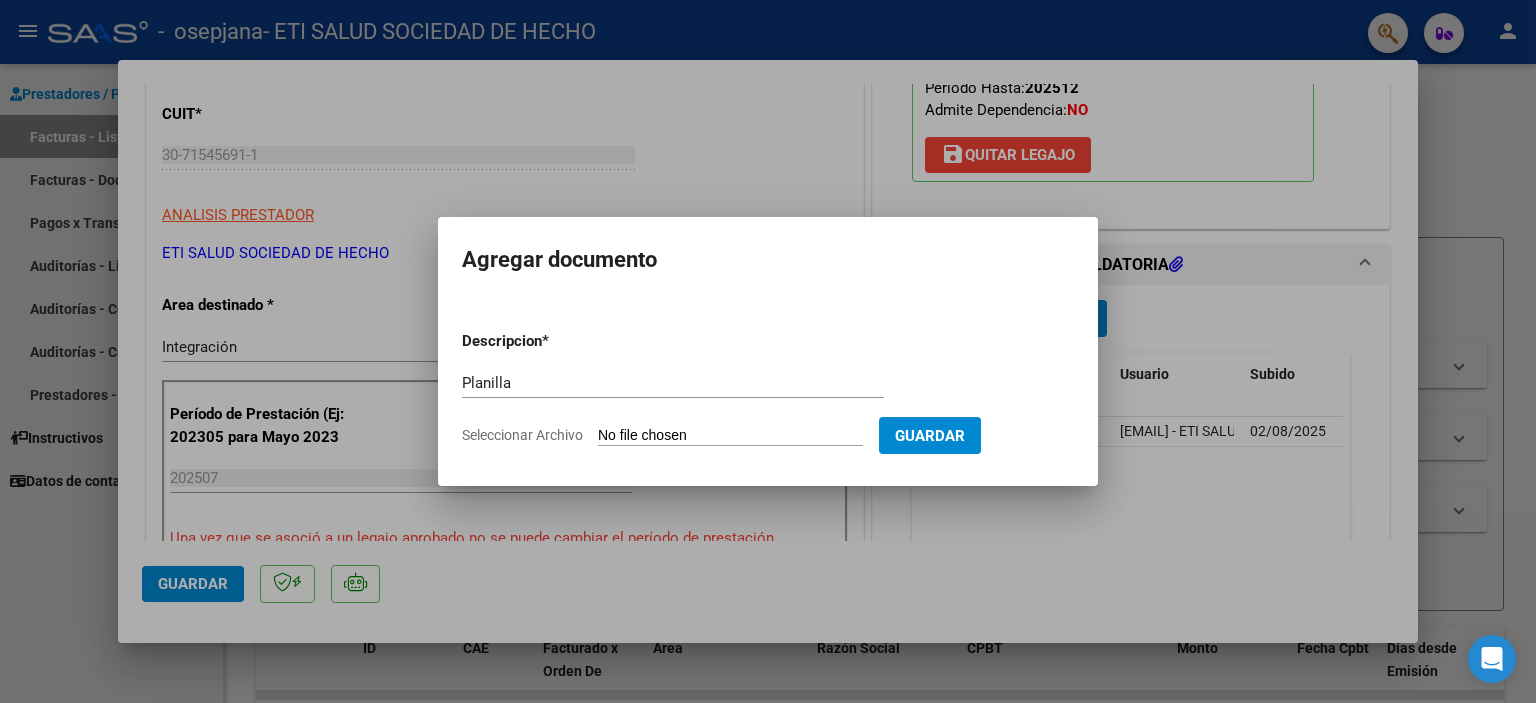 click on "Seleccionar Archivo" at bounding box center (730, 436) 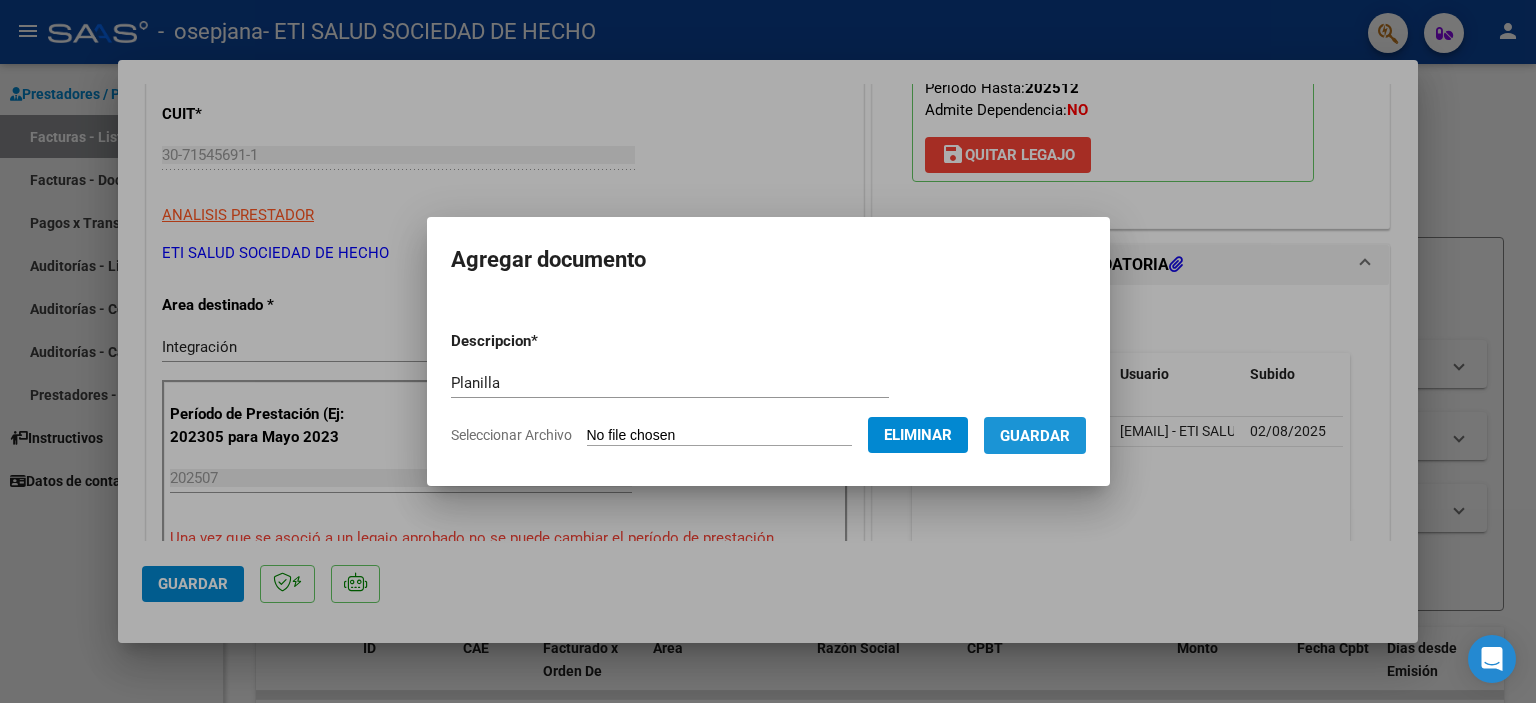 click on "Guardar" at bounding box center [1035, 436] 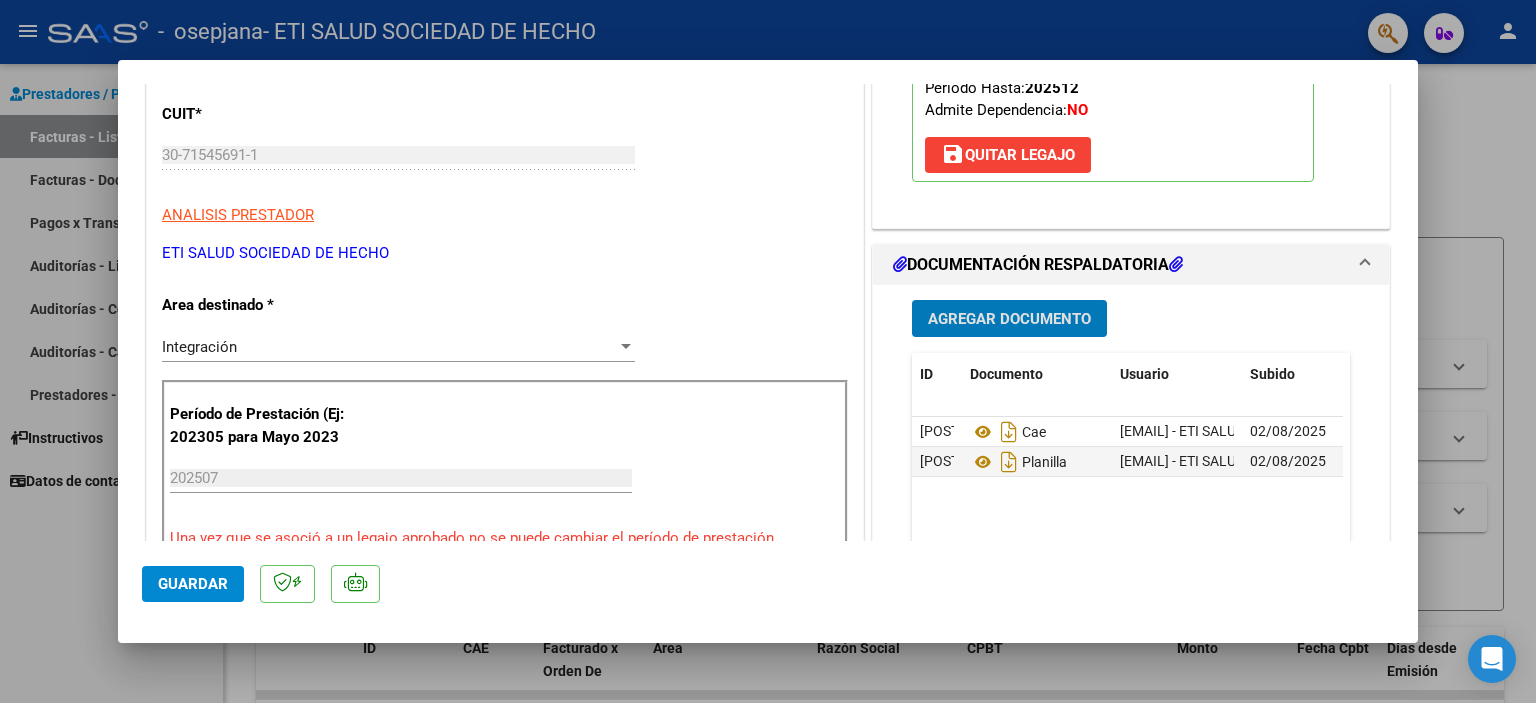 click at bounding box center [768, 351] 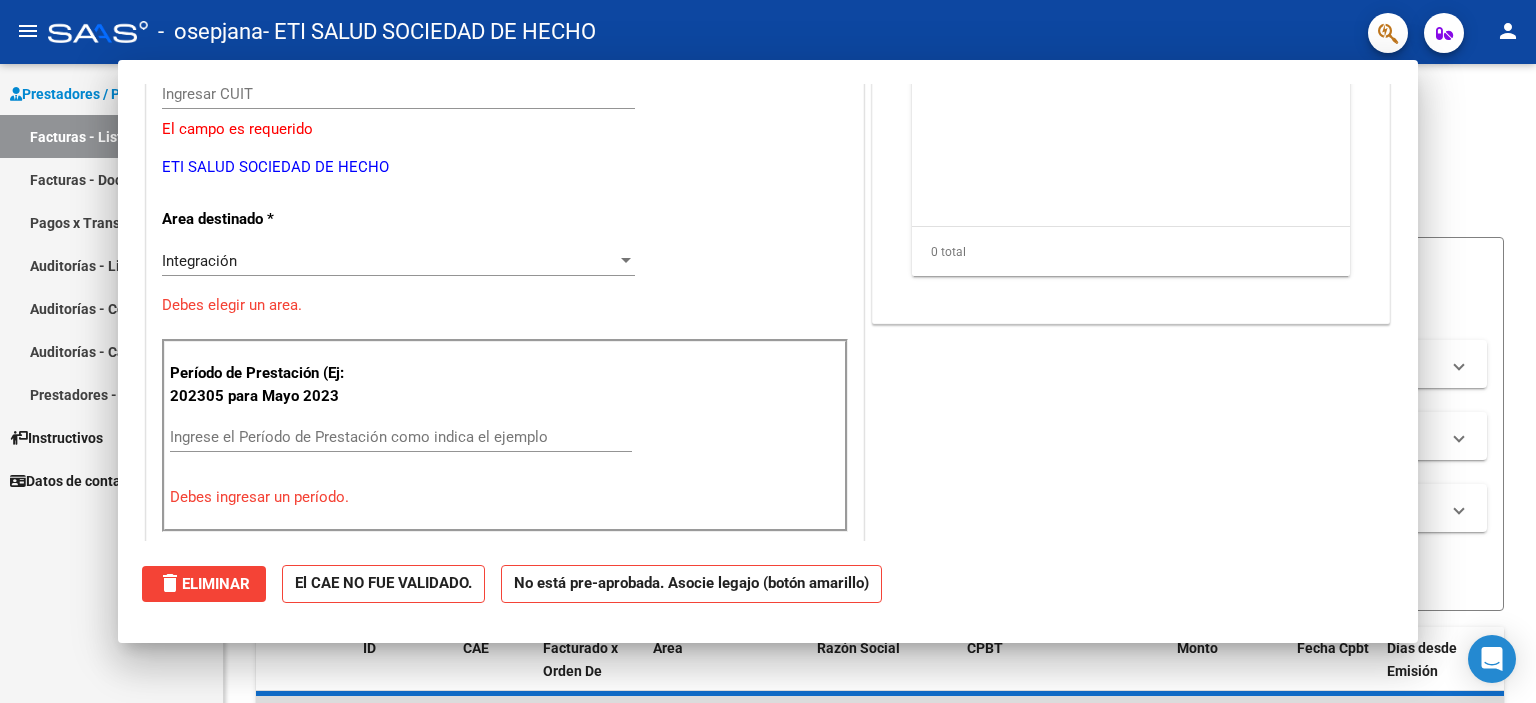 scroll, scrollTop: 239, scrollLeft: 0, axis: vertical 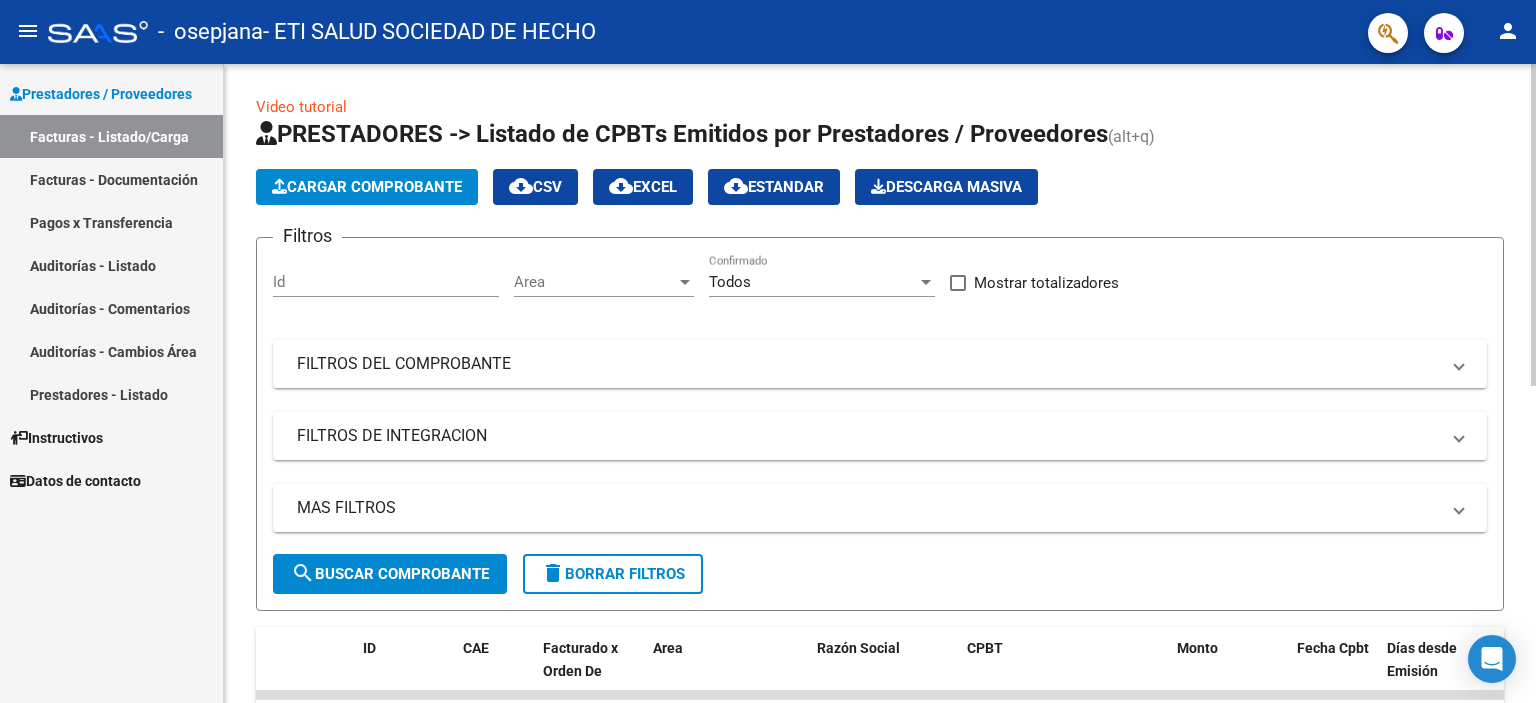 click on "Cargar Comprobante" 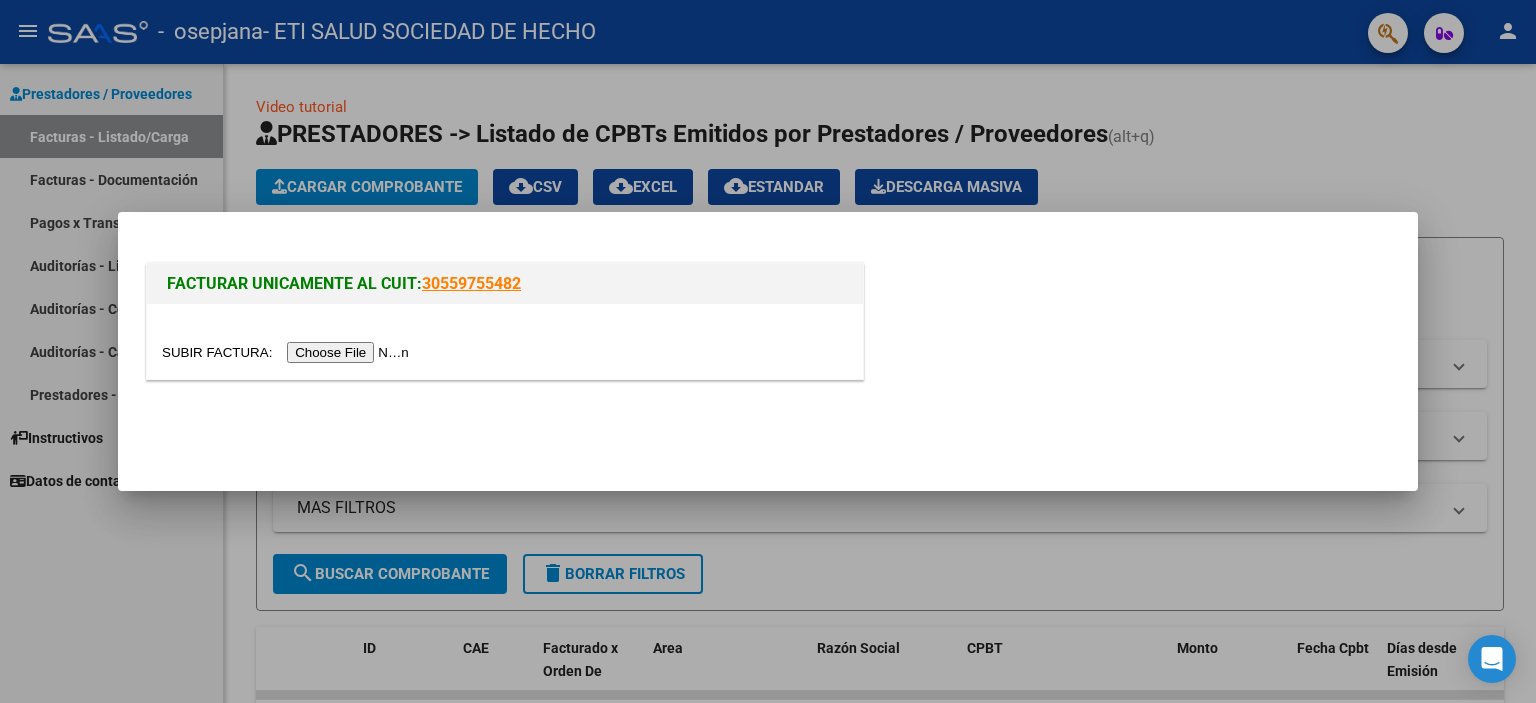 click at bounding box center [288, 352] 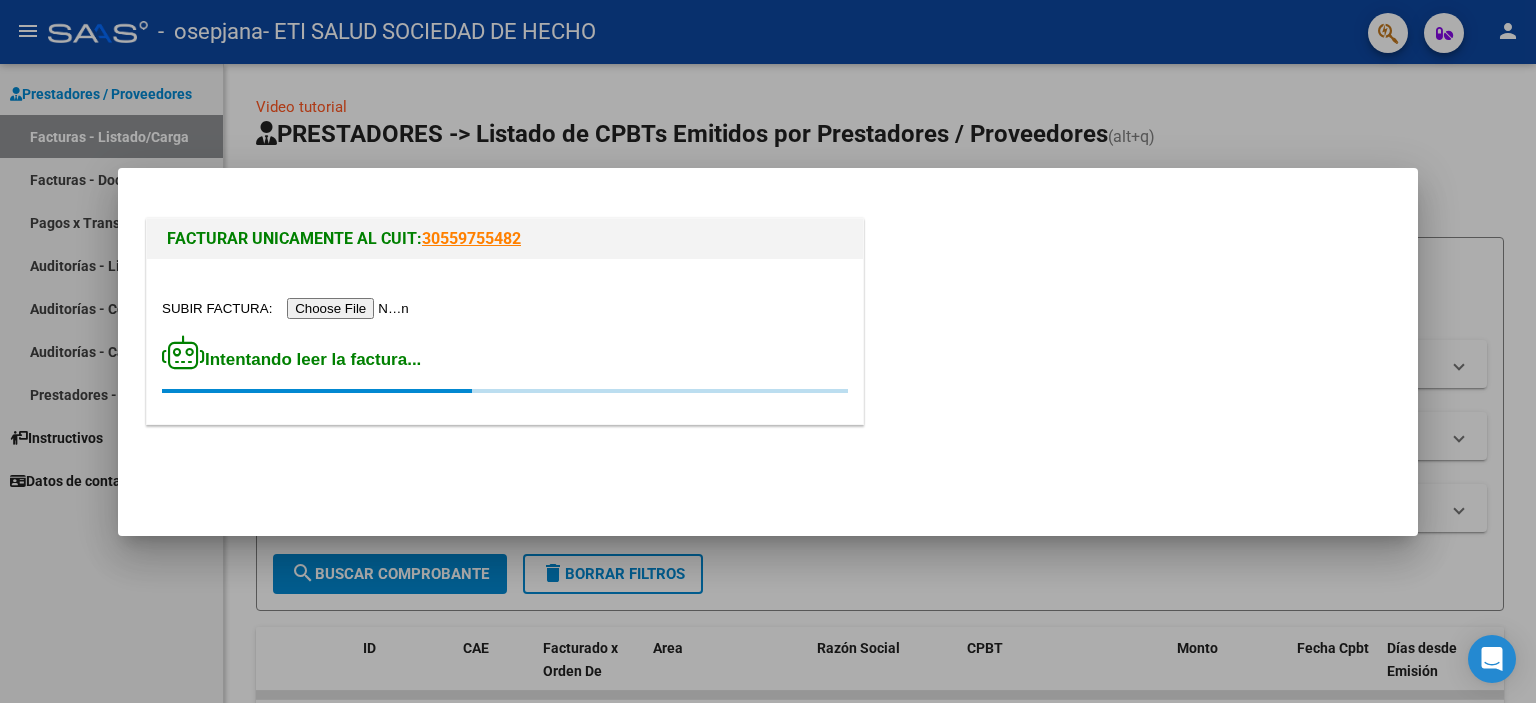 click at bounding box center (768, 351) 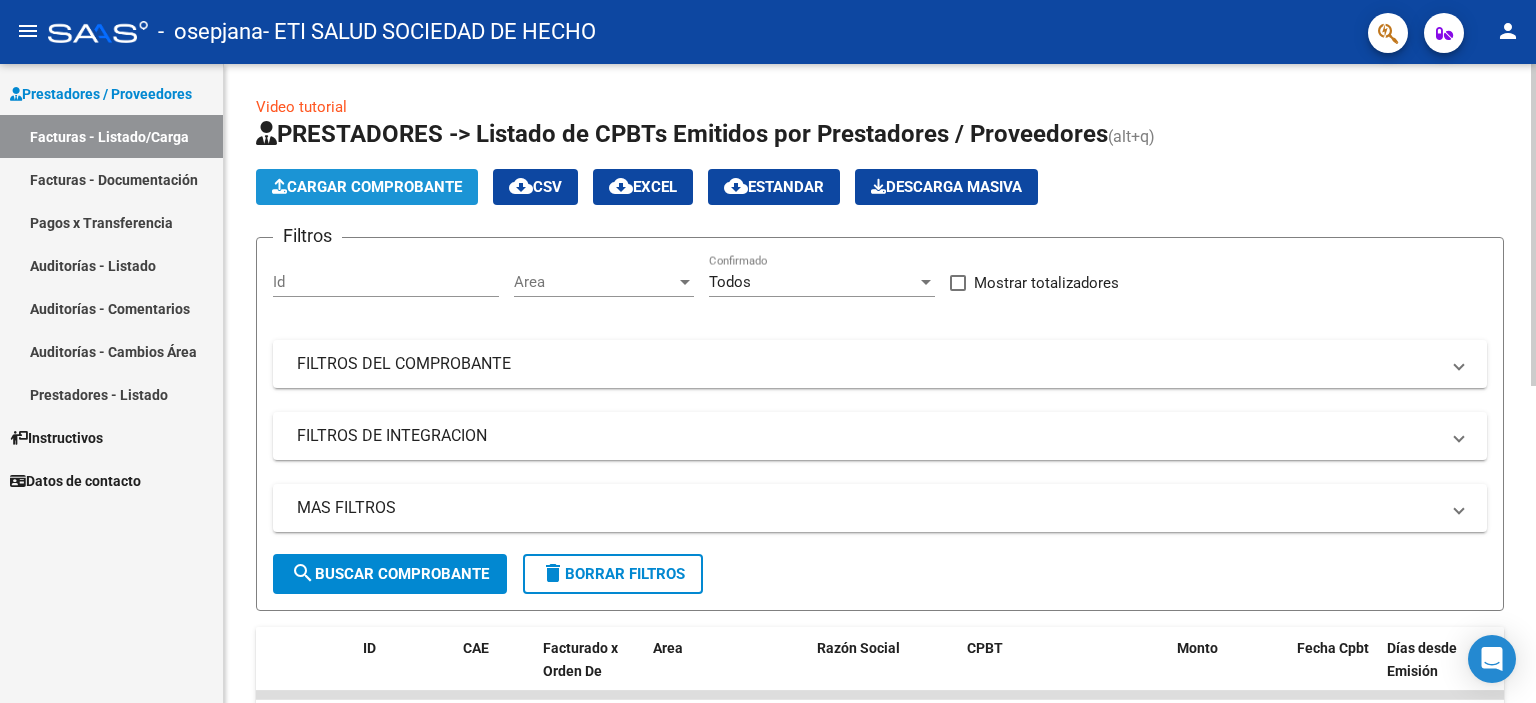 click on "Cargar Comprobante" 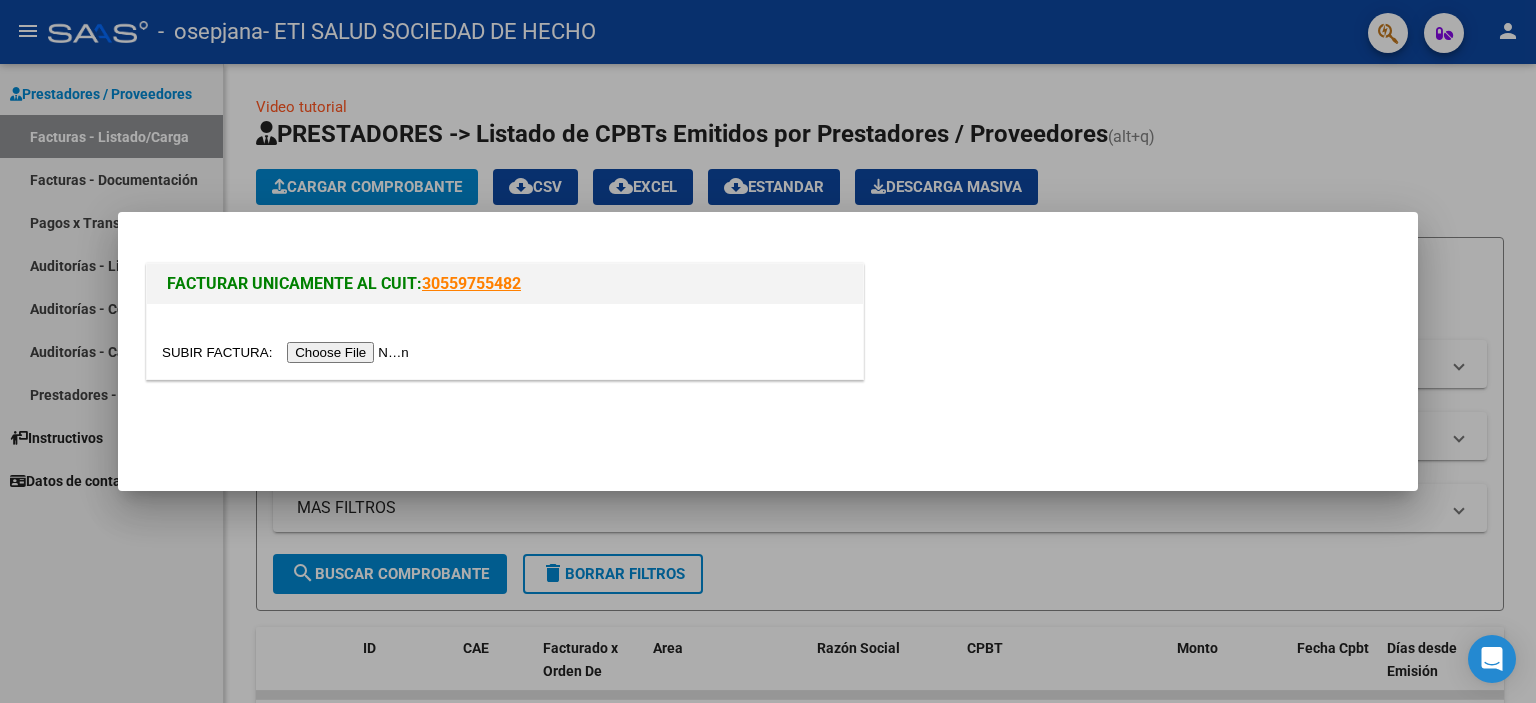 click at bounding box center [288, 352] 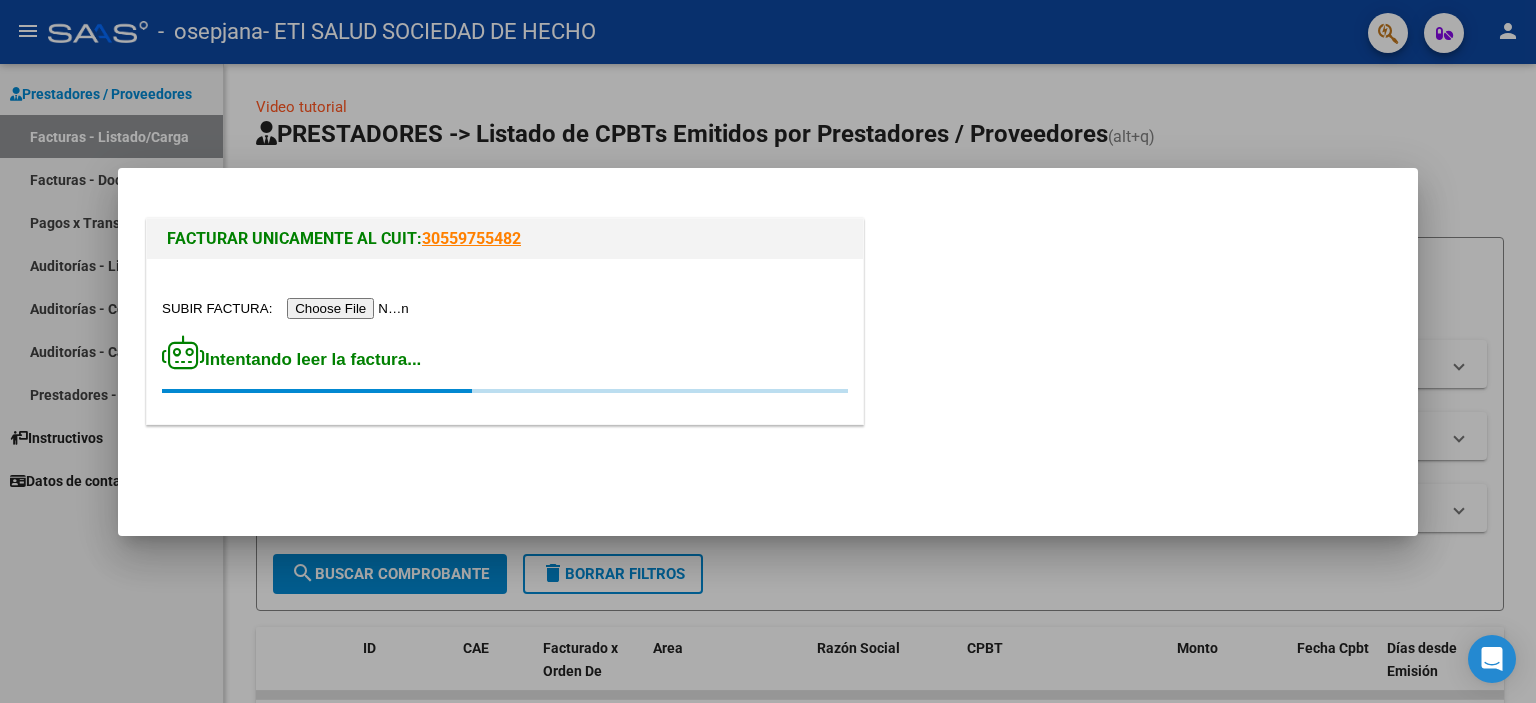 click at bounding box center (768, 351) 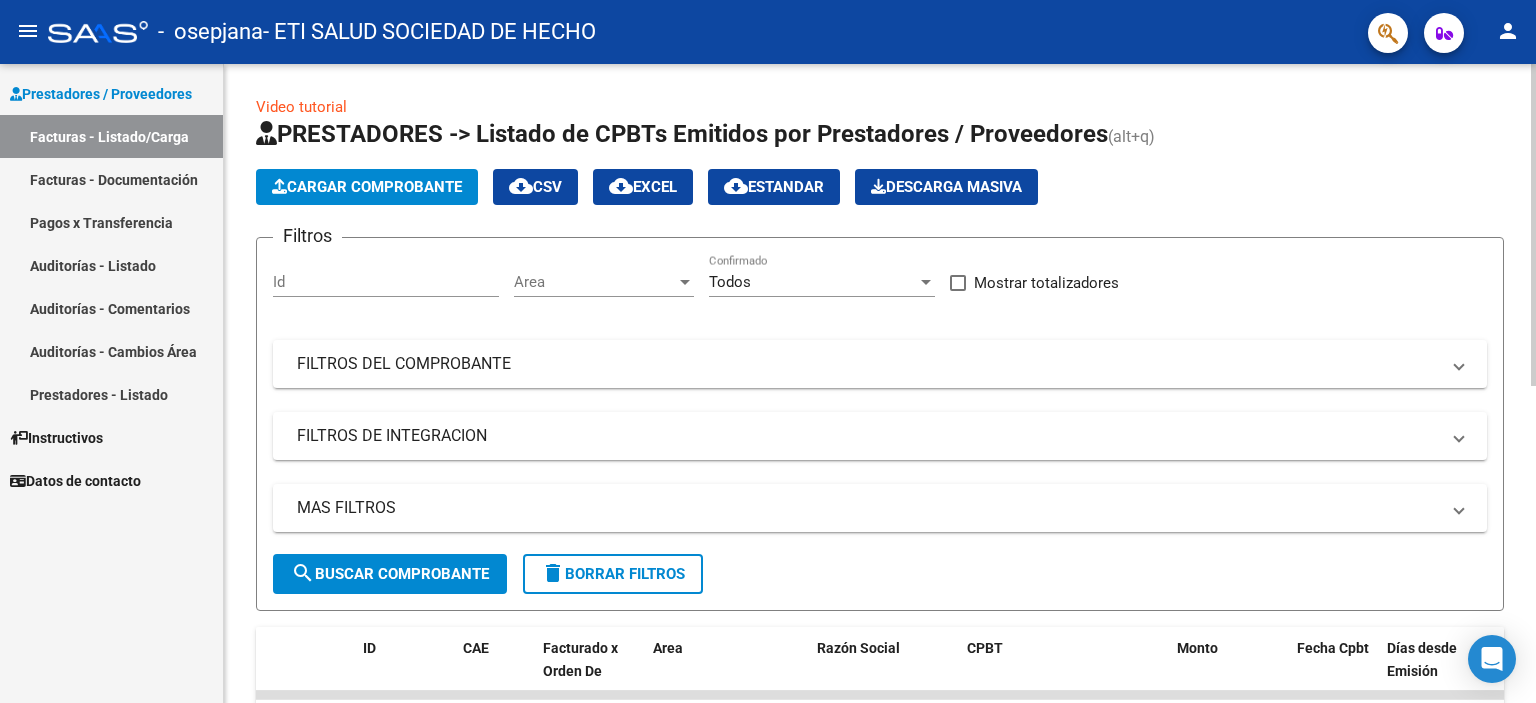 click on "Cargar Comprobante" 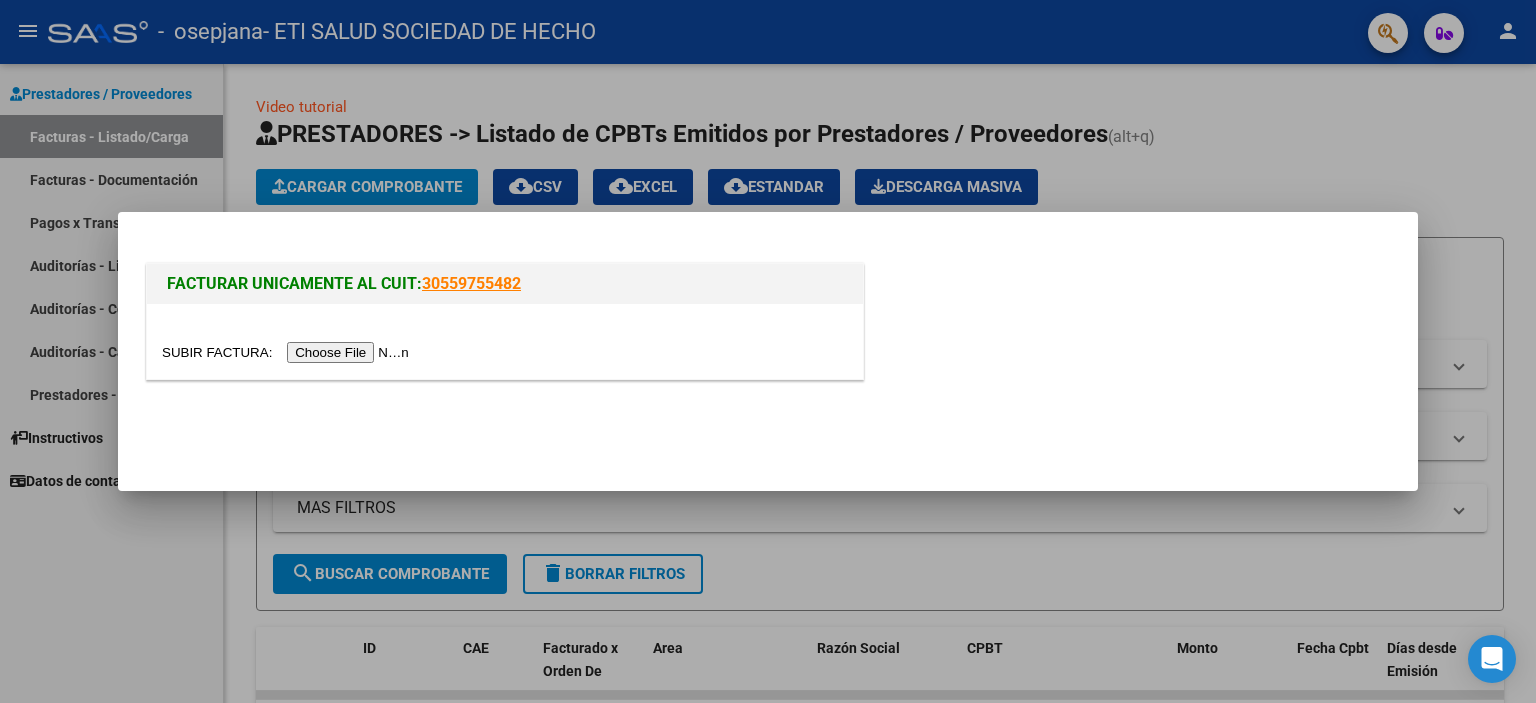 click at bounding box center [288, 352] 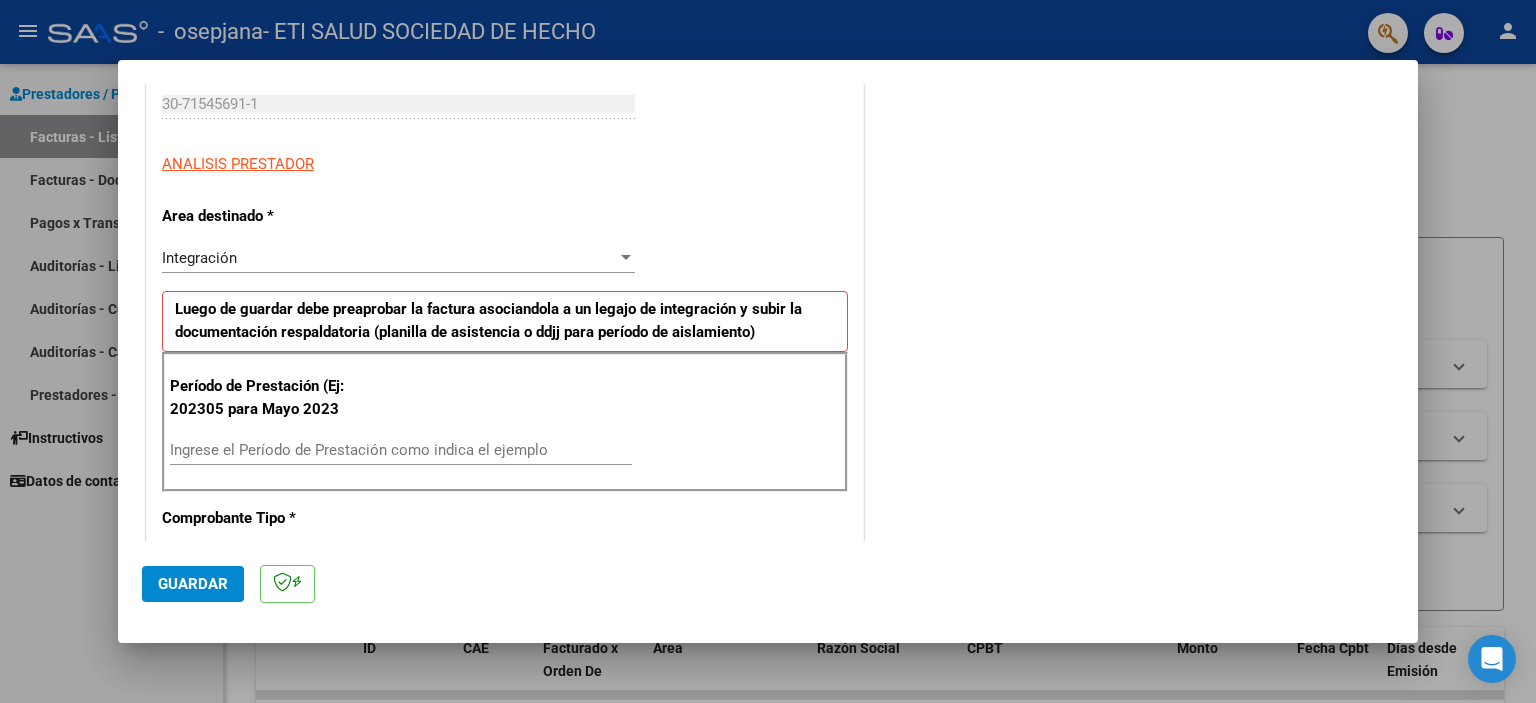scroll, scrollTop: 400, scrollLeft: 0, axis: vertical 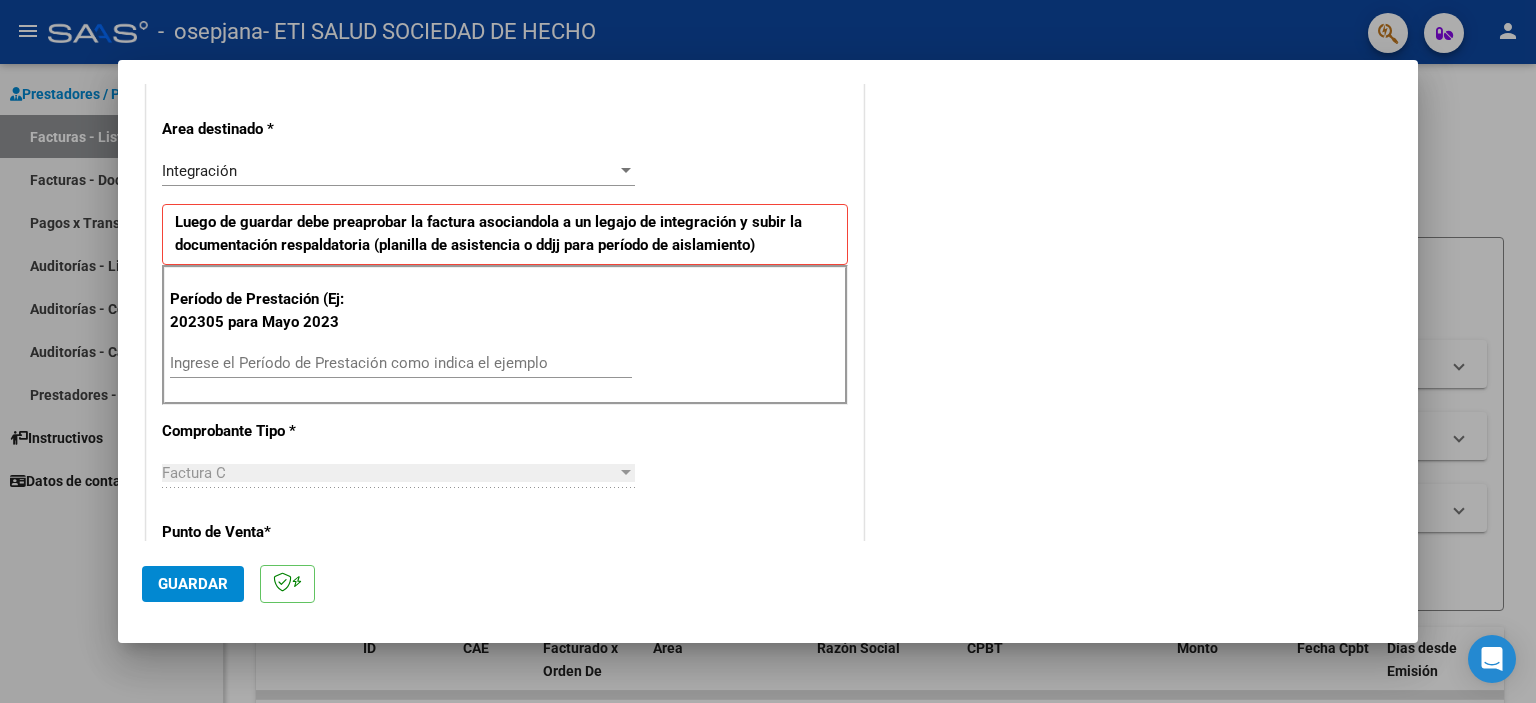 click on "Ingrese el Período de Prestación como indica el ejemplo" at bounding box center (401, 363) 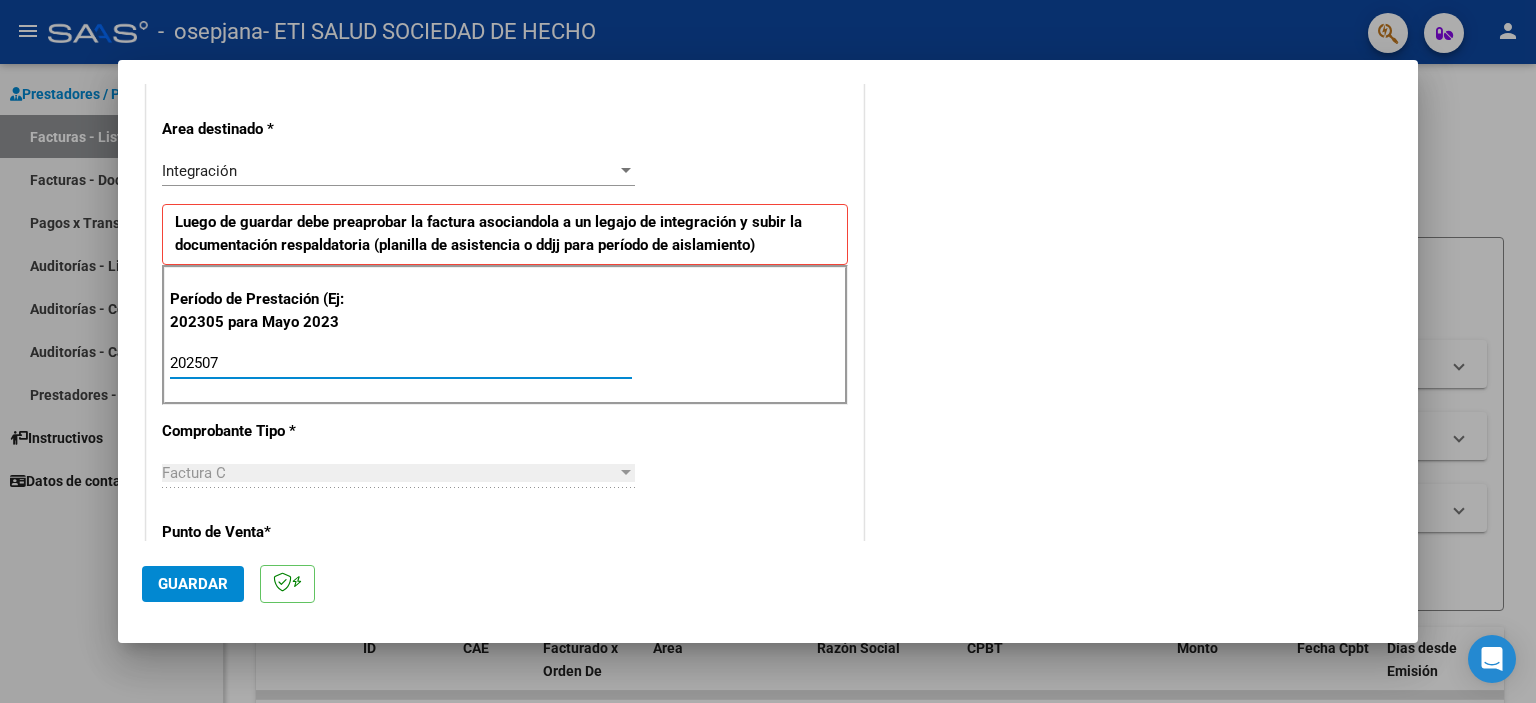 type on "202507" 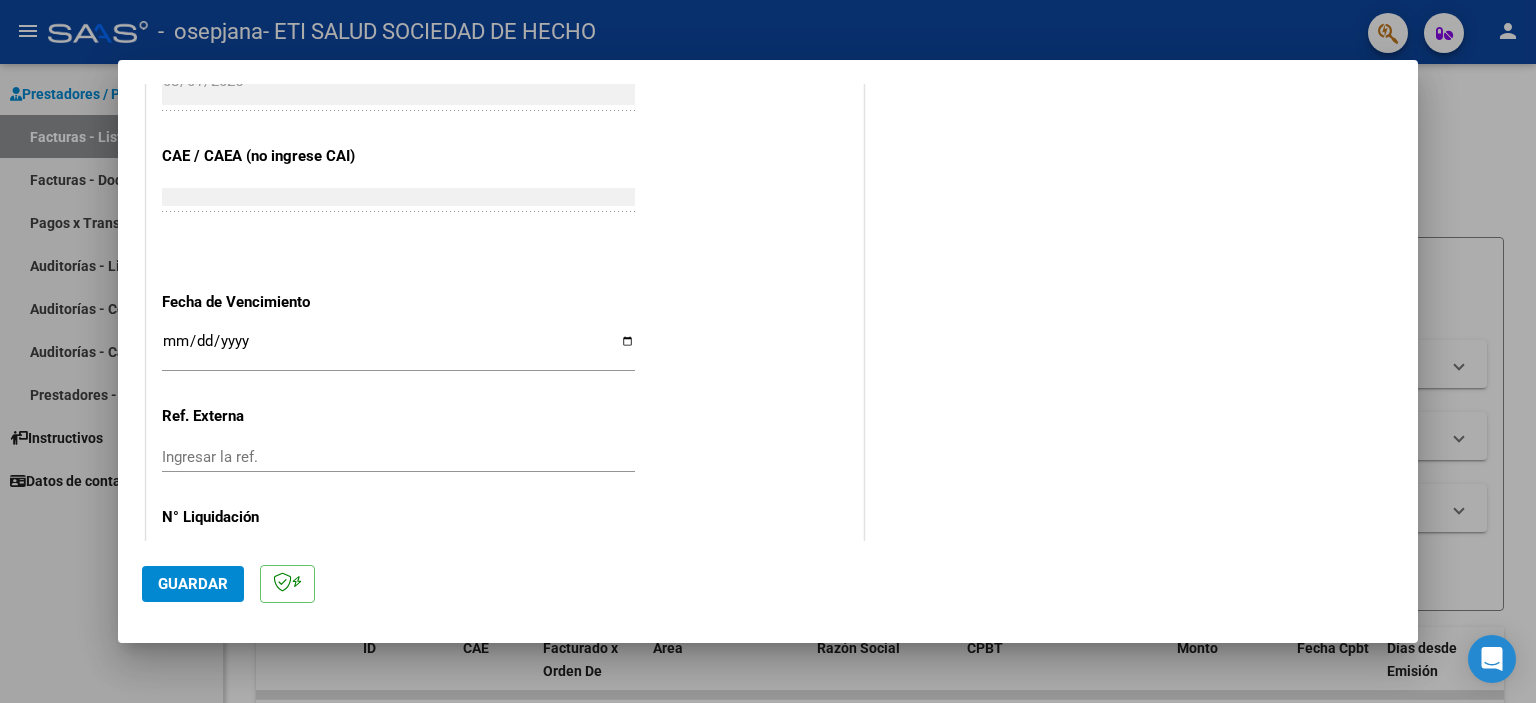 scroll, scrollTop: 1263, scrollLeft: 0, axis: vertical 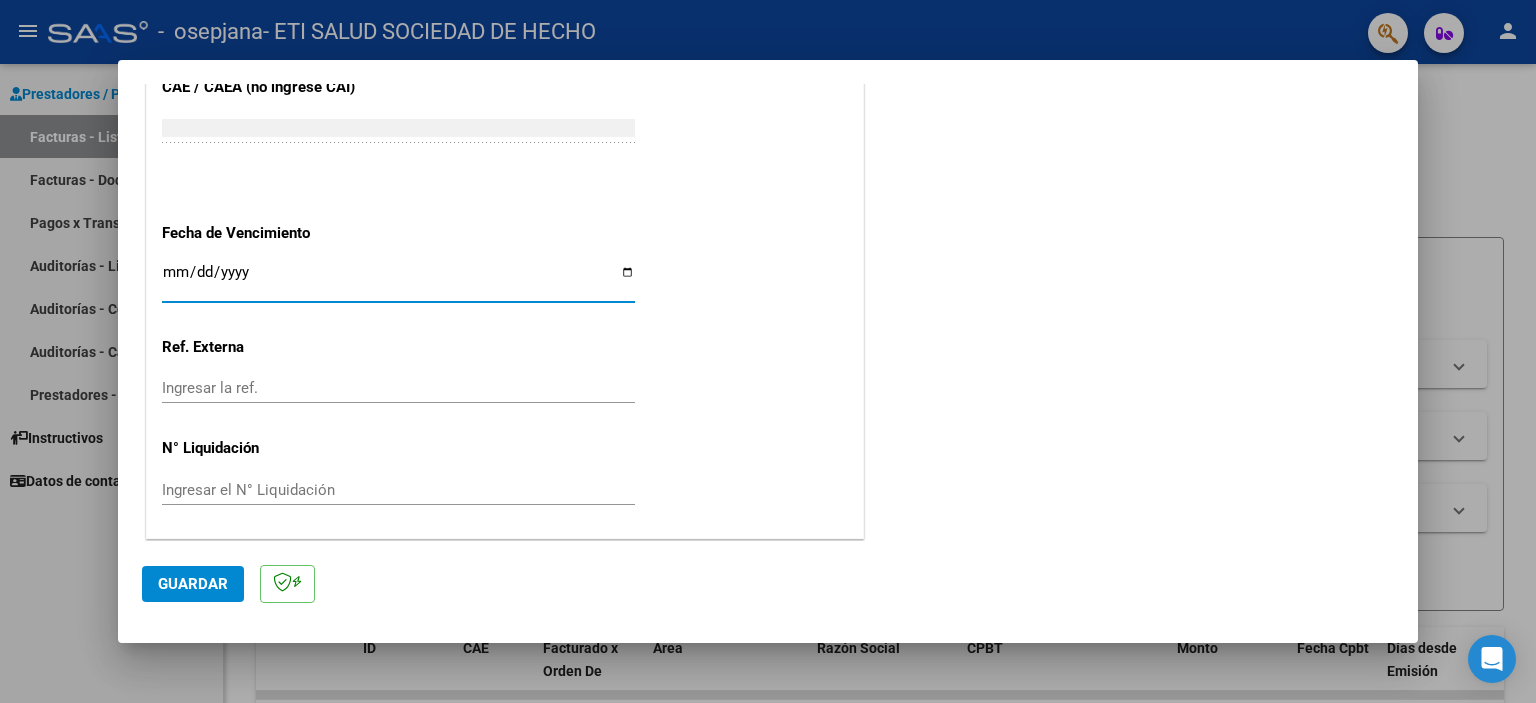 click on "Ingresar la fecha" at bounding box center [398, 280] 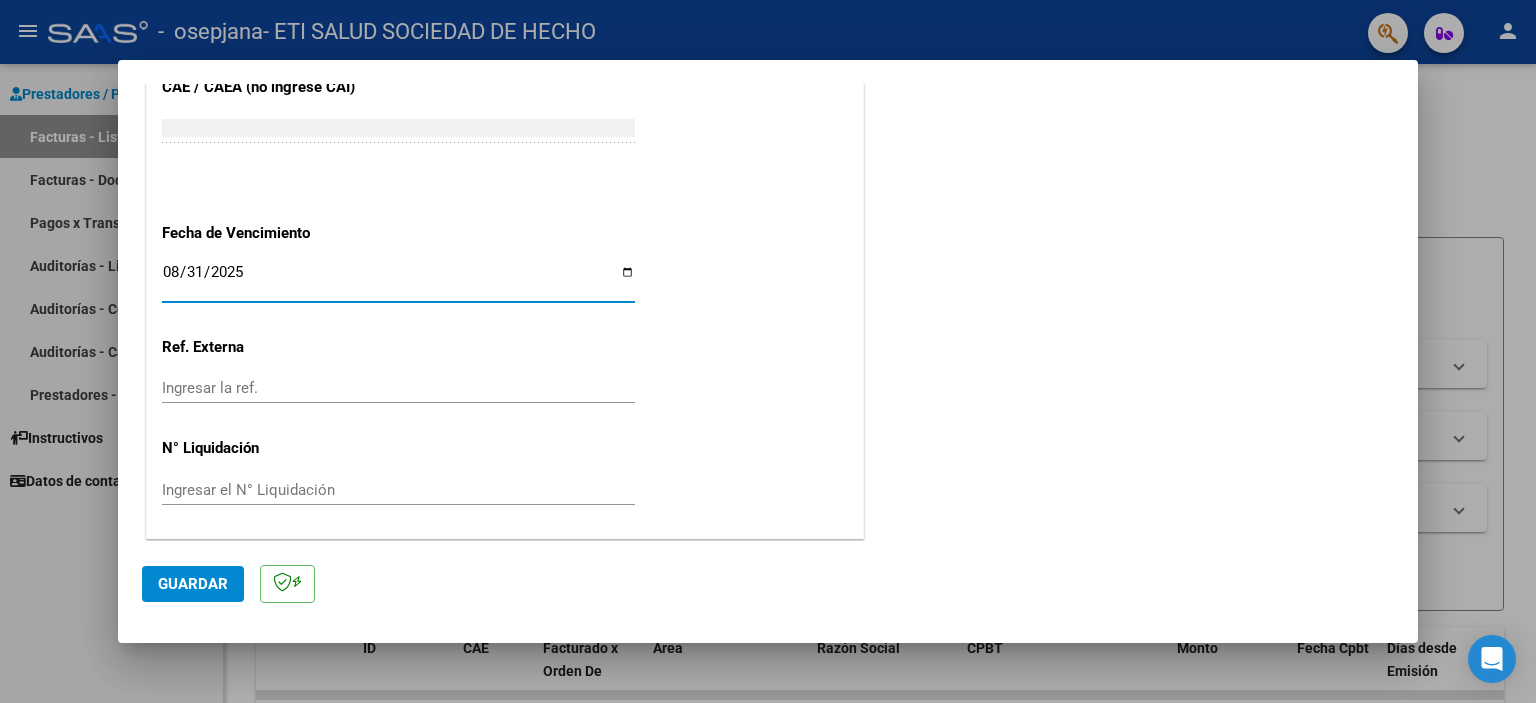 type on "2025-08-31" 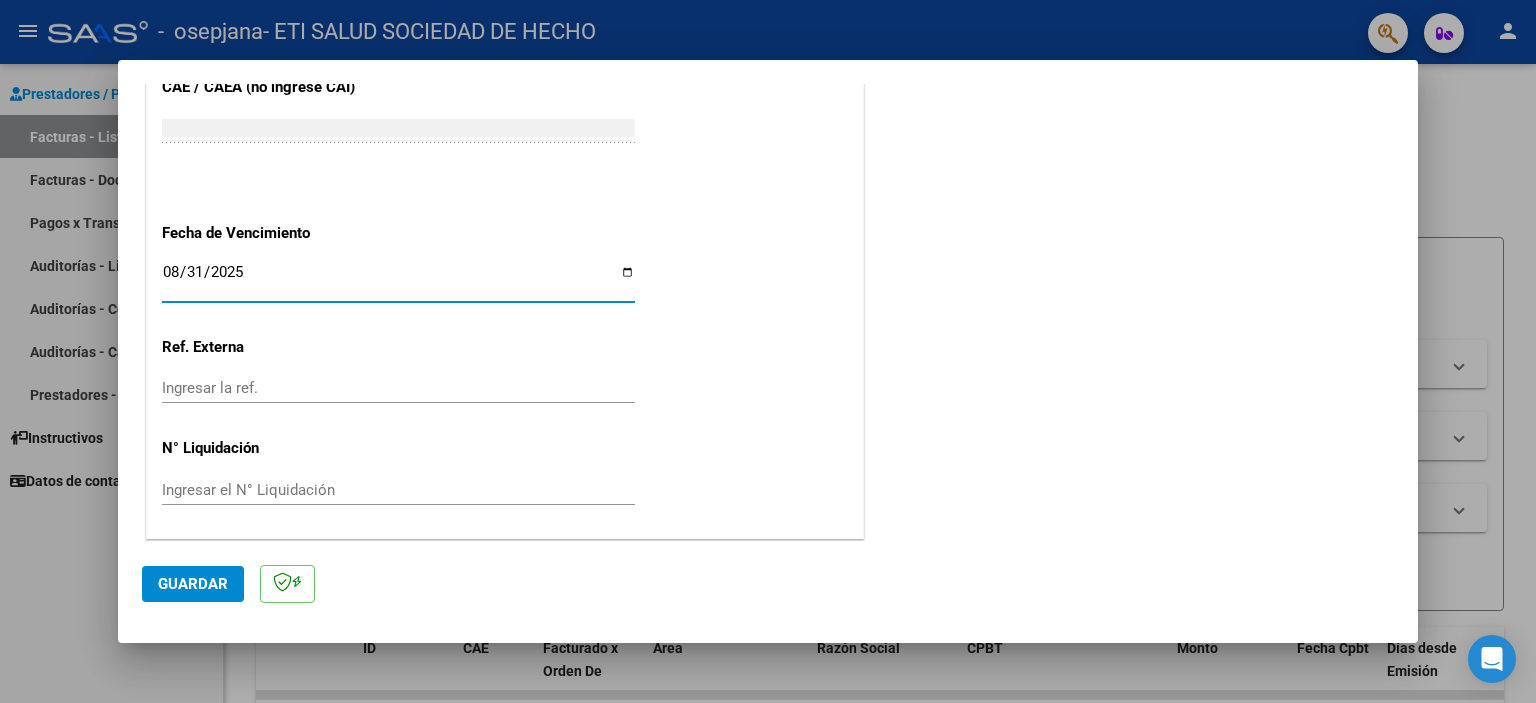 click on "Guardar" 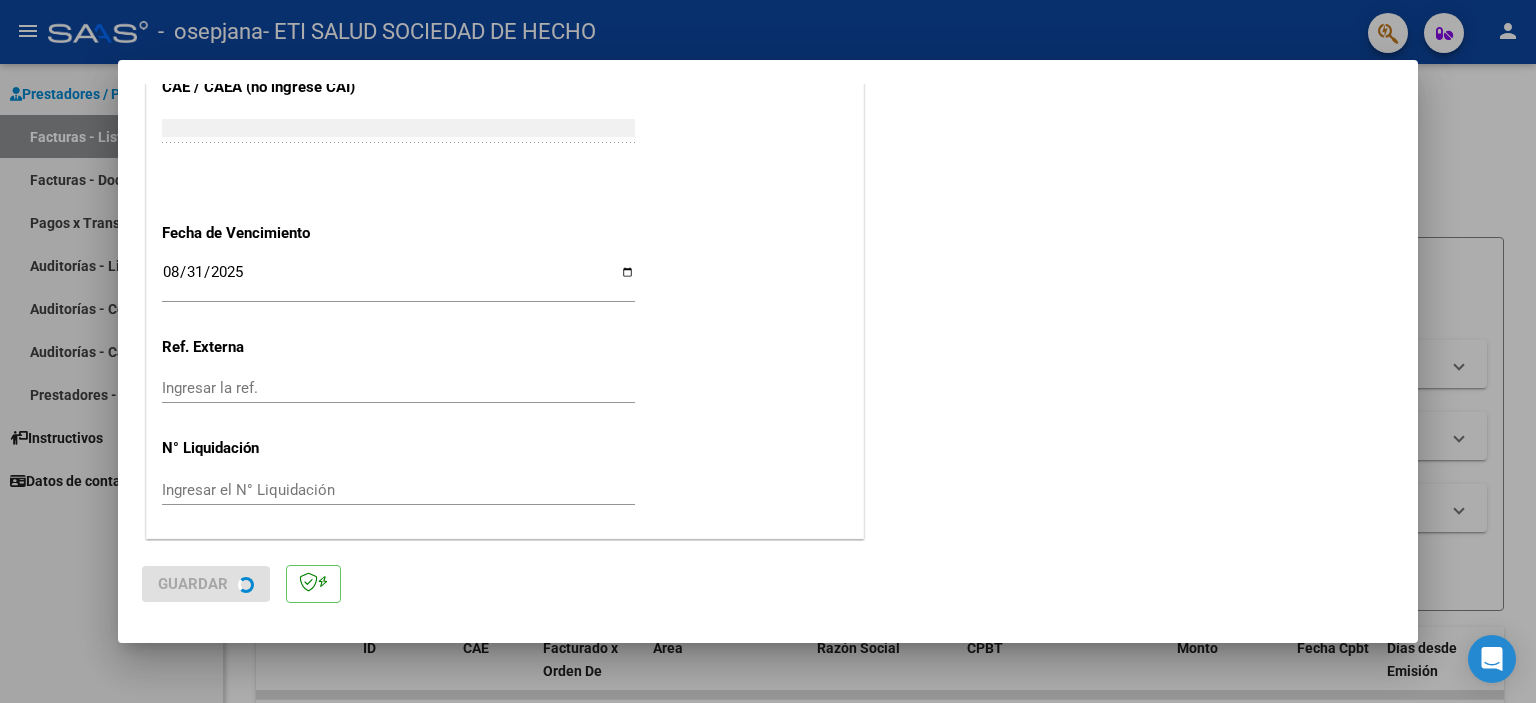 scroll, scrollTop: 0, scrollLeft: 0, axis: both 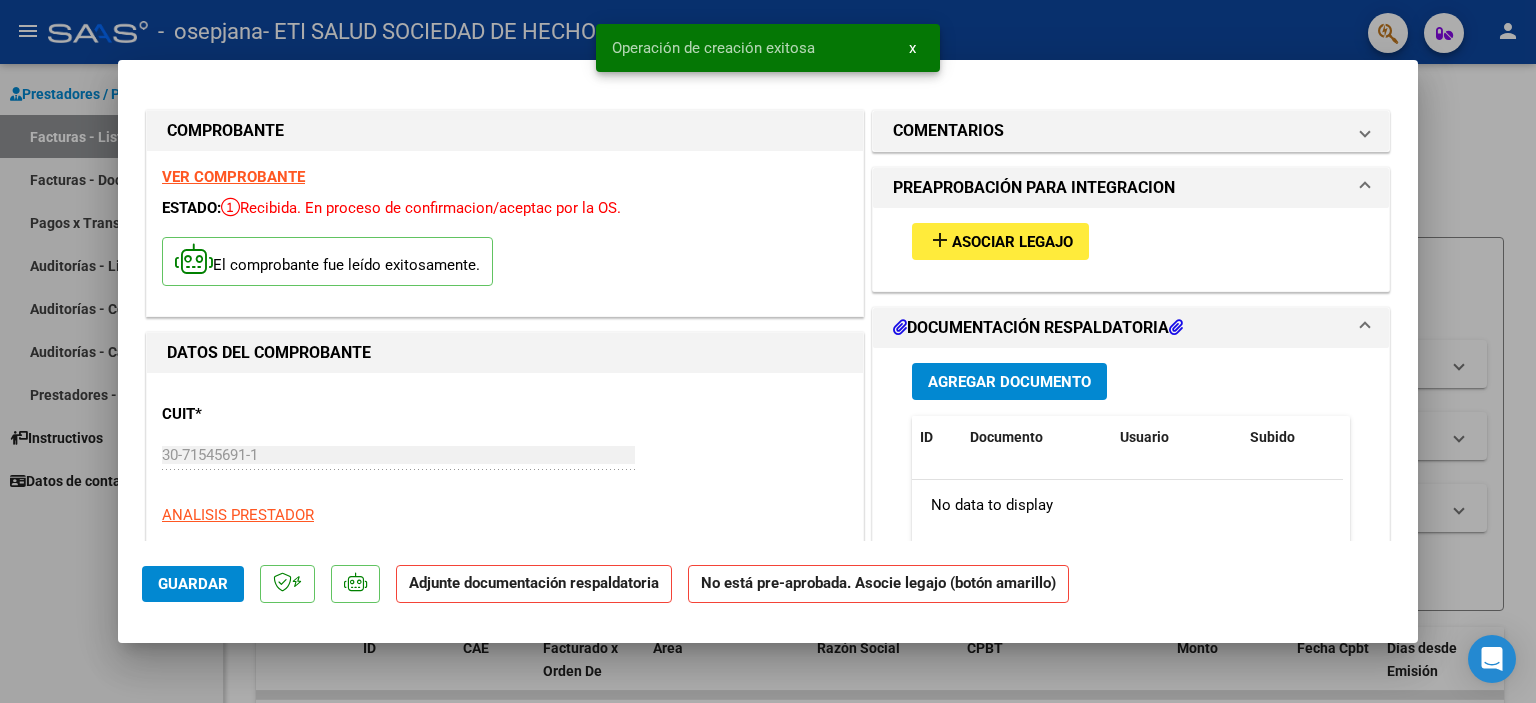 click on "Asociar Legajo" at bounding box center [1012, 242] 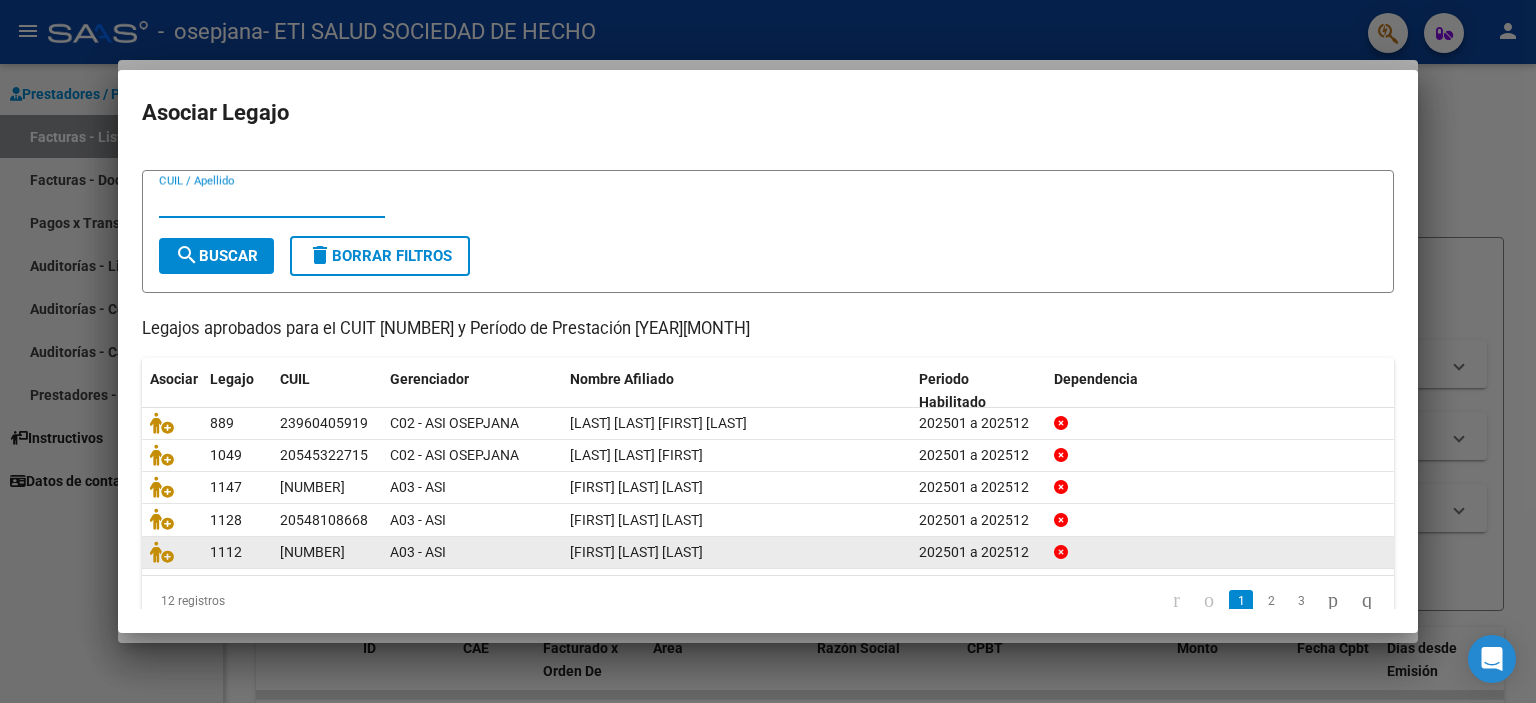 scroll, scrollTop: 62, scrollLeft: 0, axis: vertical 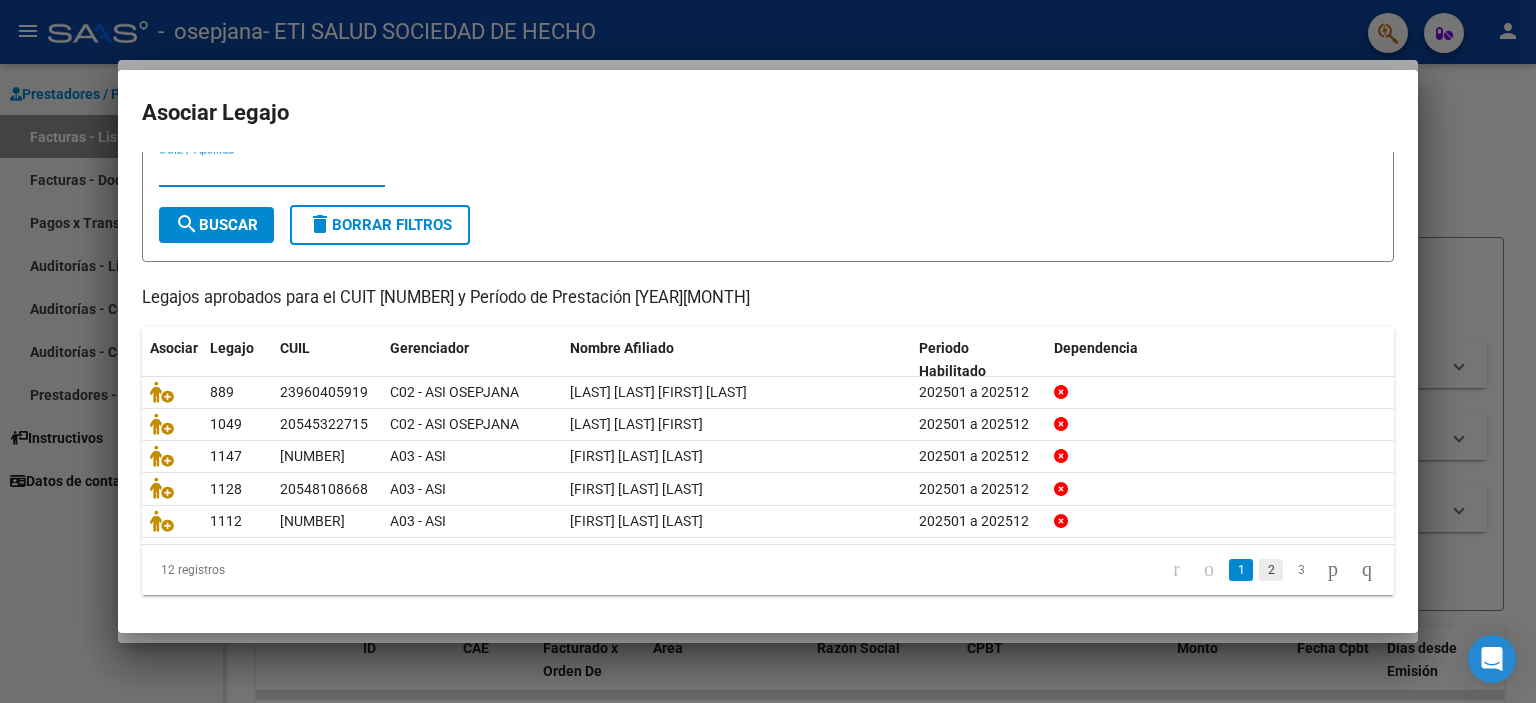 click on "2" 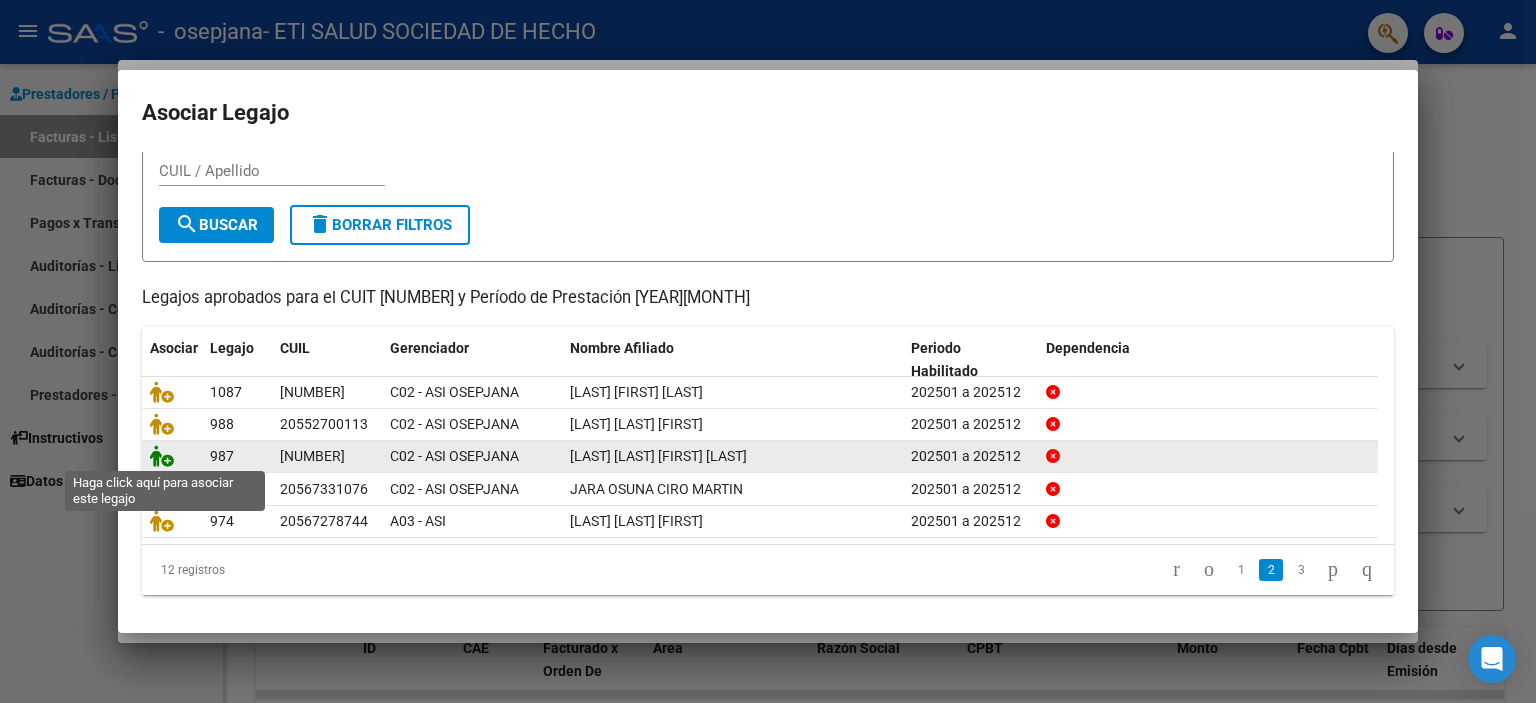 click 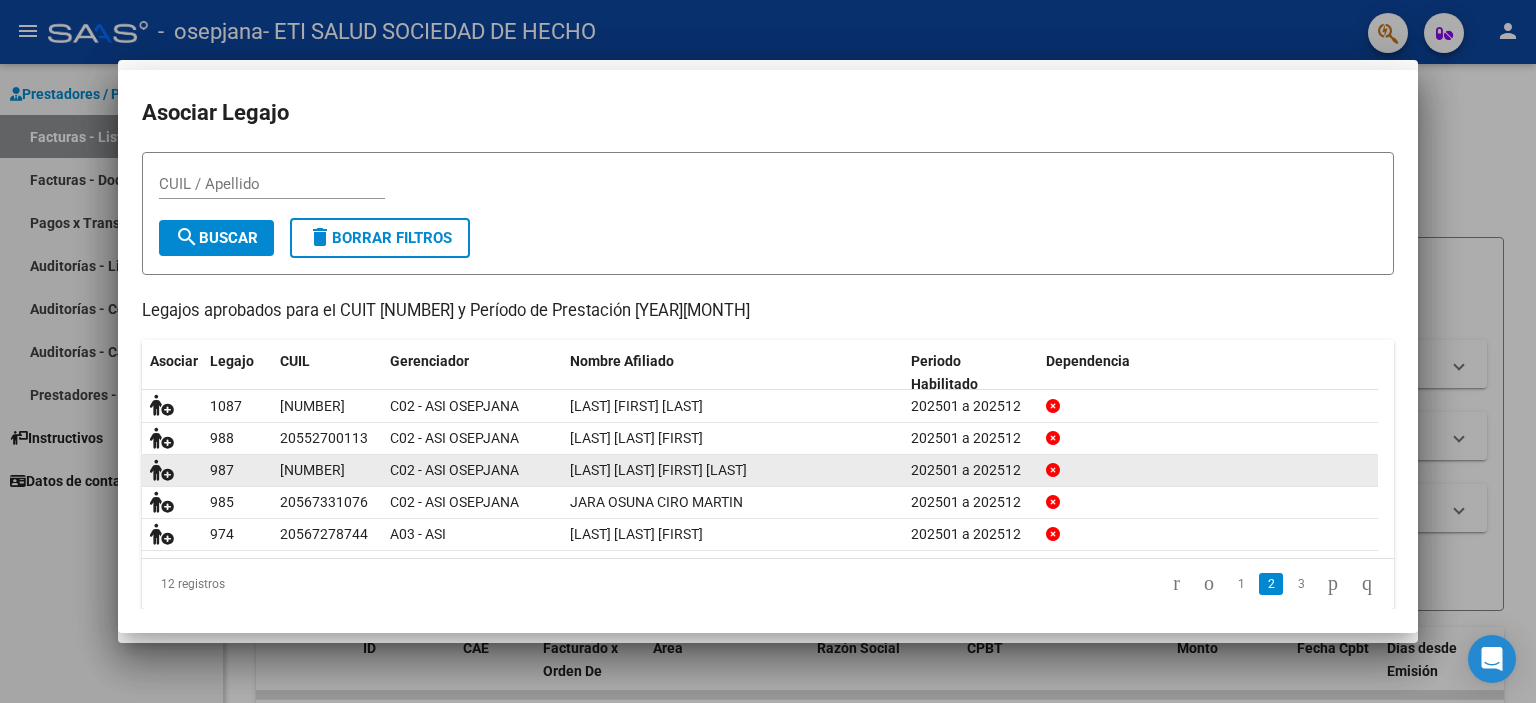 scroll, scrollTop: 0, scrollLeft: 0, axis: both 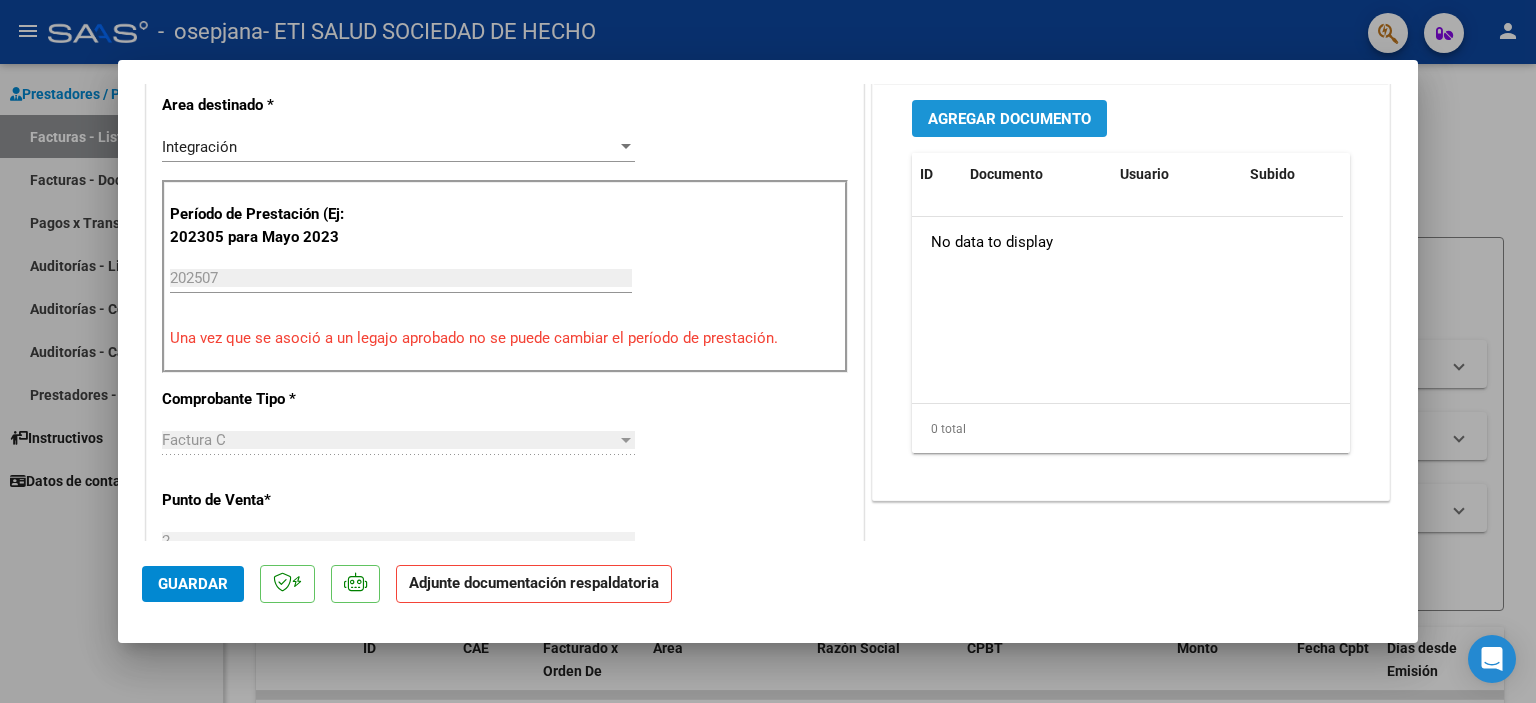 click on "Agregar Documento" at bounding box center (1009, 119) 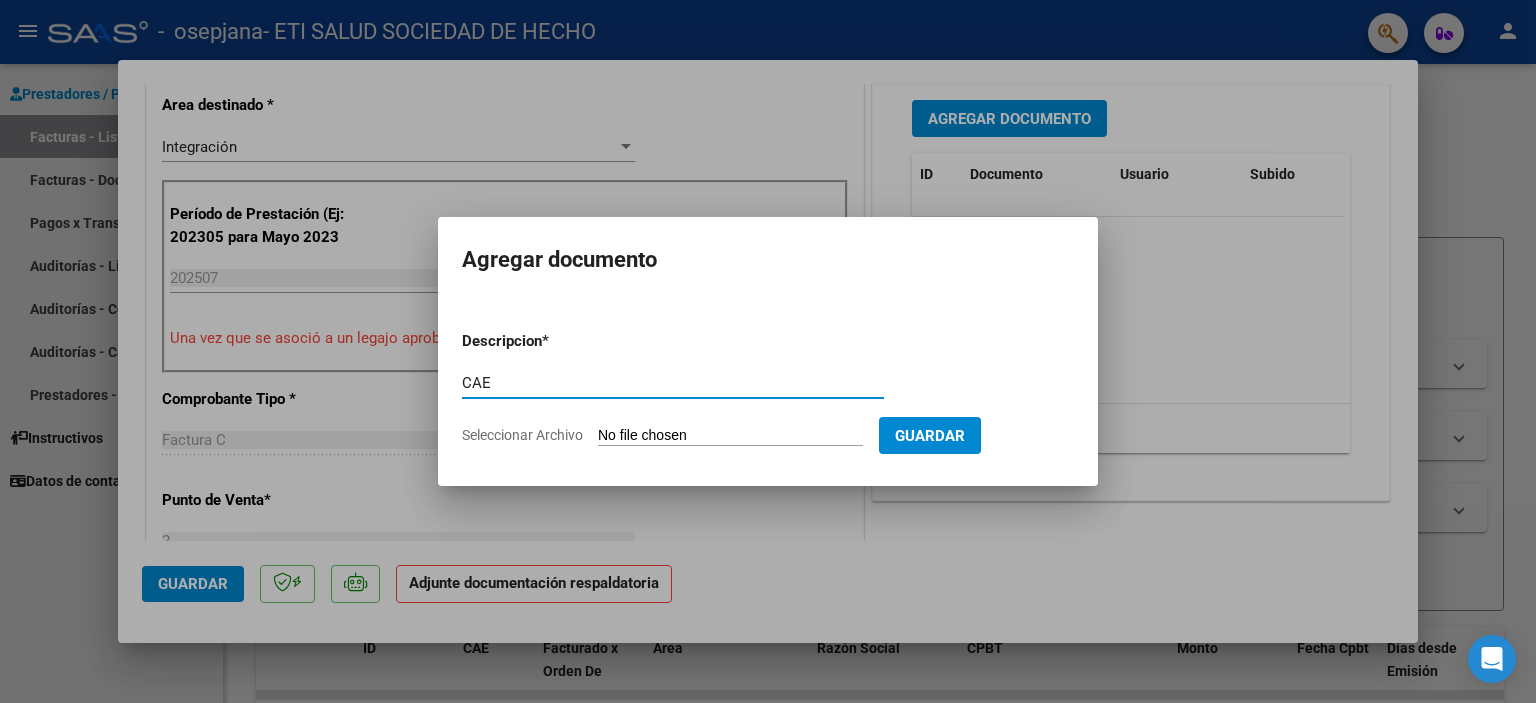 type on "CAE" 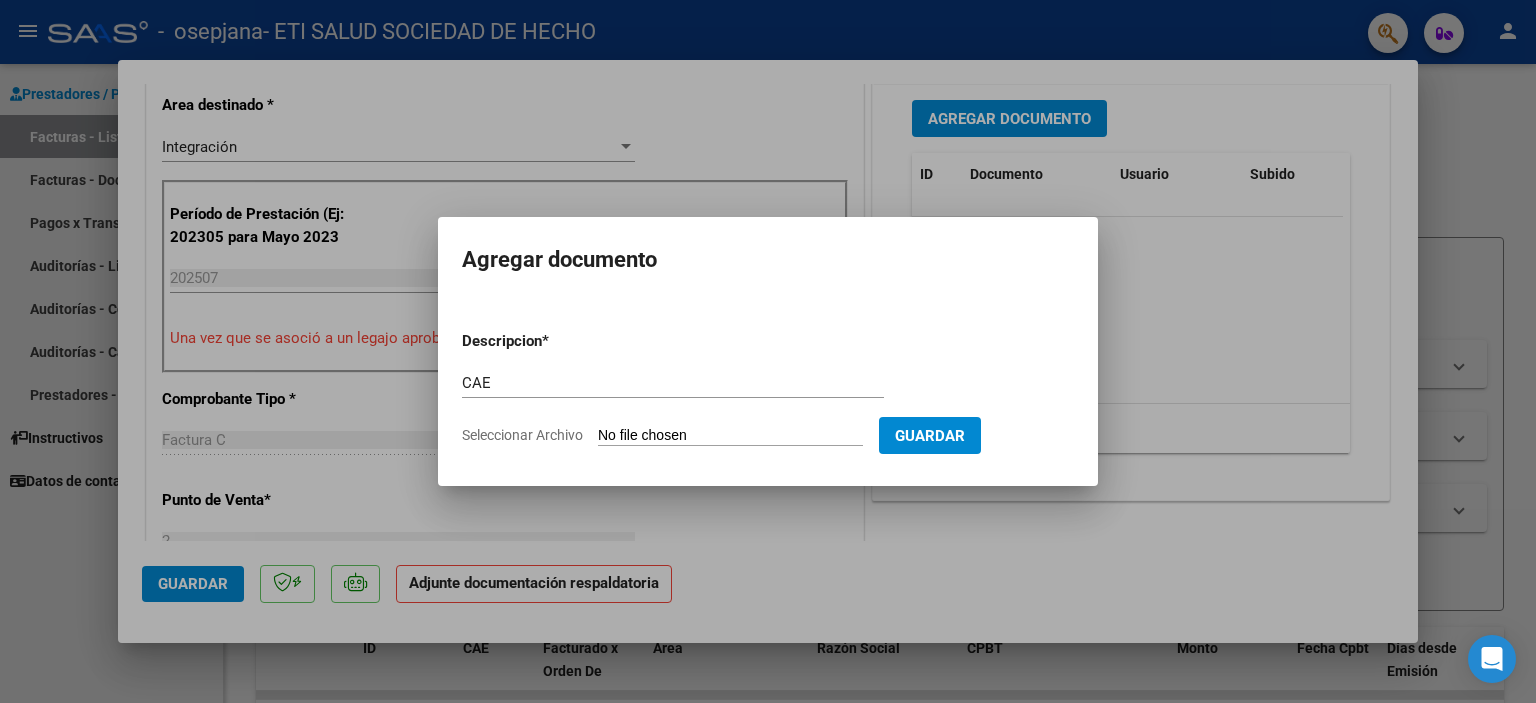 type on "C:\fakepath\[FILENAME] [FIRST] [LAST].pdf" 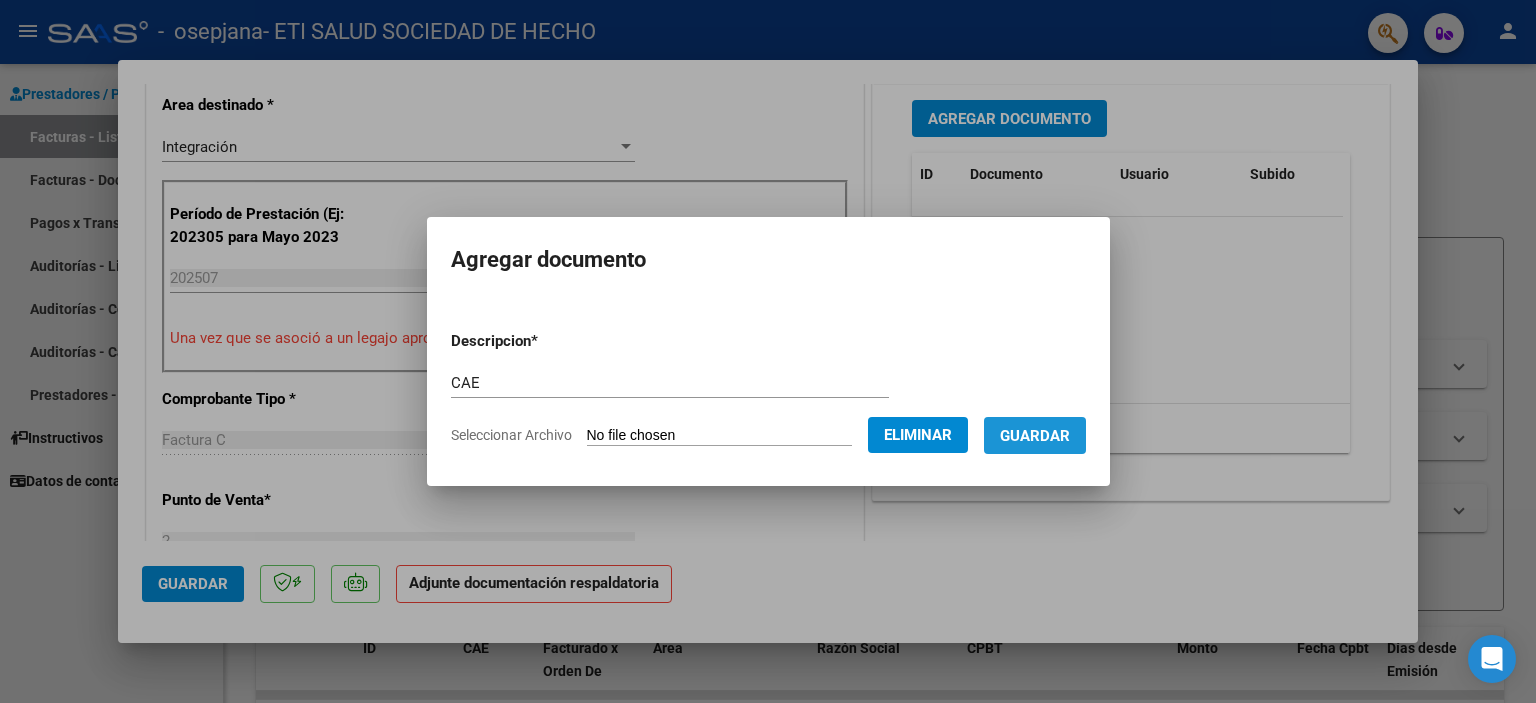 click on "Guardar" at bounding box center (1035, 436) 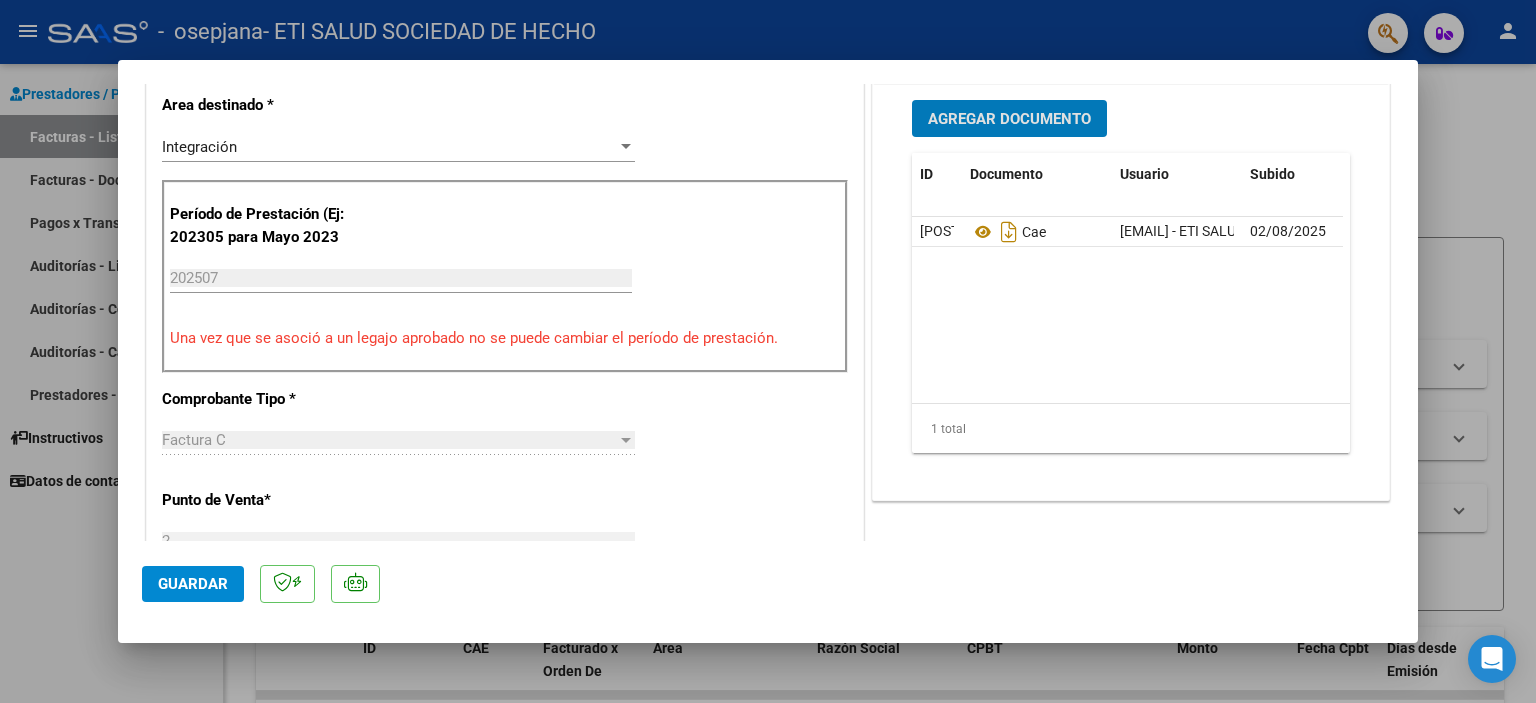 click on "Agregar Documento" at bounding box center (1009, 119) 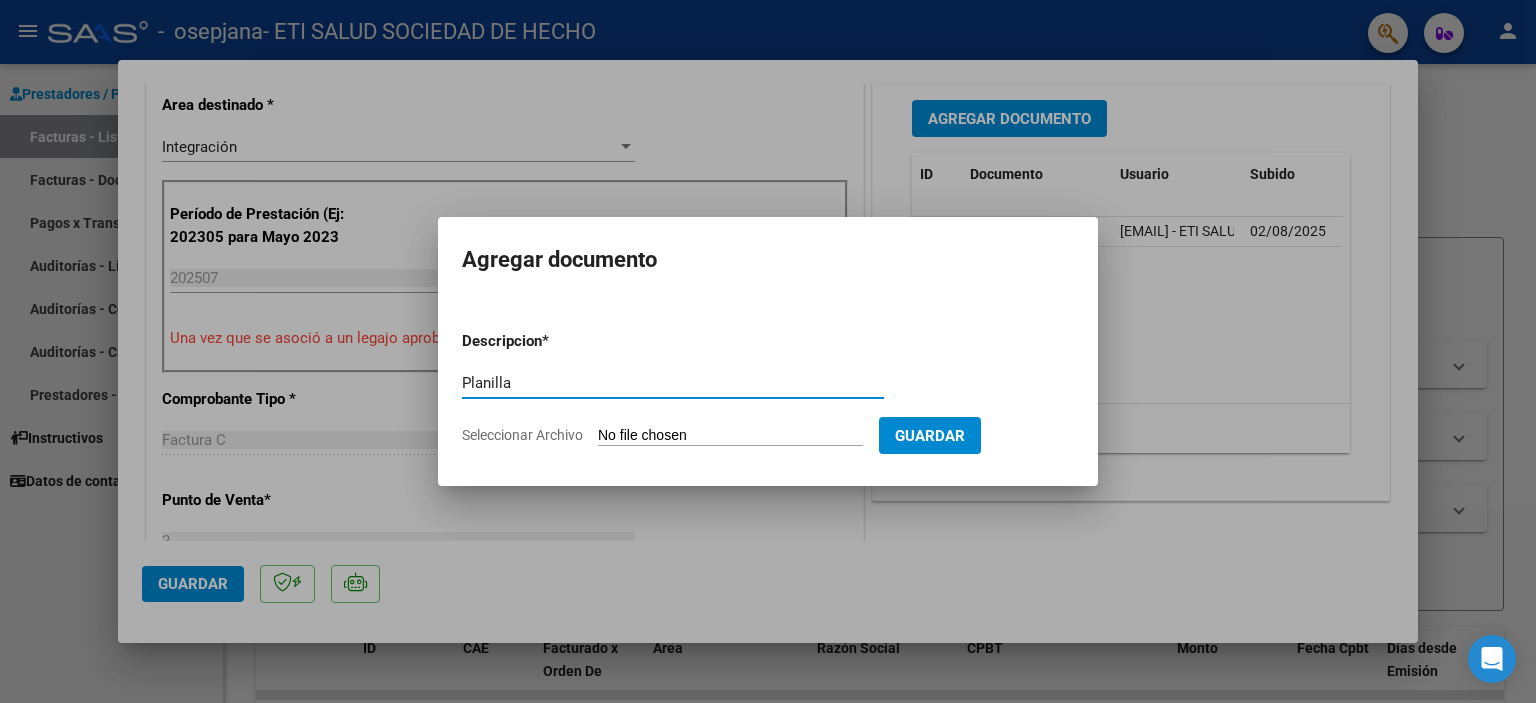 type on "Planilla" 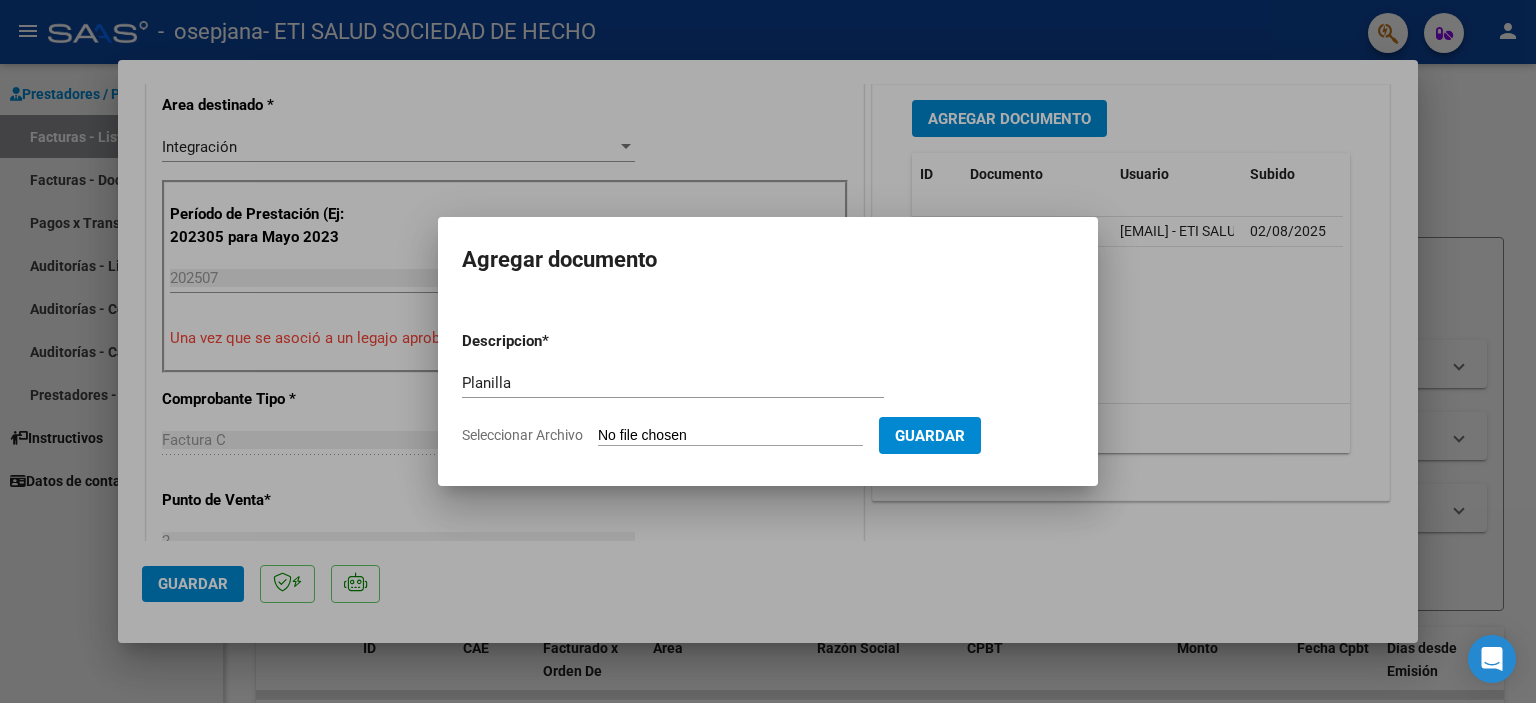 click on "Seleccionar Archivo" at bounding box center [730, 436] 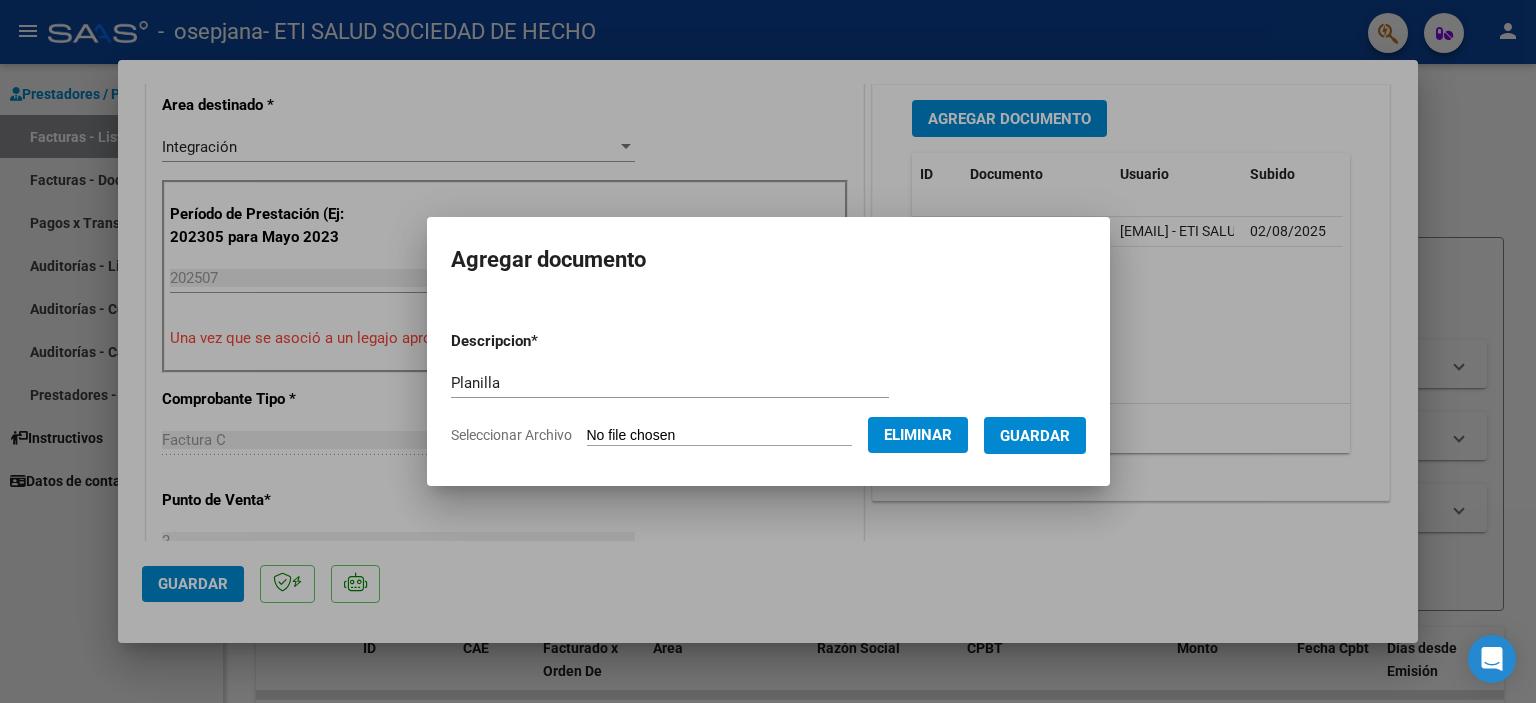 click on "Guardar" at bounding box center (1035, 436) 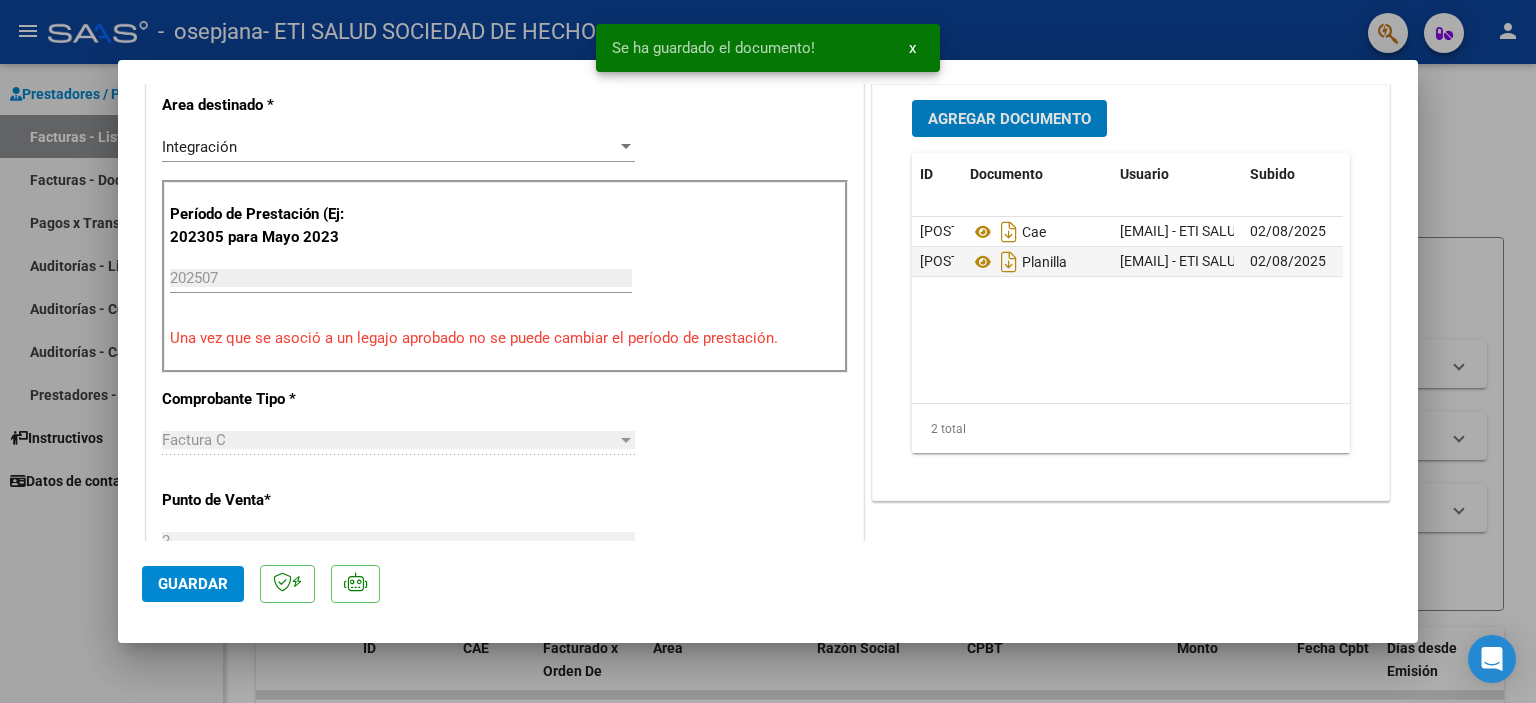 click at bounding box center (768, 351) 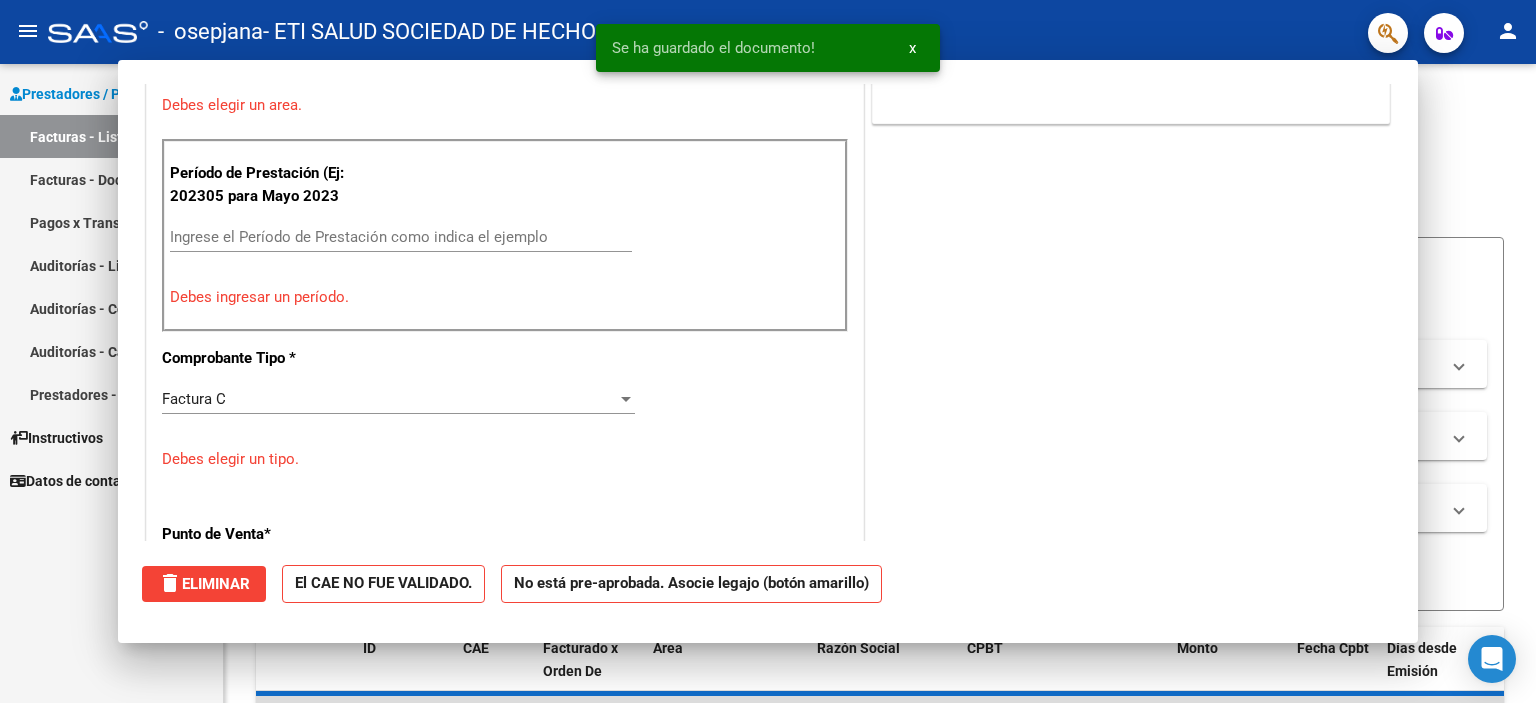 scroll, scrollTop: 459, scrollLeft: 0, axis: vertical 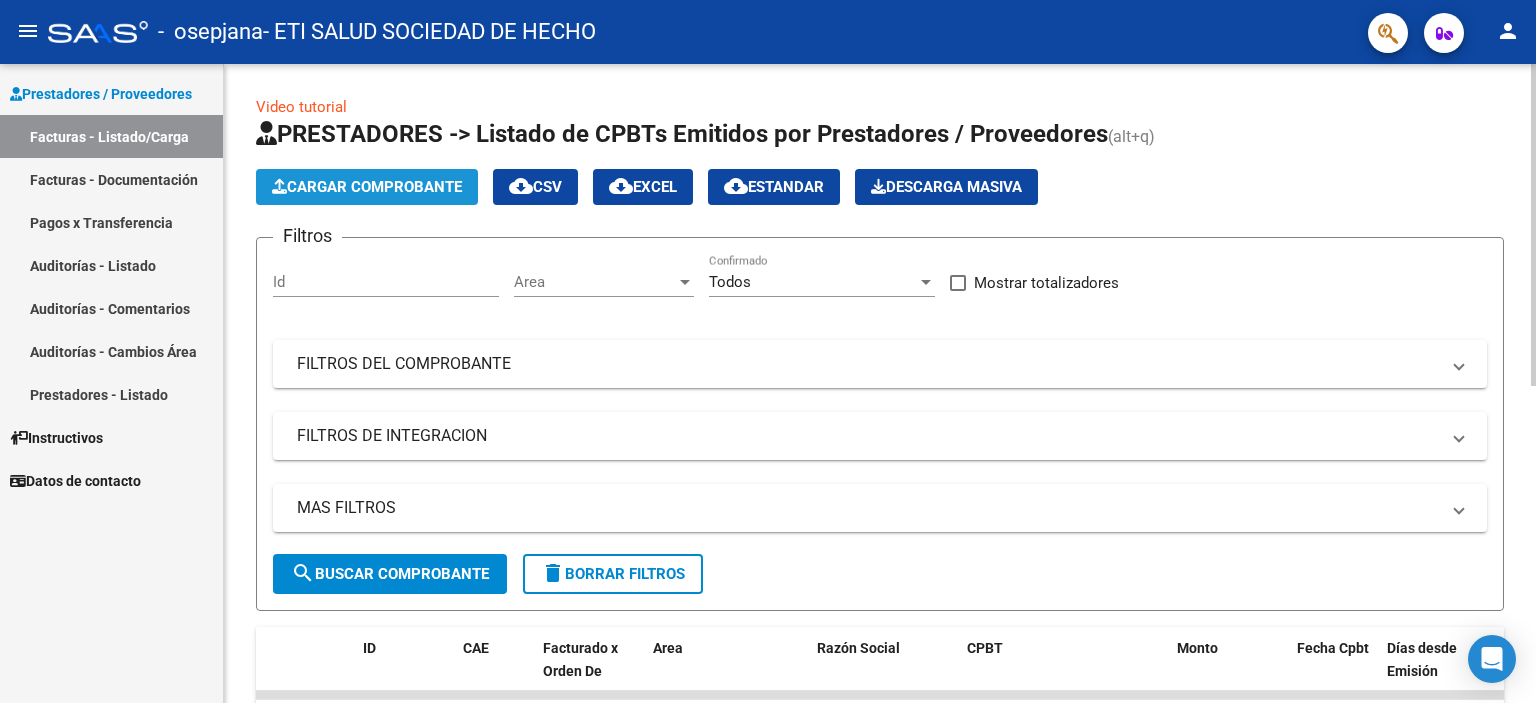 click on "Cargar Comprobante" 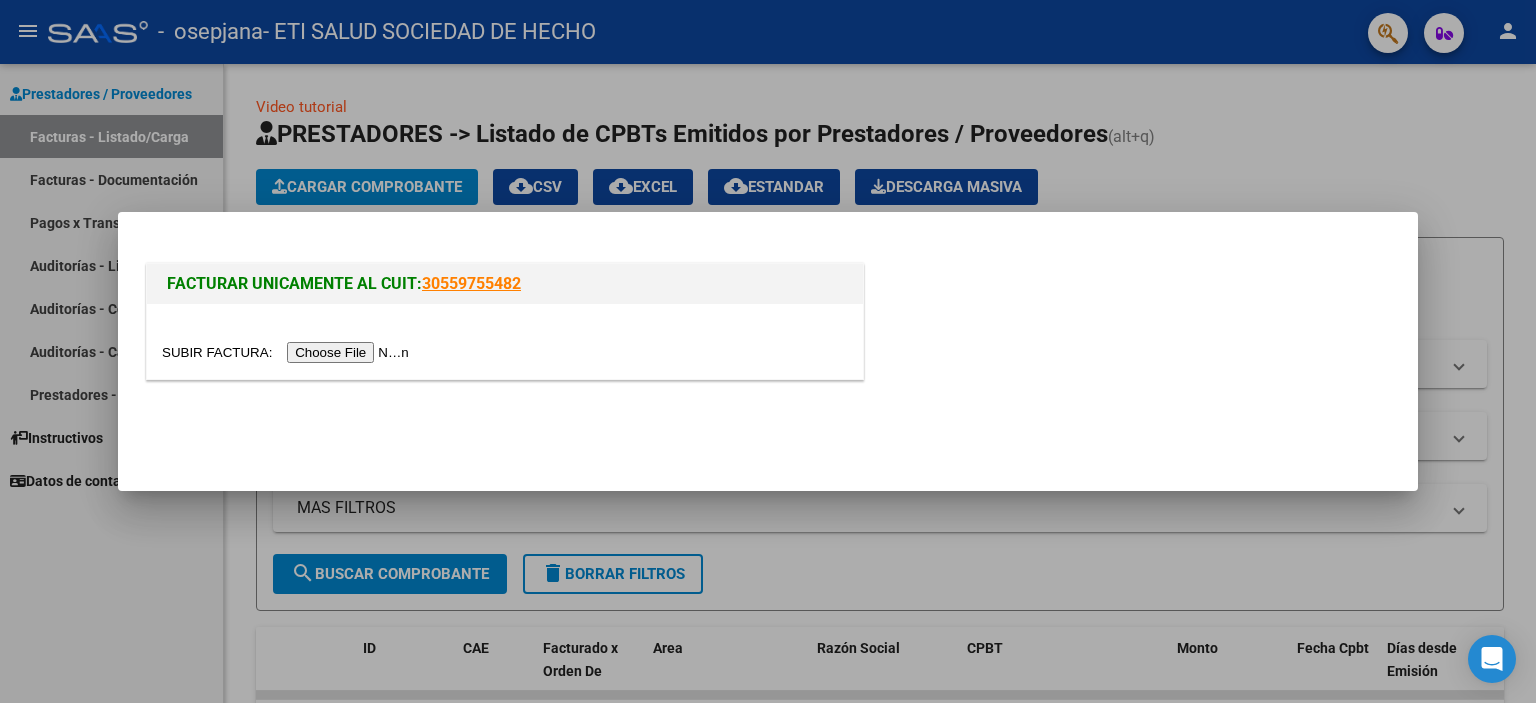 click at bounding box center (288, 352) 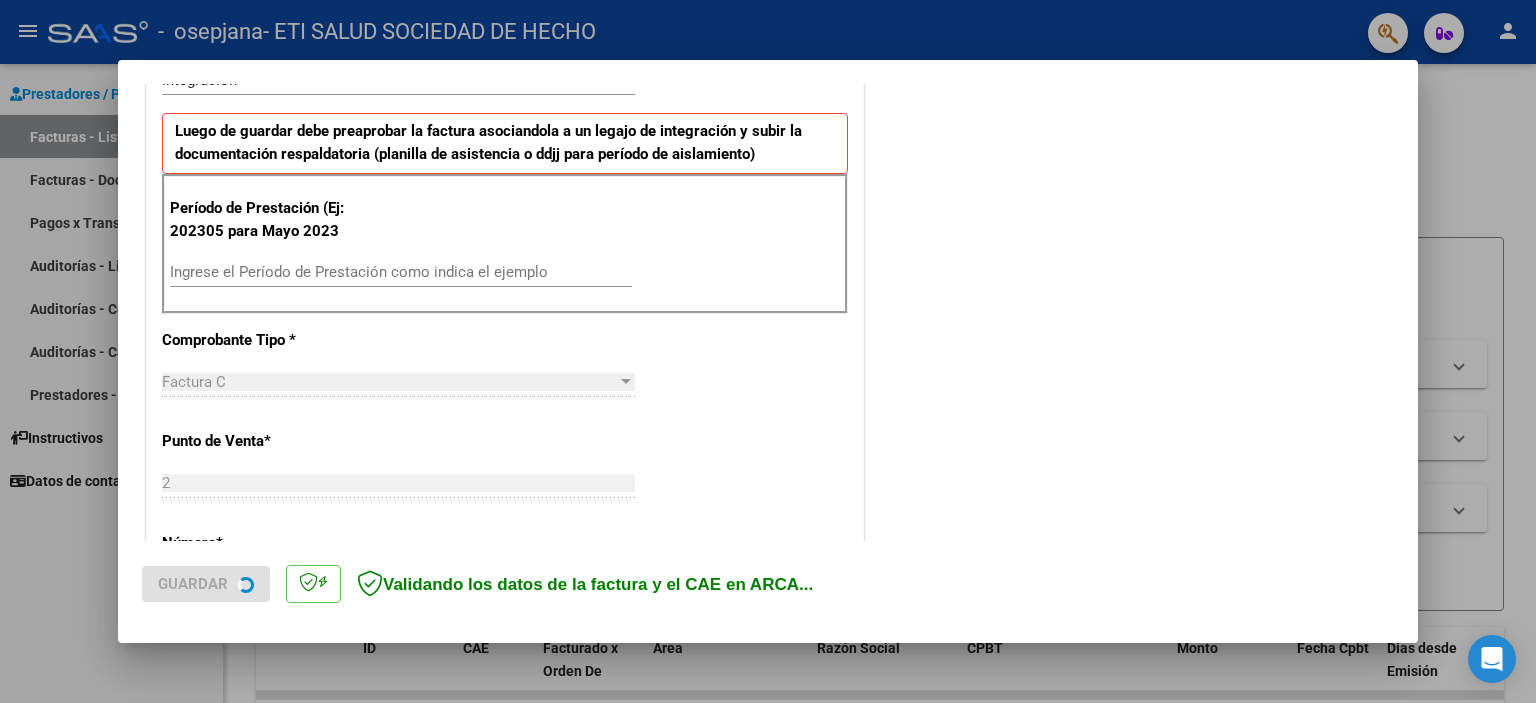 scroll, scrollTop: 500, scrollLeft: 0, axis: vertical 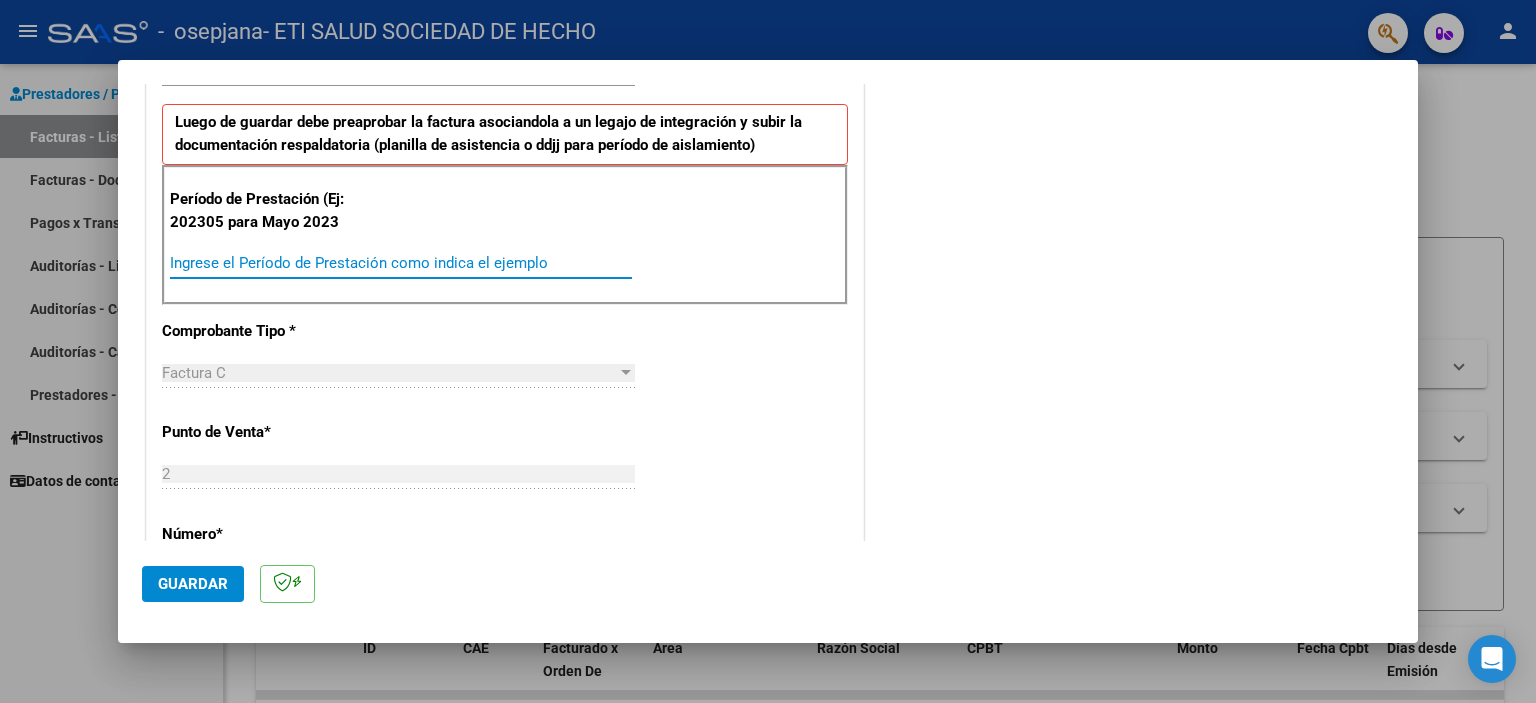 click on "Ingrese el Período de Prestación como indica el ejemplo" at bounding box center (401, 263) 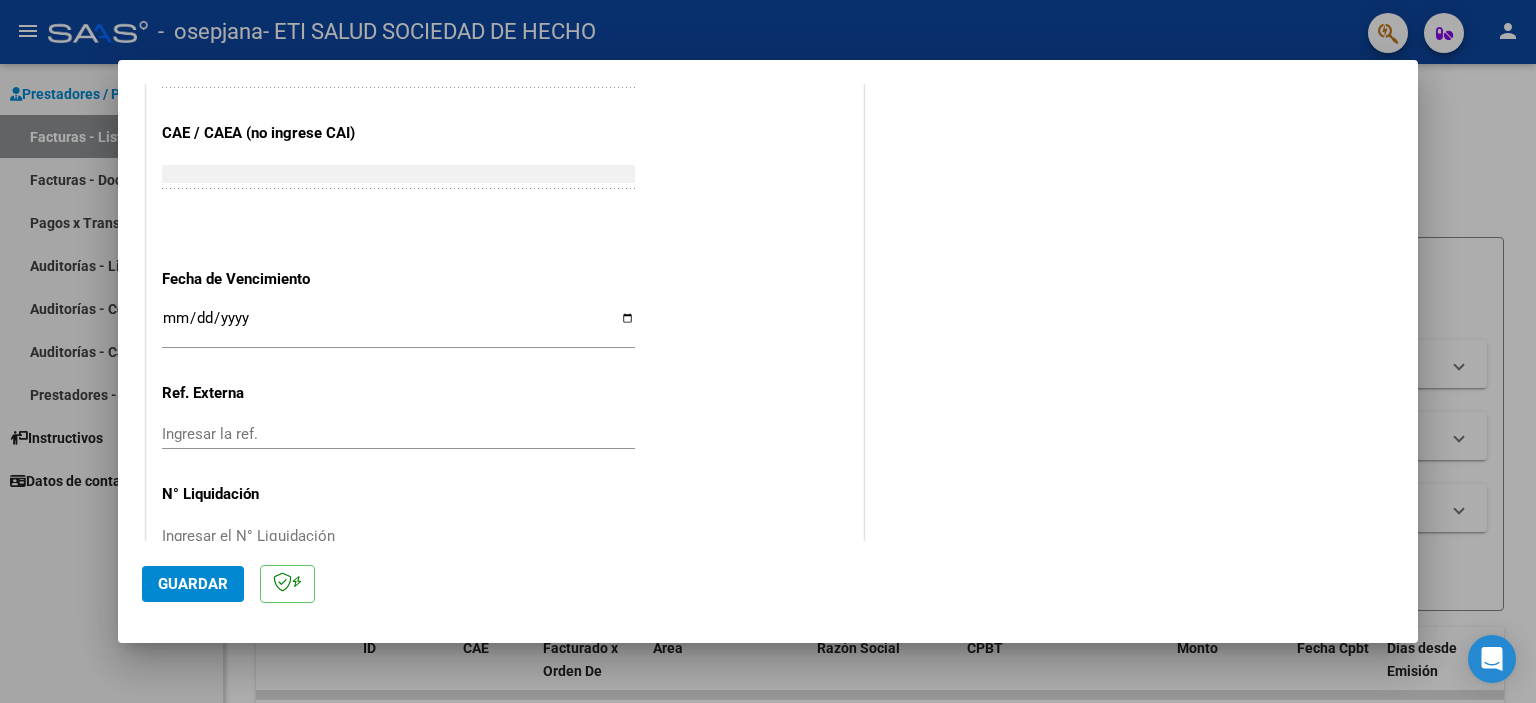 scroll, scrollTop: 1263, scrollLeft: 0, axis: vertical 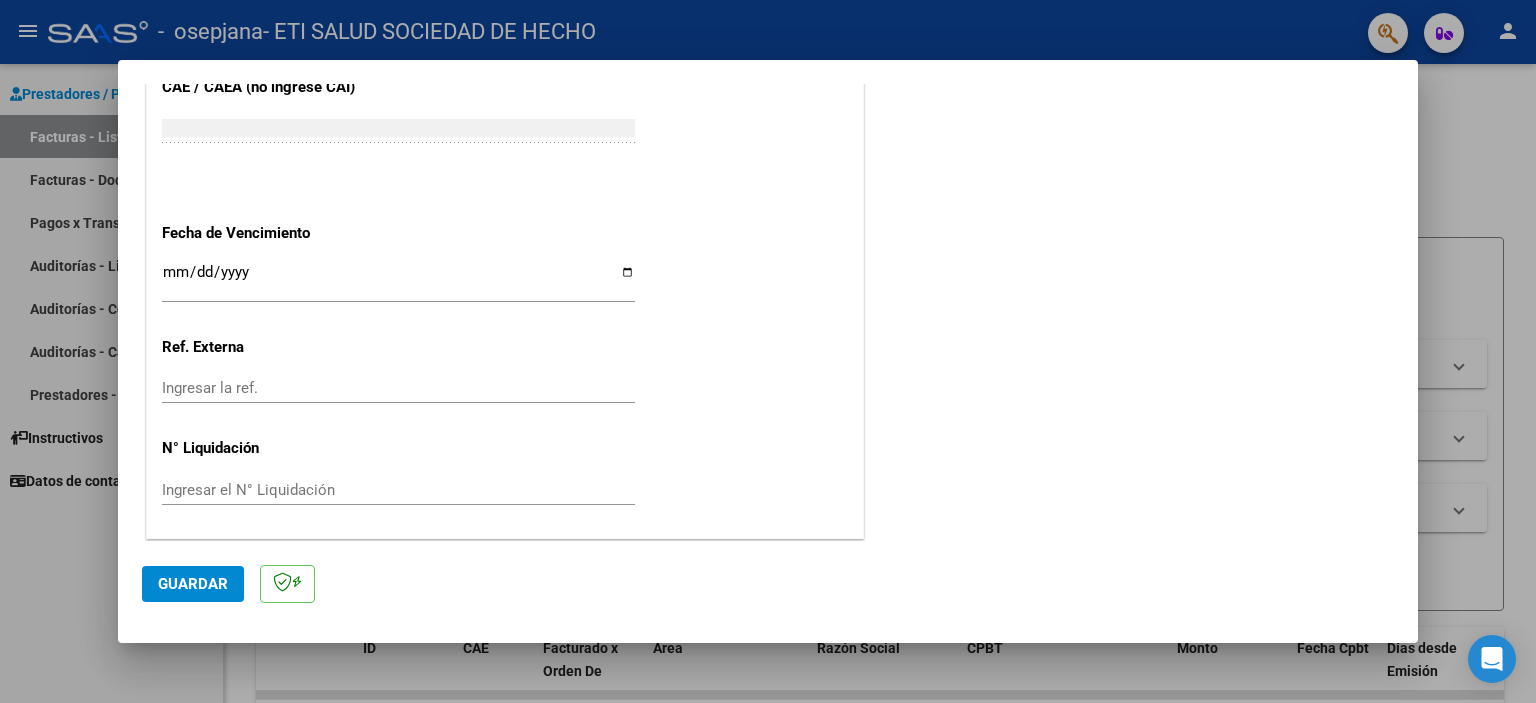type on "202507" 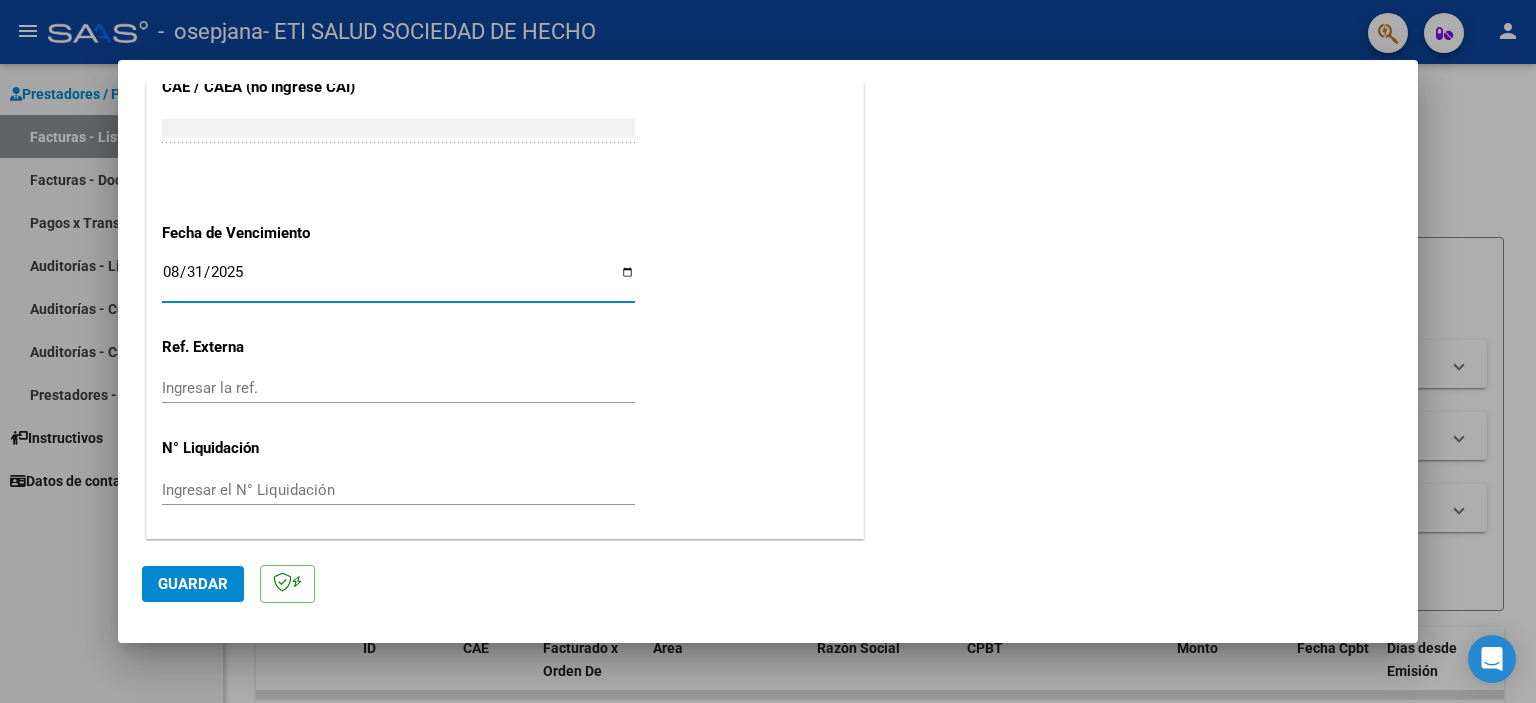type on "2025-08-31" 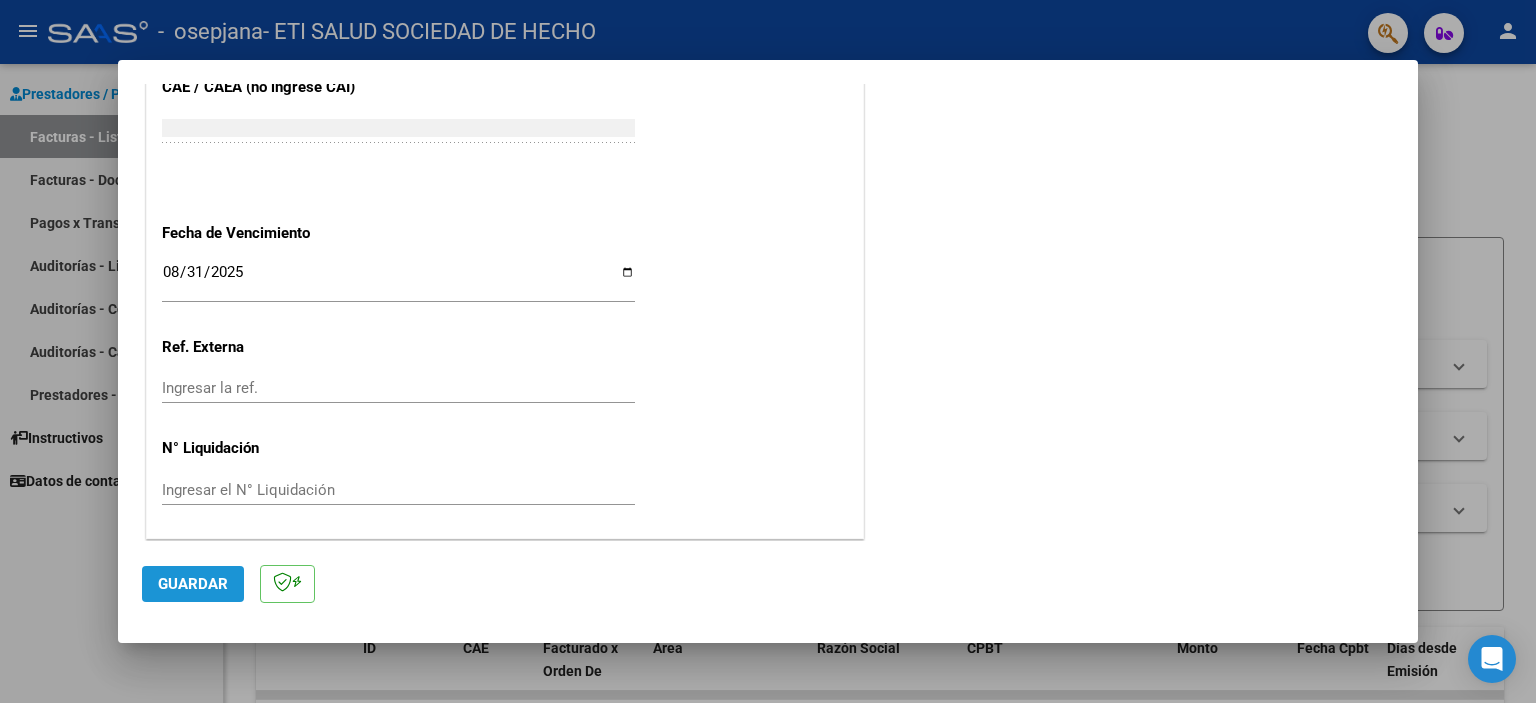 click on "Guardar" 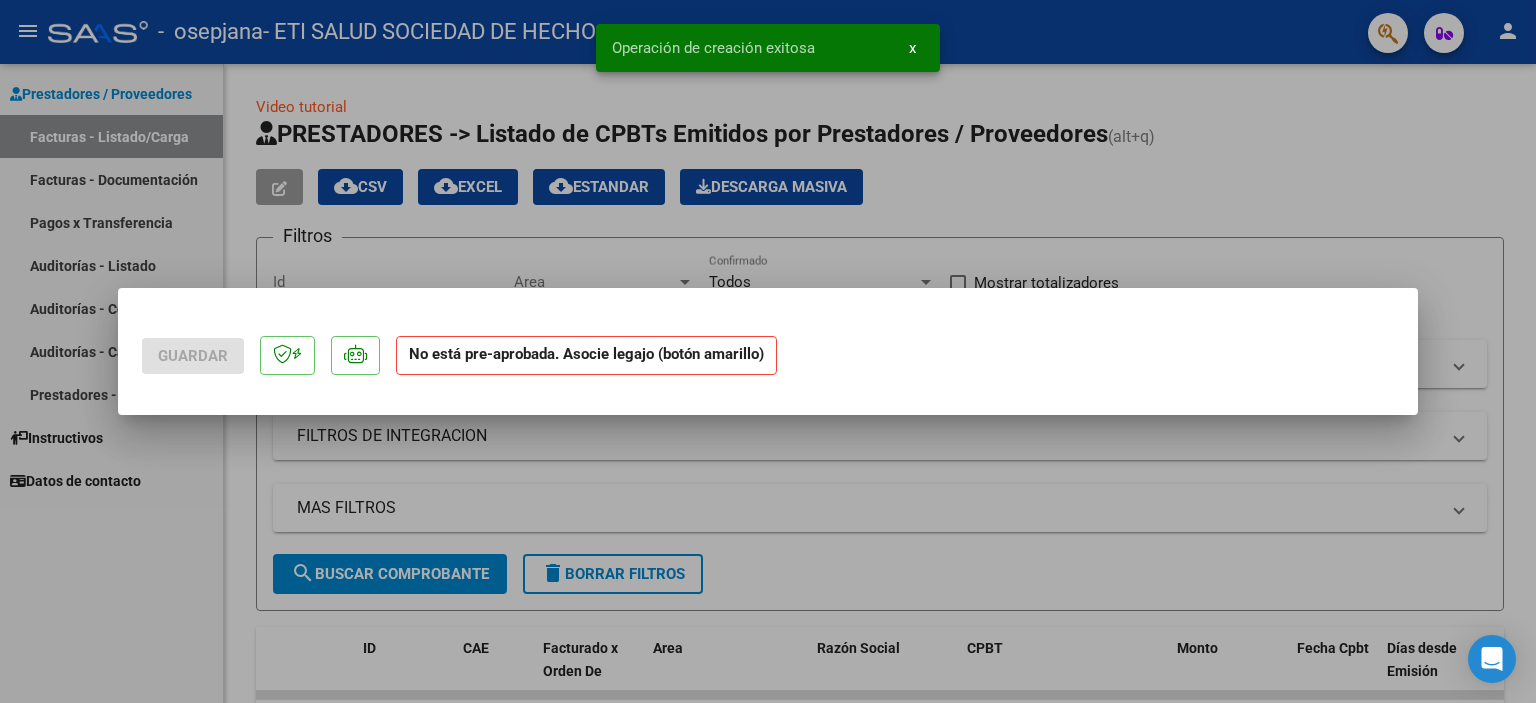 scroll, scrollTop: 0, scrollLeft: 0, axis: both 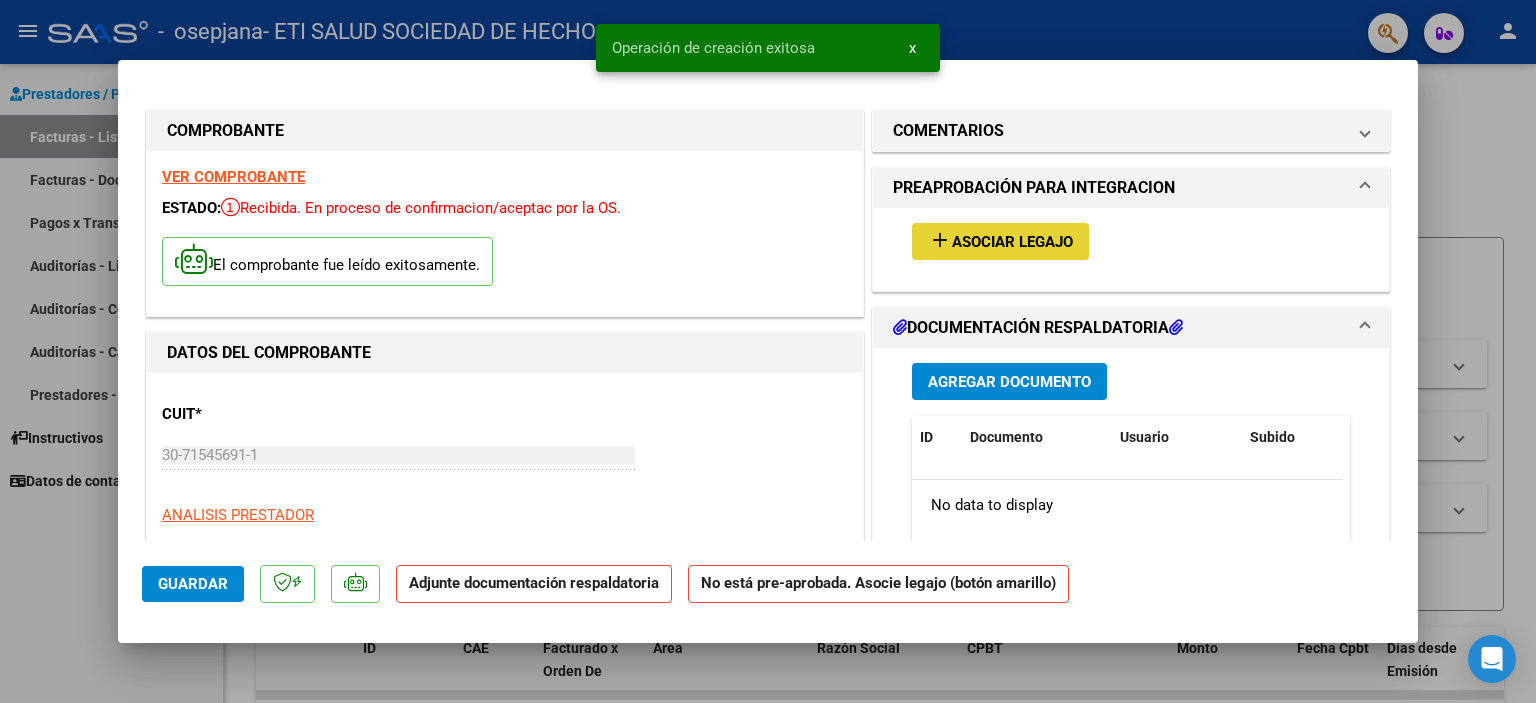 click on "Asociar Legajo" at bounding box center [1012, 242] 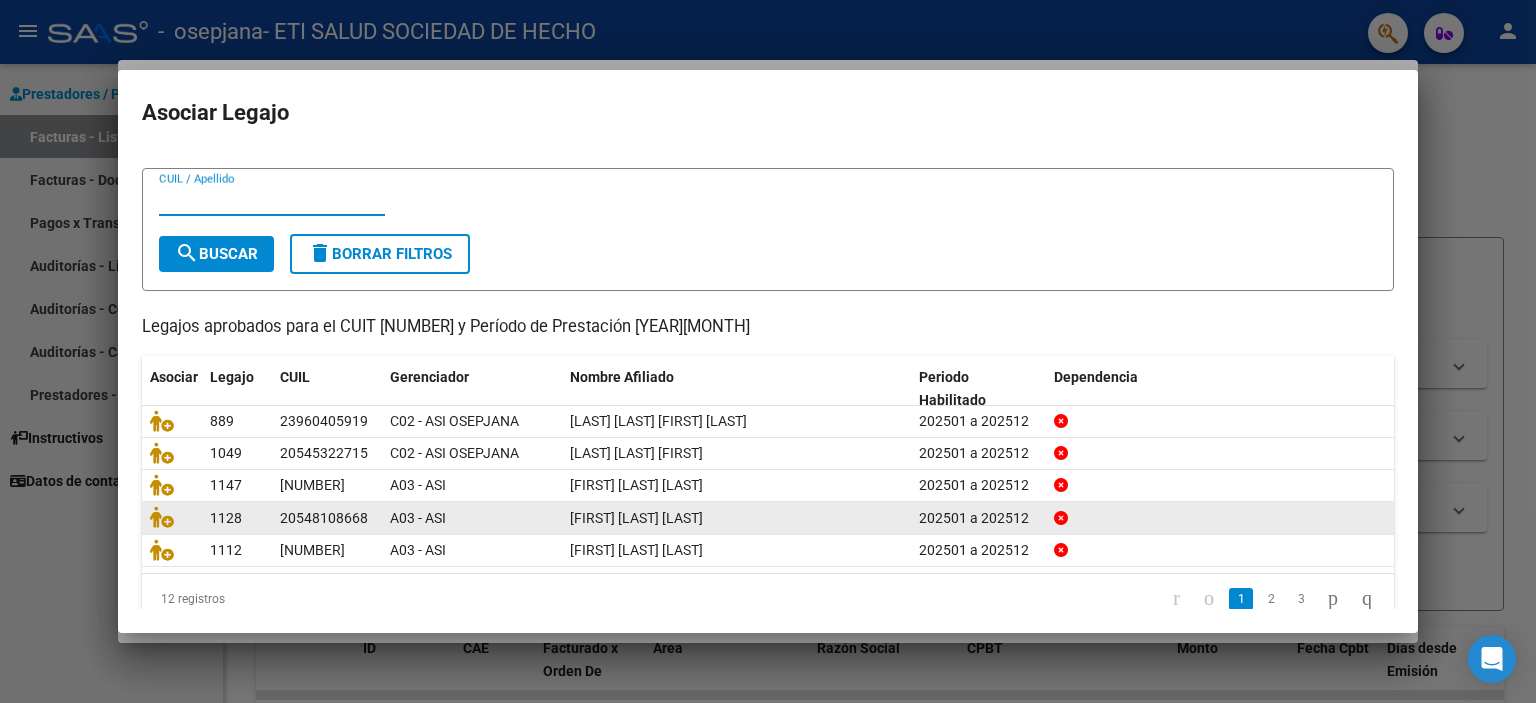scroll, scrollTop: 62, scrollLeft: 0, axis: vertical 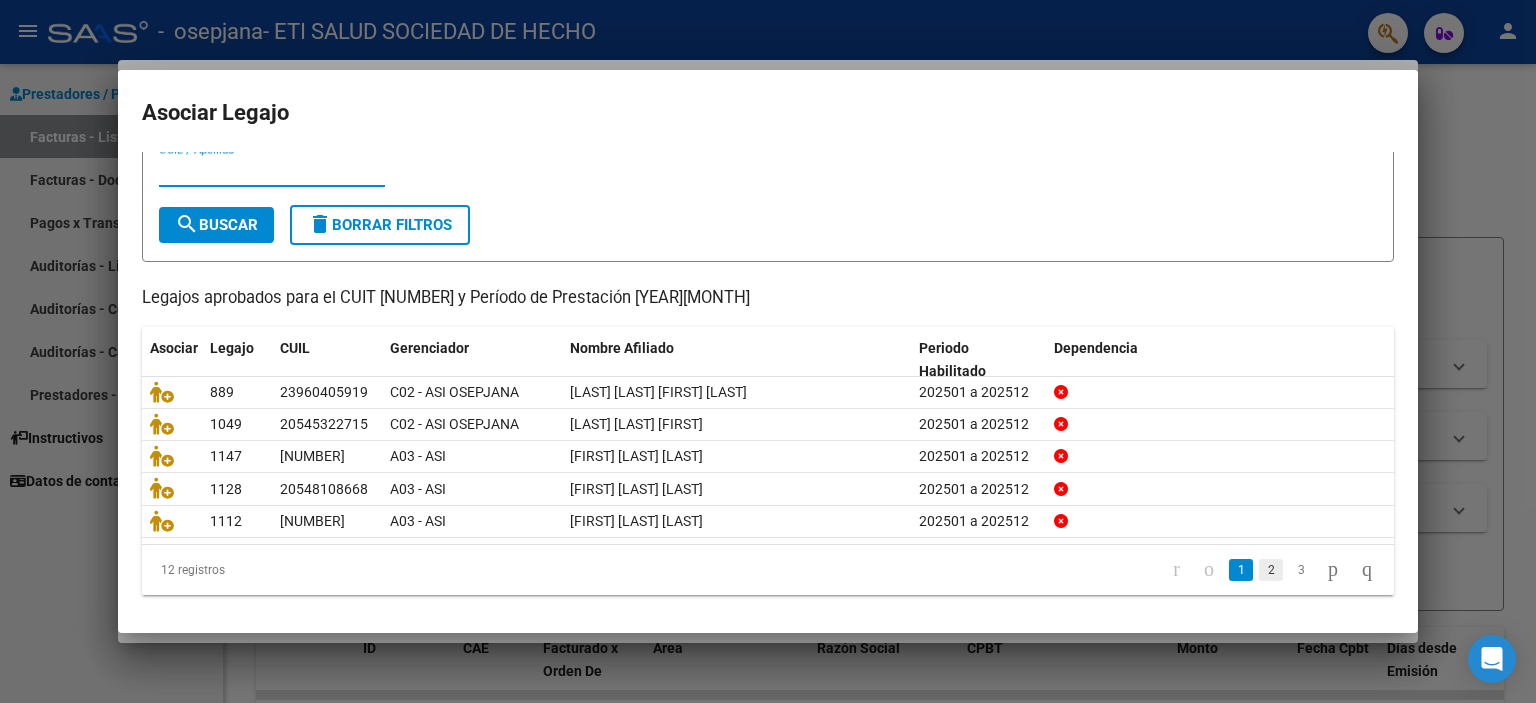 click on "2" 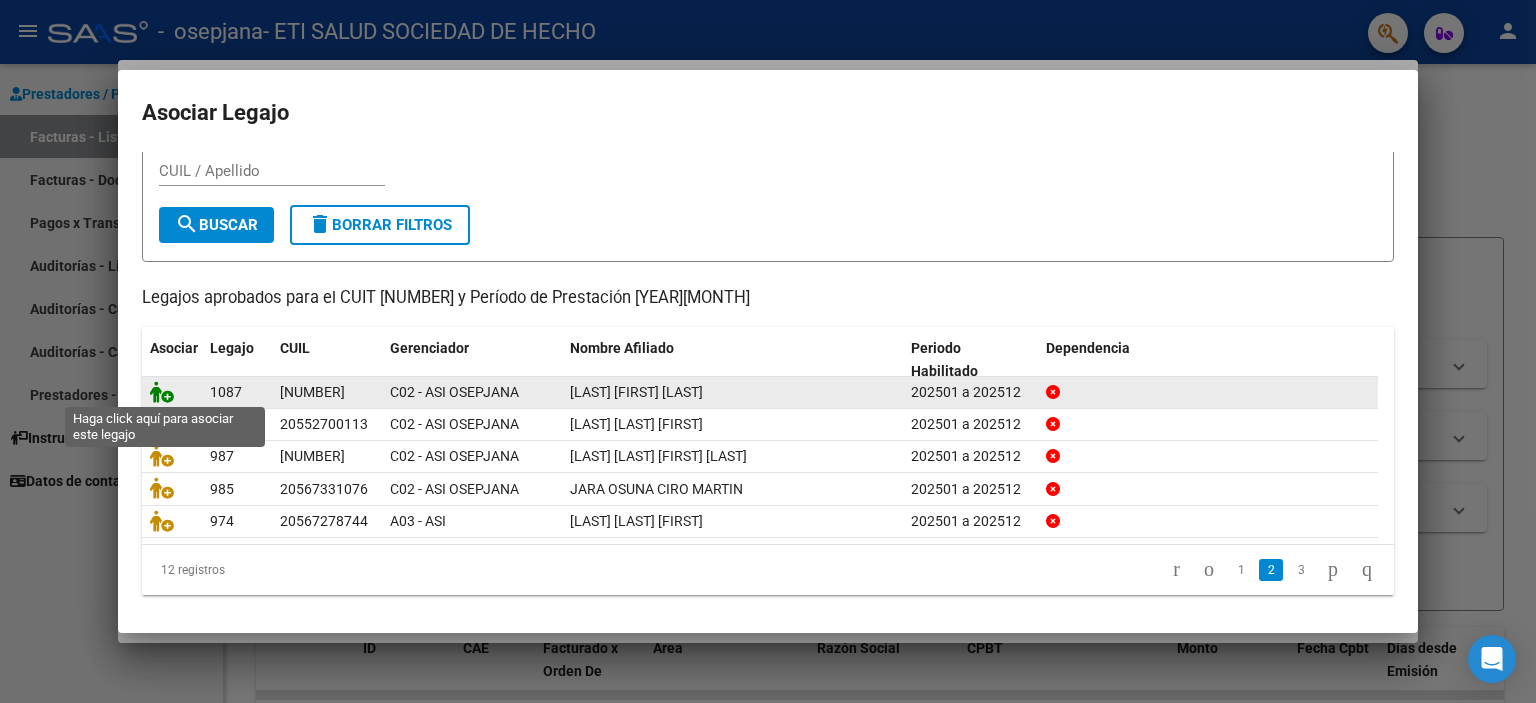 click 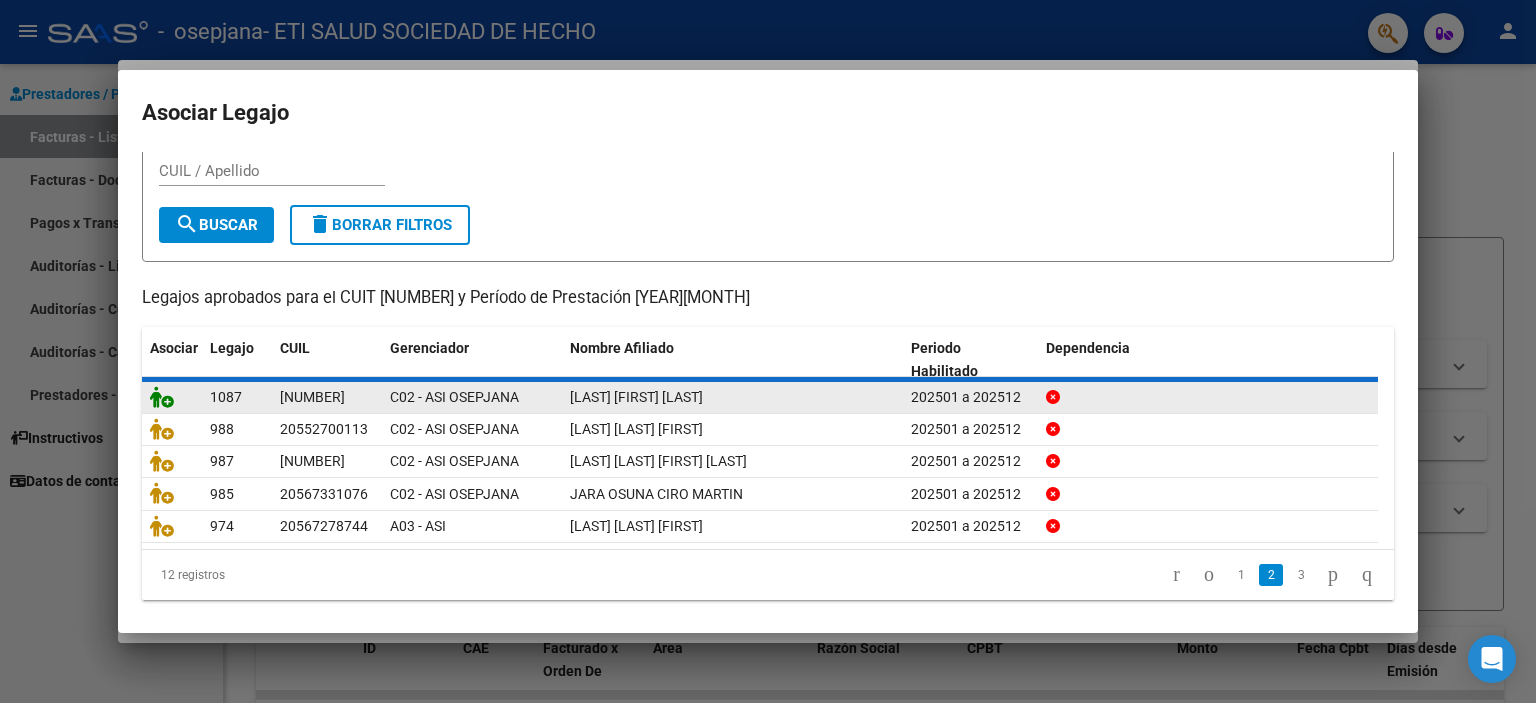 scroll, scrollTop: 0, scrollLeft: 0, axis: both 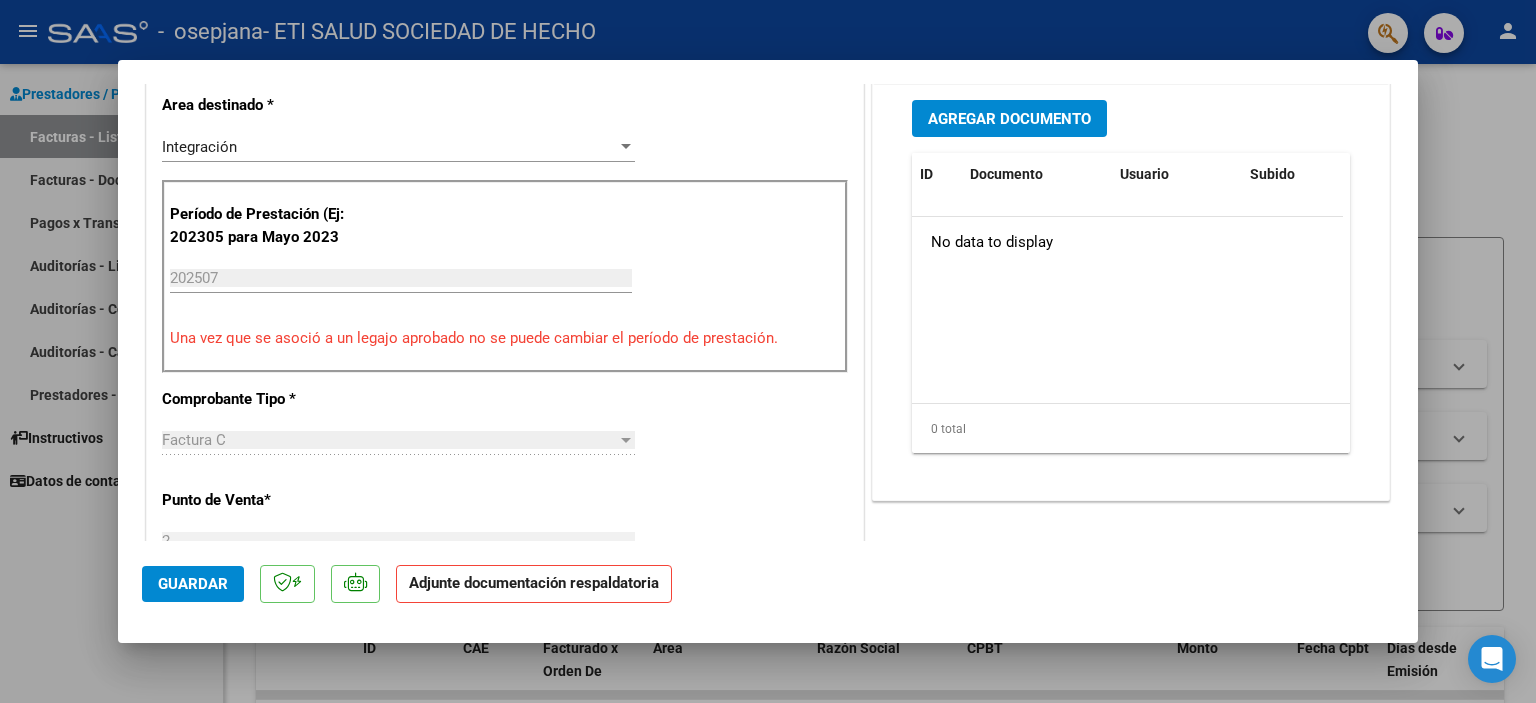 click on "Agregar Documento" at bounding box center [1009, 118] 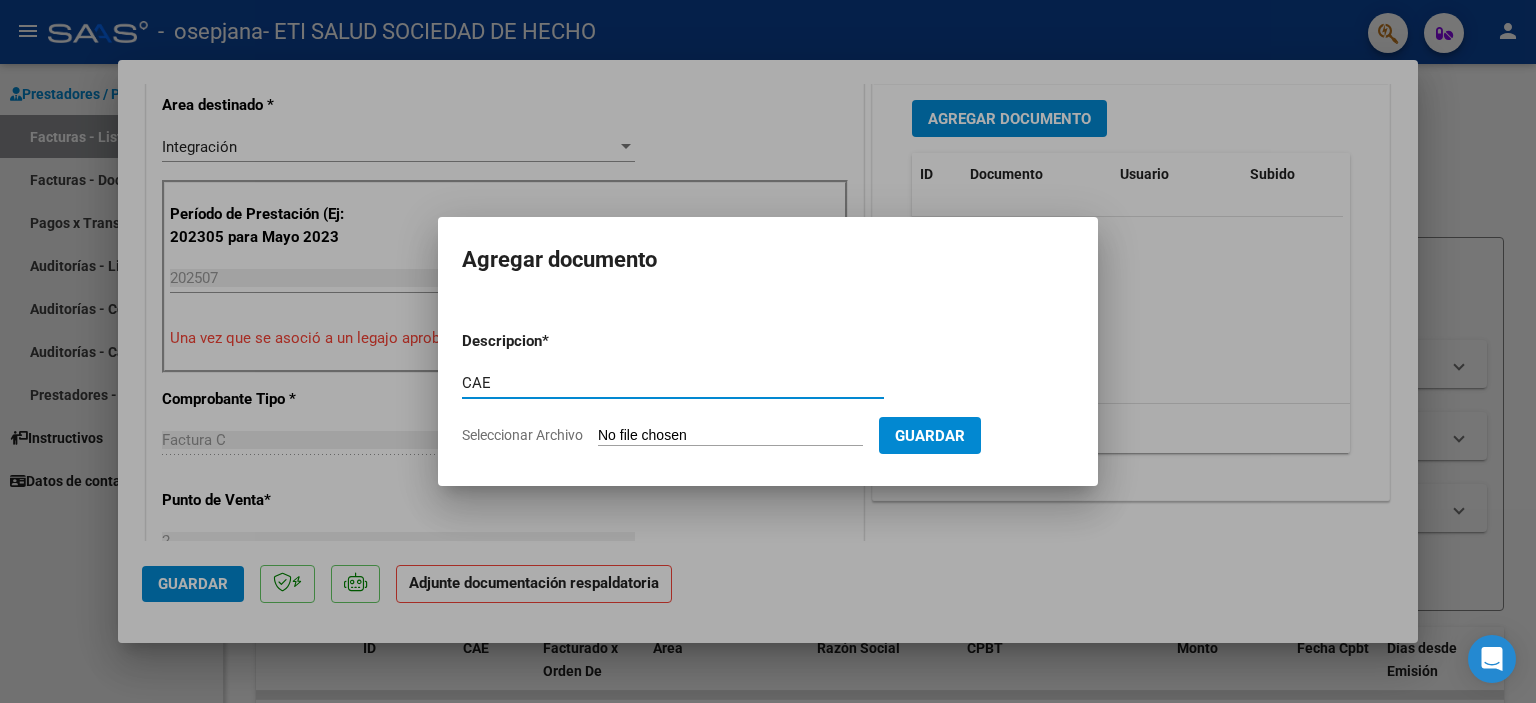 type on "CAE" 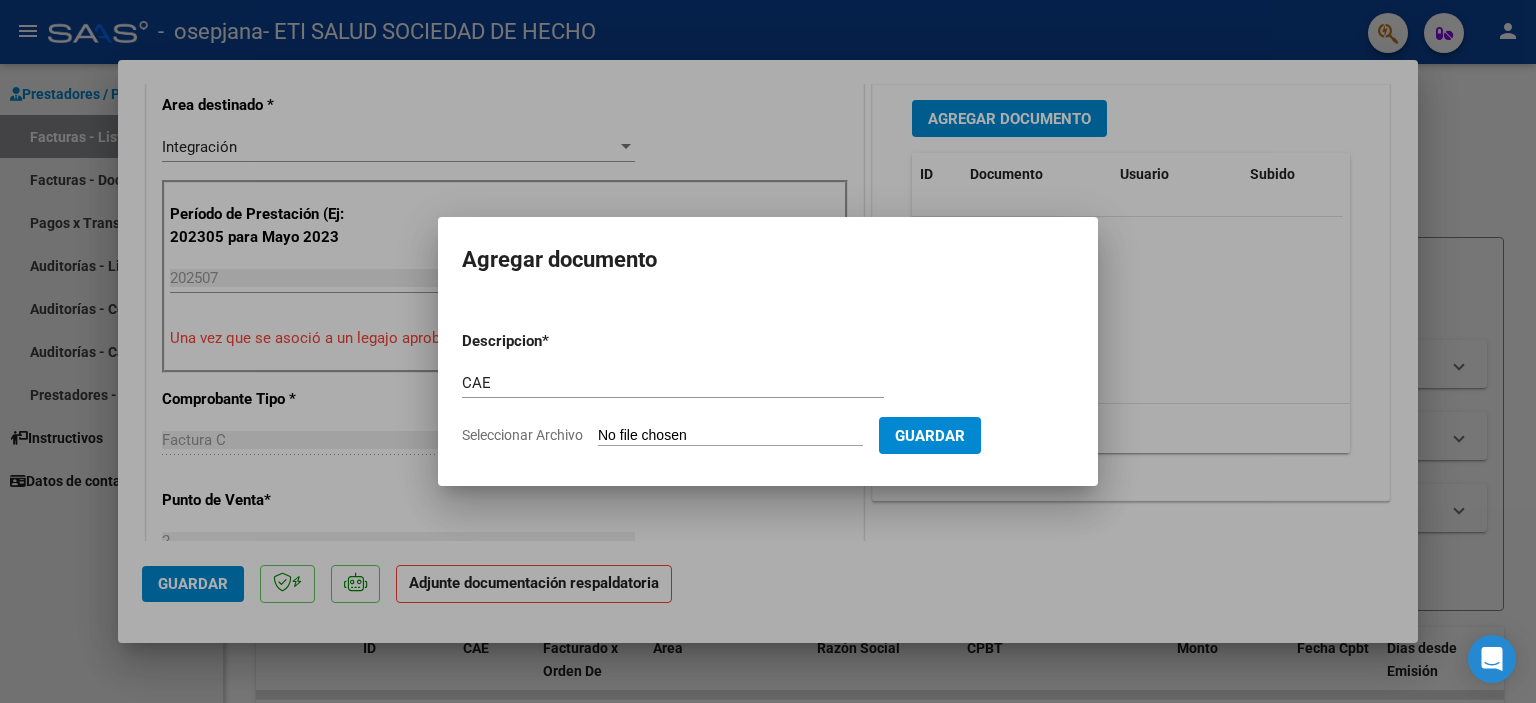 click on "Seleccionar Archivo" at bounding box center [730, 436] 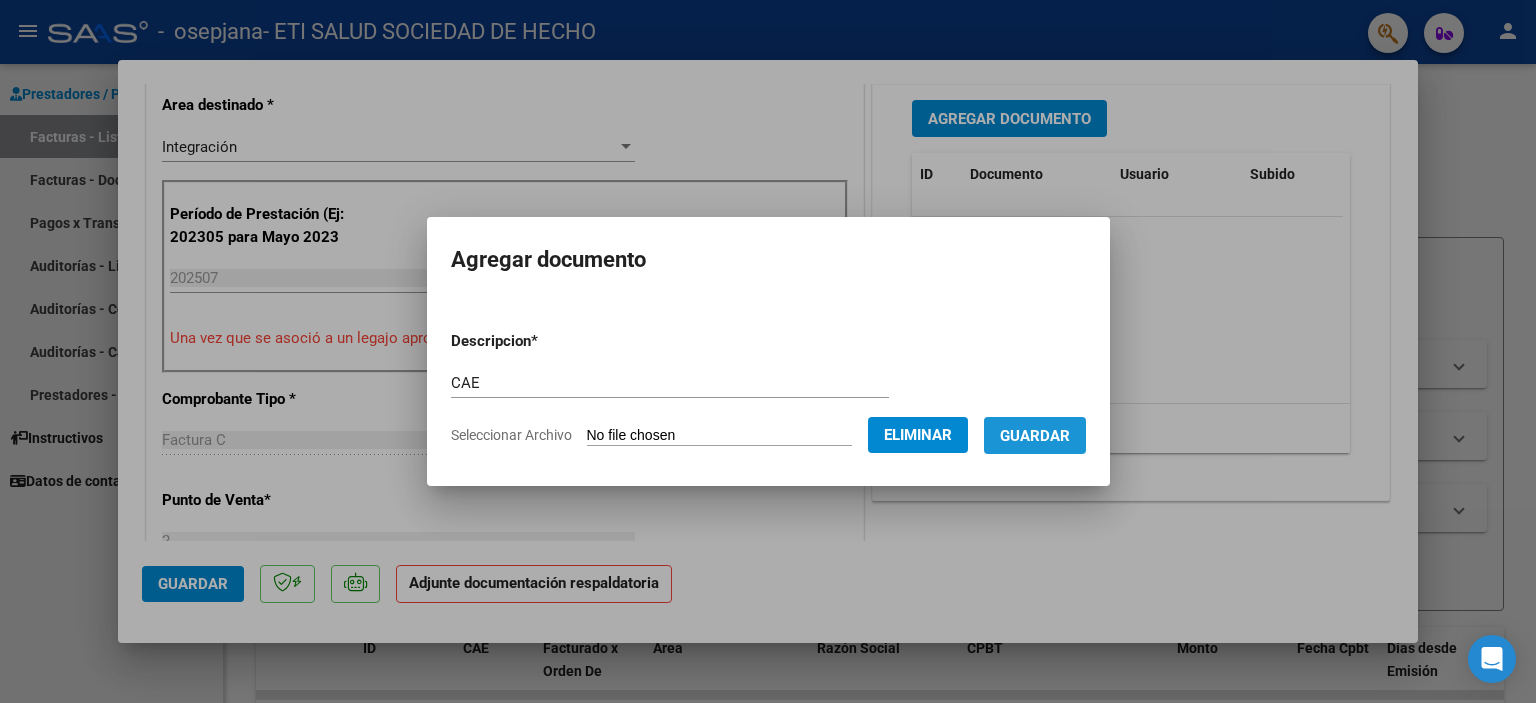 click on "Guardar" at bounding box center (1035, 436) 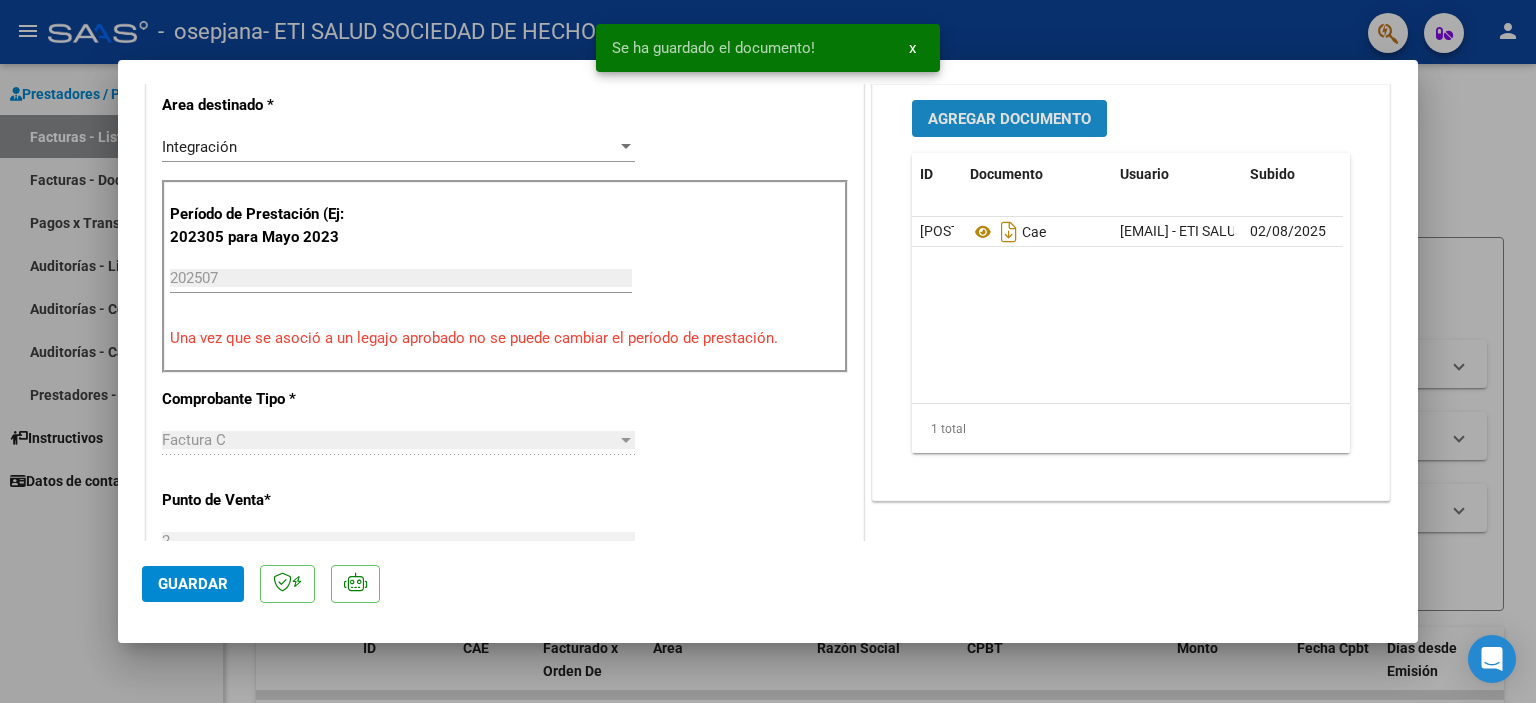 click on "Agregar Documento" at bounding box center [1009, 119] 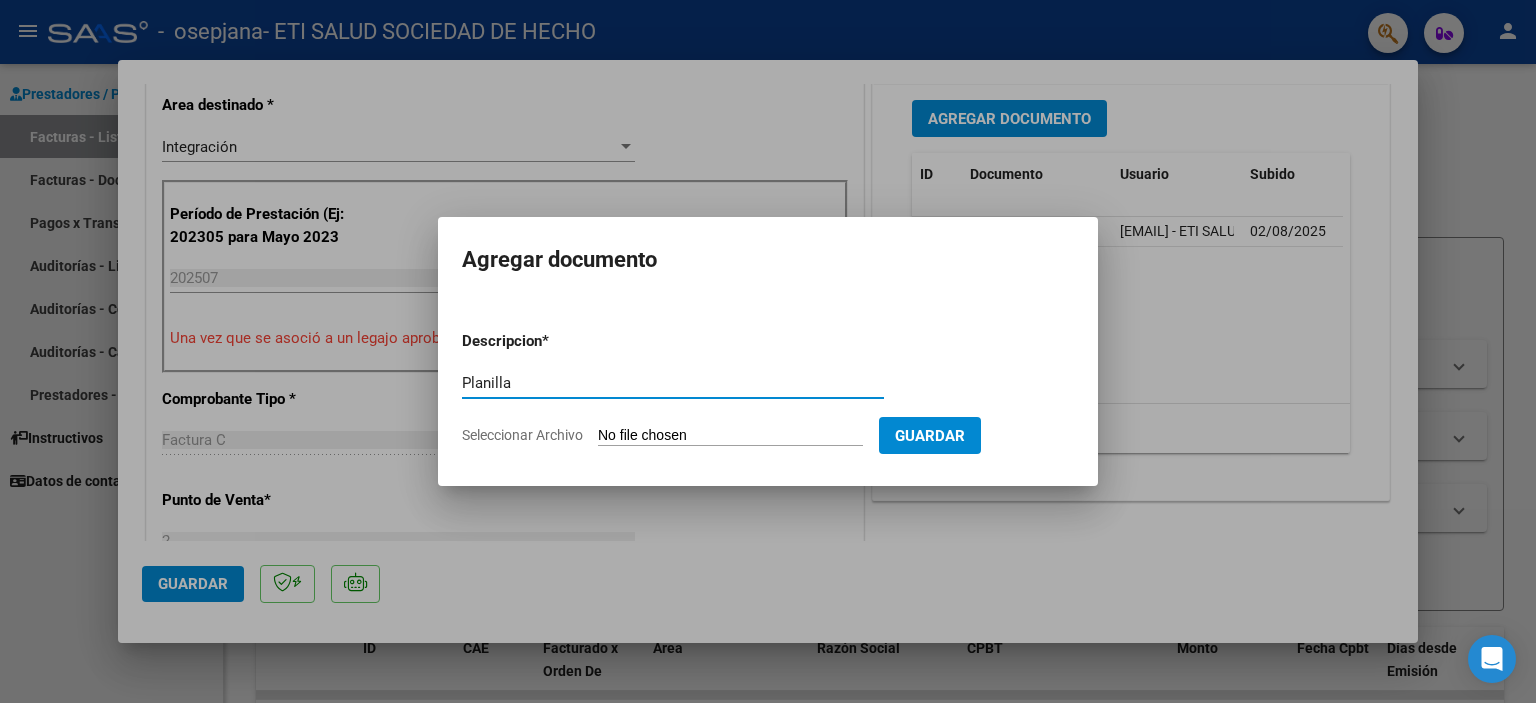 type on "Planilla" 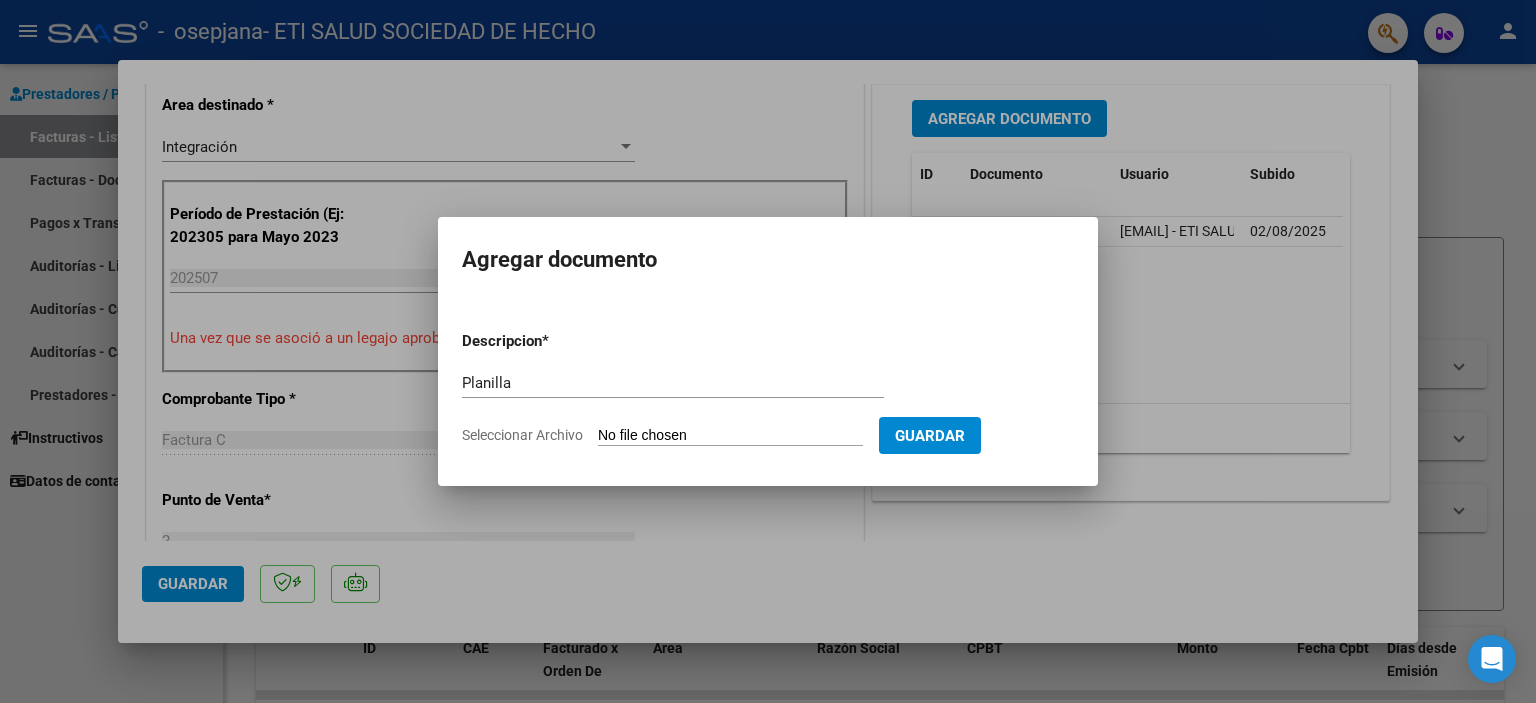 type on "C:\fakepath\[FILENAME] [FIRST] [LAST].pdf" 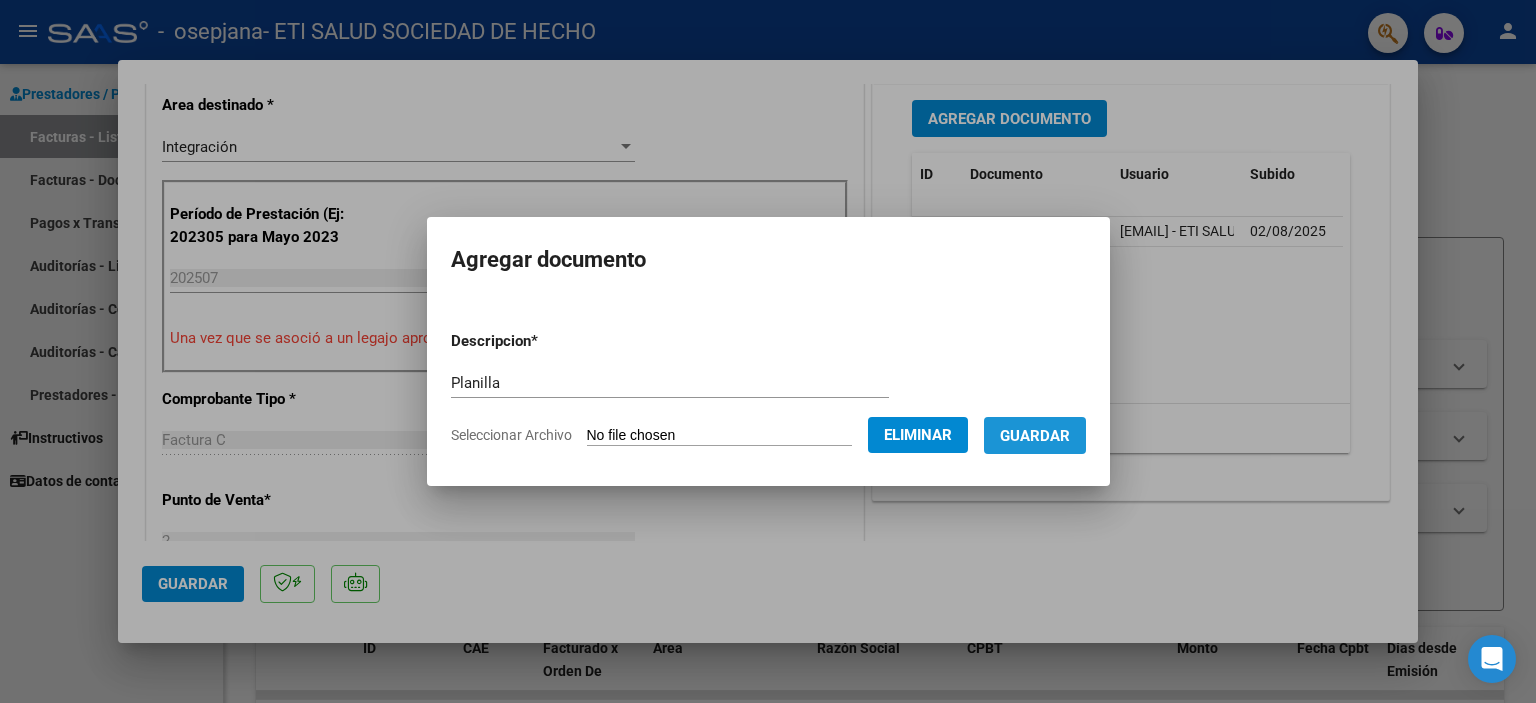 click on "Guardar" at bounding box center [1035, 436] 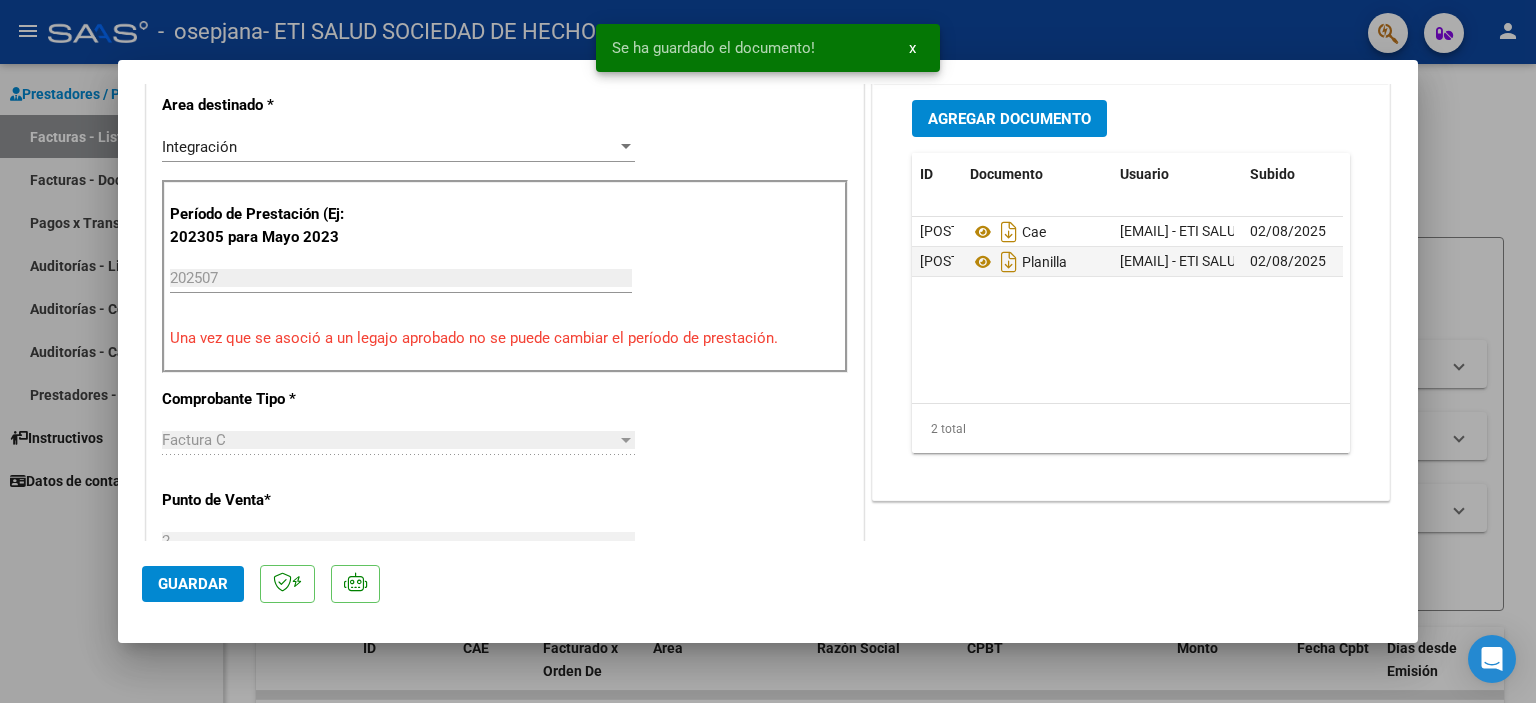 click at bounding box center [768, 351] 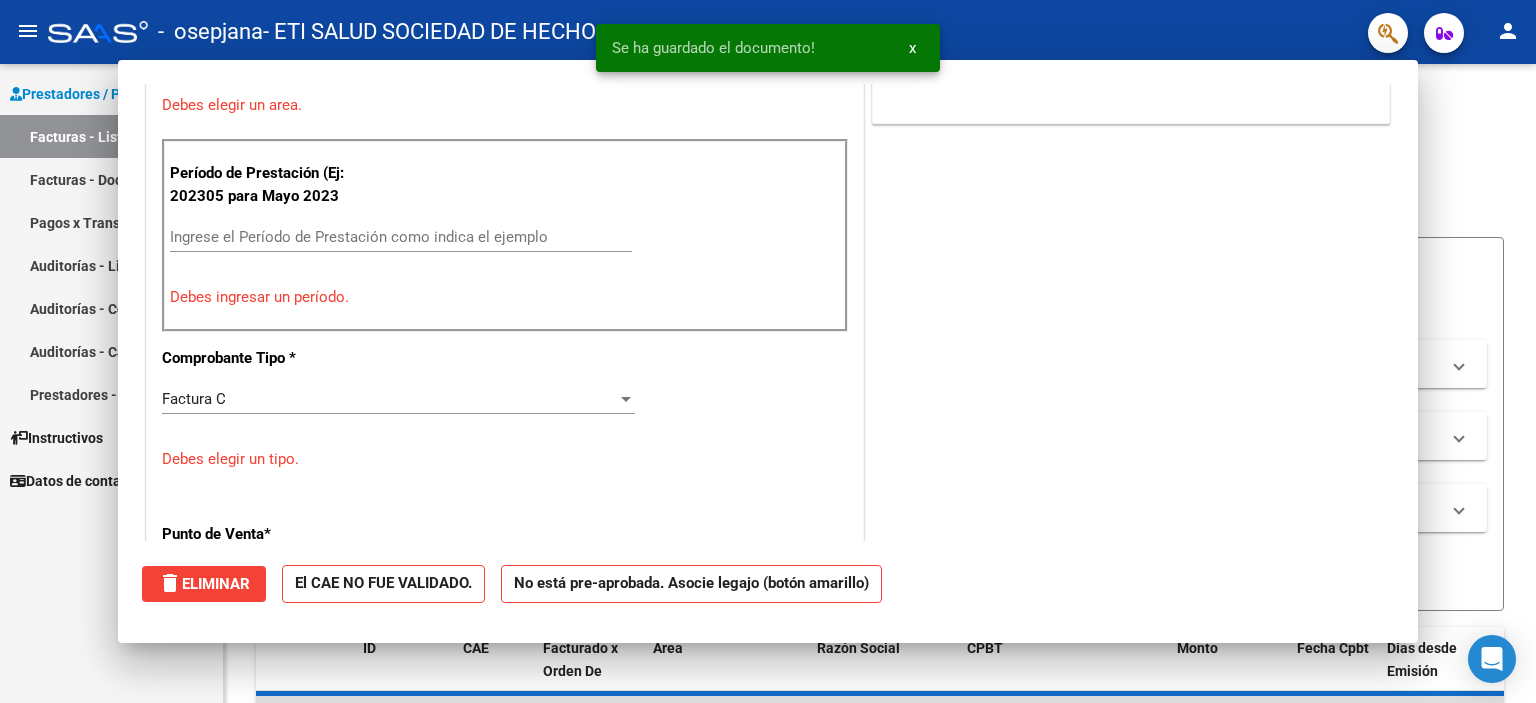 scroll, scrollTop: 459, scrollLeft: 0, axis: vertical 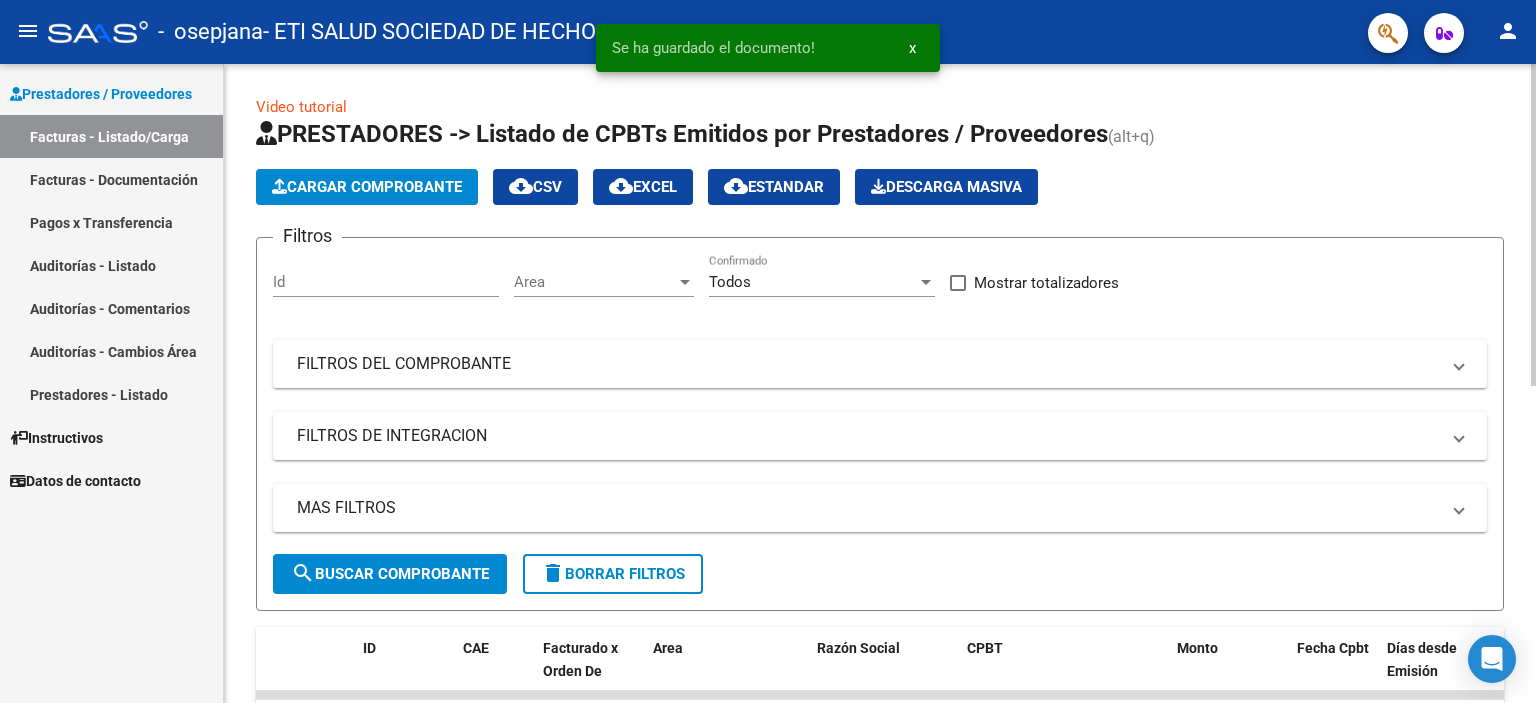 click on "Cargar Comprobante" 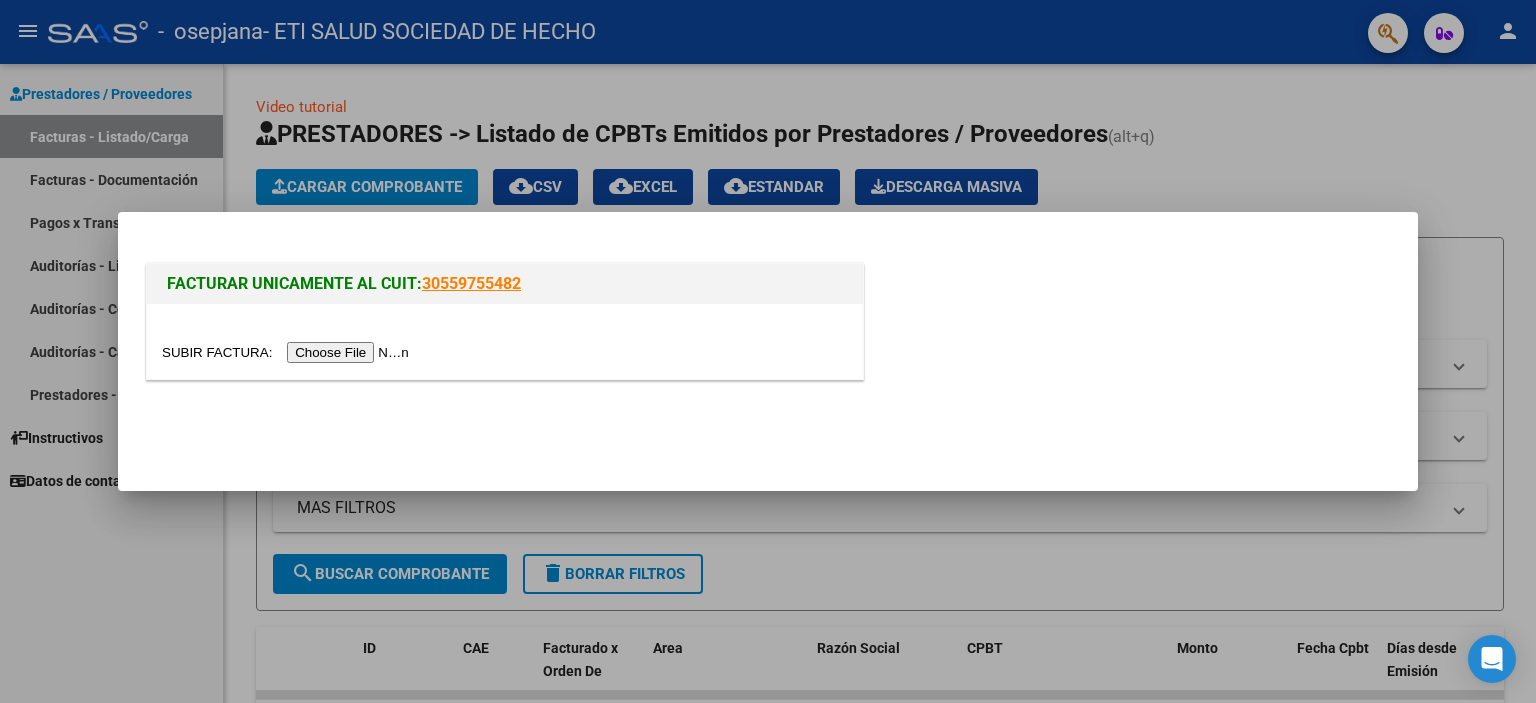click at bounding box center (288, 352) 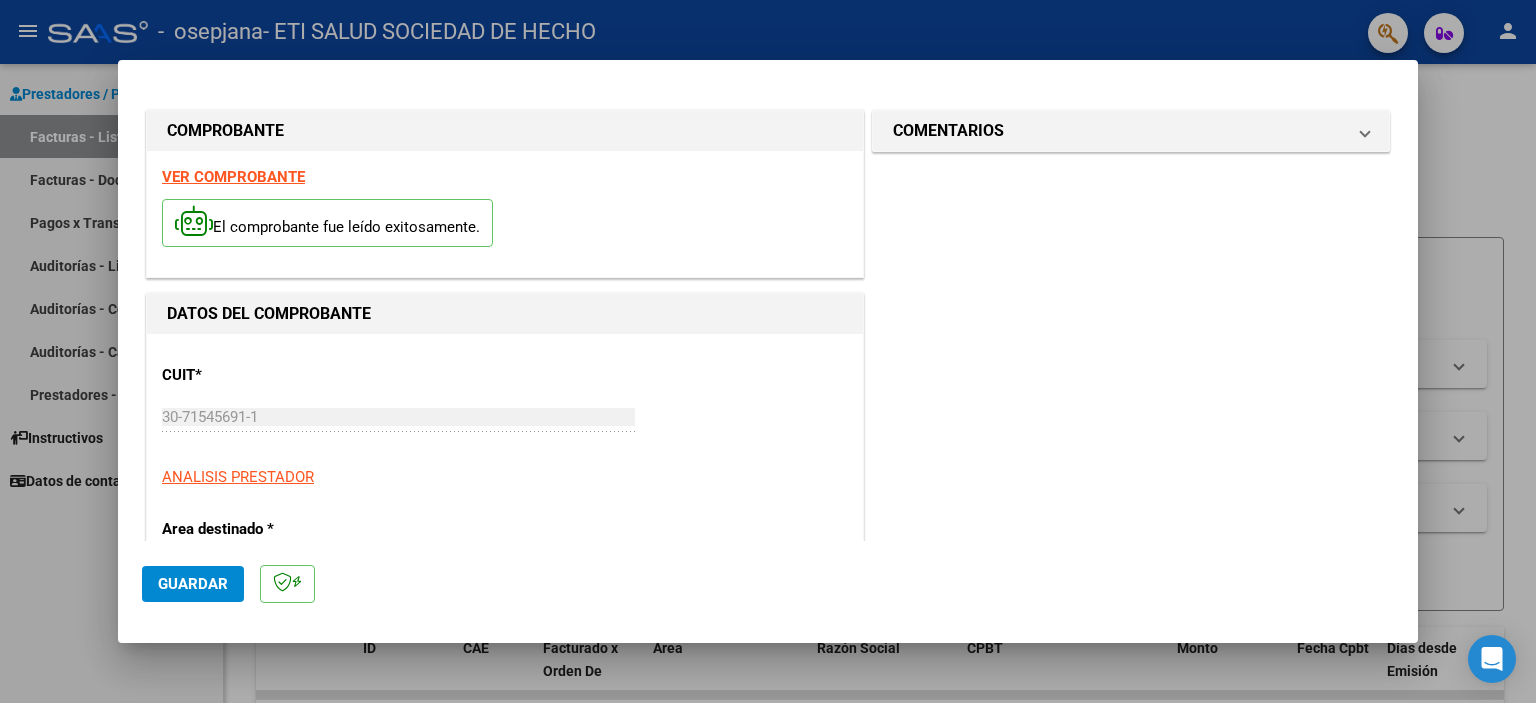 scroll, scrollTop: 500, scrollLeft: 0, axis: vertical 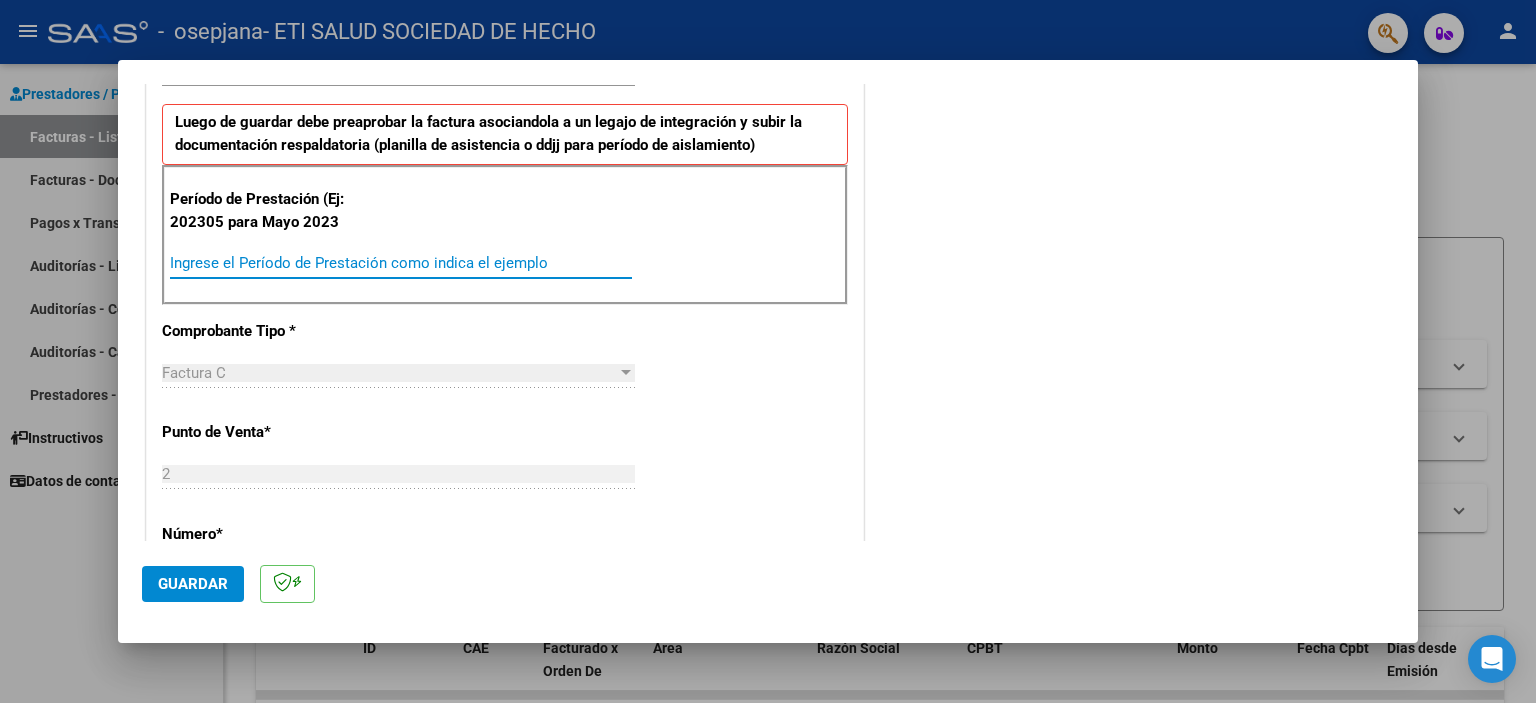 click on "Ingrese el Período de Prestación como indica el ejemplo" at bounding box center (401, 263) 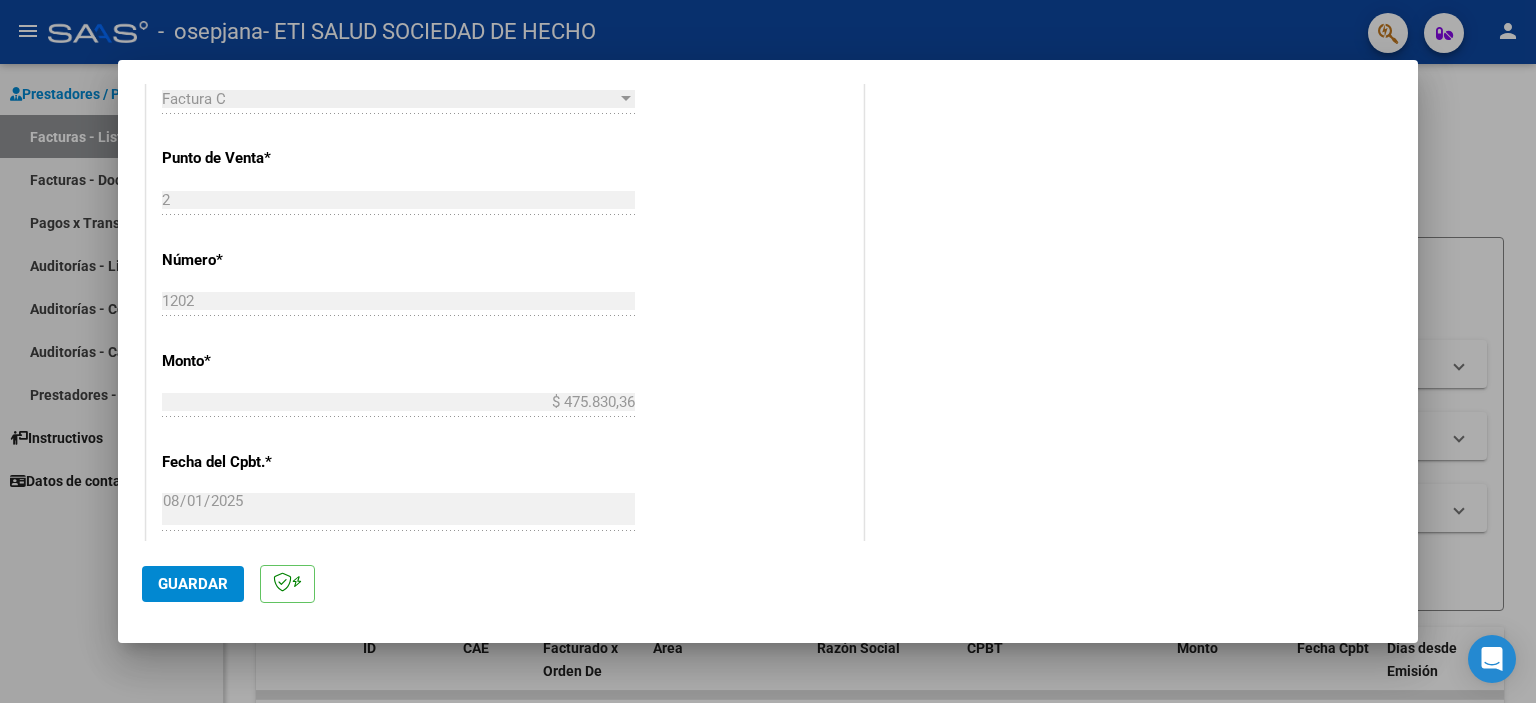 scroll, scrollTop: 1100, scrollLeft: 0, axis: vertical 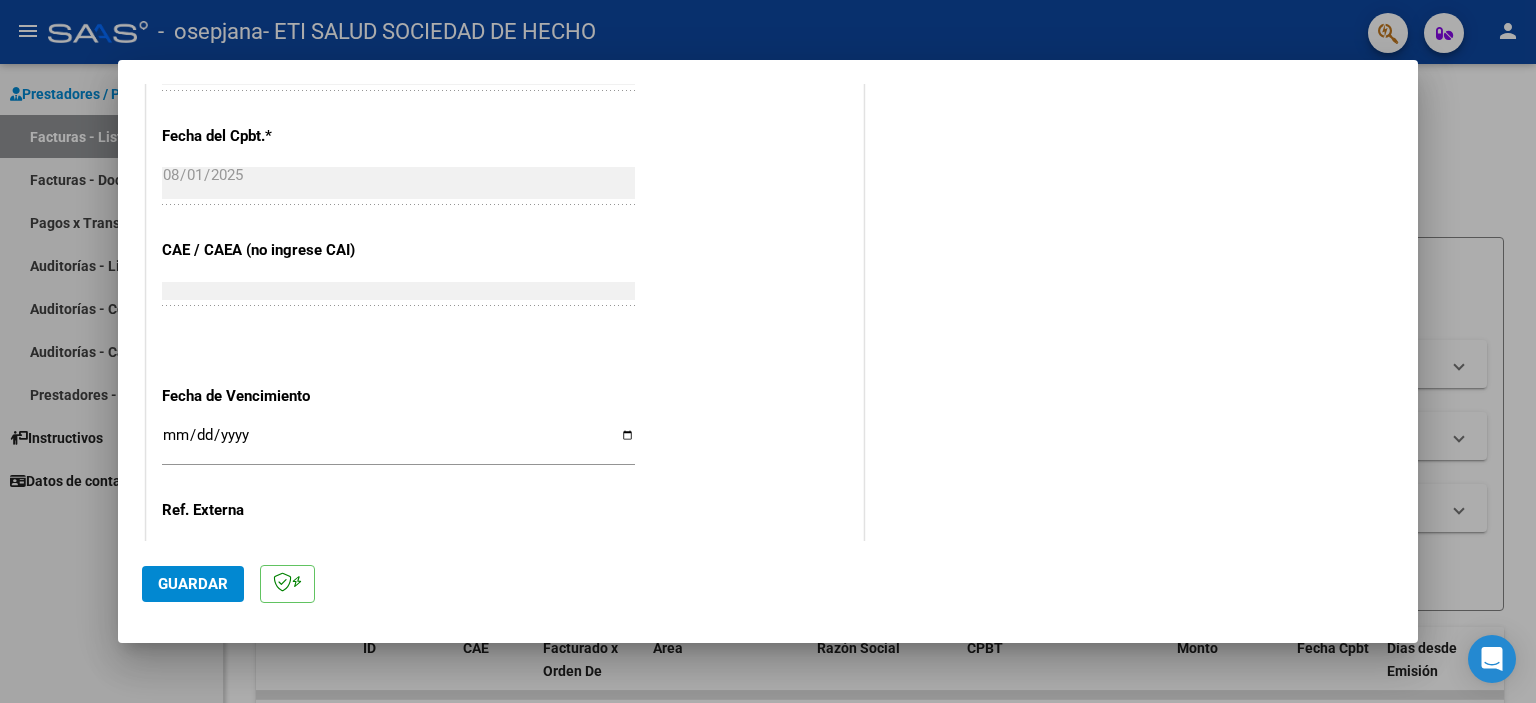 type on "202507" 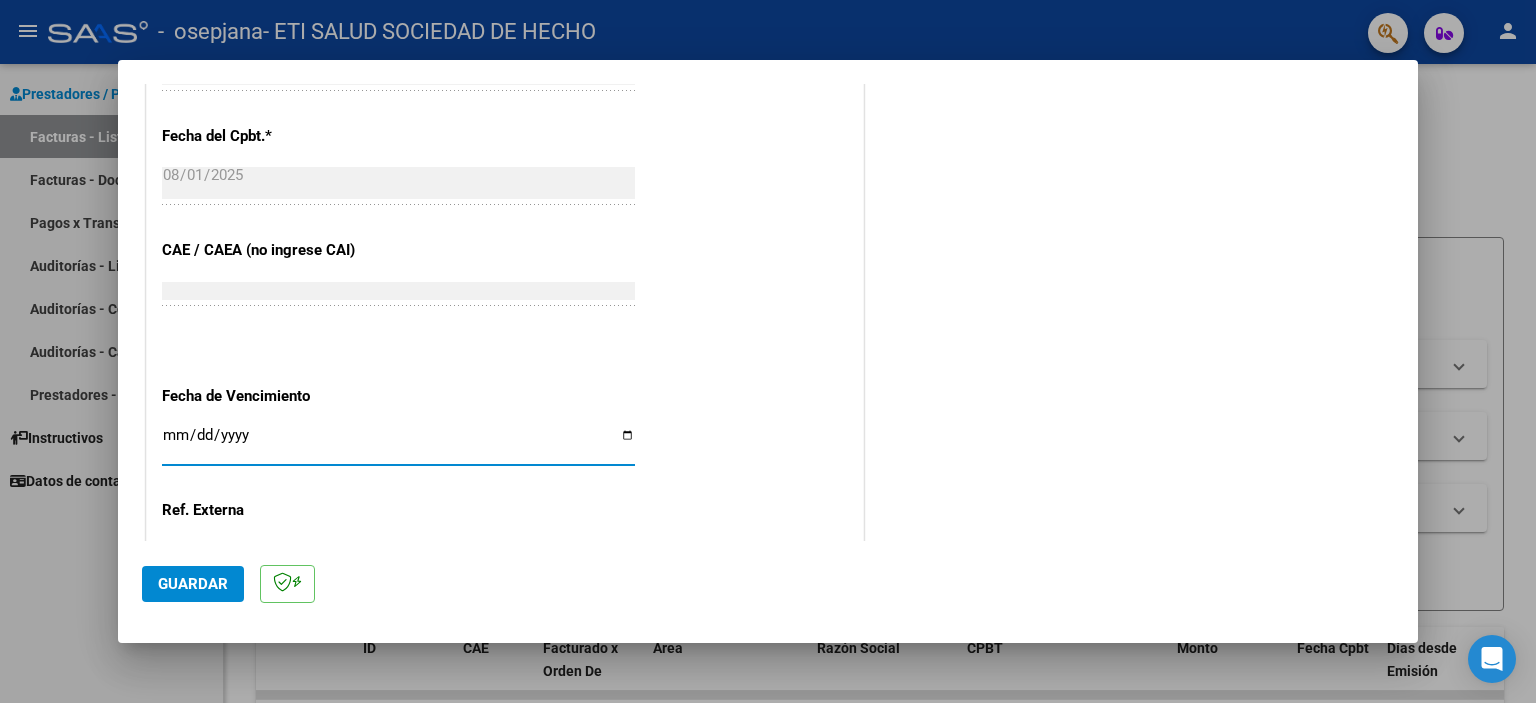 click on "Ingresar la fecha" at bounding box center (398, 443) 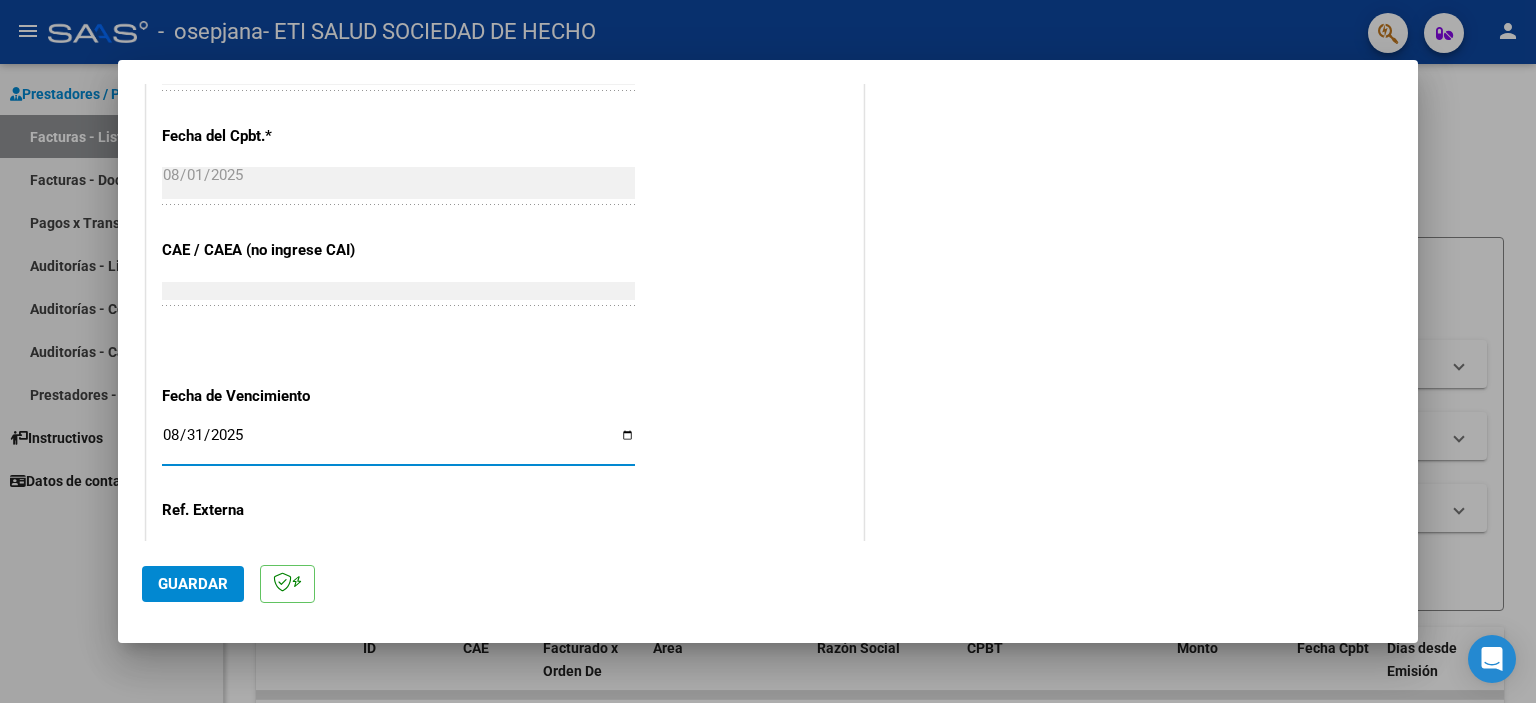 type on "2025-08-31" 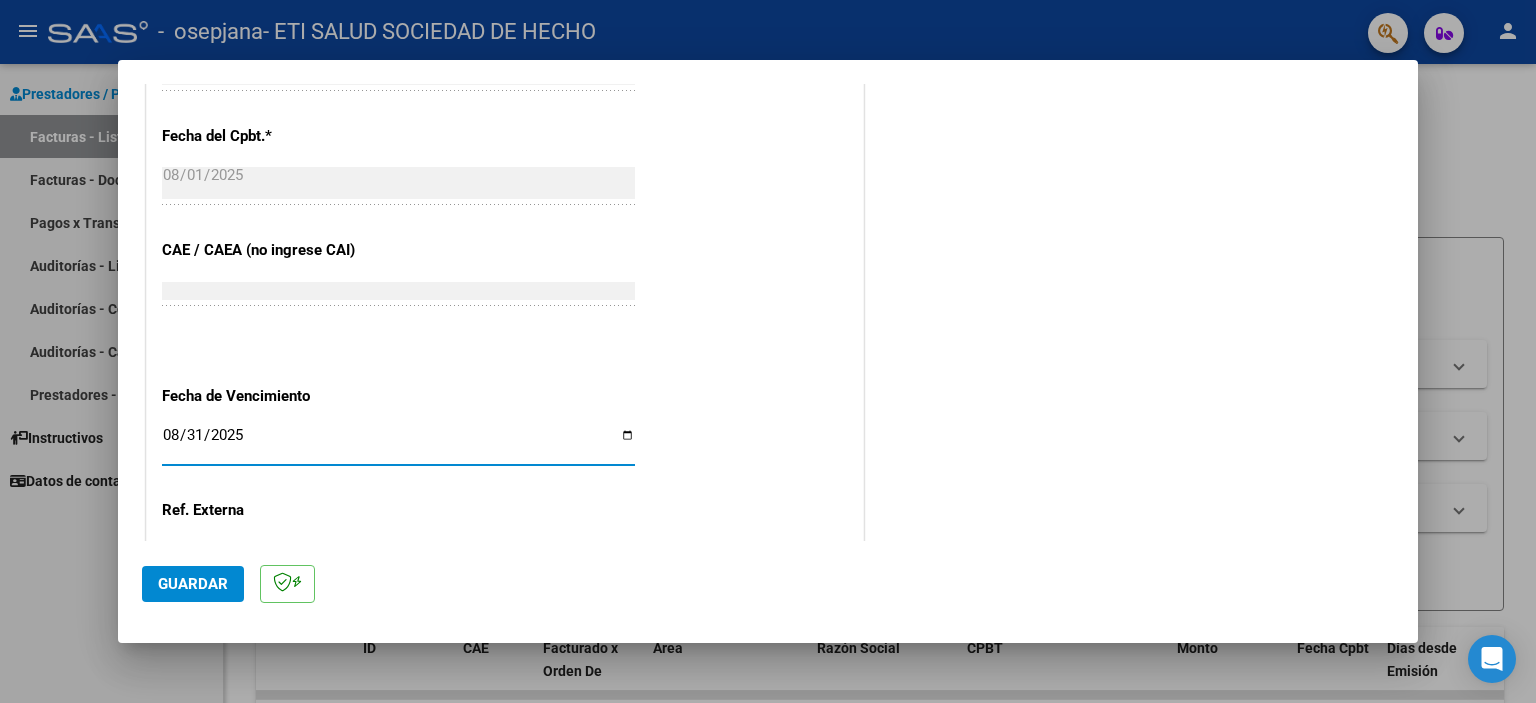 click on "Guardar" 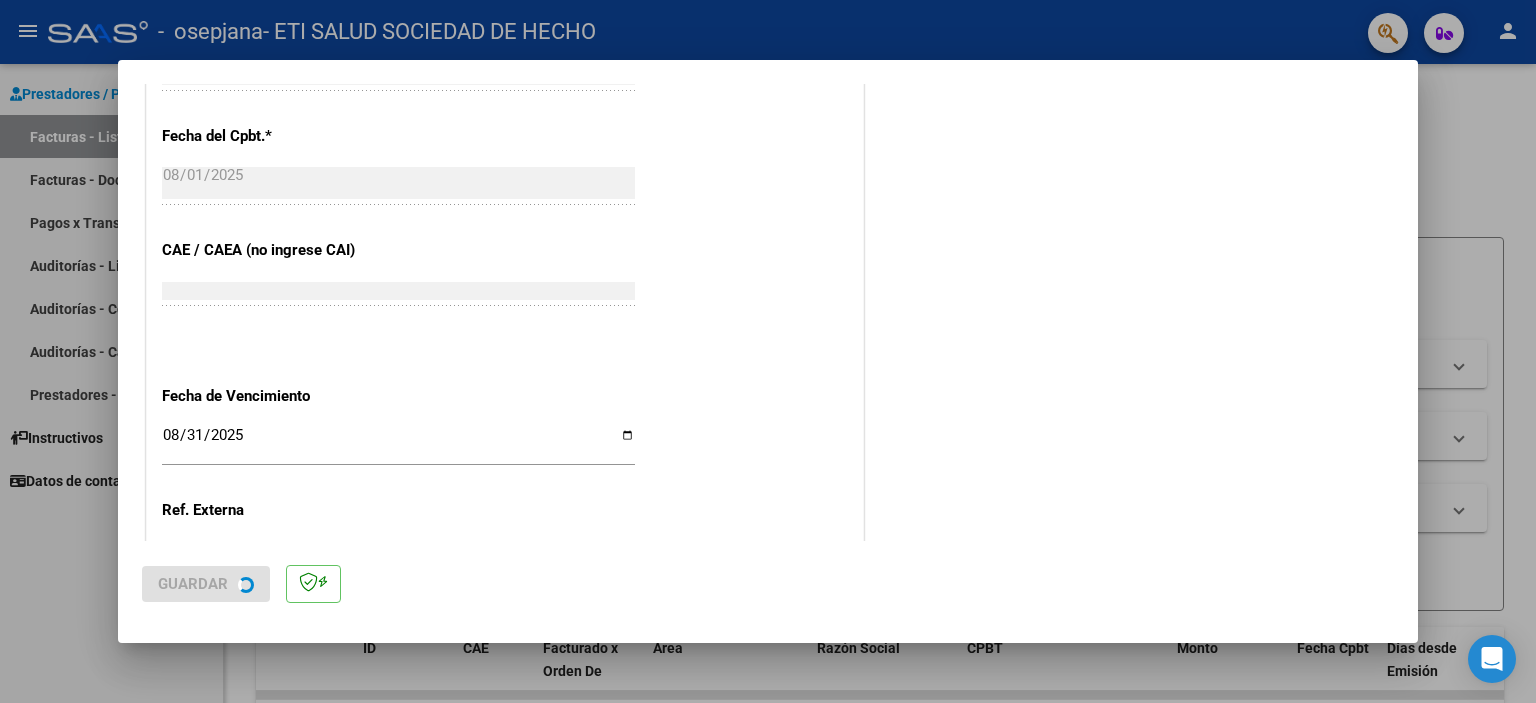 scroll, scrollTop: 0, scrollLeft: 0, axis: both 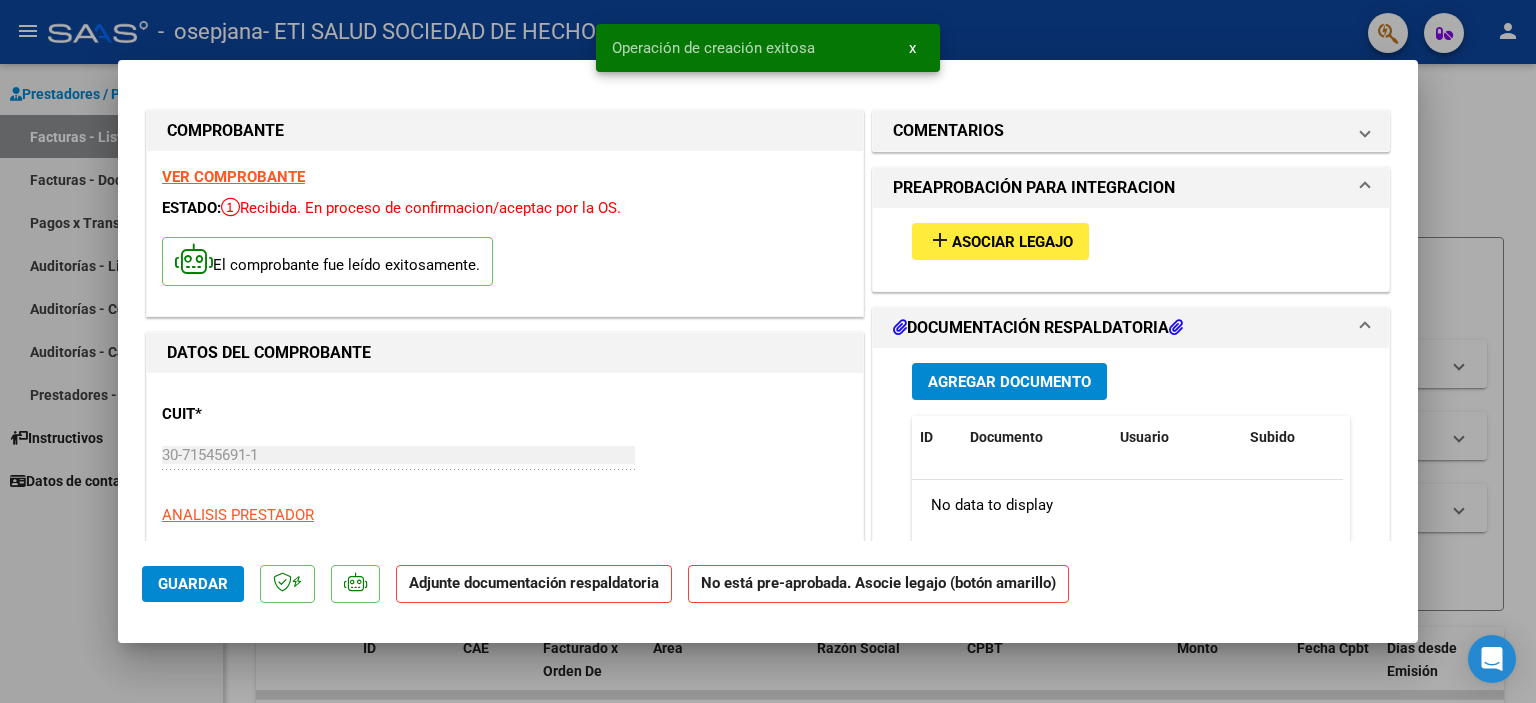 click on "Asociar Legajo" at bounding box center [1012, 242] 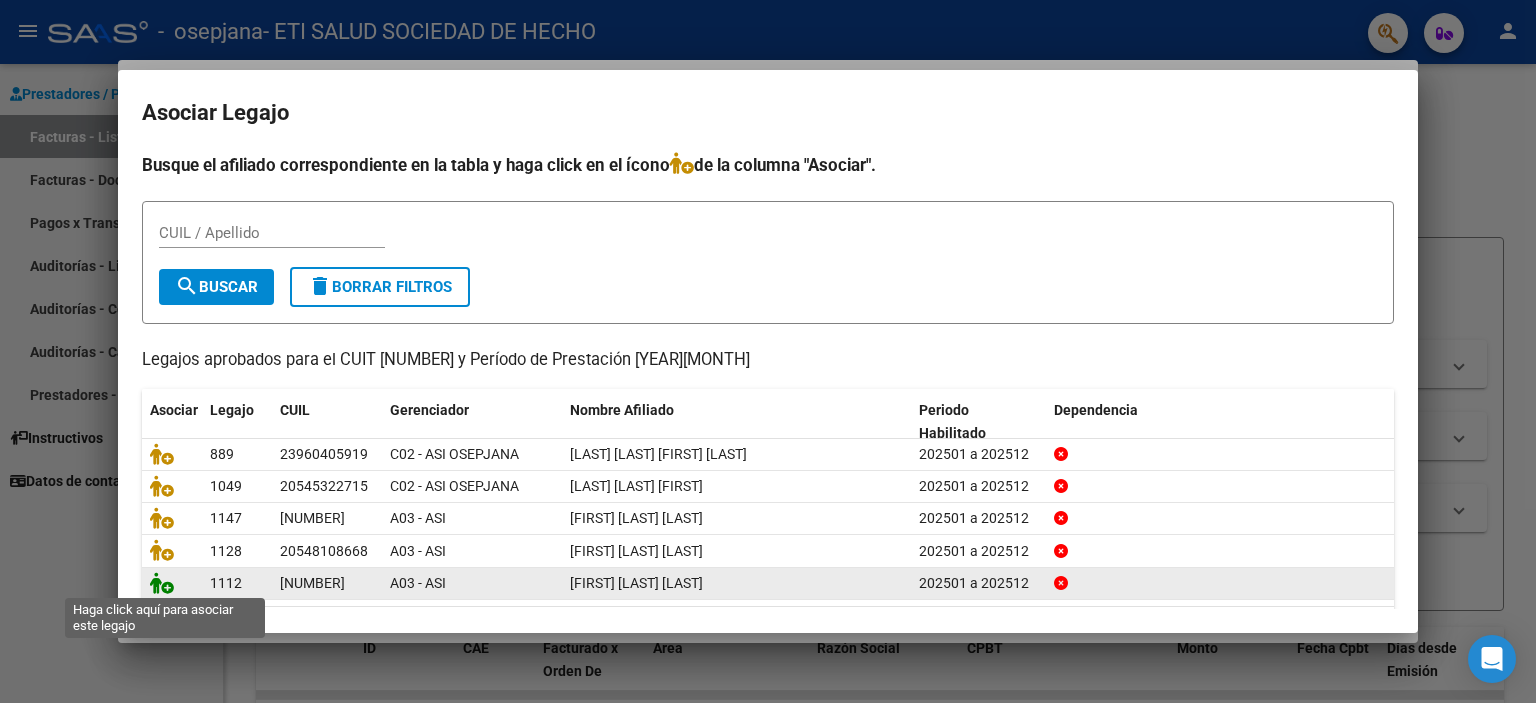 click 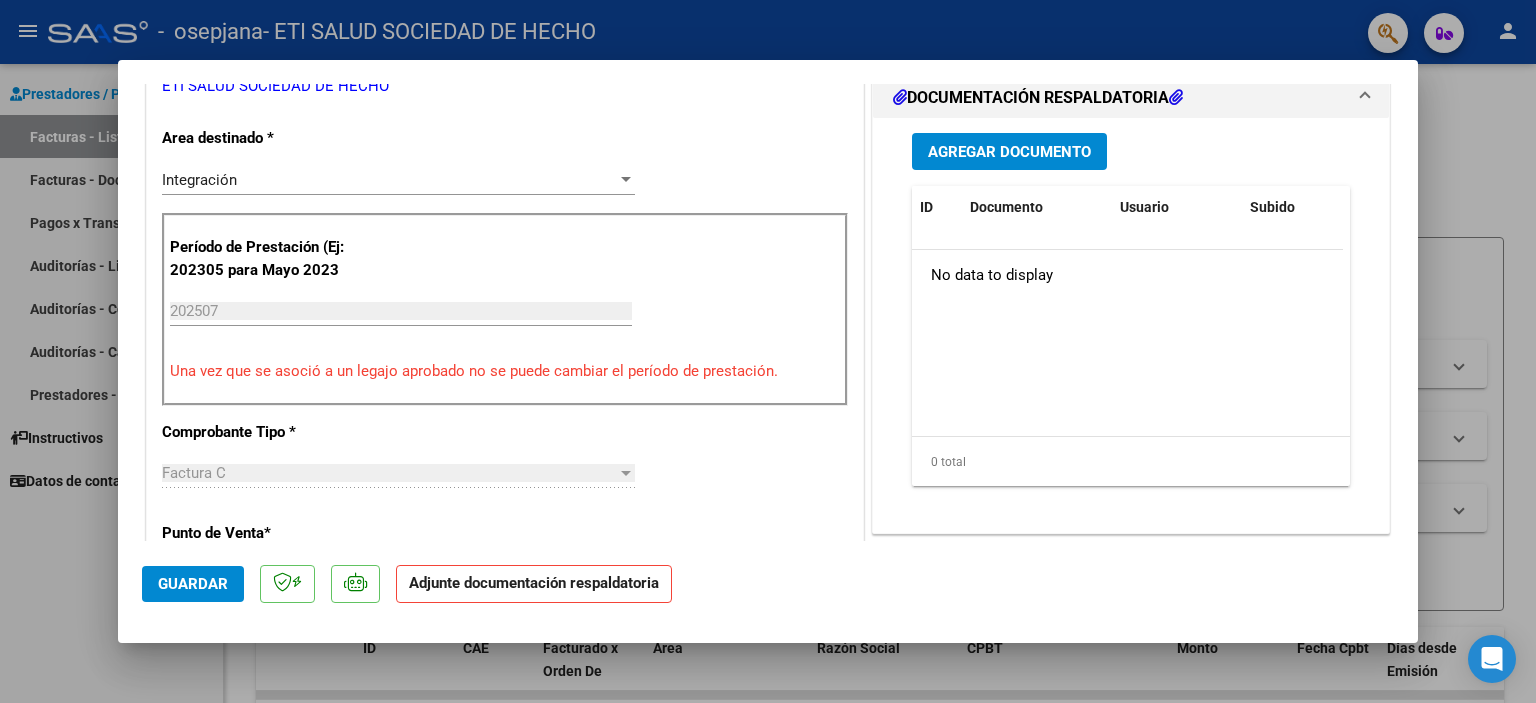 scroll, scrollTop: 500, scrollLeft: 0, axis: vertical 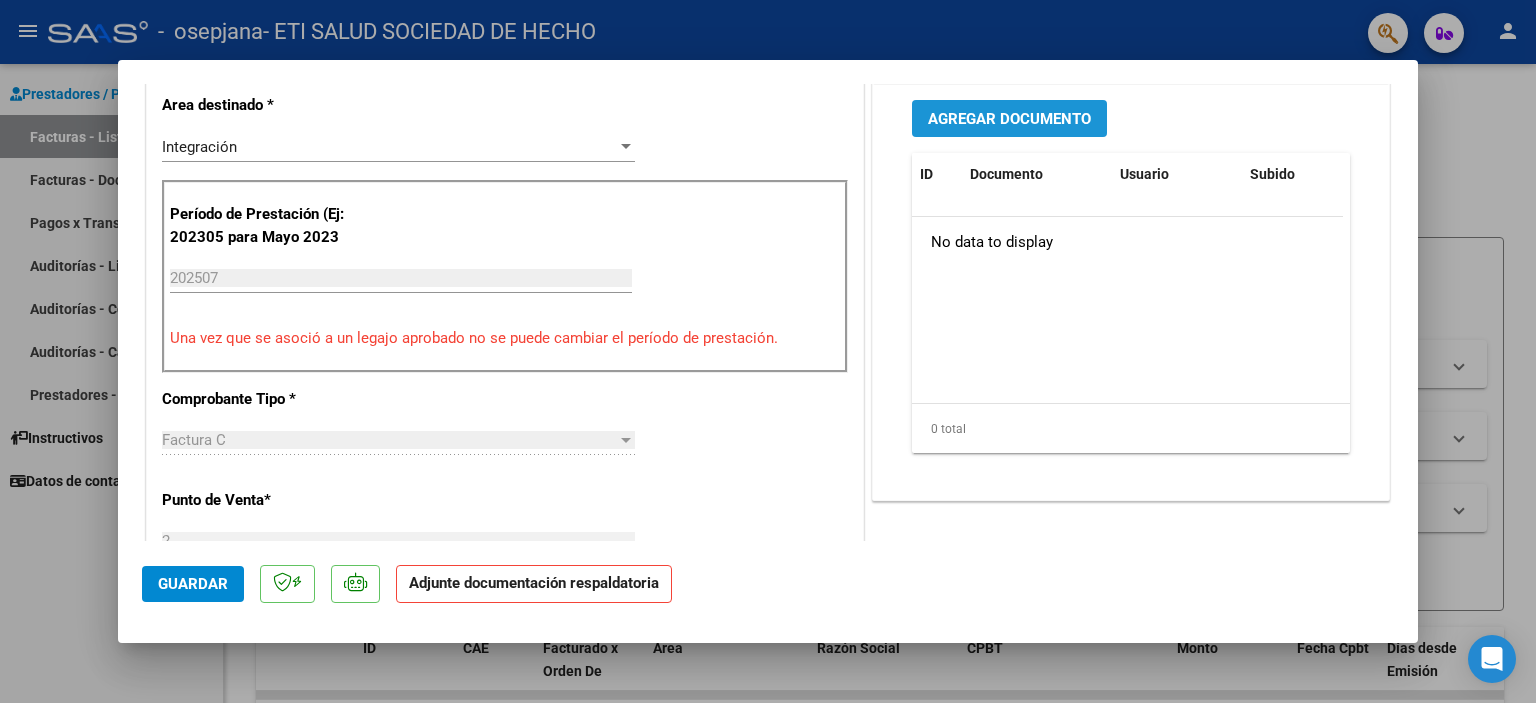 click on "Agregar Documento" at bounding box center [1009, 119] 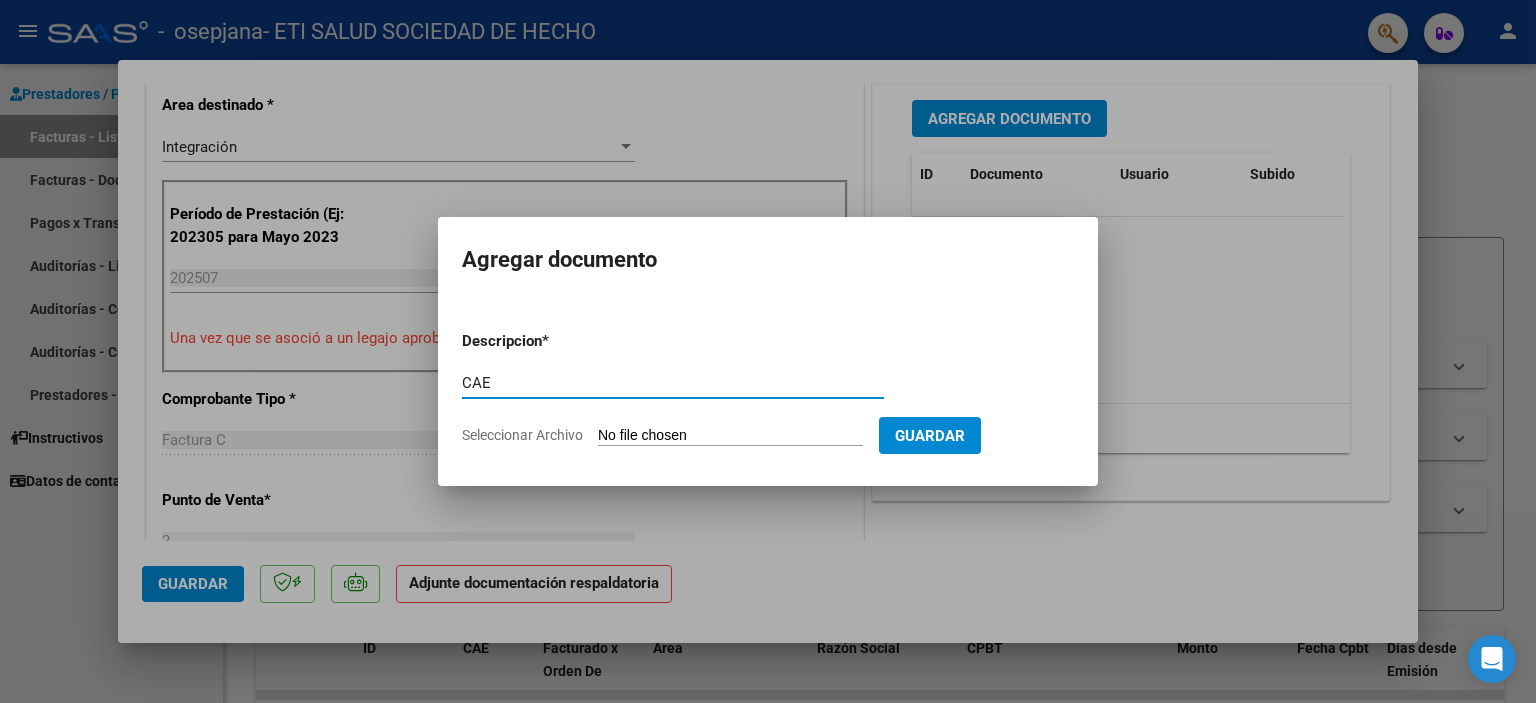 type on "CAE" 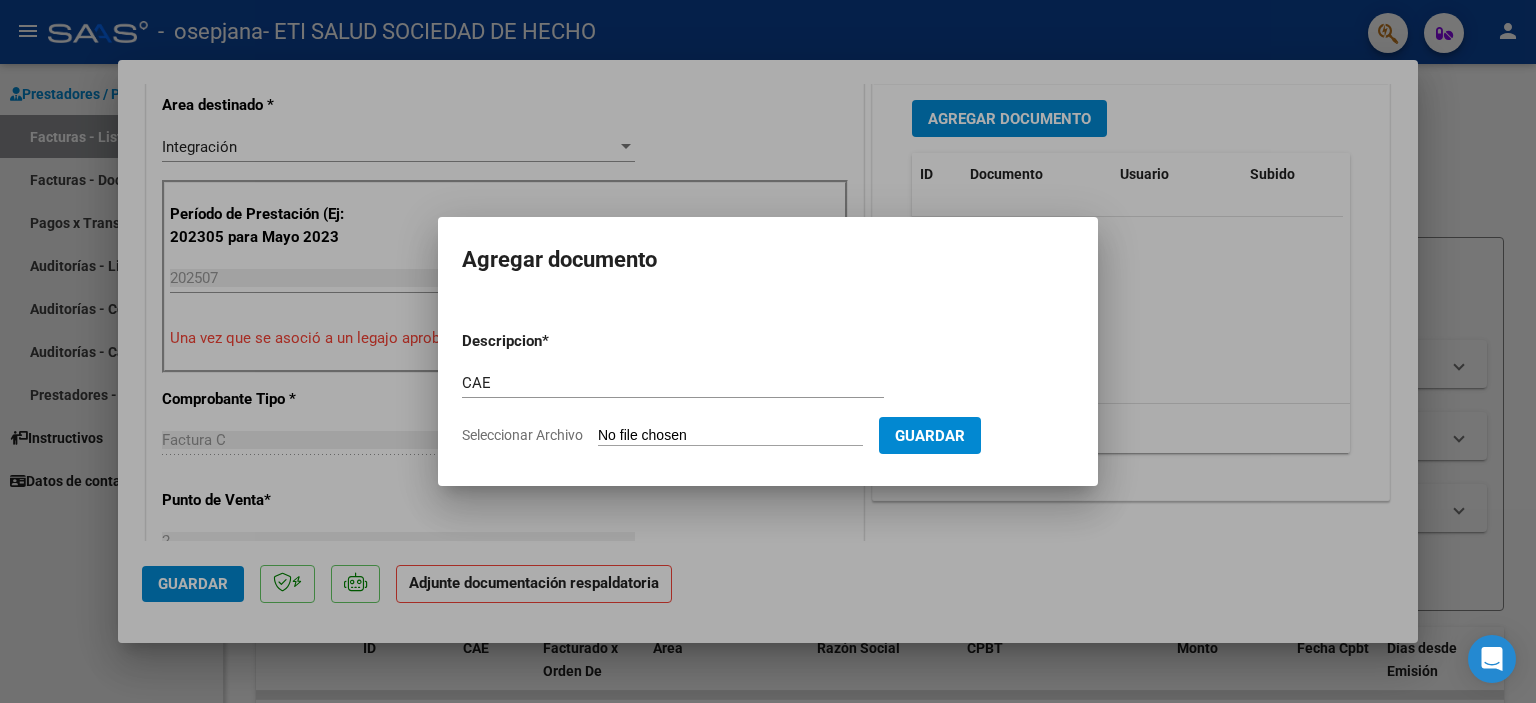 type on "C:\fakepath\[FILENAME] [FIRST] [LAST].pdf" 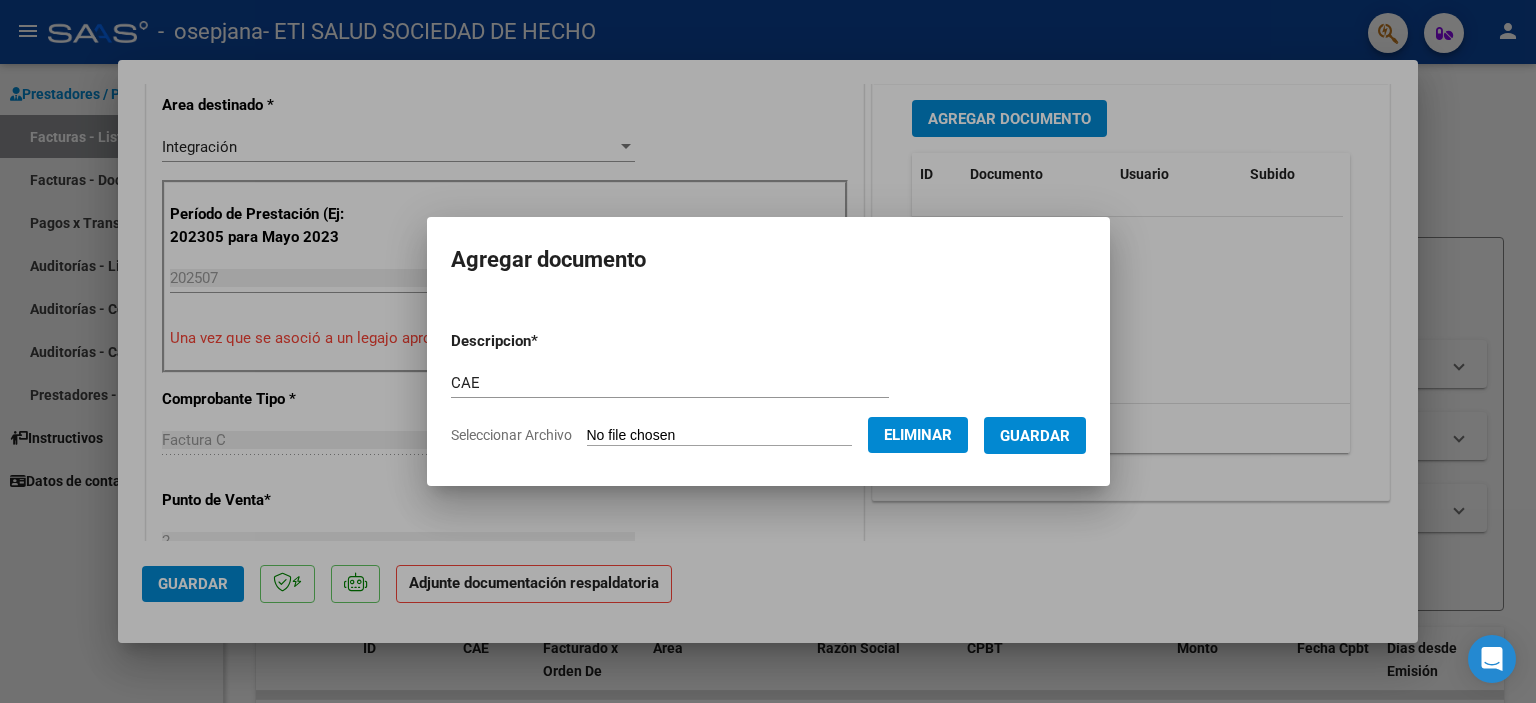 click on "Guardar" at bounding box center (1035, 435) 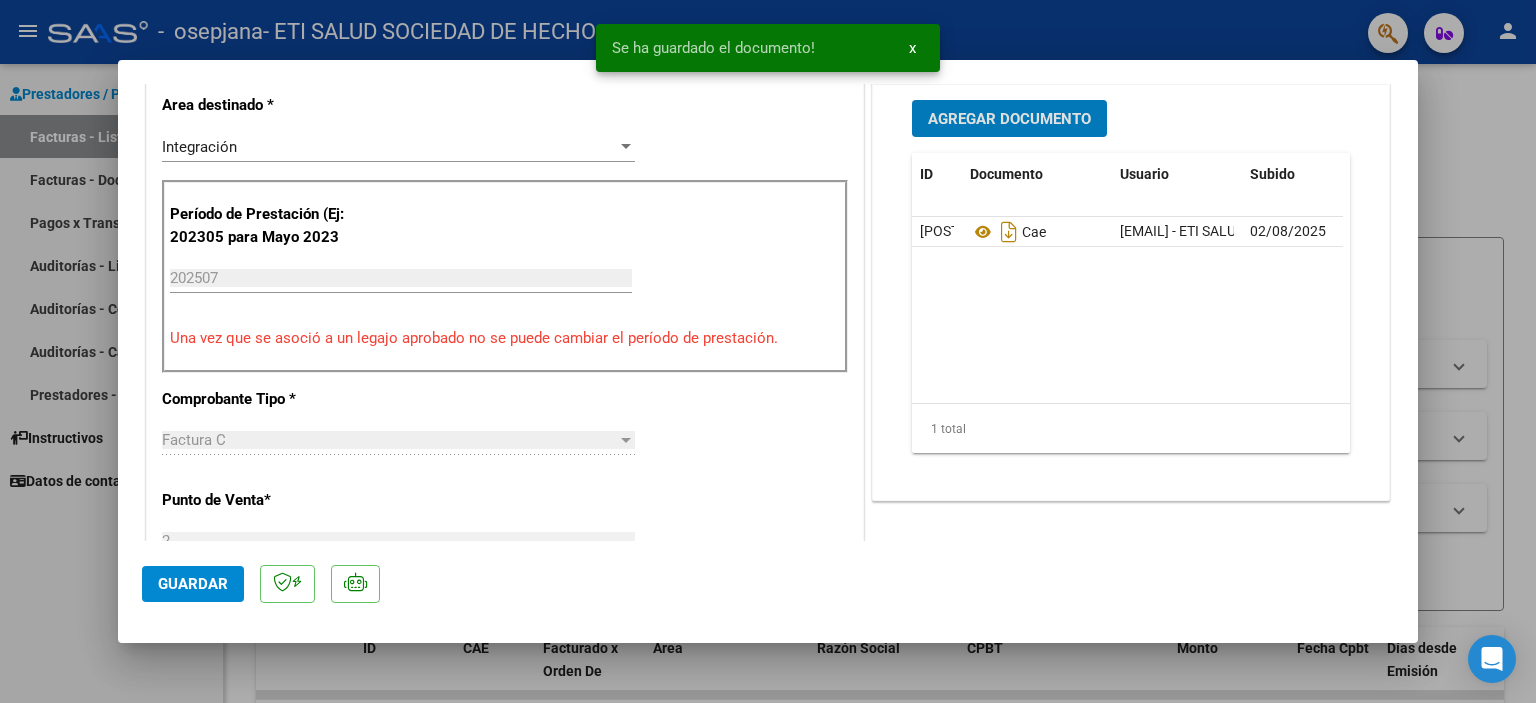 click on "Agregar Documento" at bounding box center (1009, 119) 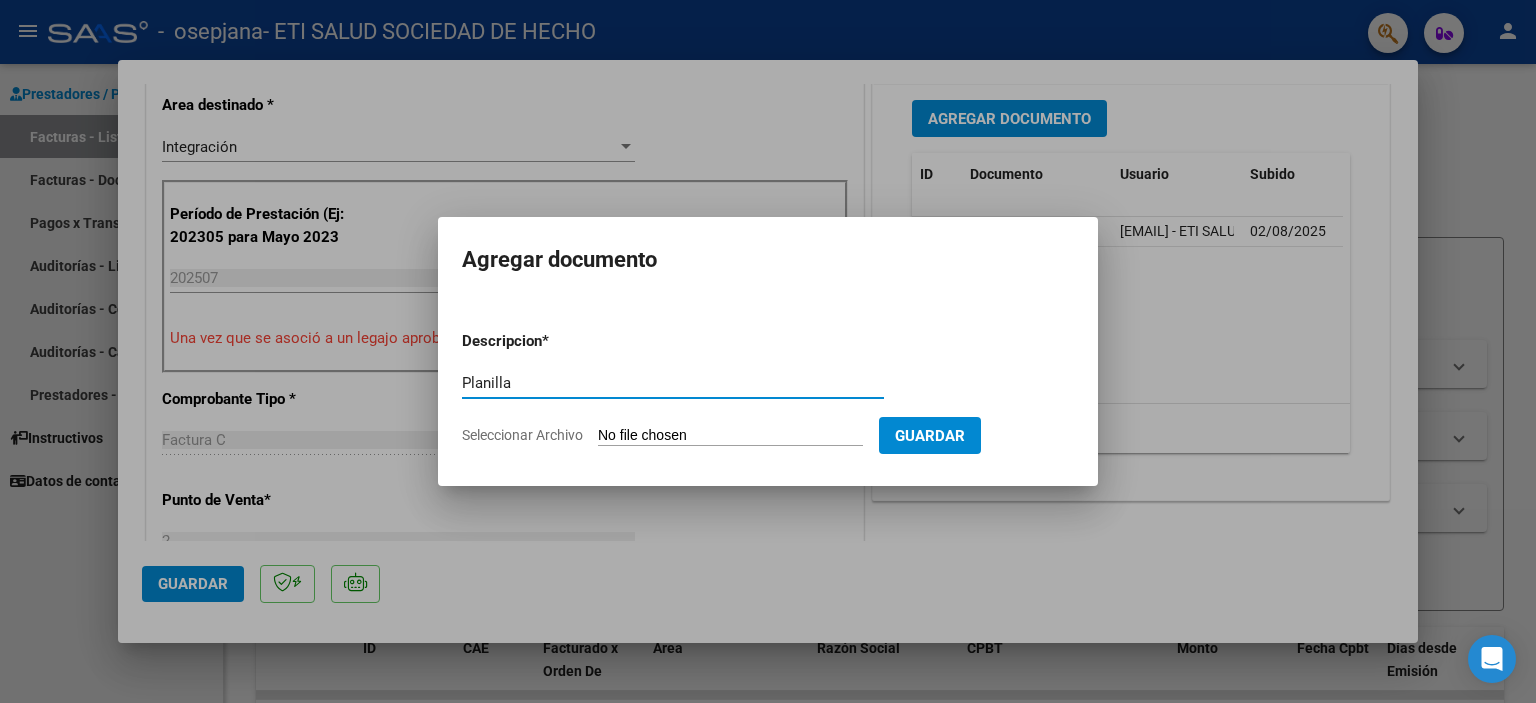 type on "Planilla" 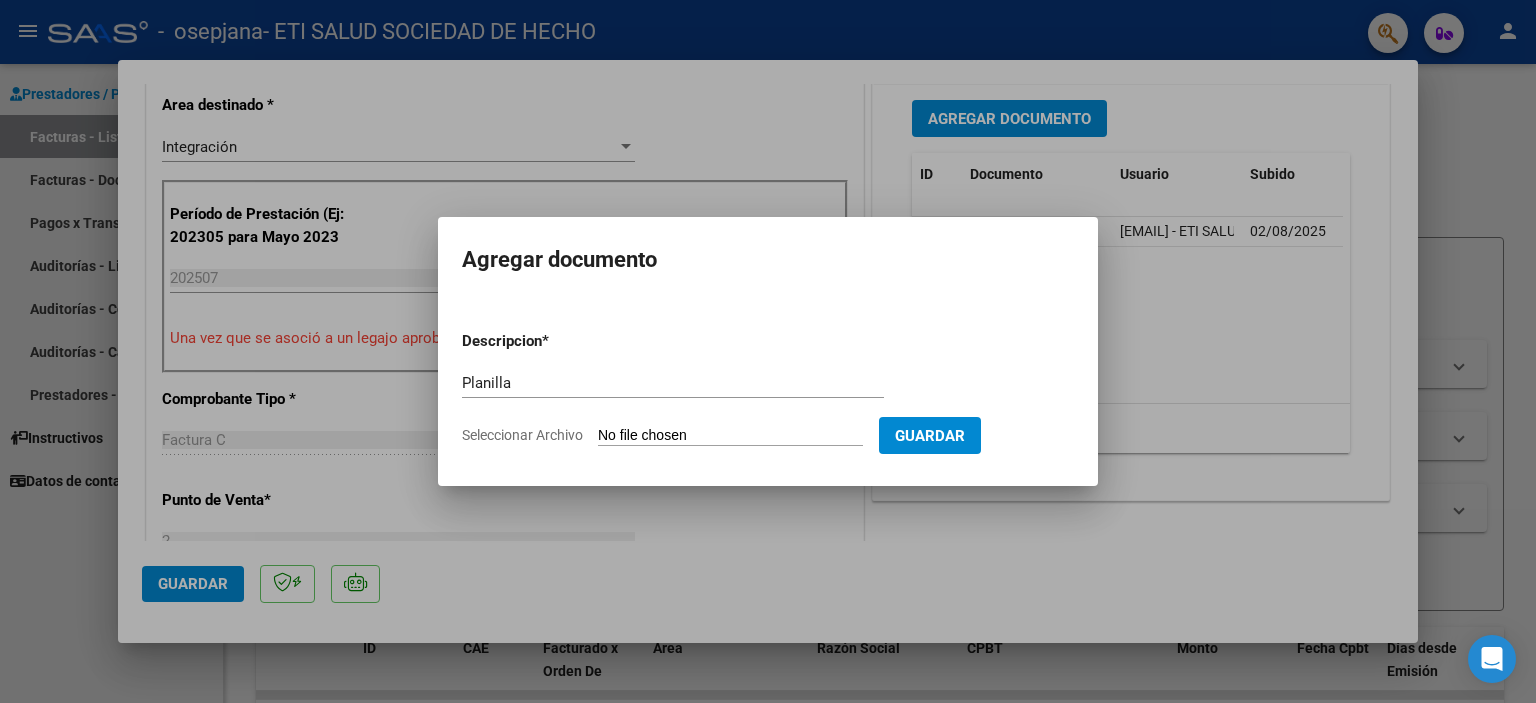 type on "C:\fakepath\[FILENAME] [FIRST] [LAST].pdf" 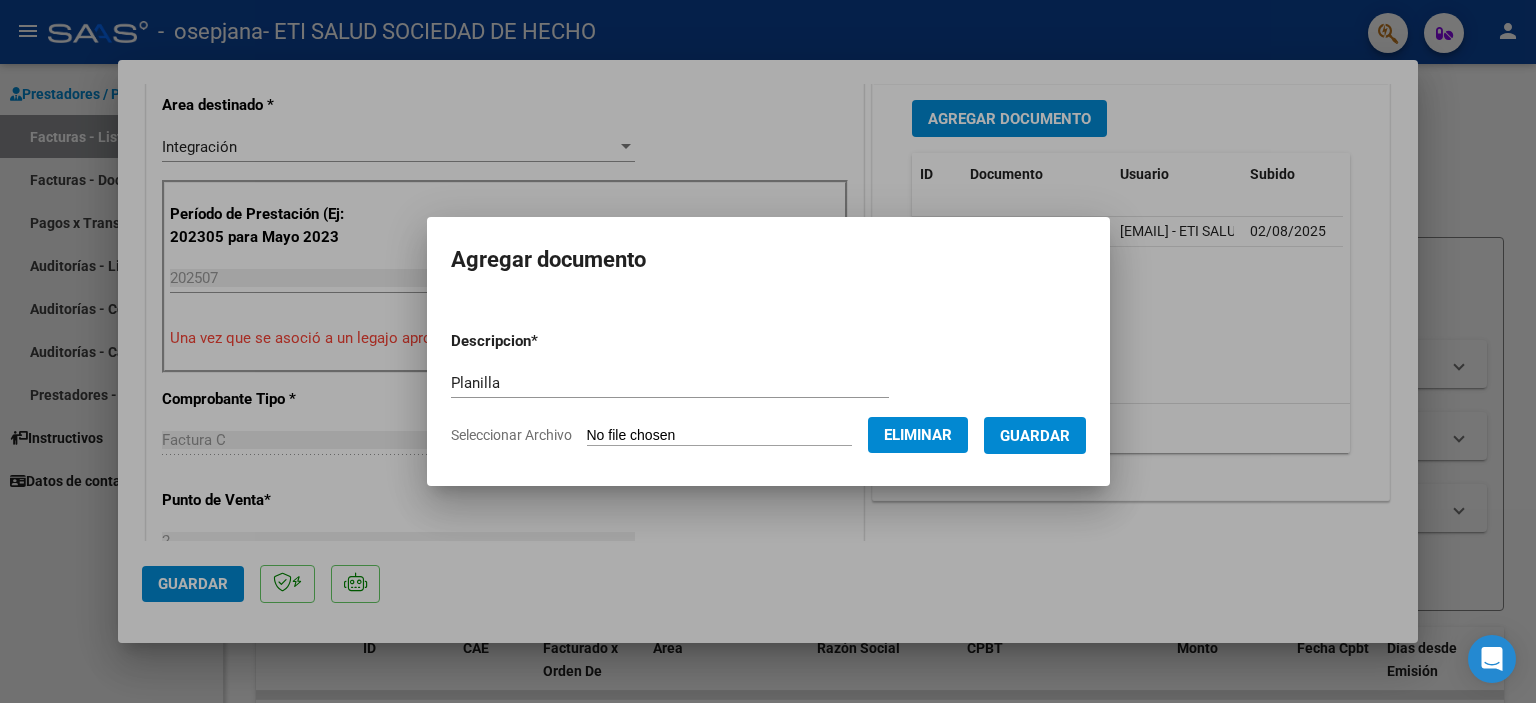 click on "Guardar" at bounding box center [1035, 436] 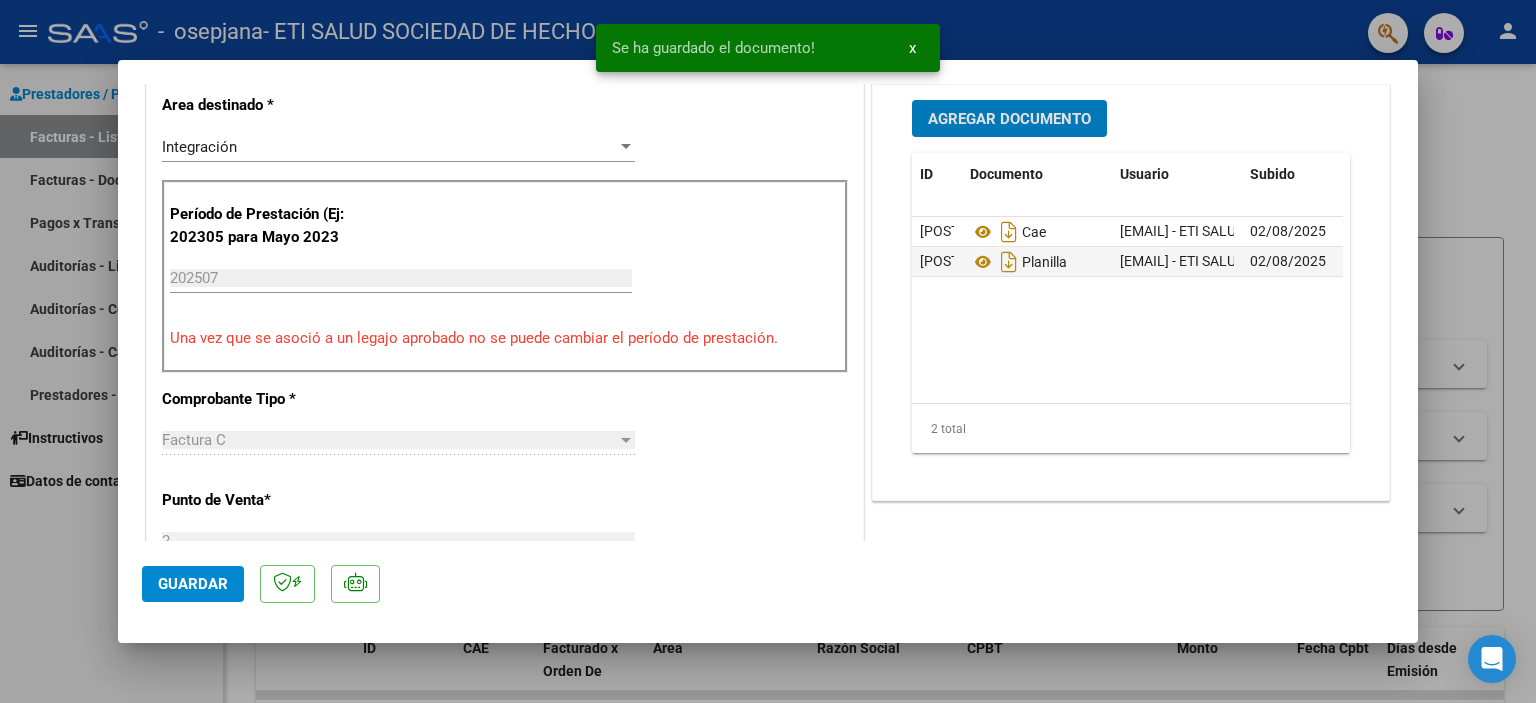 click at bounding box center (768, 351) 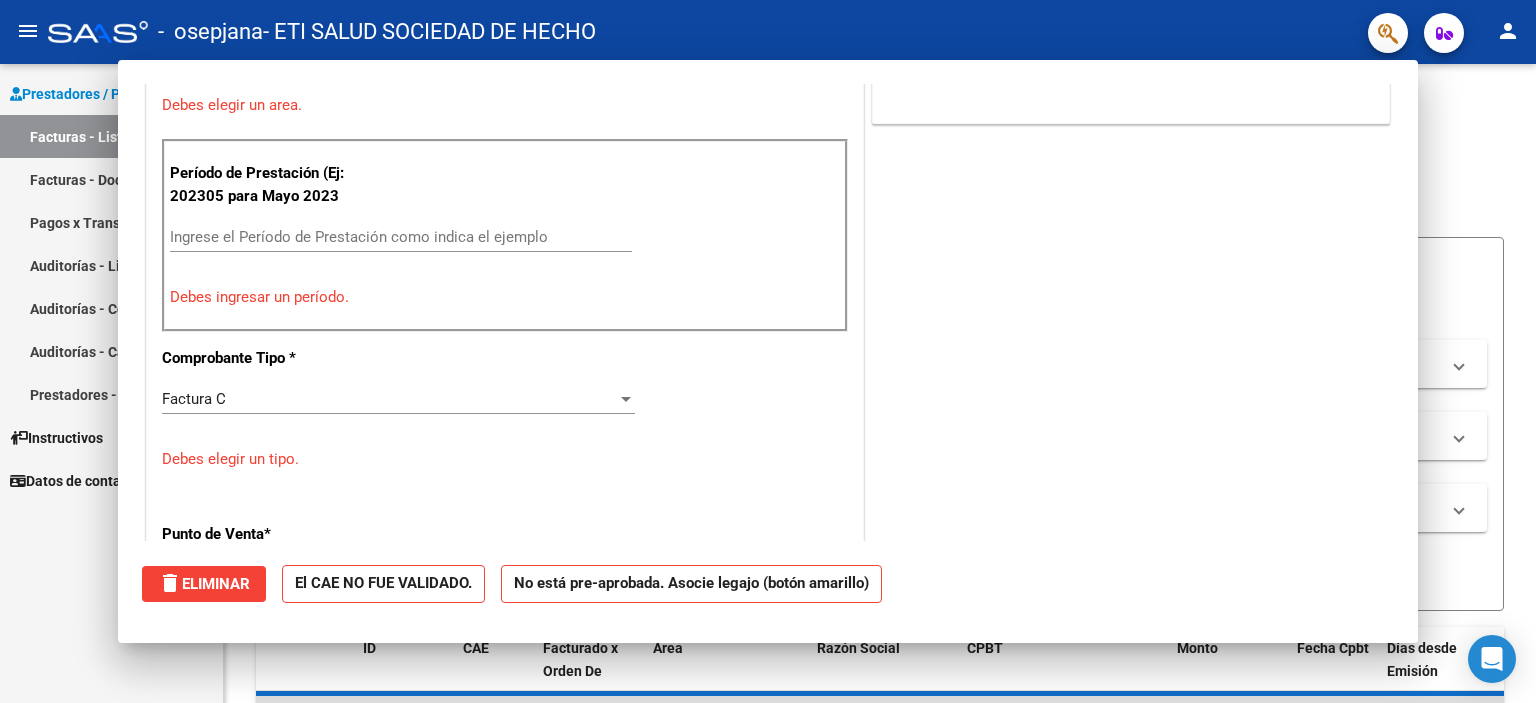 scroll, scrollTop: 459, scrollLeft: 0, axis: vertical 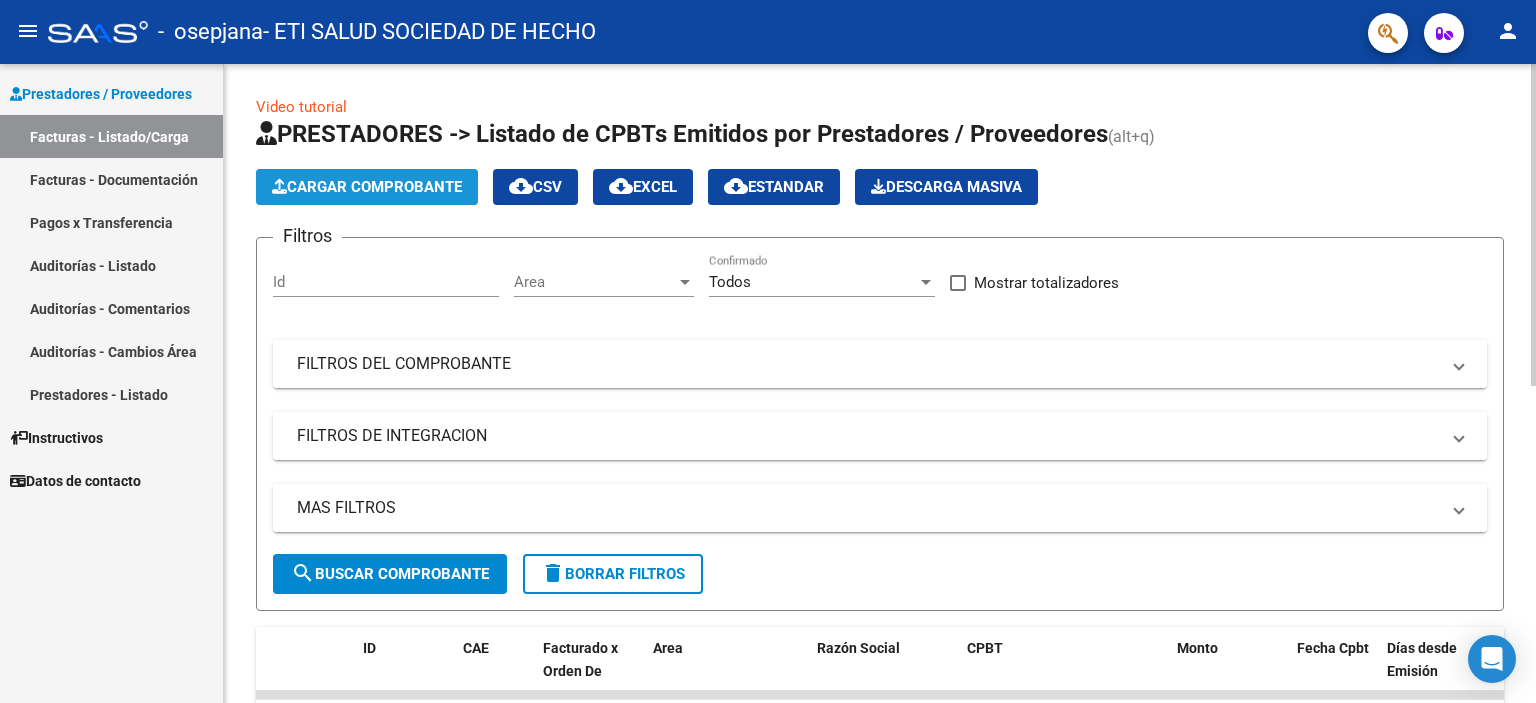 click on "Cargar Comprobante" 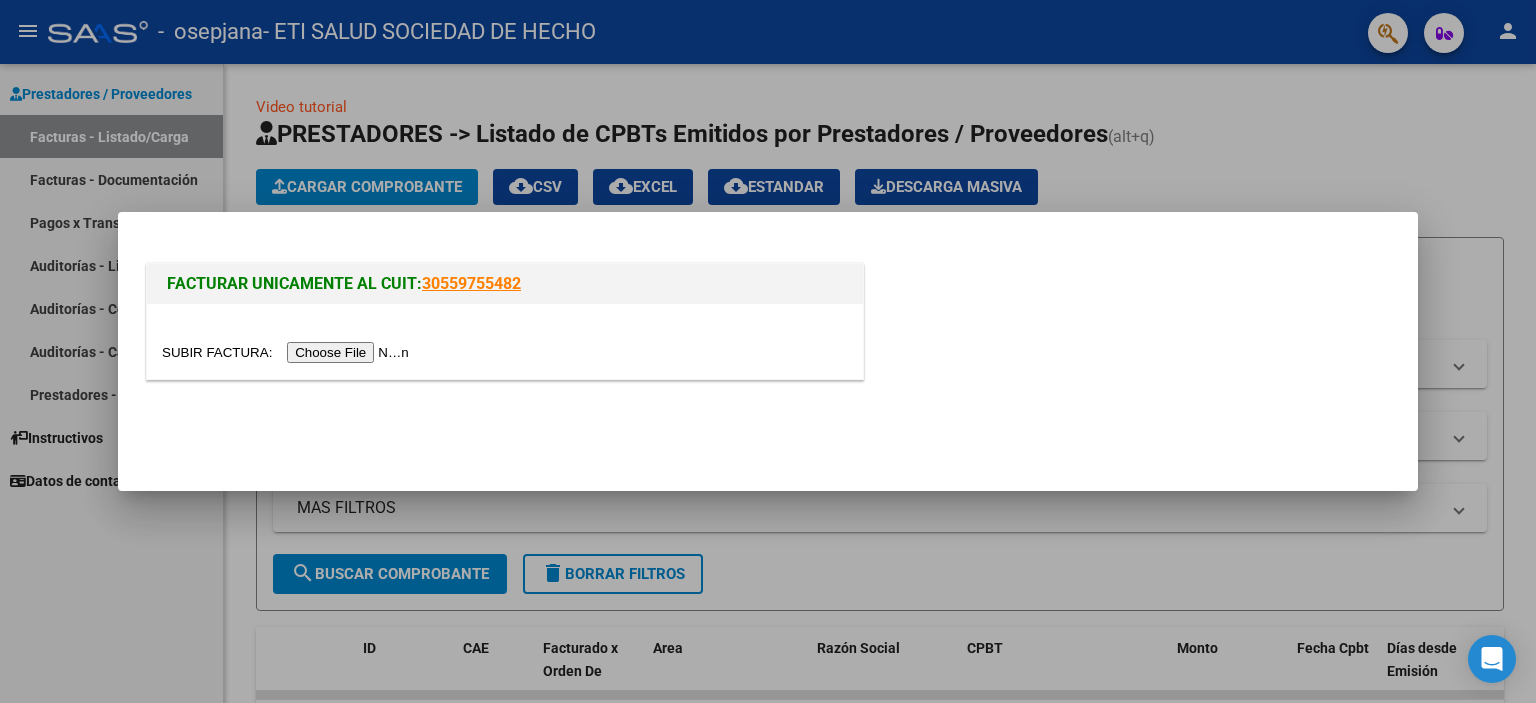 click at bounding box center [288, 352] 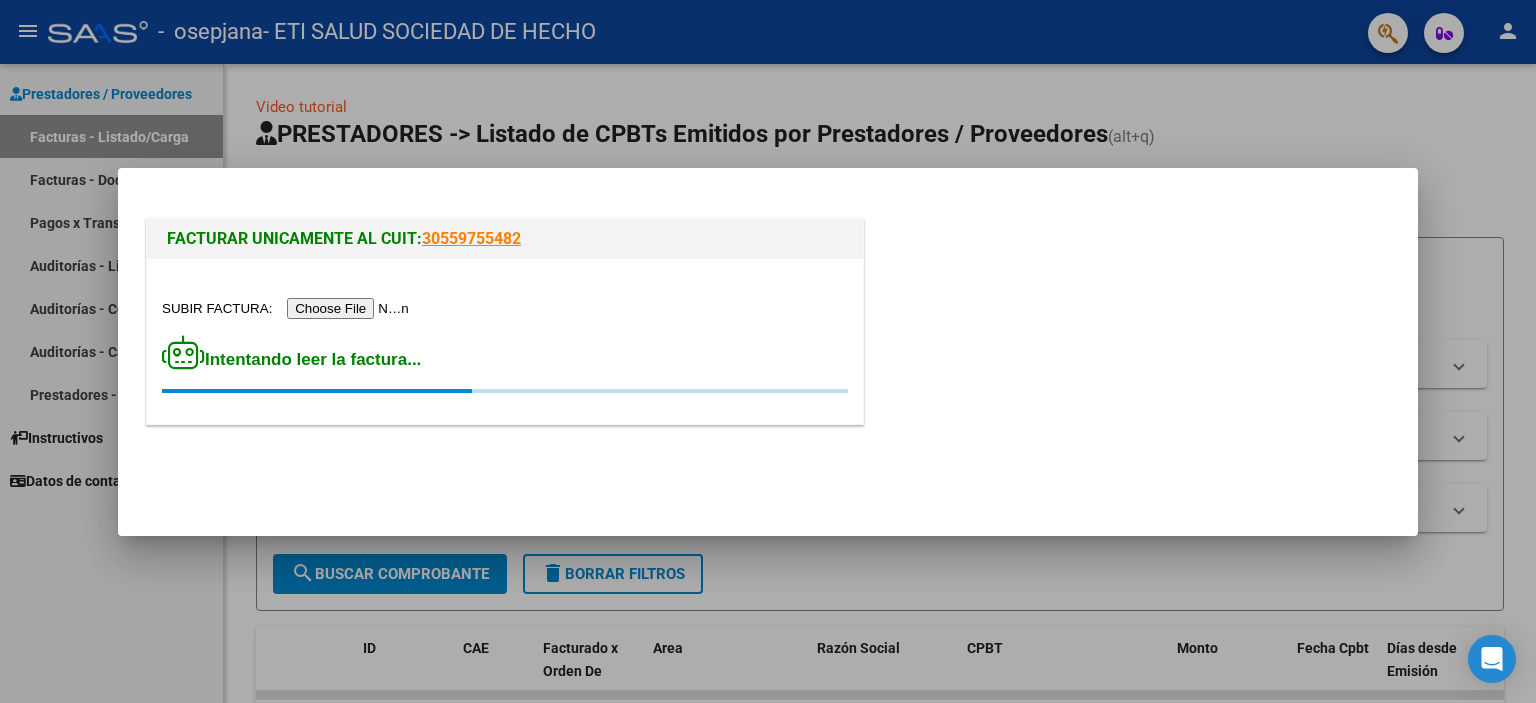 click at bounding box center (768, 351) 